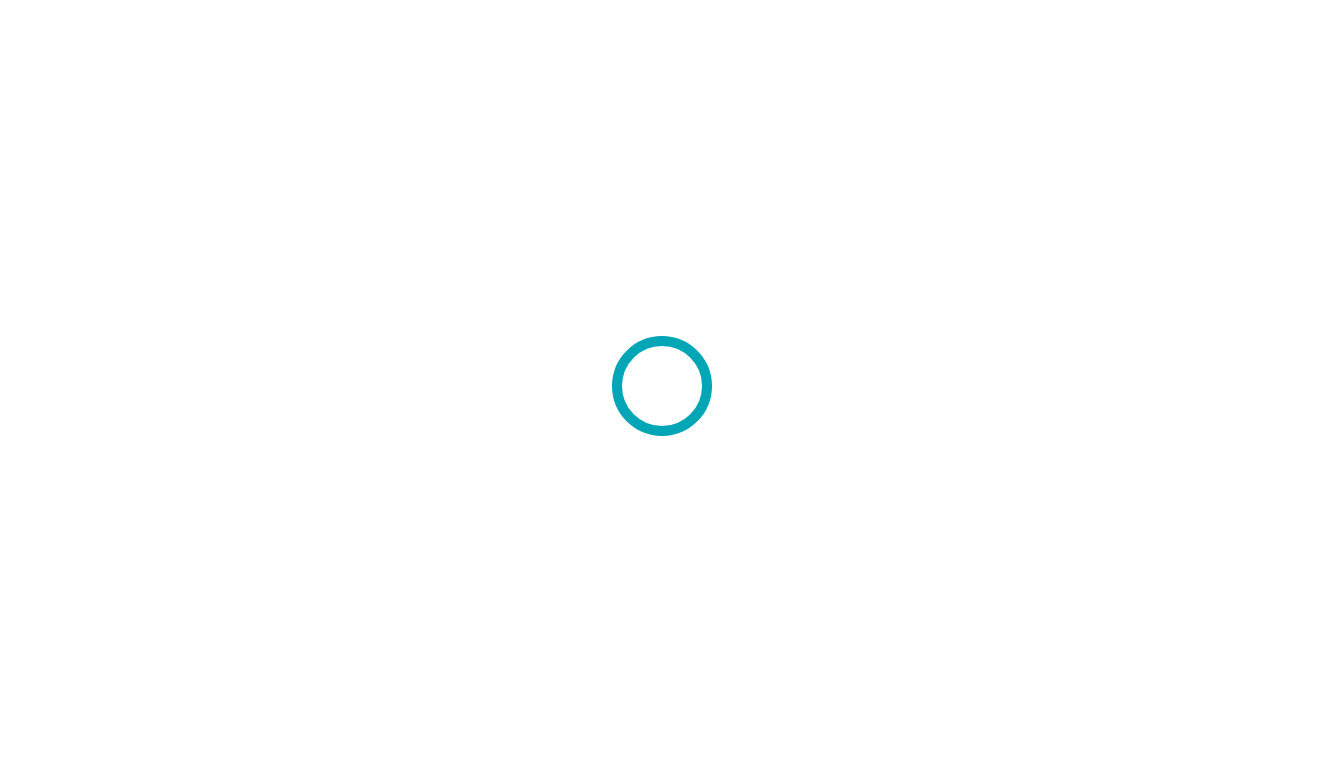 scroll, scrollTop: 0, scrollLeft: 0, axis: both 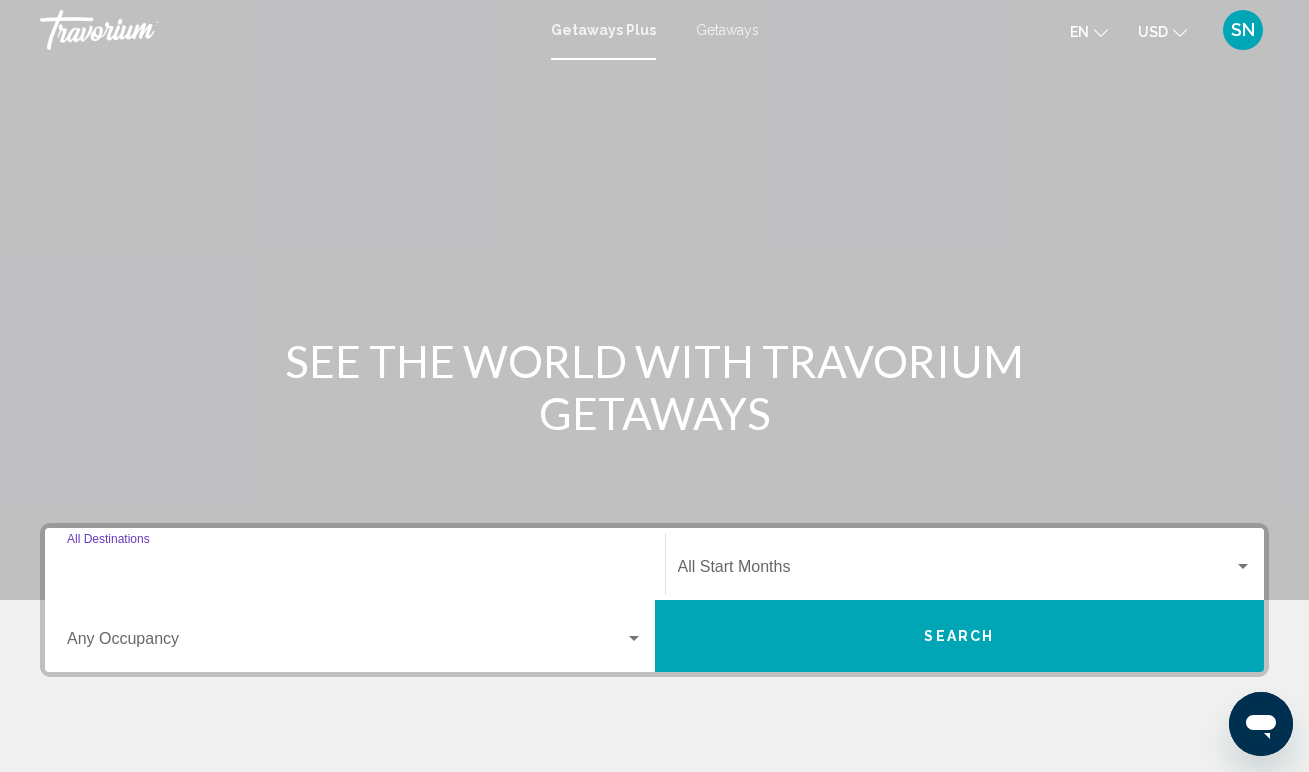 click on "Destination All Destinations" at bounding box center (355, 571) 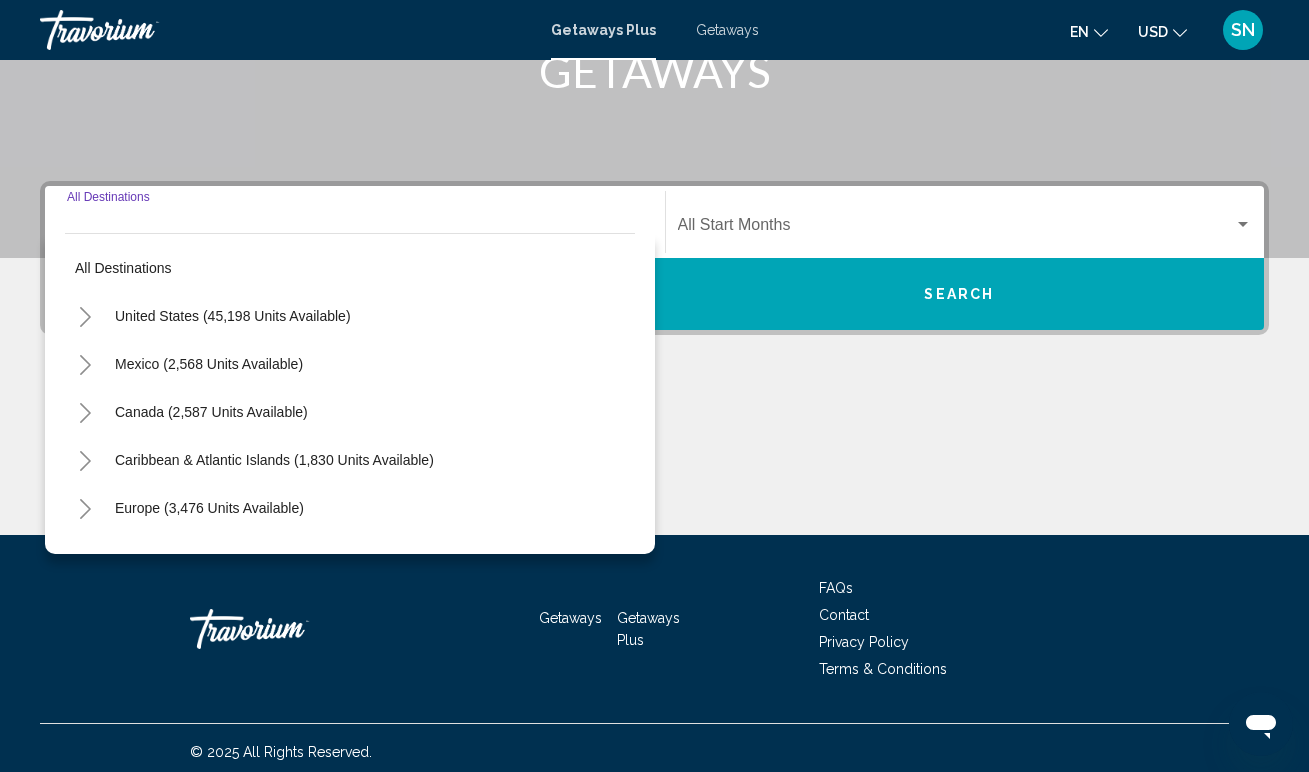 scroll, scrollTop: 350, scrollLeft: 0, axis: vertical 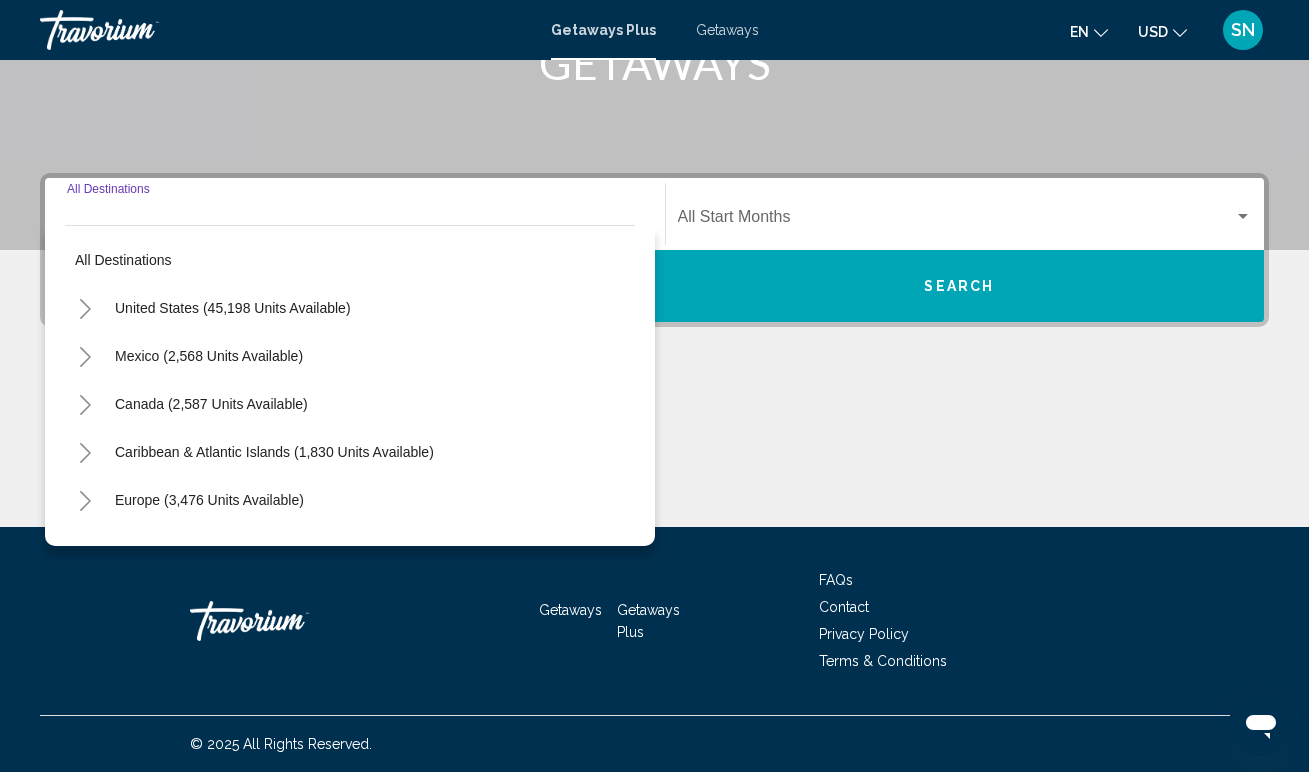 click 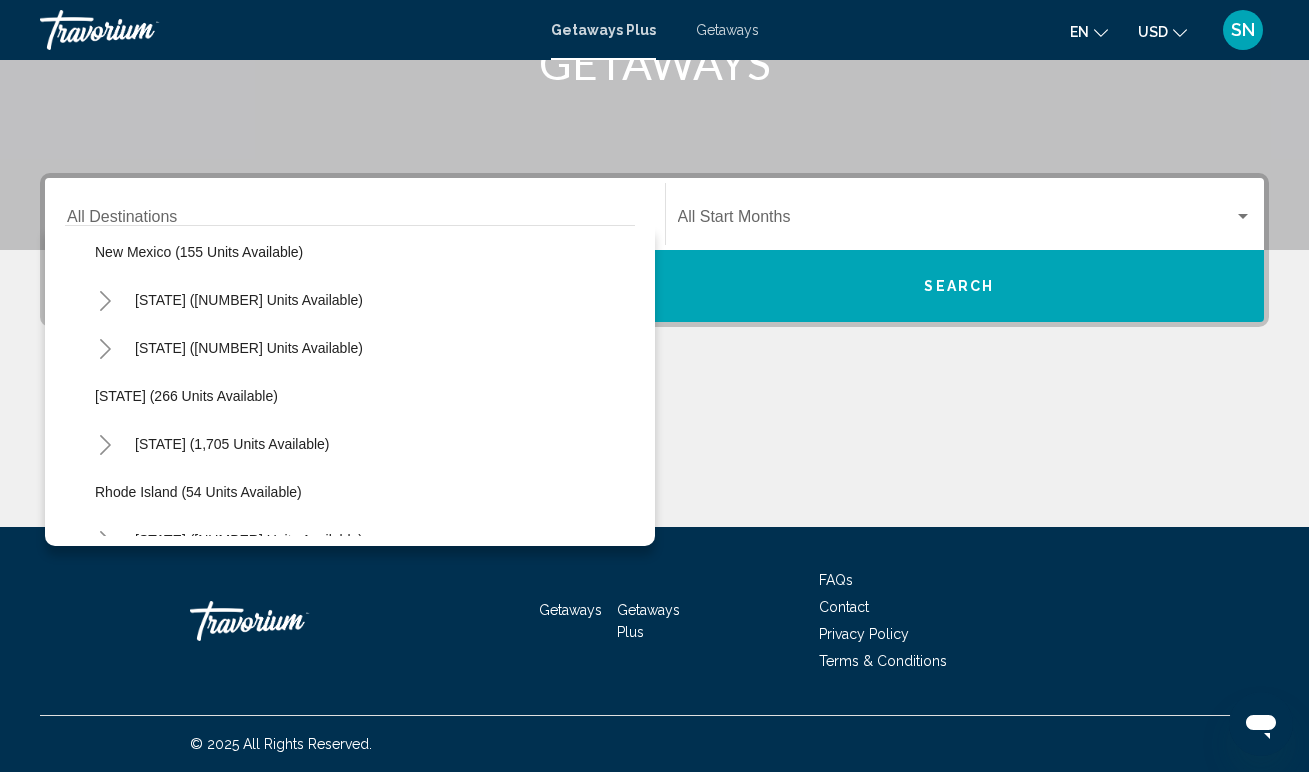 scroll, scrollTop: 1156, scrollLeft: 0, axis: vertical 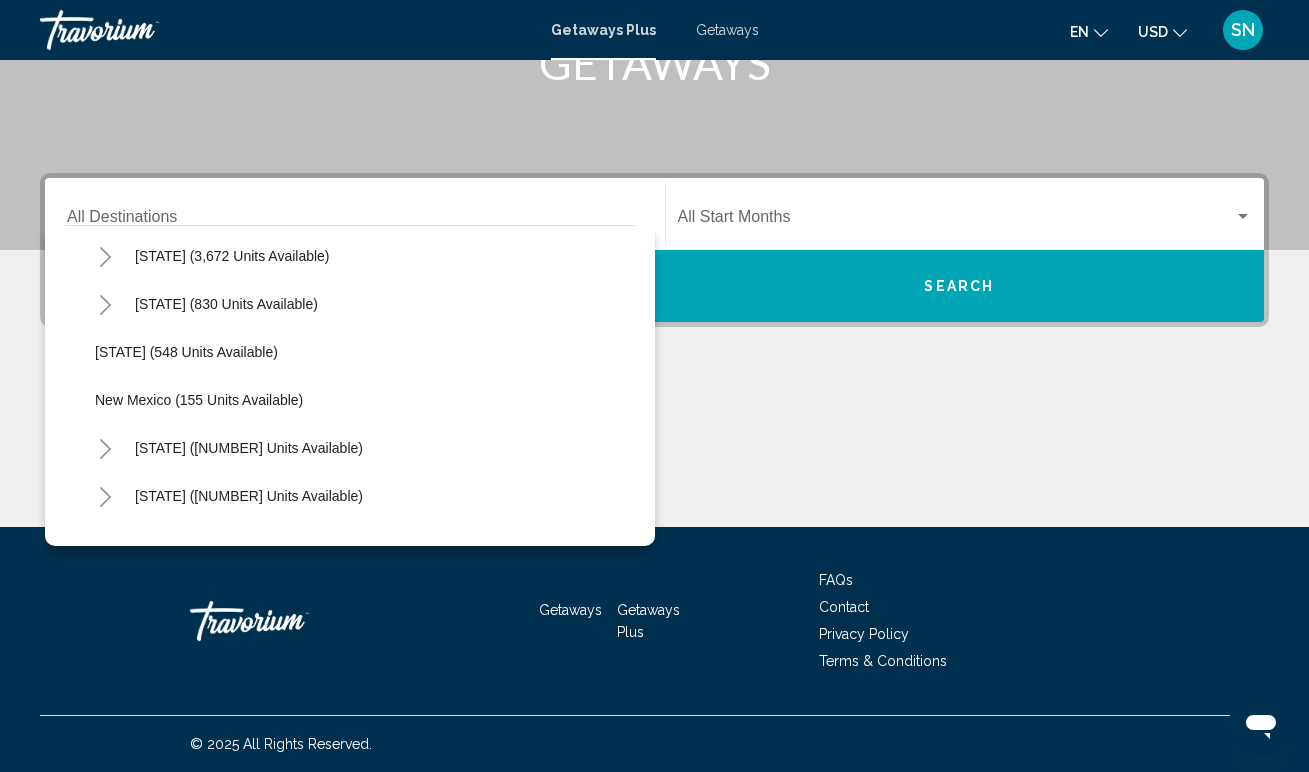 click 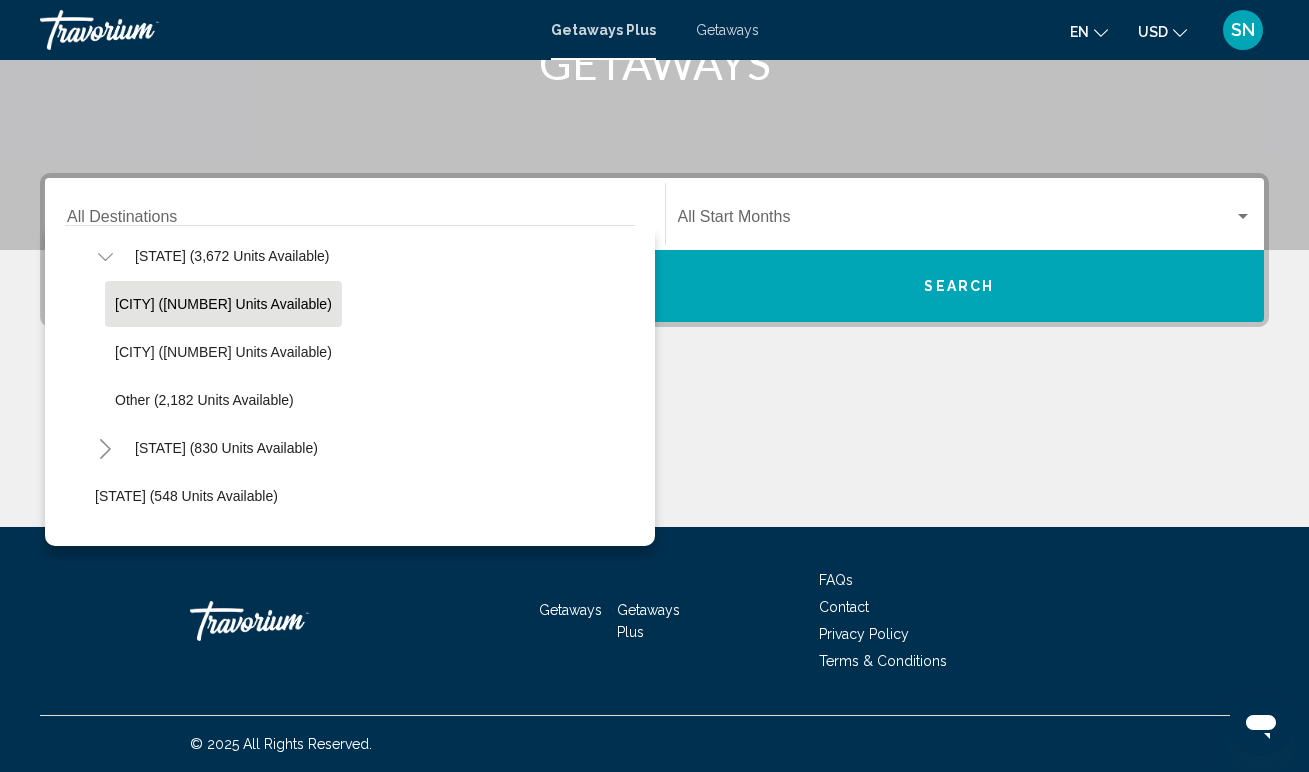 click on "[CITY] ([NUMBER] units available)" 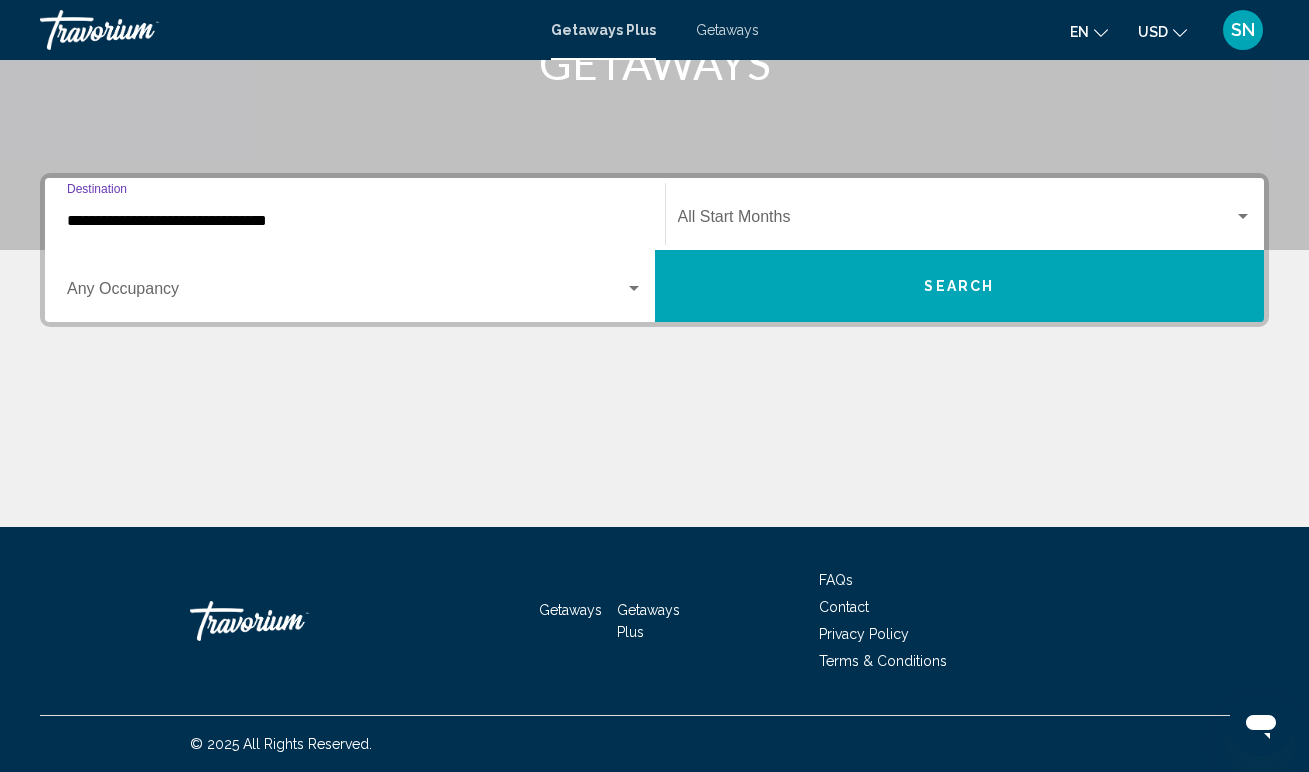 click at bounding box center [1243, 216] 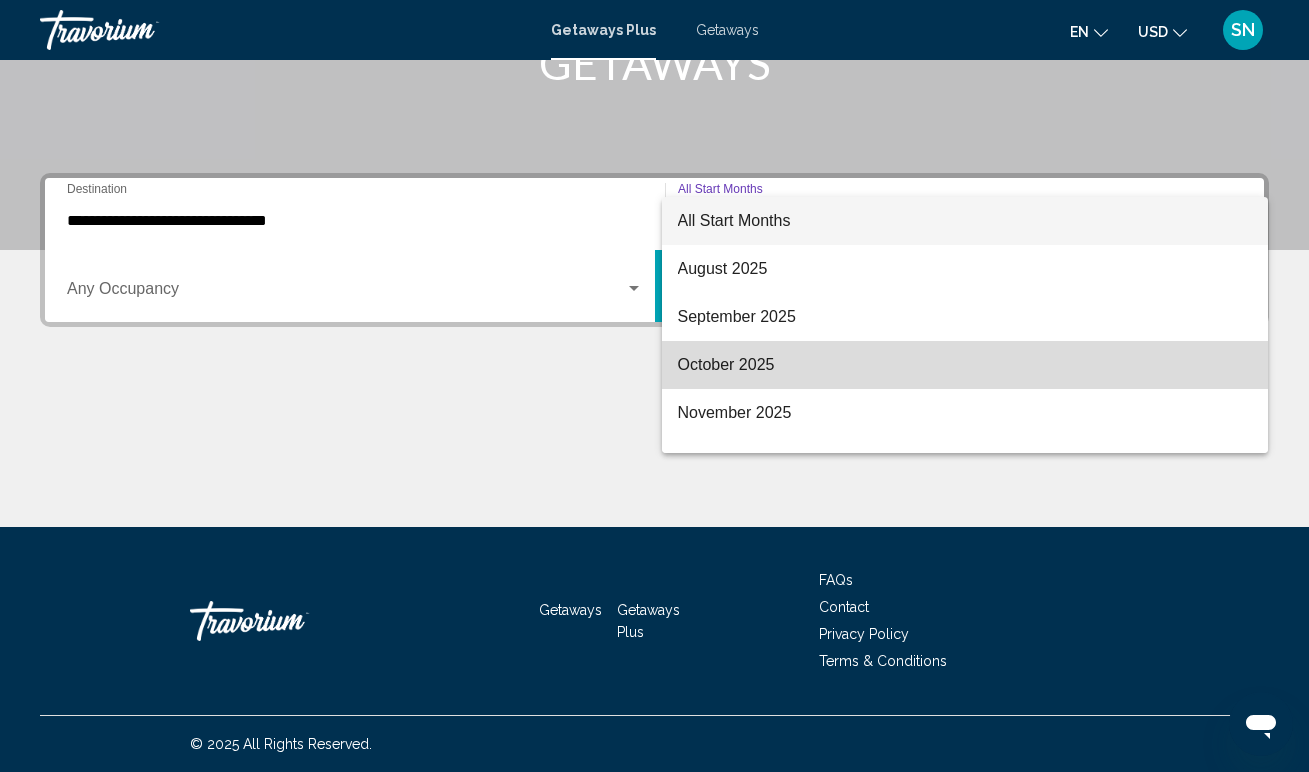 click on "October 2025" at bounding box center (965, 365) 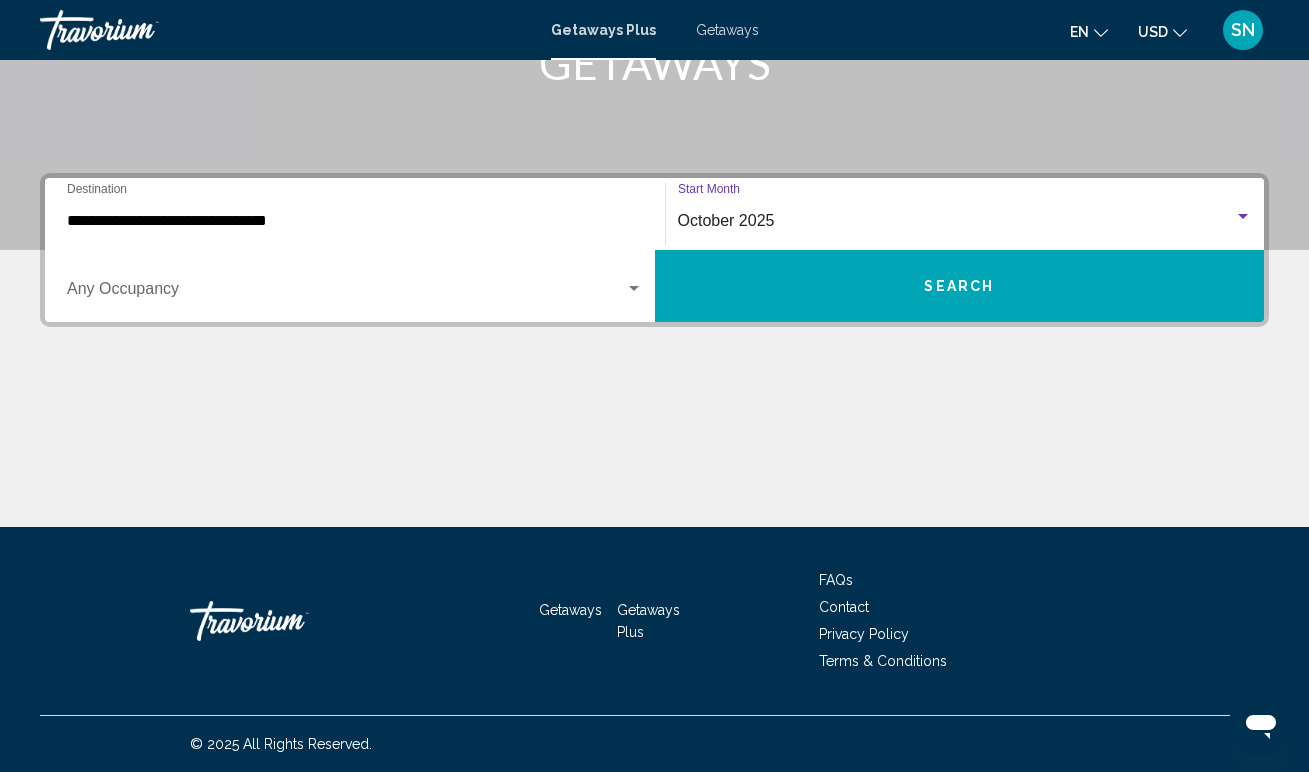 click on "Search" at bounding box center [959, 287] 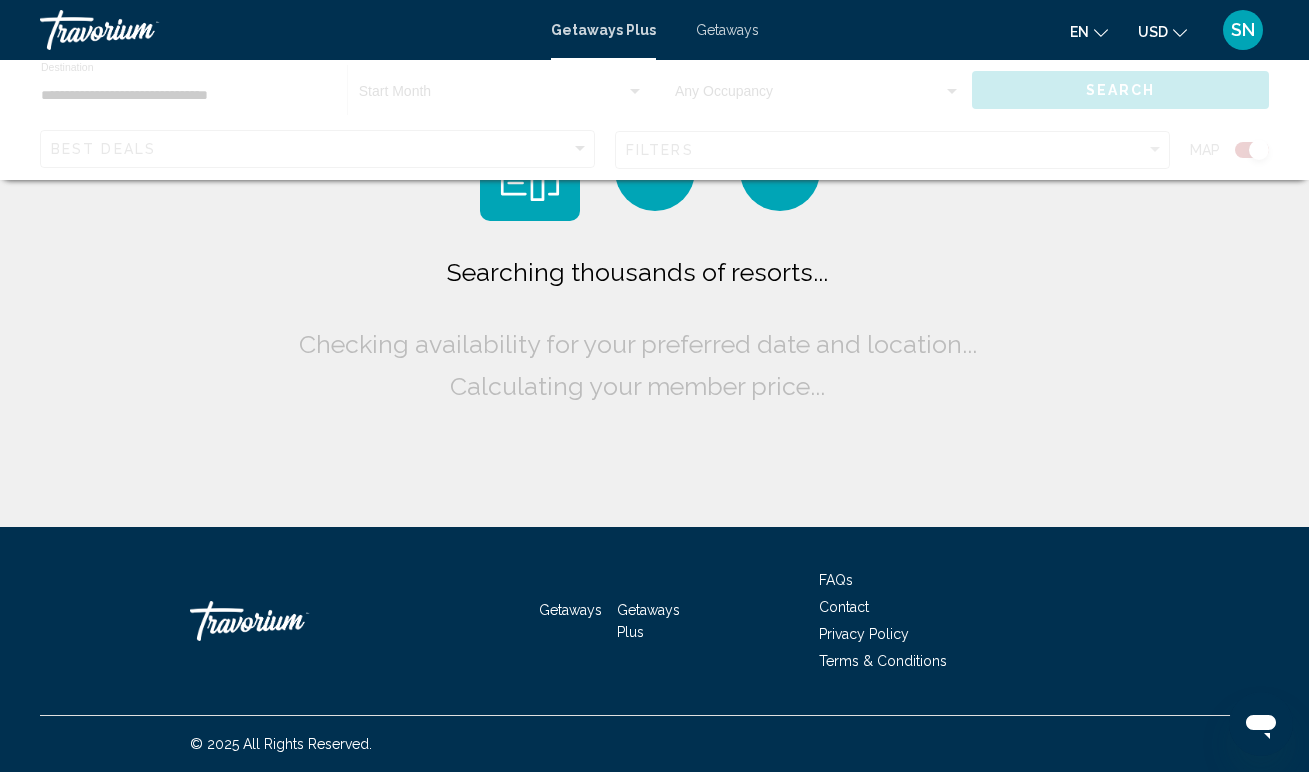 scroll, scrollTop: 0, scrollLeft: 0, axis: both 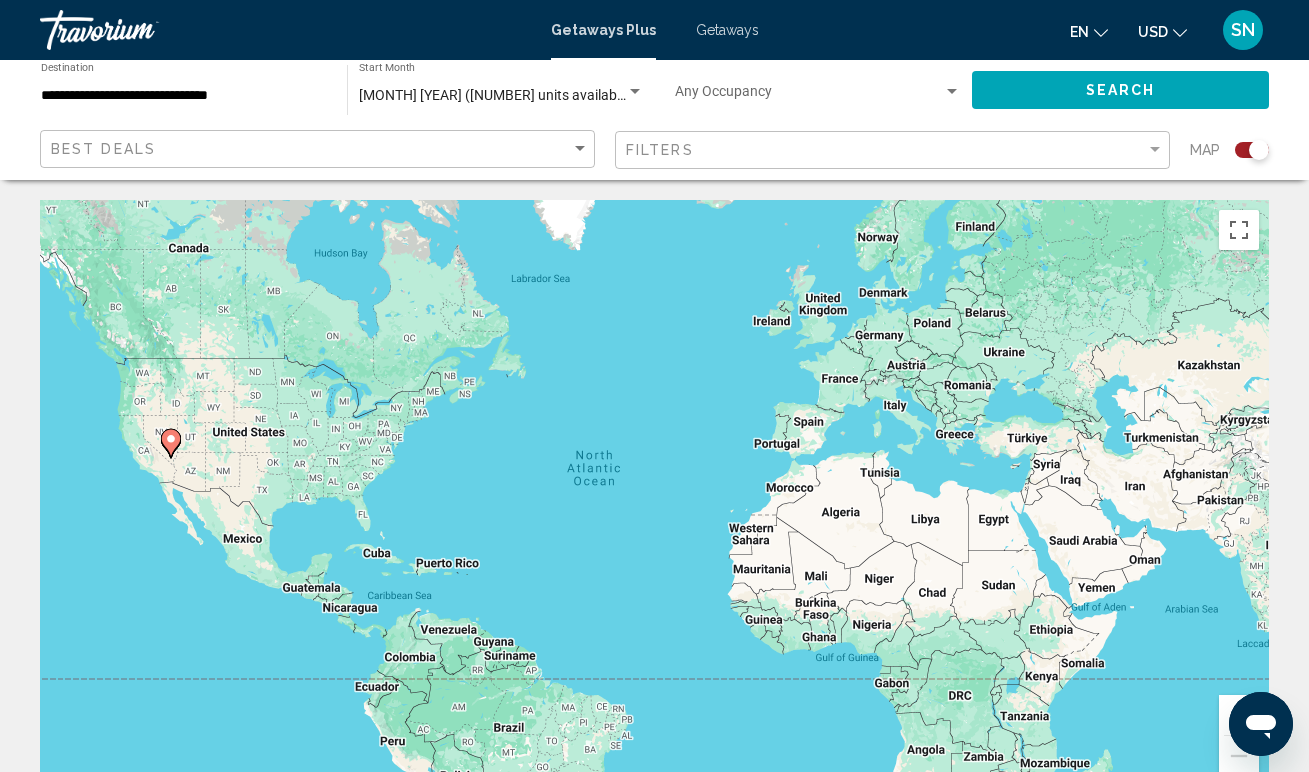 click 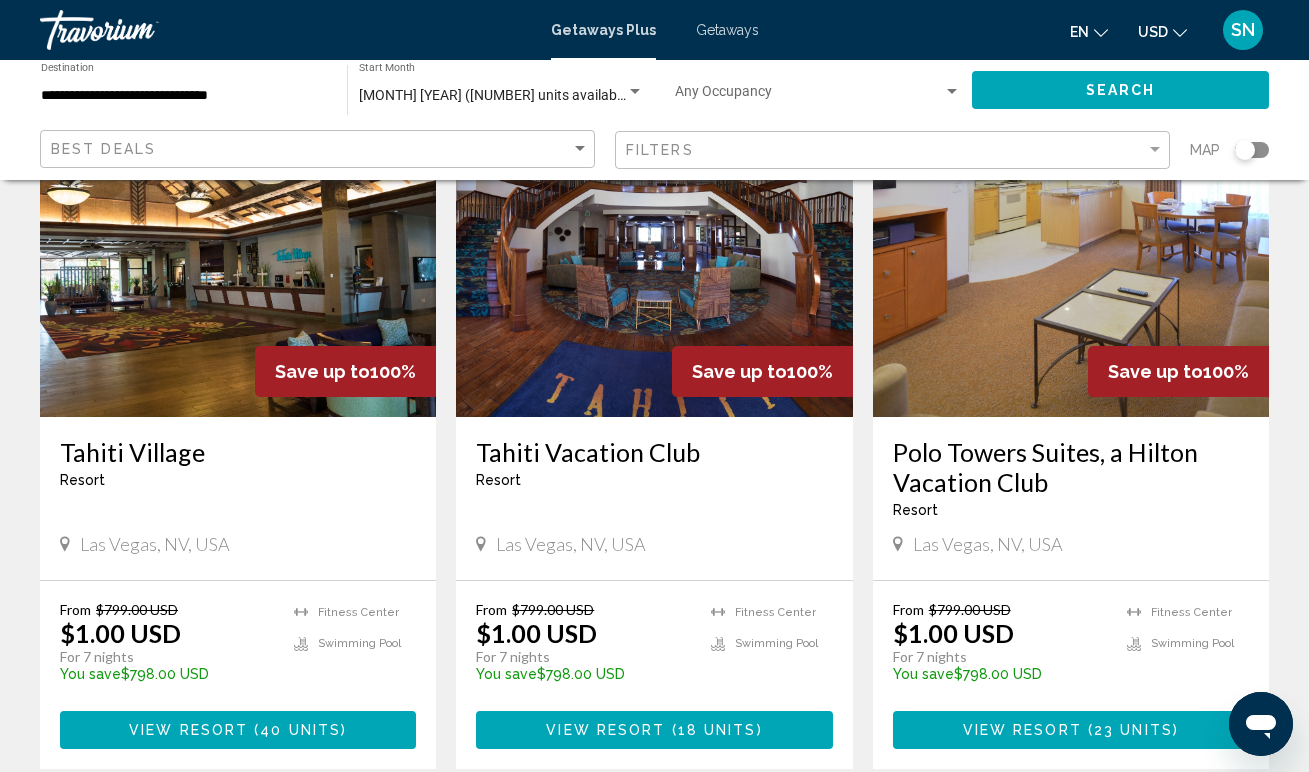 scroll, scrollTop: 886, scrollLeft: 0, axis: vertical 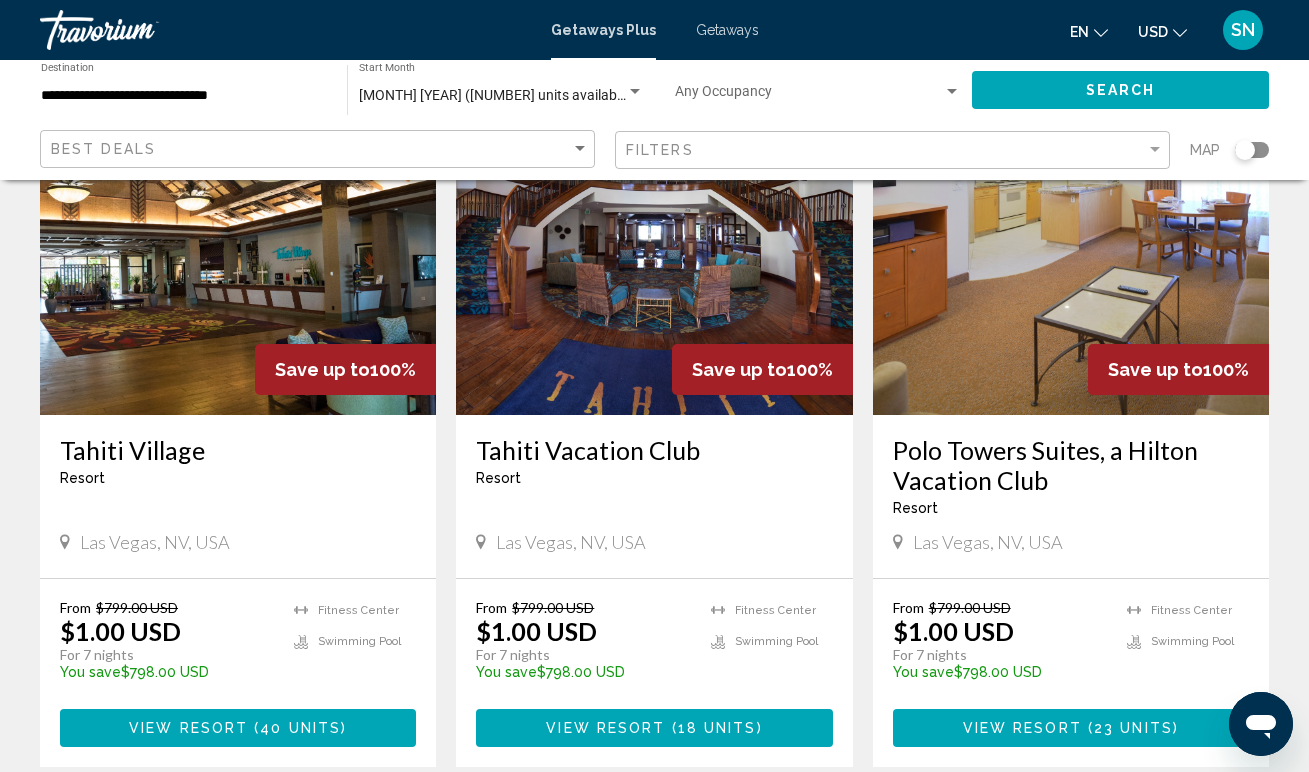 click on "40 units" at bounding box center [300, 729] 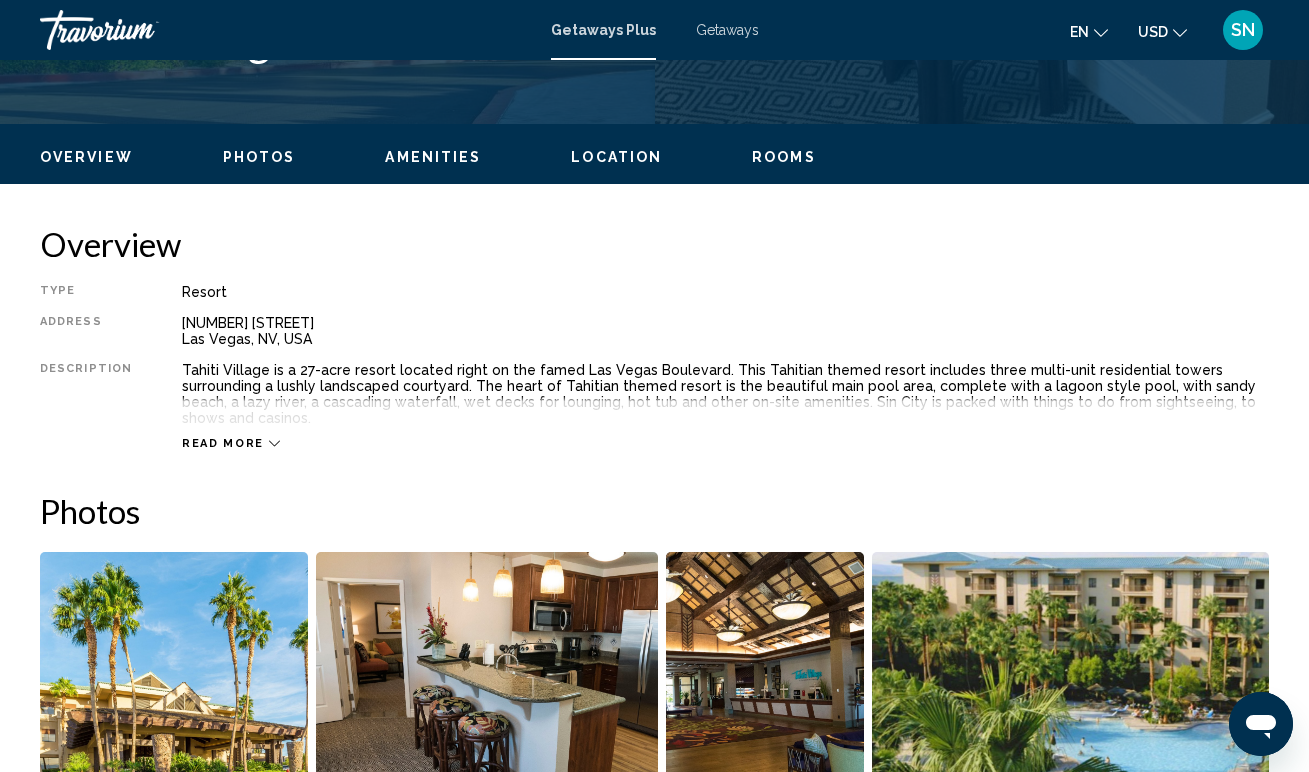 scroll, scrollTop: 0, scrollLeft: 0, axis: both 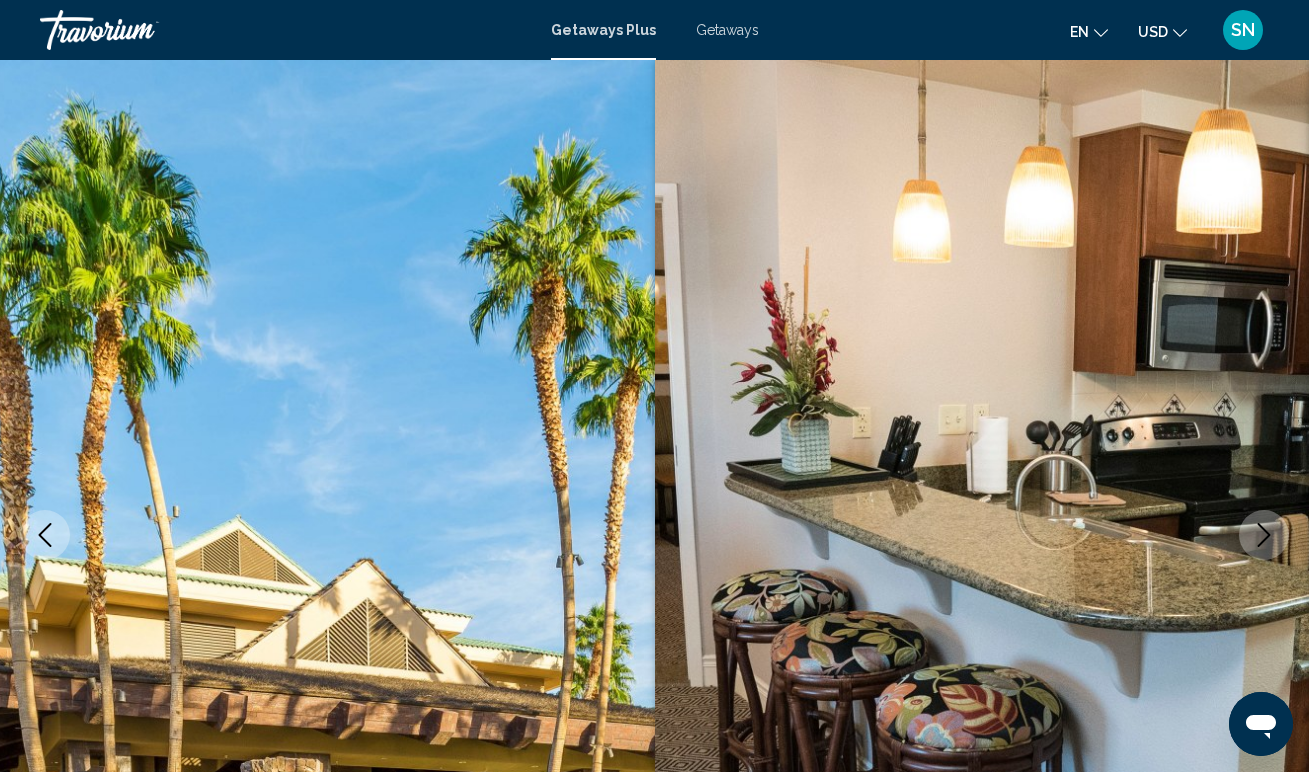 type 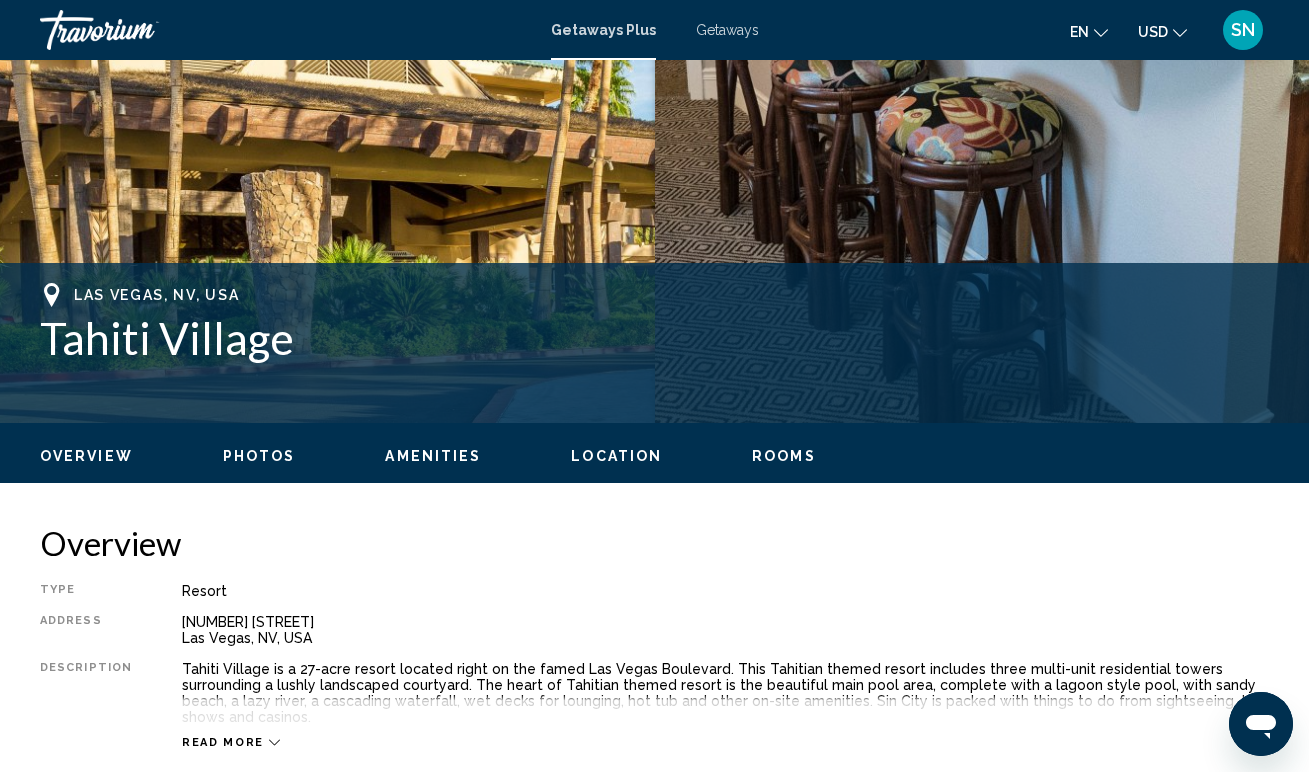 scroll, scrollTop: 592, scrollLeft: 0, axis: vertical 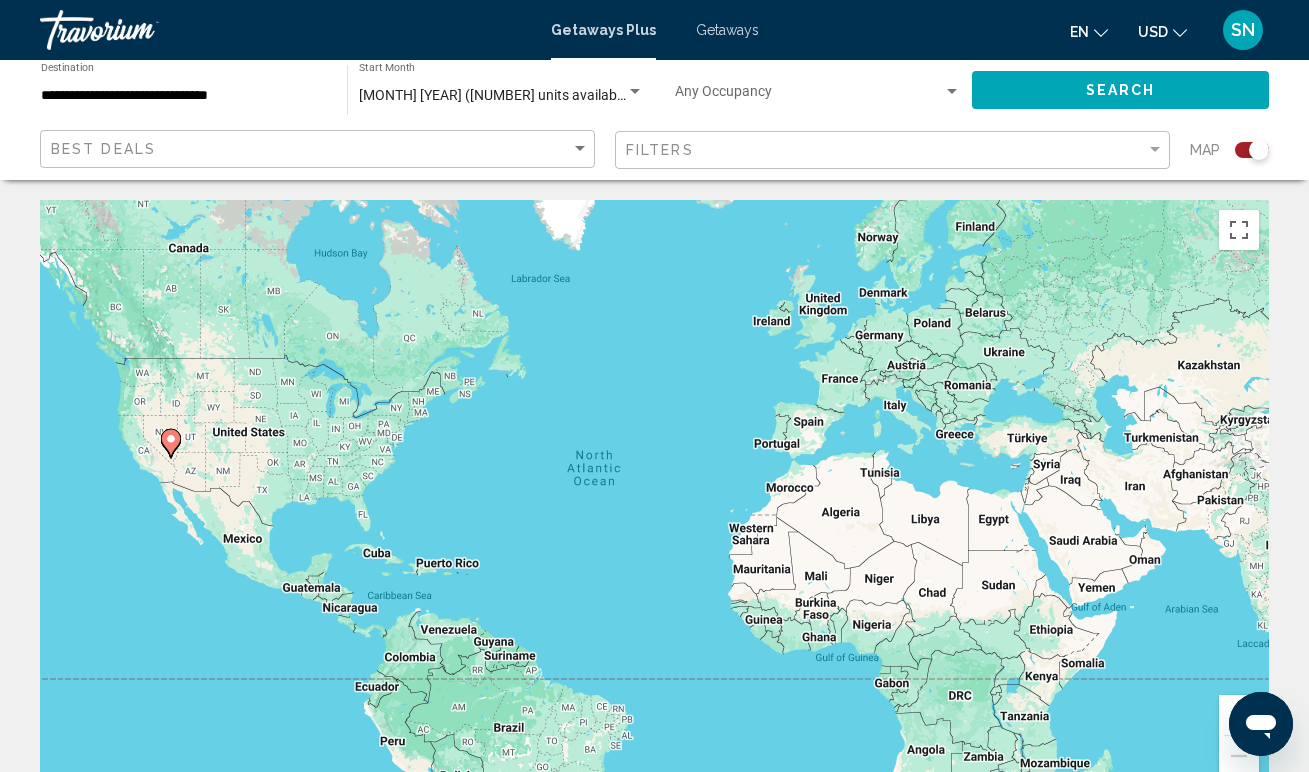 click 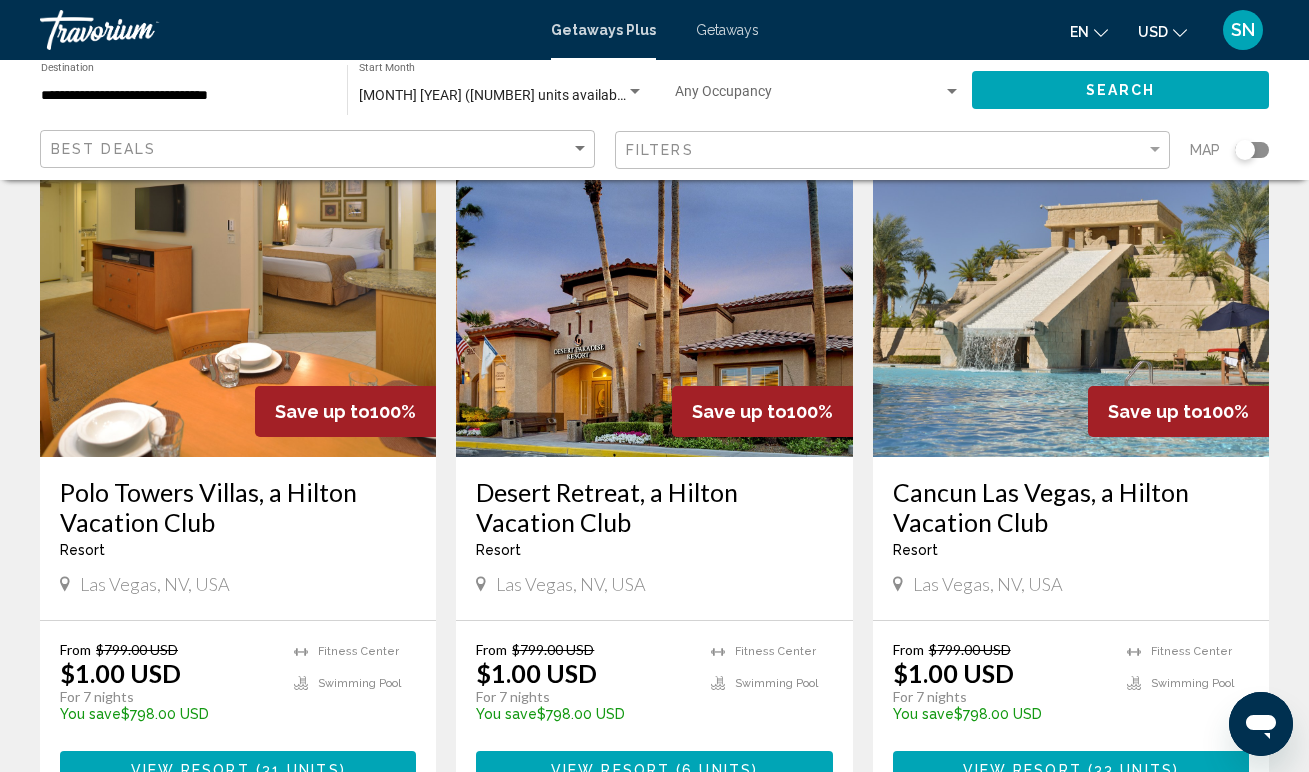 scroll, scrollTop: 189, scrollLeft: 0, axis: vertical 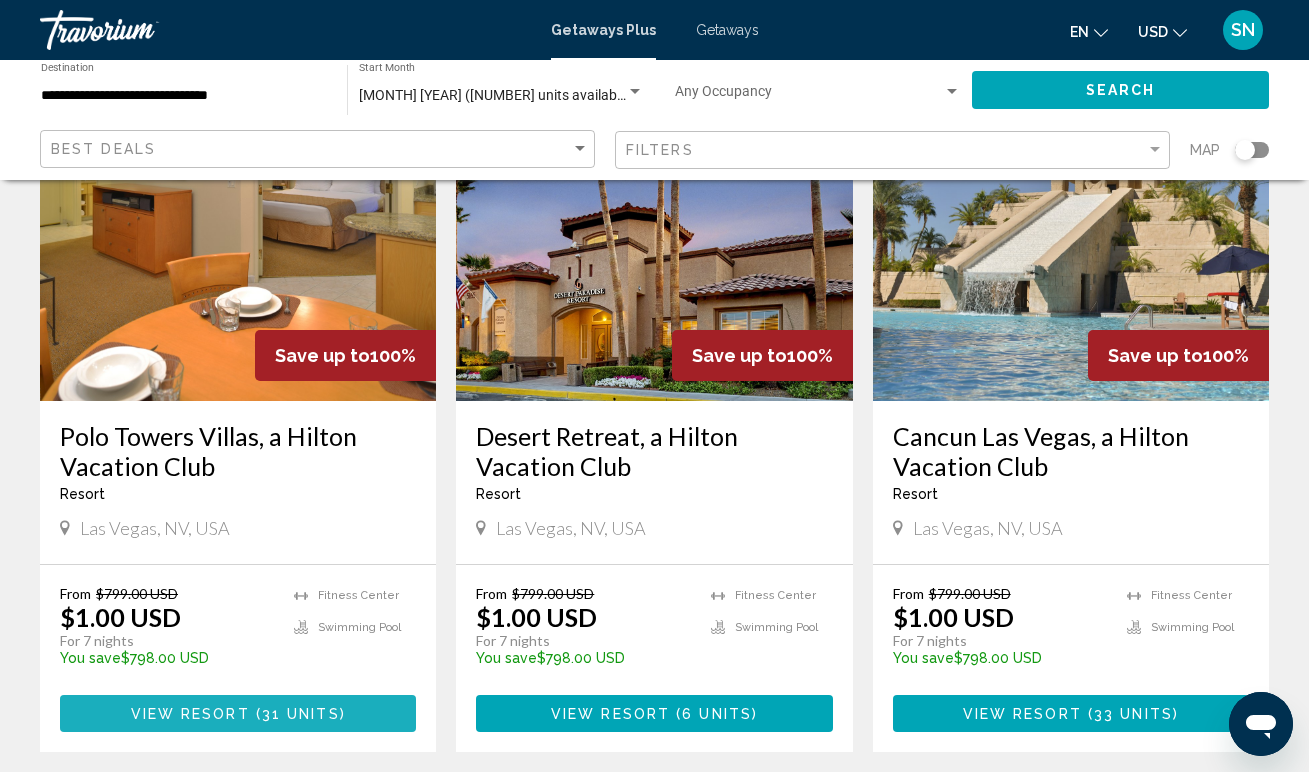 click on "View Resort" at bounding box center [190, 714] 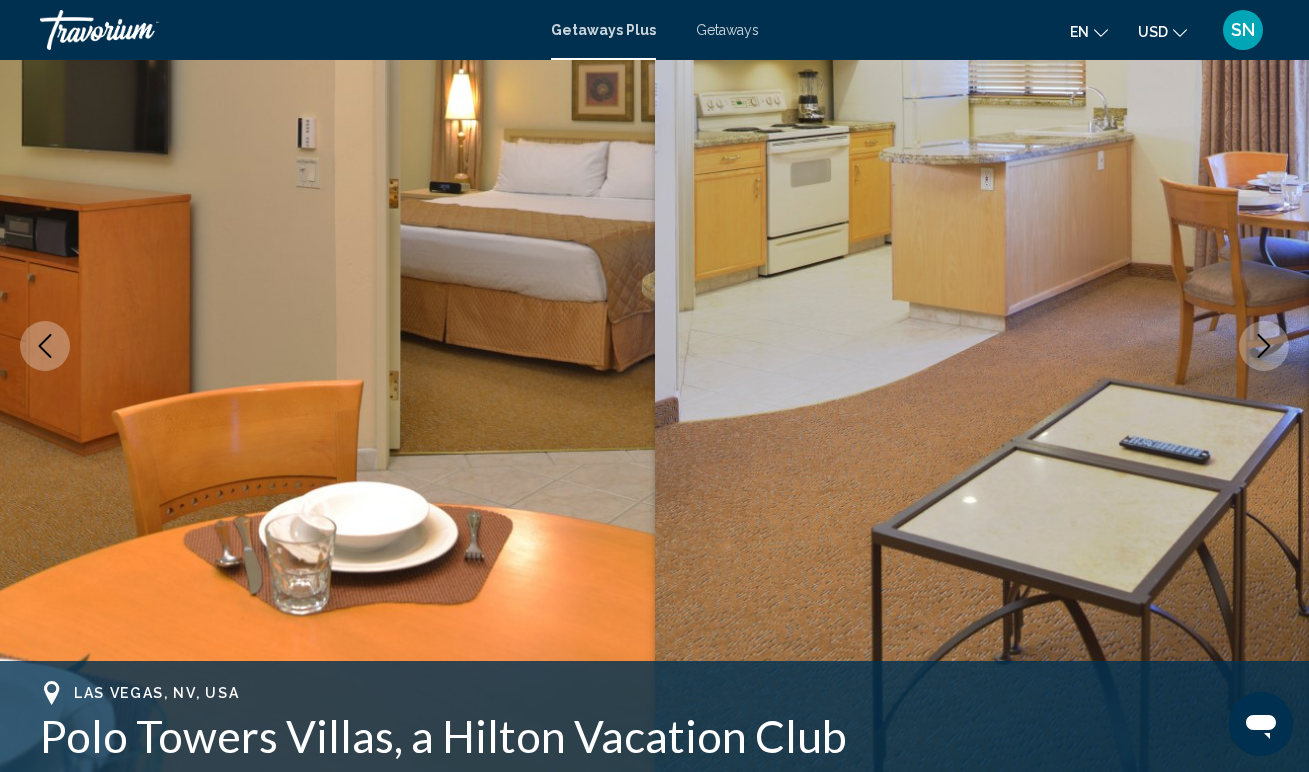 scroll, scrollTop: 0, scrollLeft: 0, axis: both 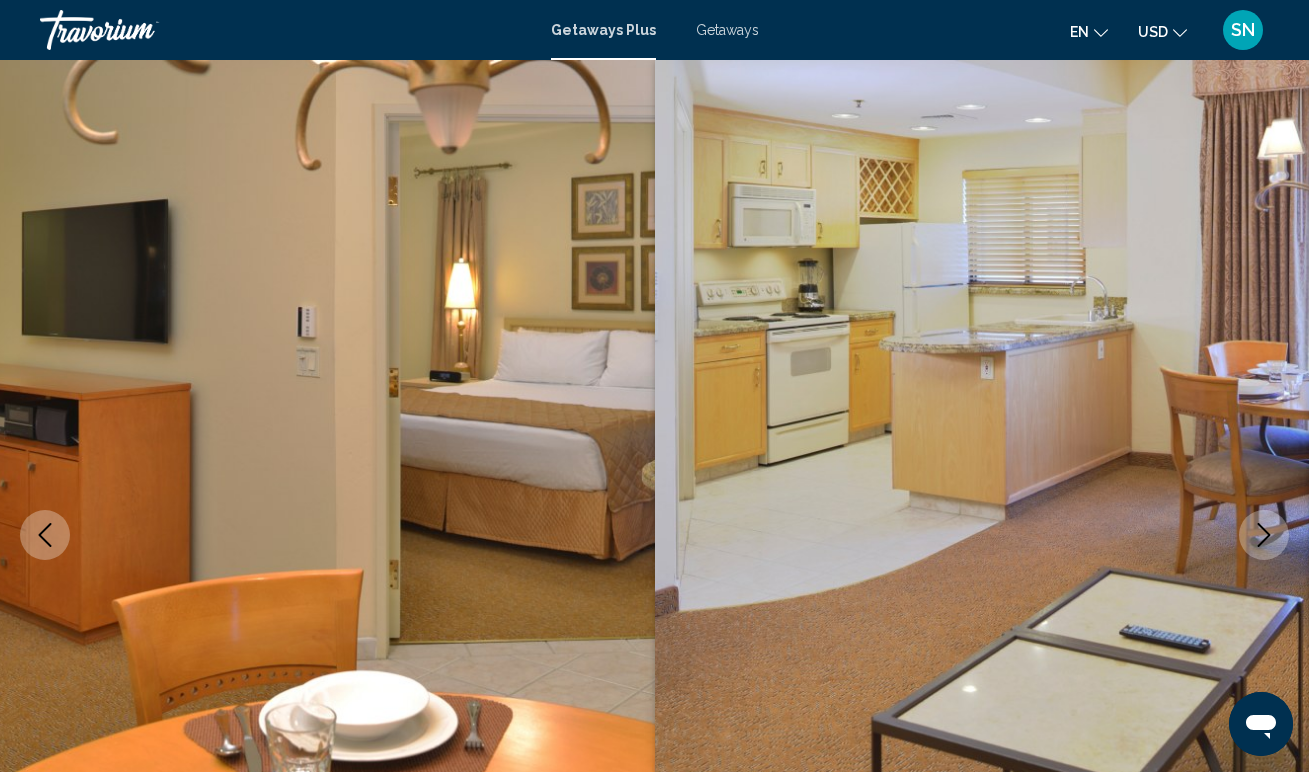 type 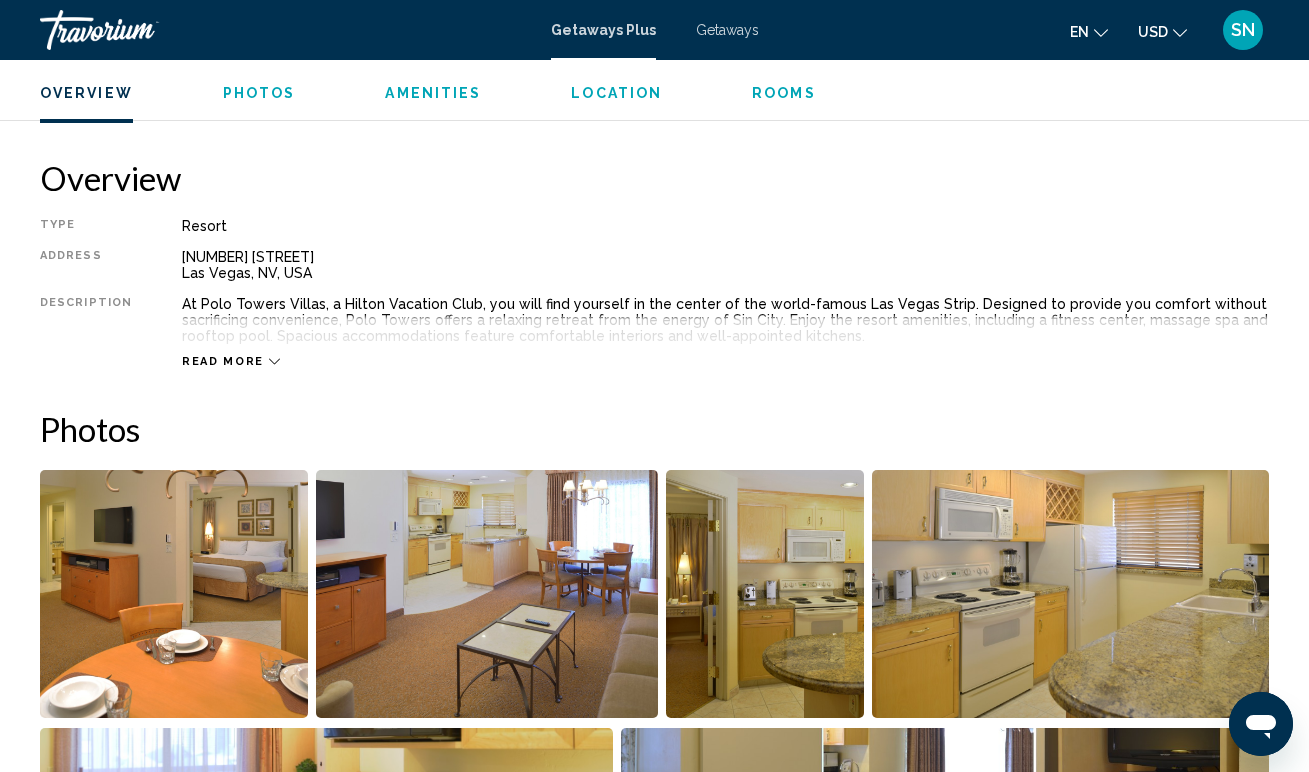 scroll, scrollTop: 954, scrollLeft: 0, axis: vertical 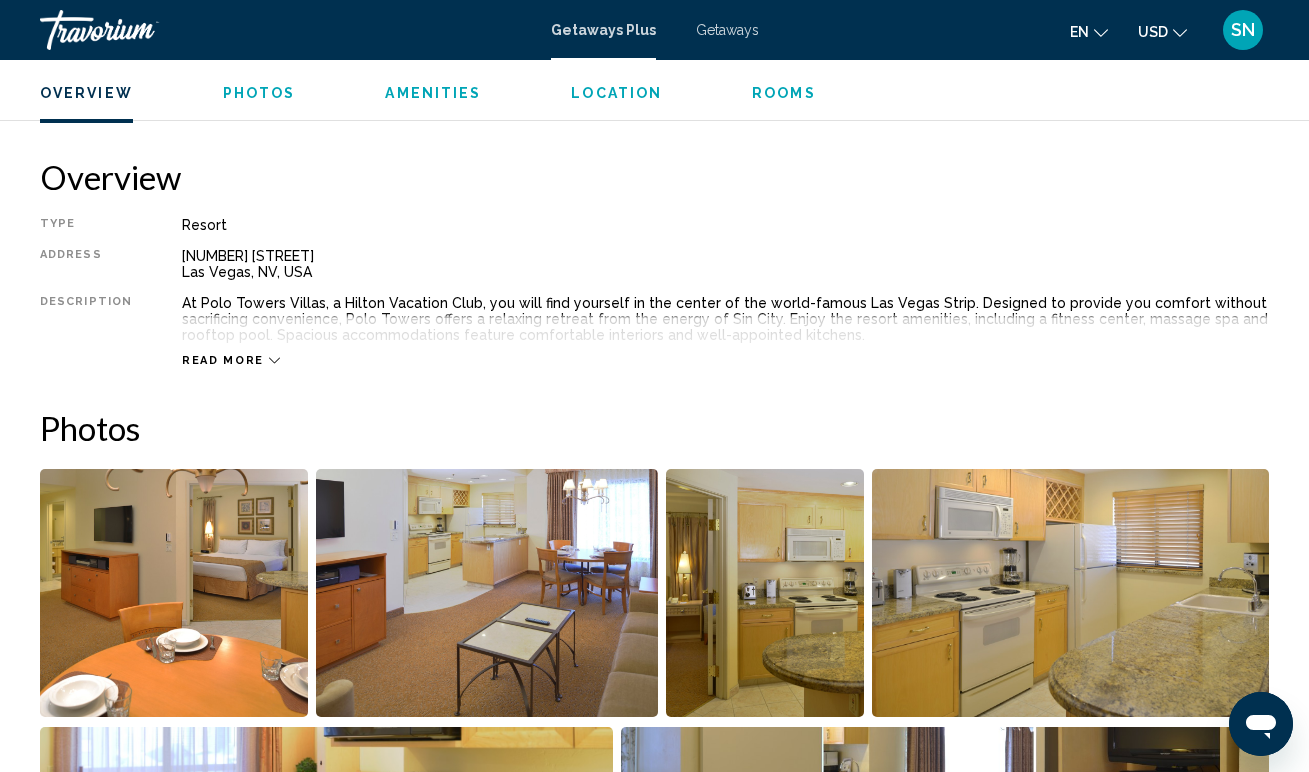 click 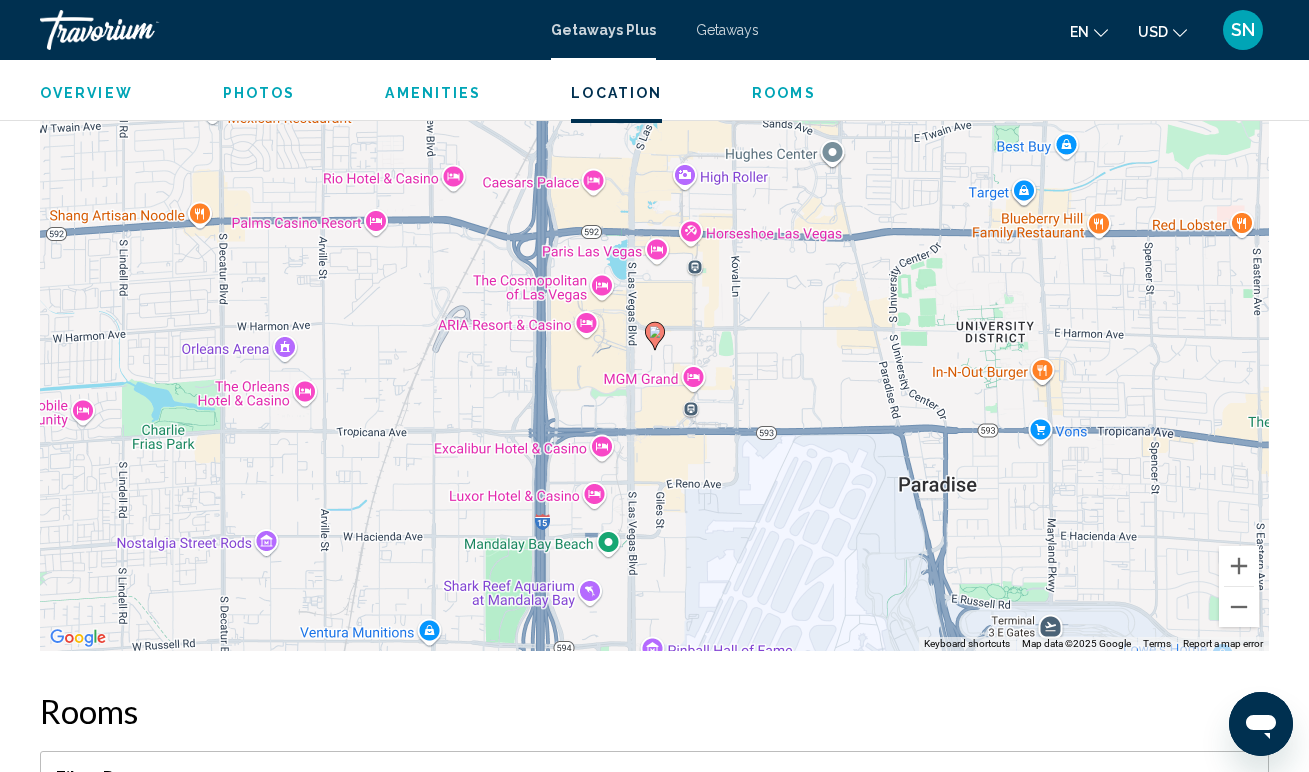 scroll, scrollTop: 3171, scrollLeft: 0, axis: vertical 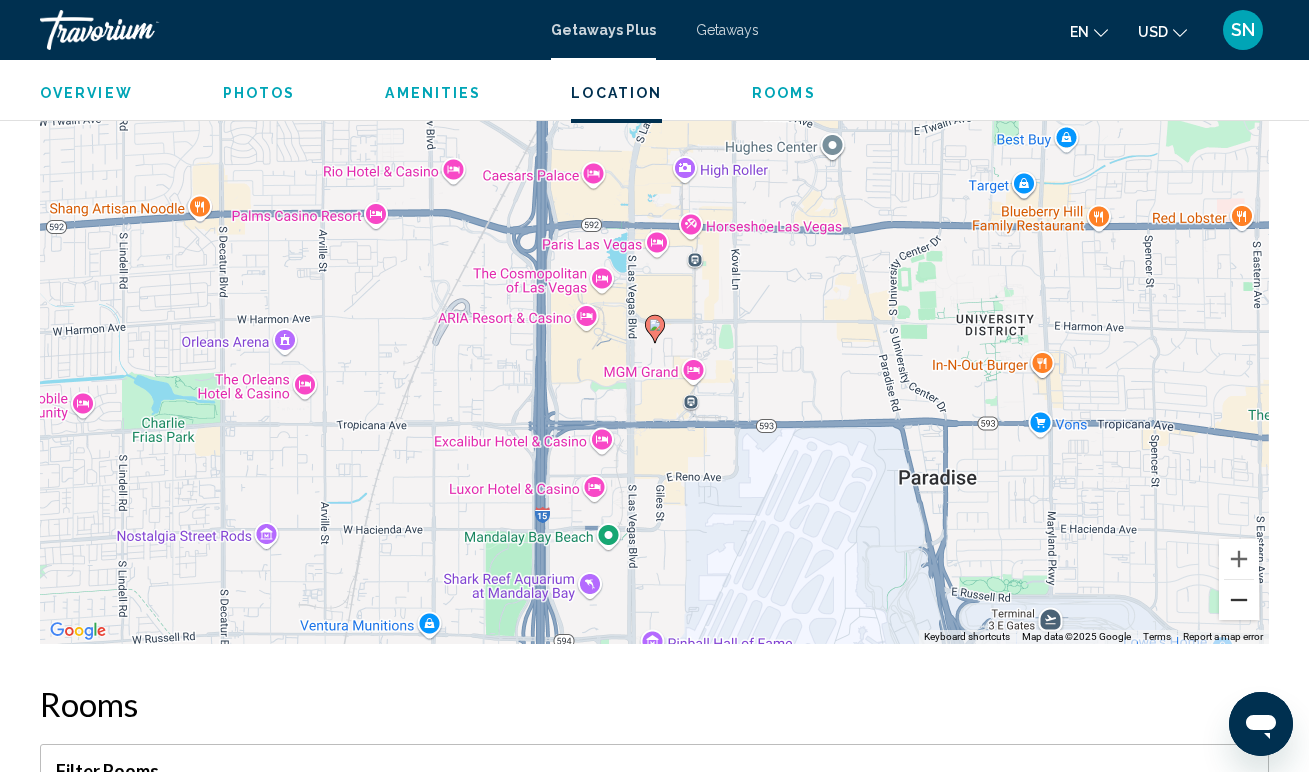 click at bounding box center (1239, 600) 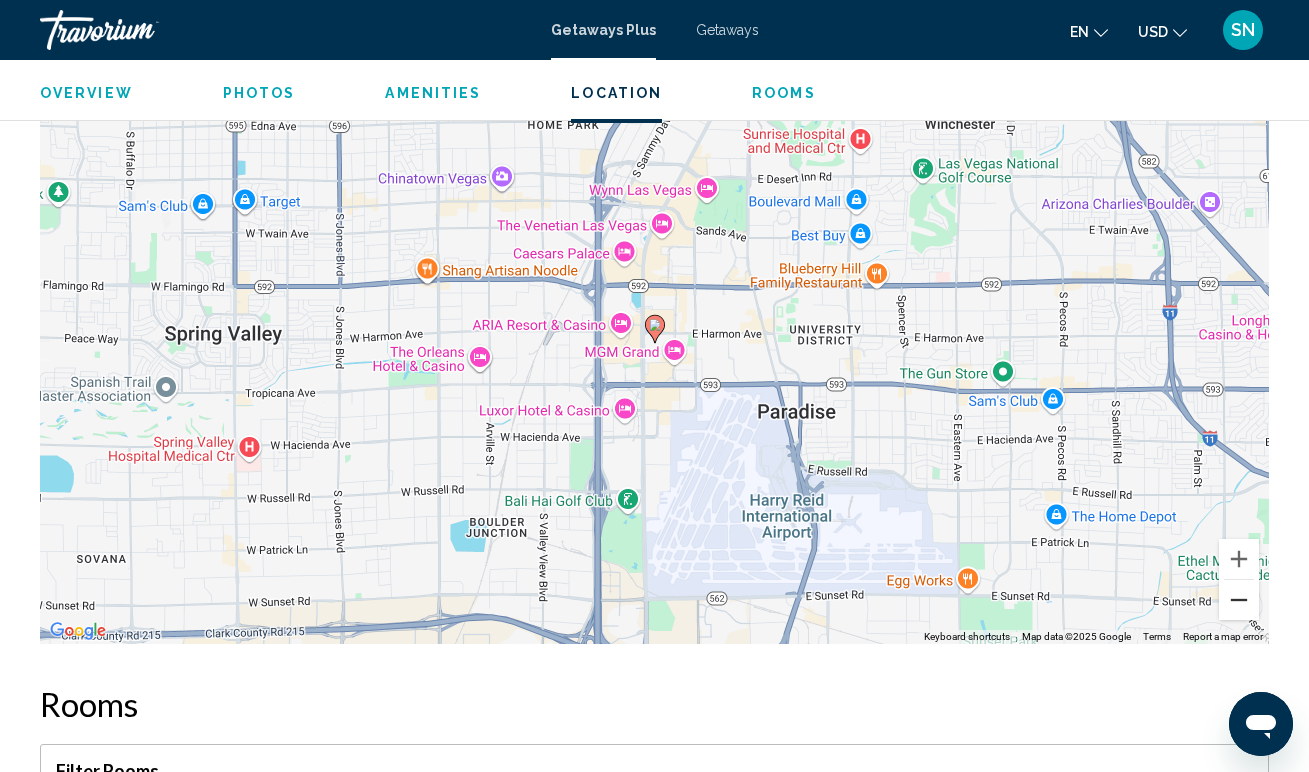 click at bounding box center [1239, 600] 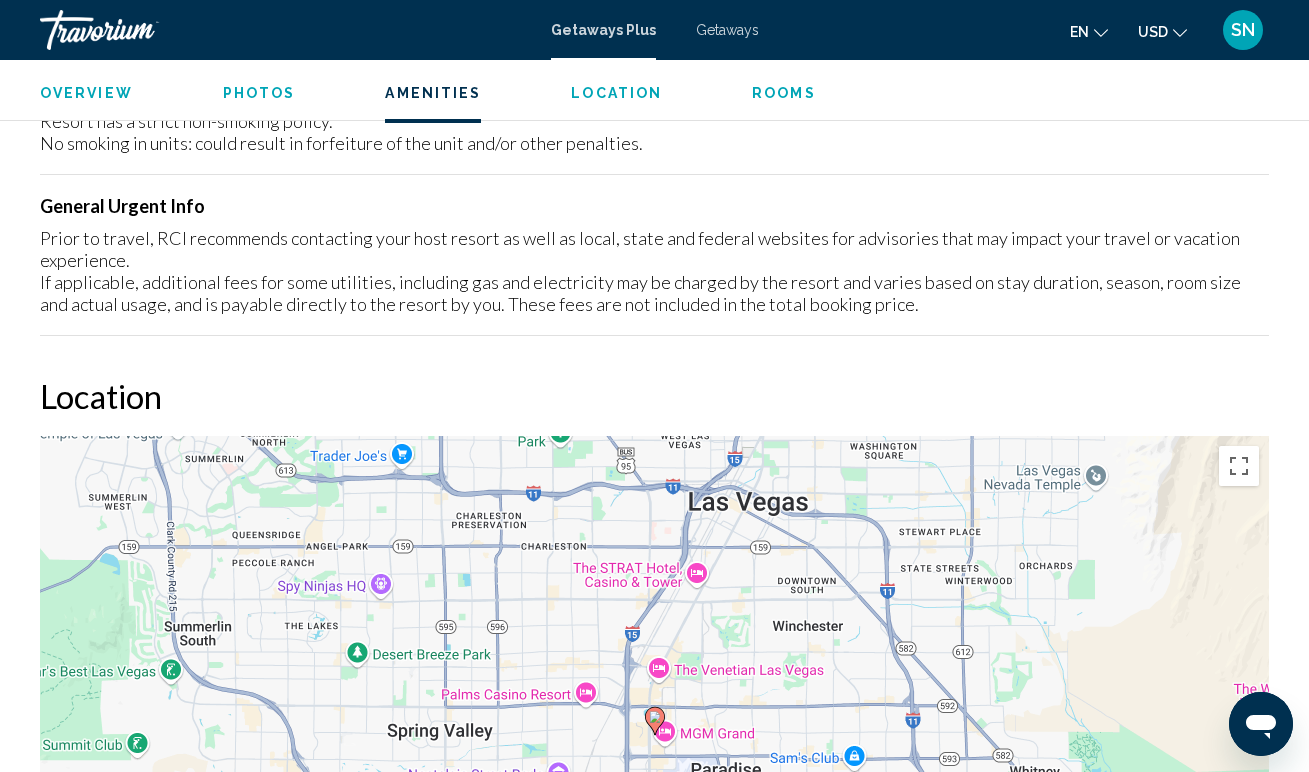 scroll, scrollTop: 2773, scrollLeft: 0, axis: vertical 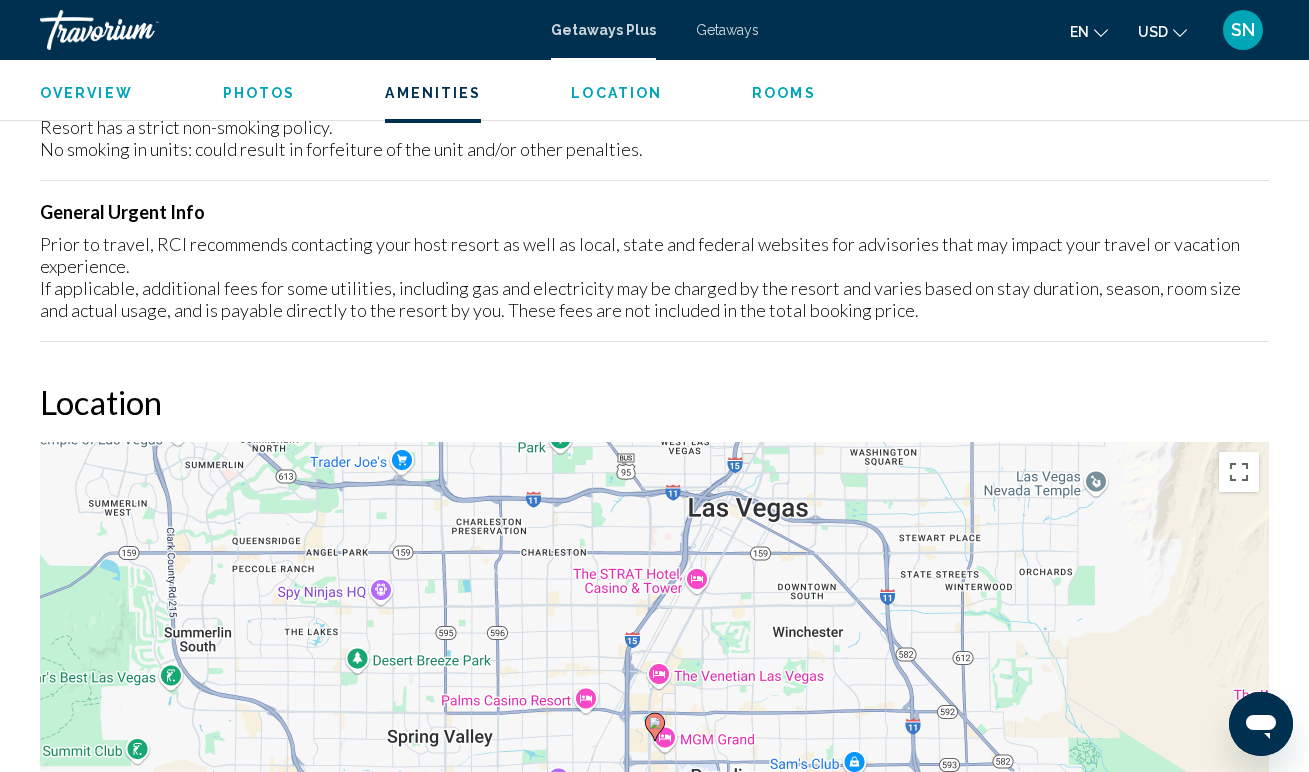 click on "Location" at bounding box center [616, 93] 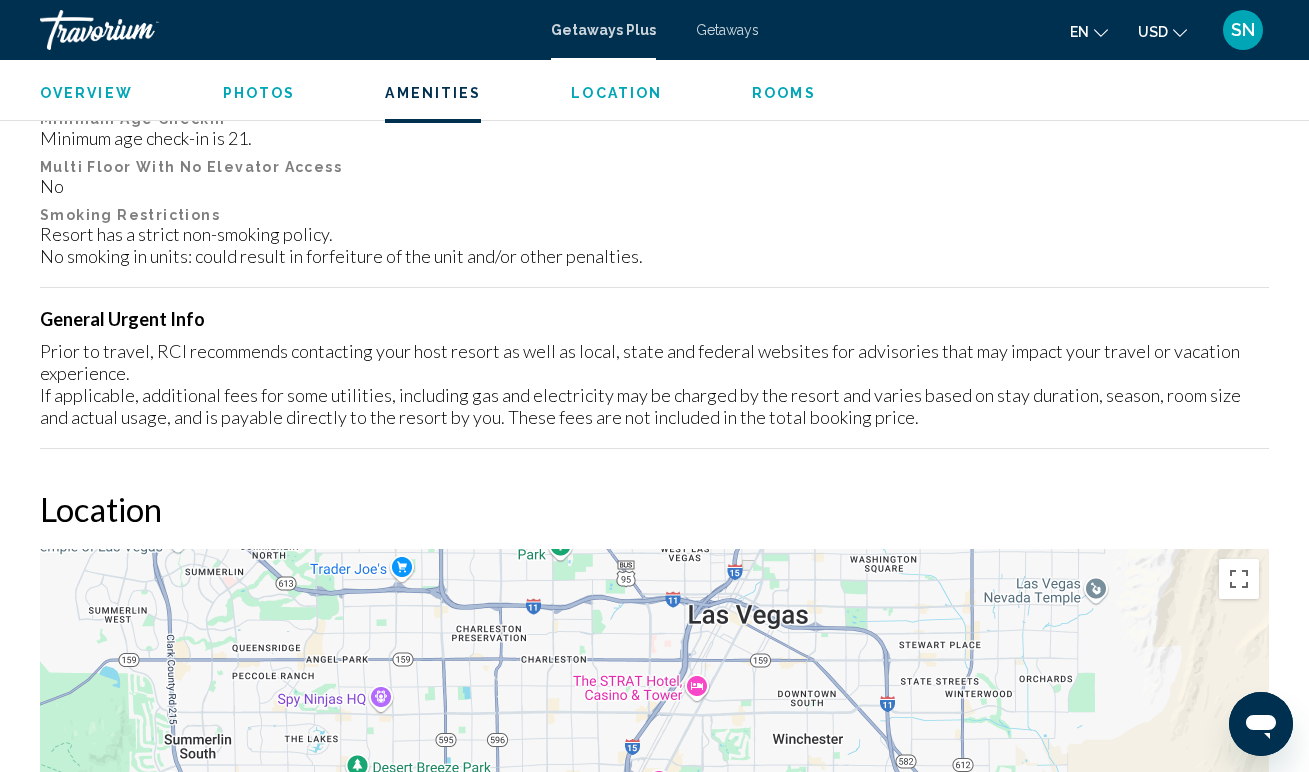 scroll, scrollTop: 2663, scrollLeft: 0, axis: vertical 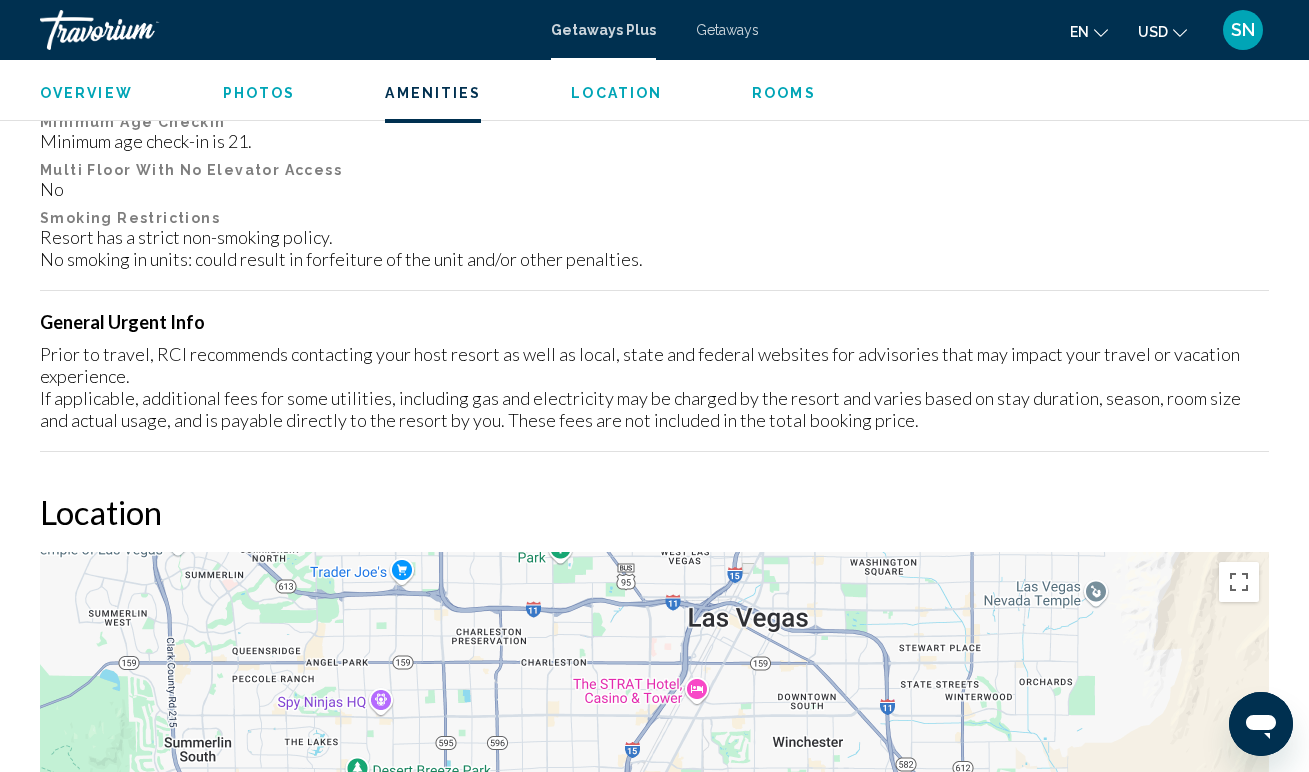 click on "Getaways" at bounding box center [727, 30] 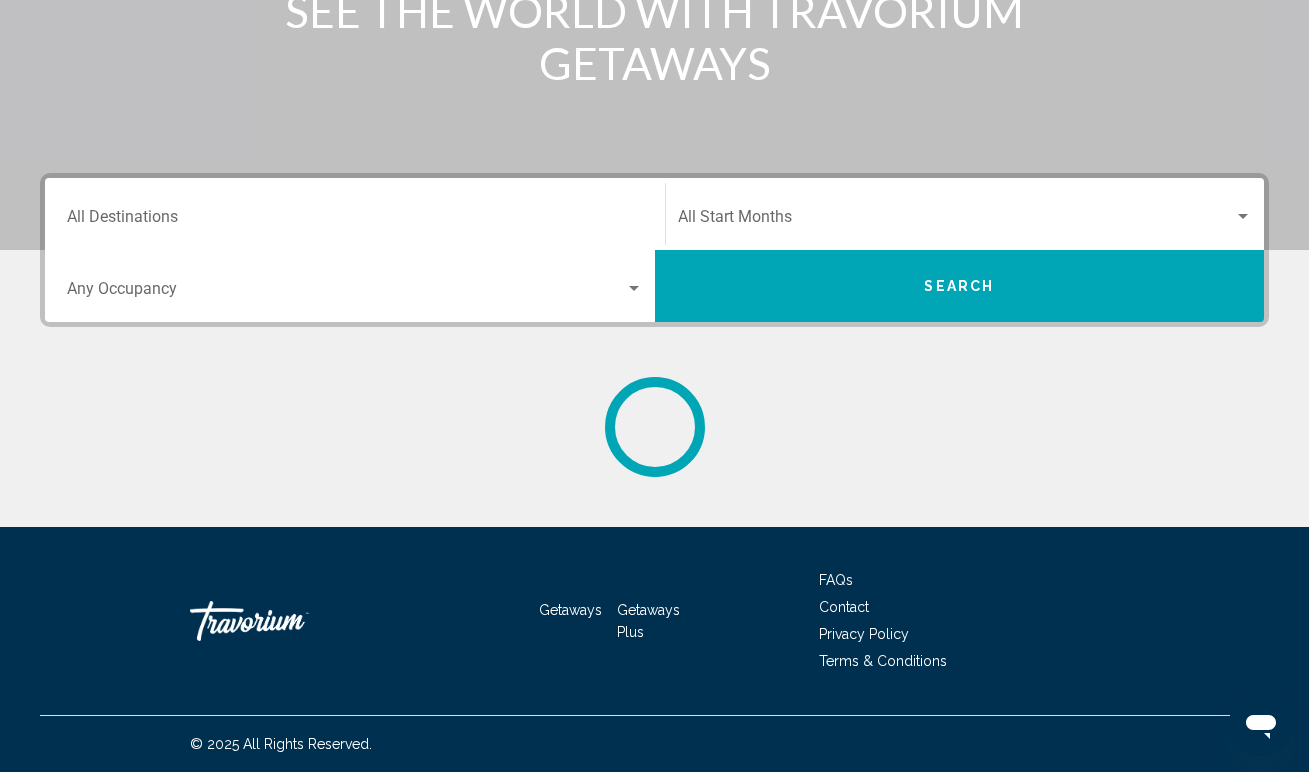 scroll, scrollTop: 0, scrollLeft: 0, axis: both 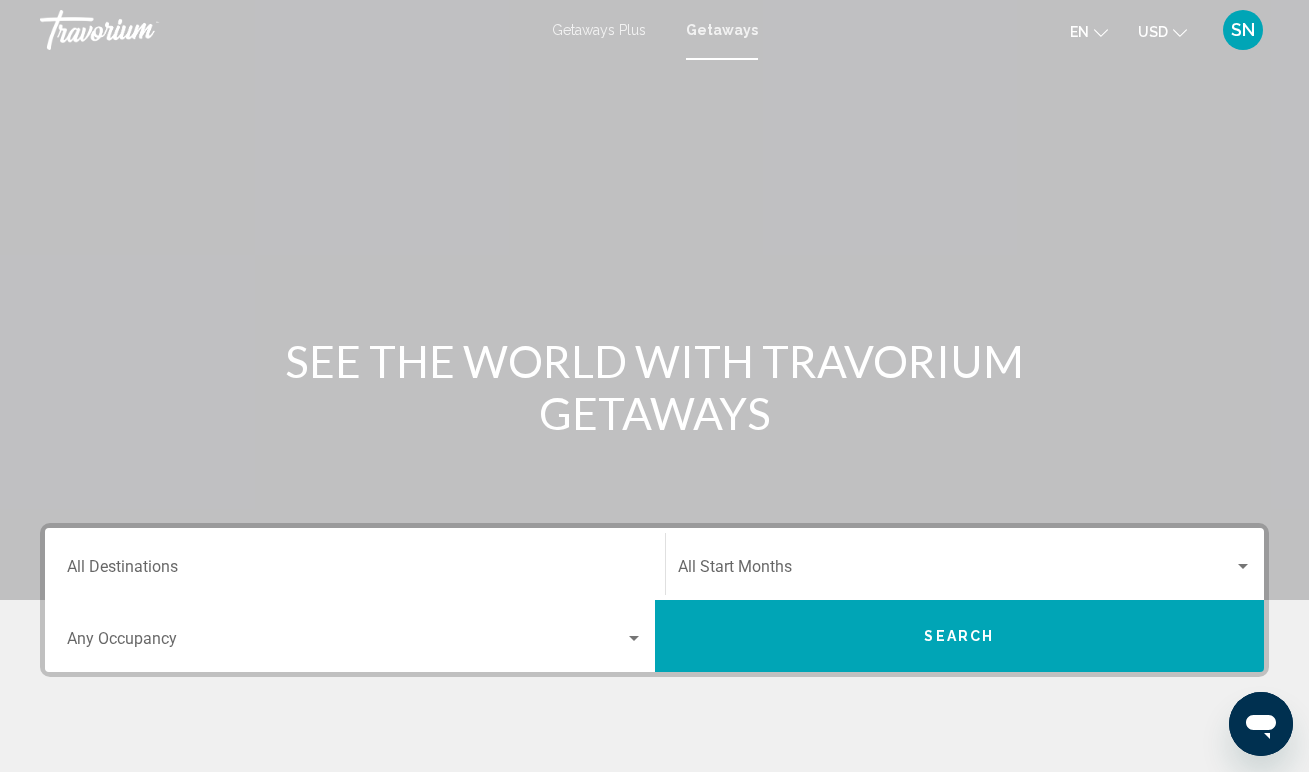 click on "Destination All Destinations" at bounding box center (355, 571) 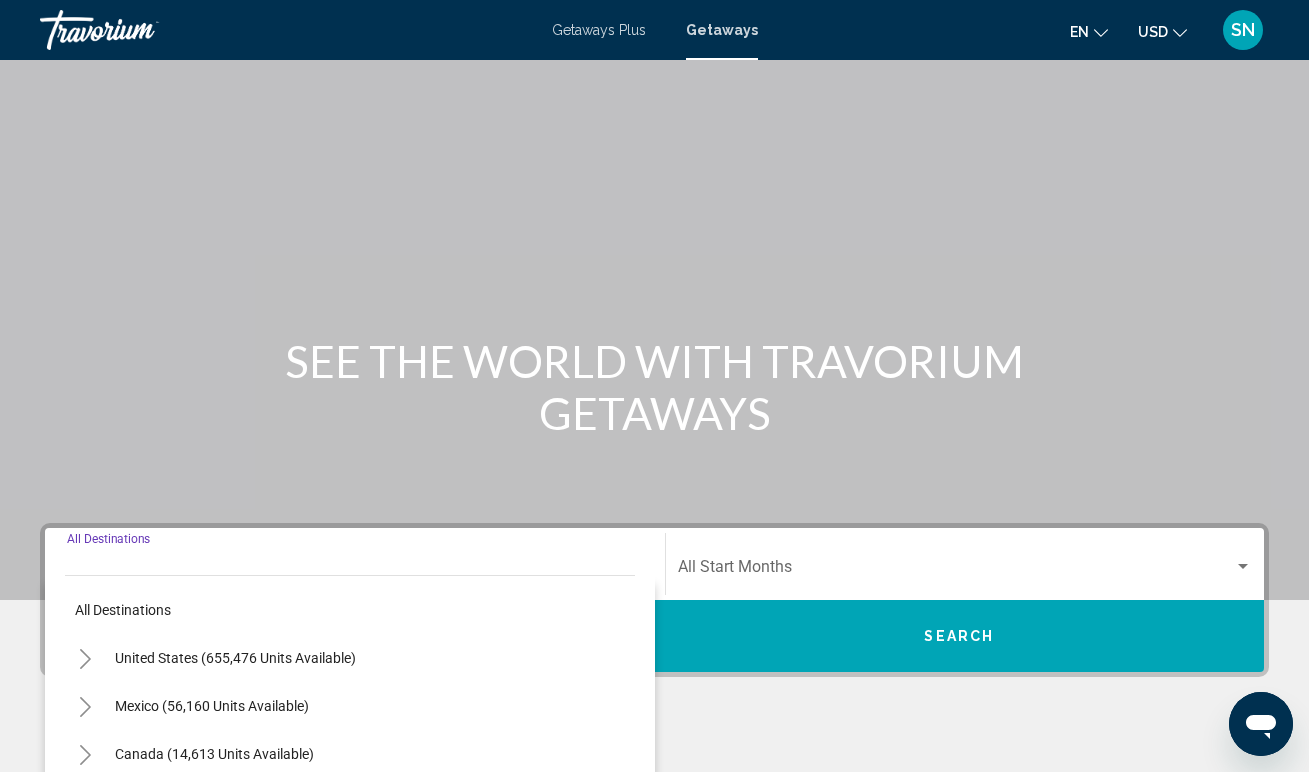 scroll, scrollTop: 350, scrollLeft: 0, axis: vertical 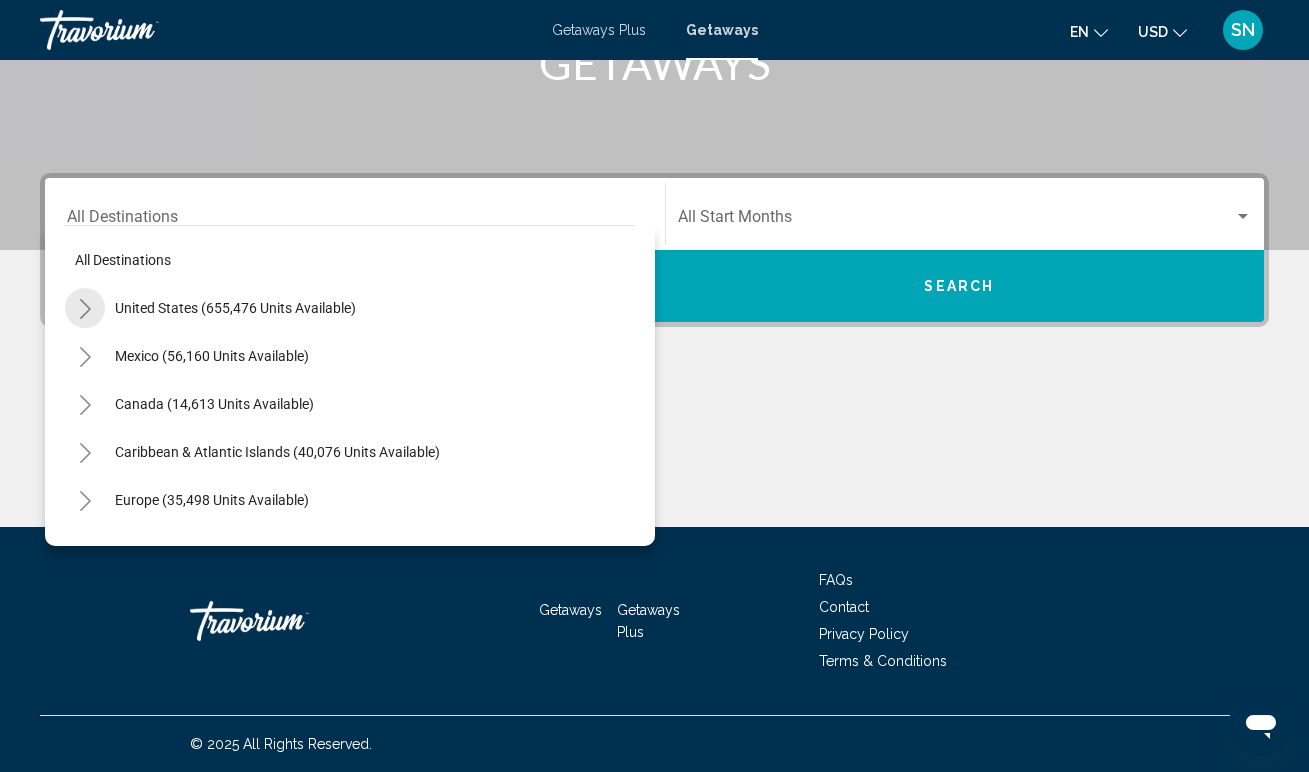 click 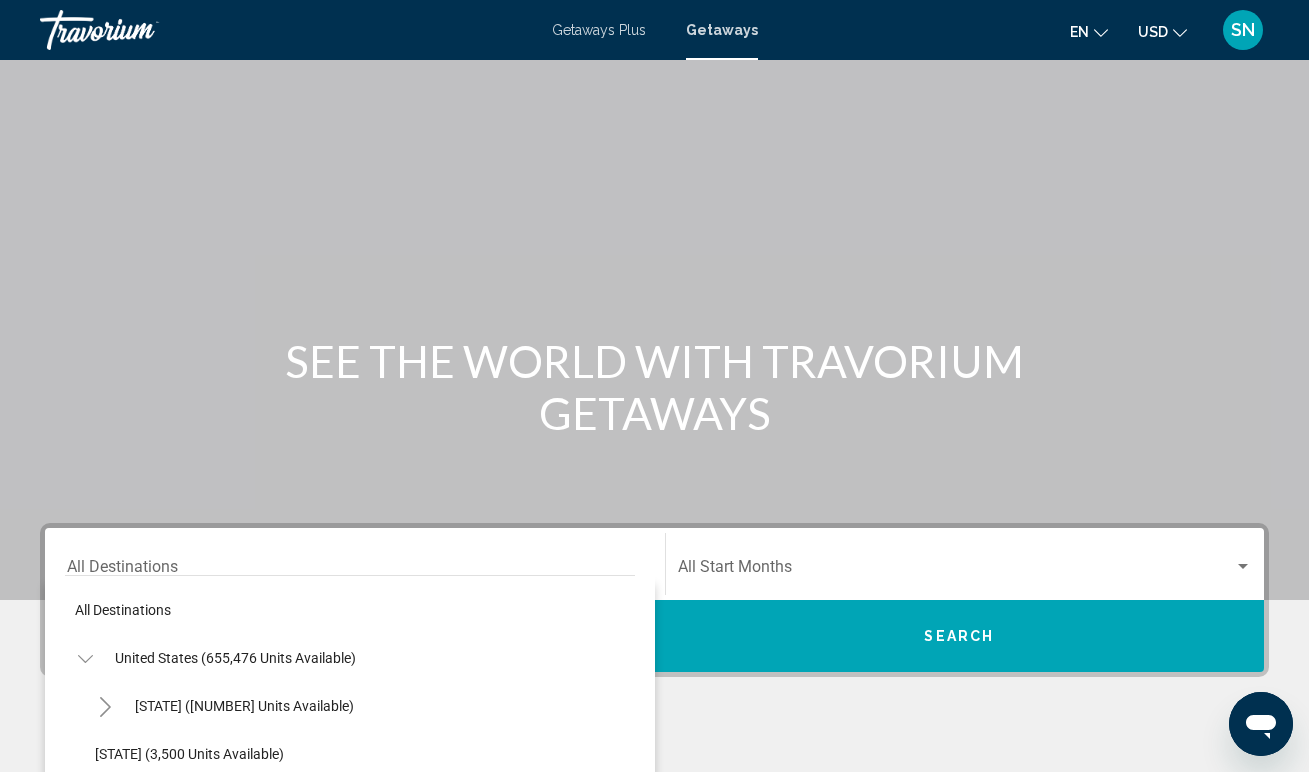 scroll, scrollTop: 341, scrollLeft: 0, axis: vertical 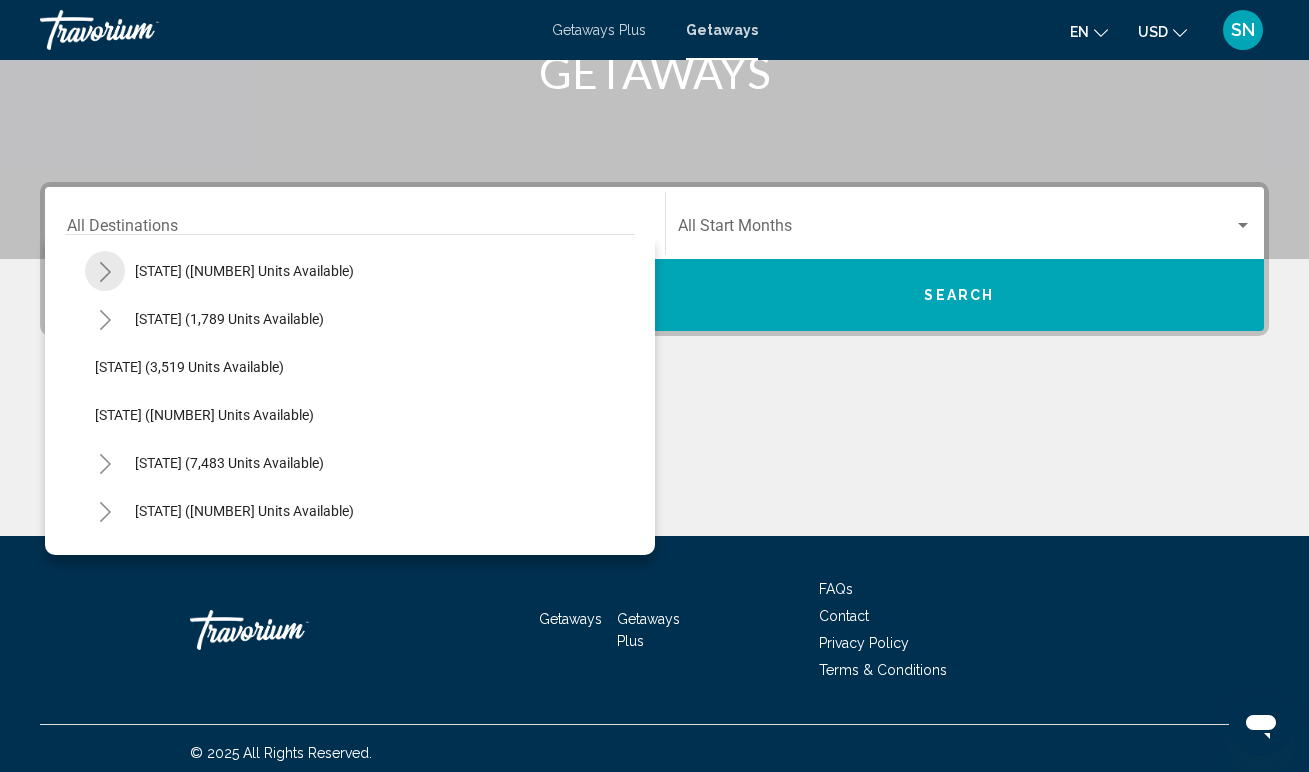 click 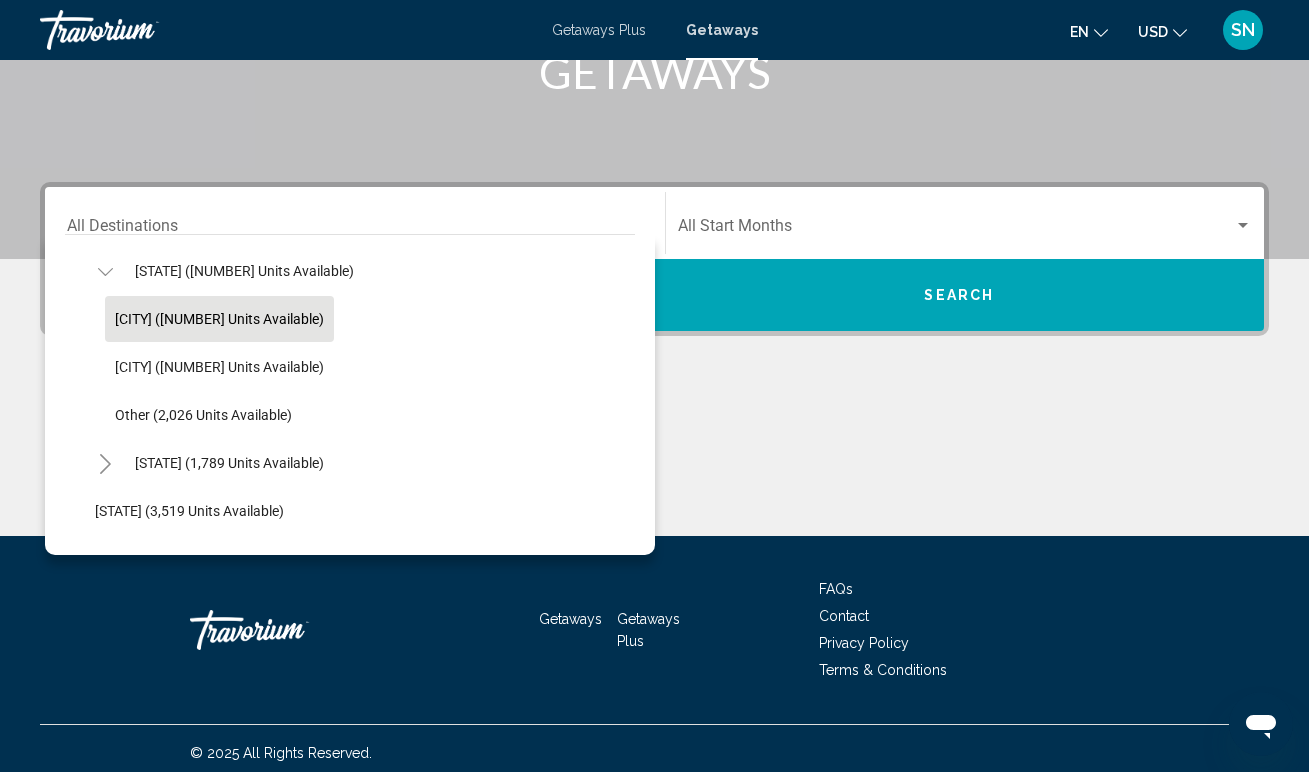 click on "Las Vegas (6,434 units available)" 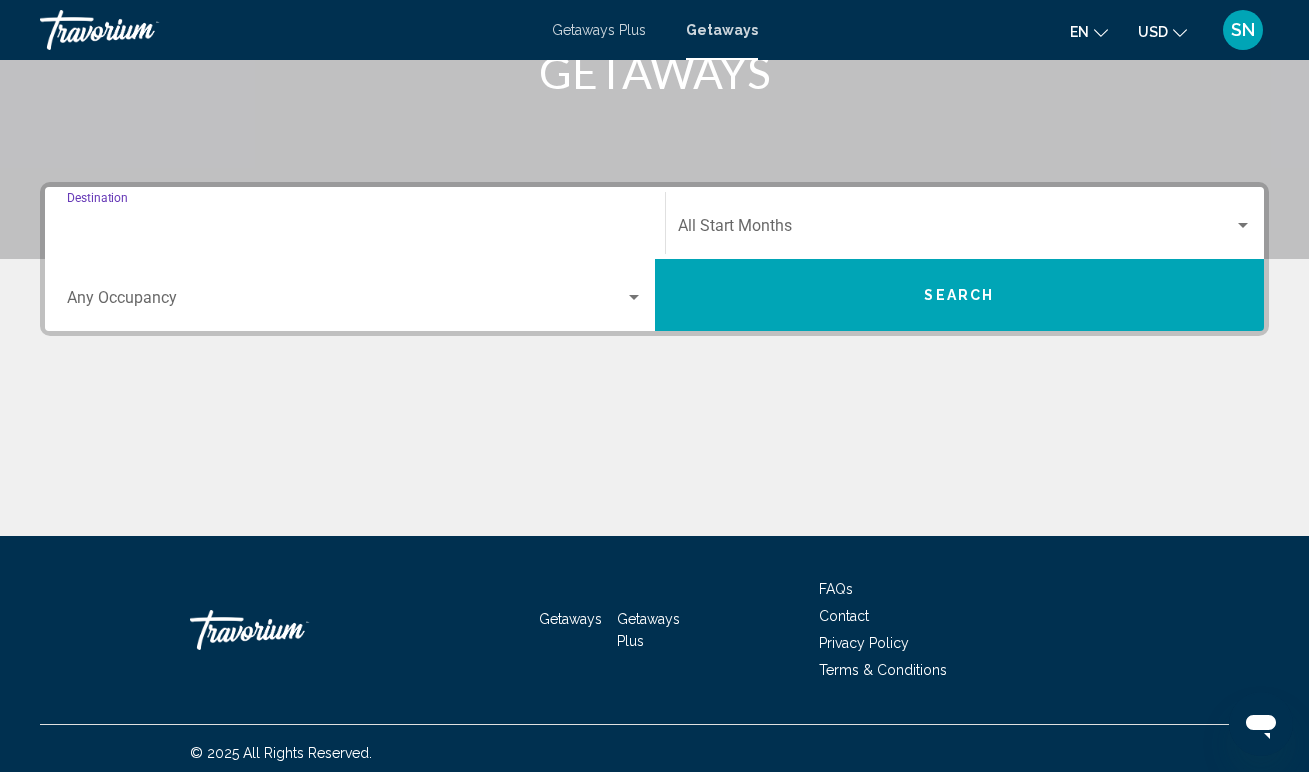 type on "**********" 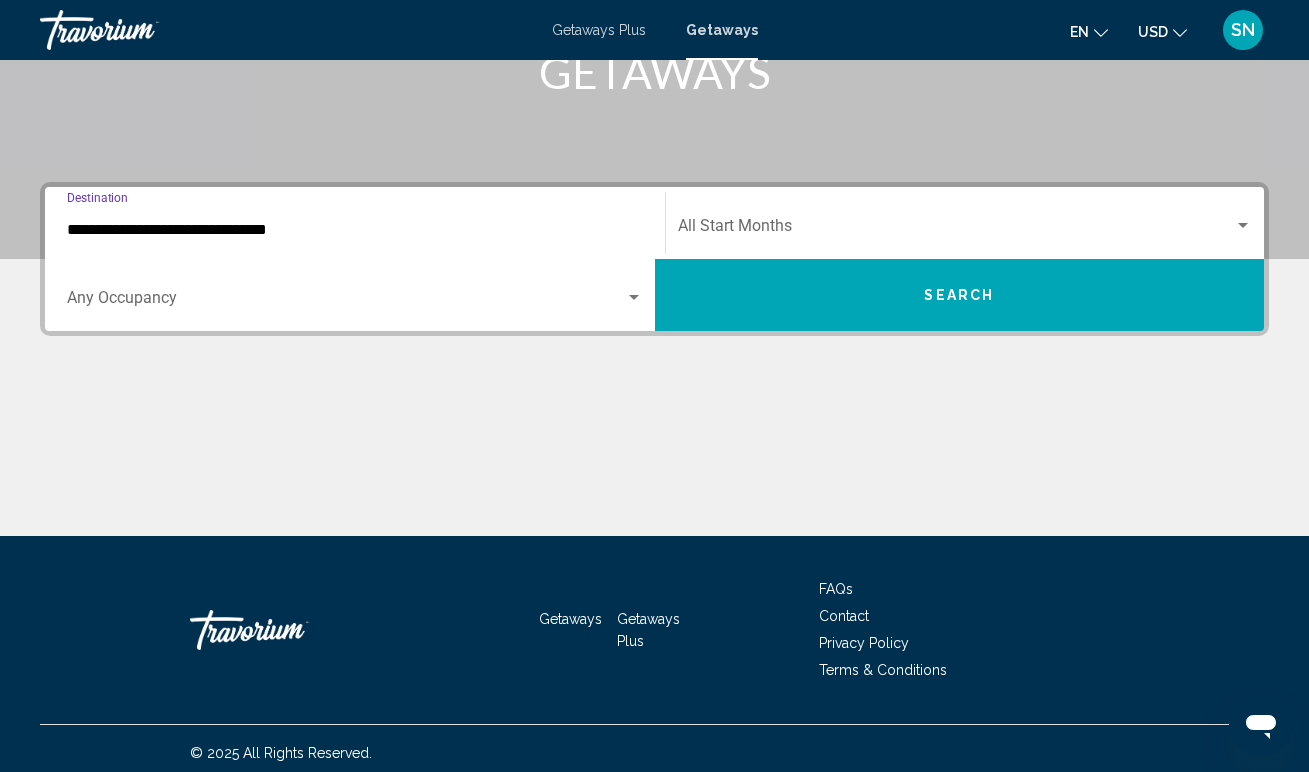 scroll, scrollTop: 350, scrollLeft: 0, axis: vertical 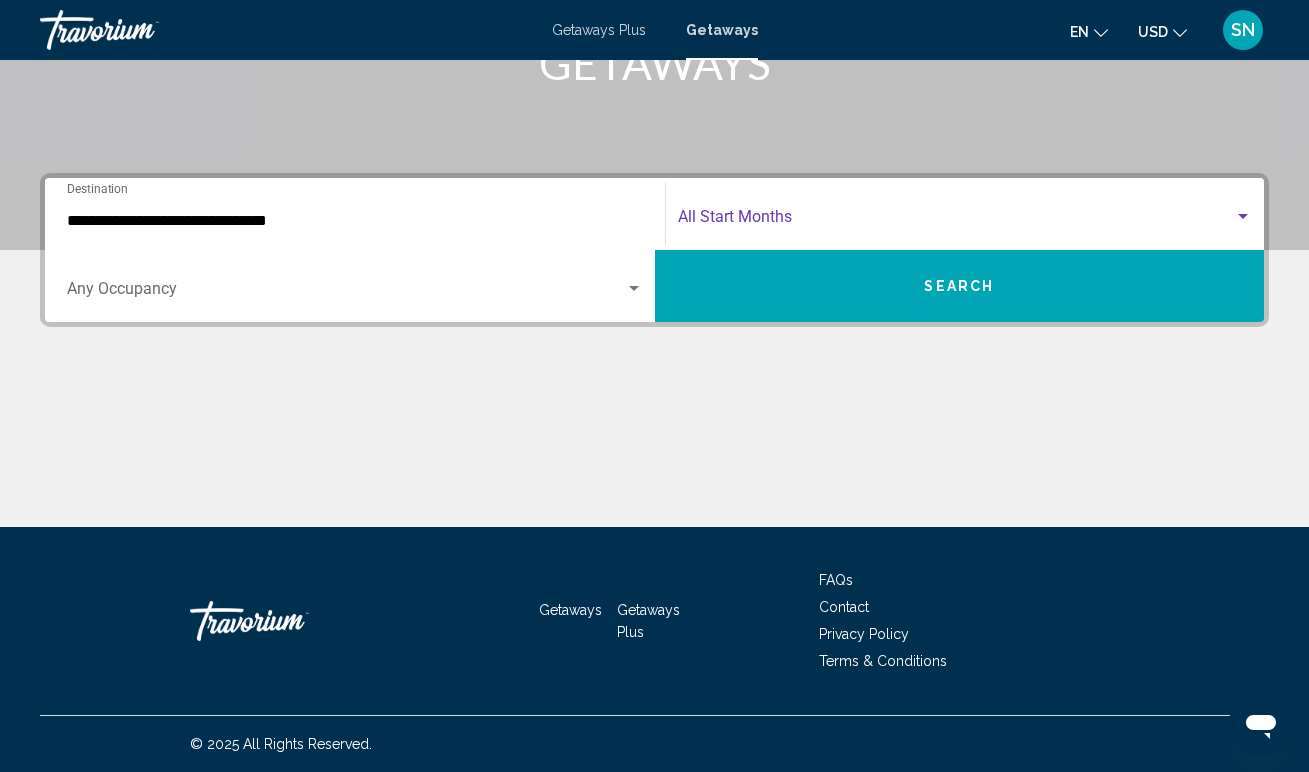 click at bounding box center (956, 221) 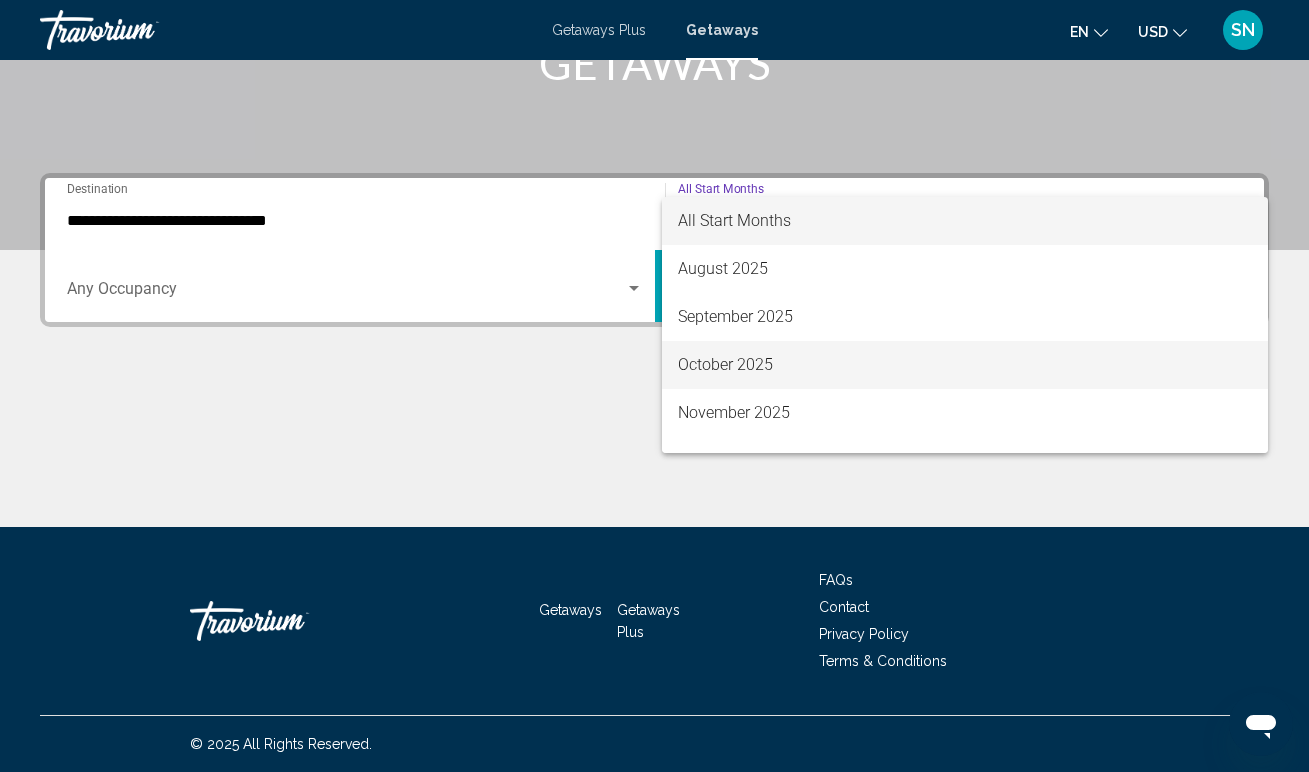 click on "October 2025" at bounding box center (965, 365) 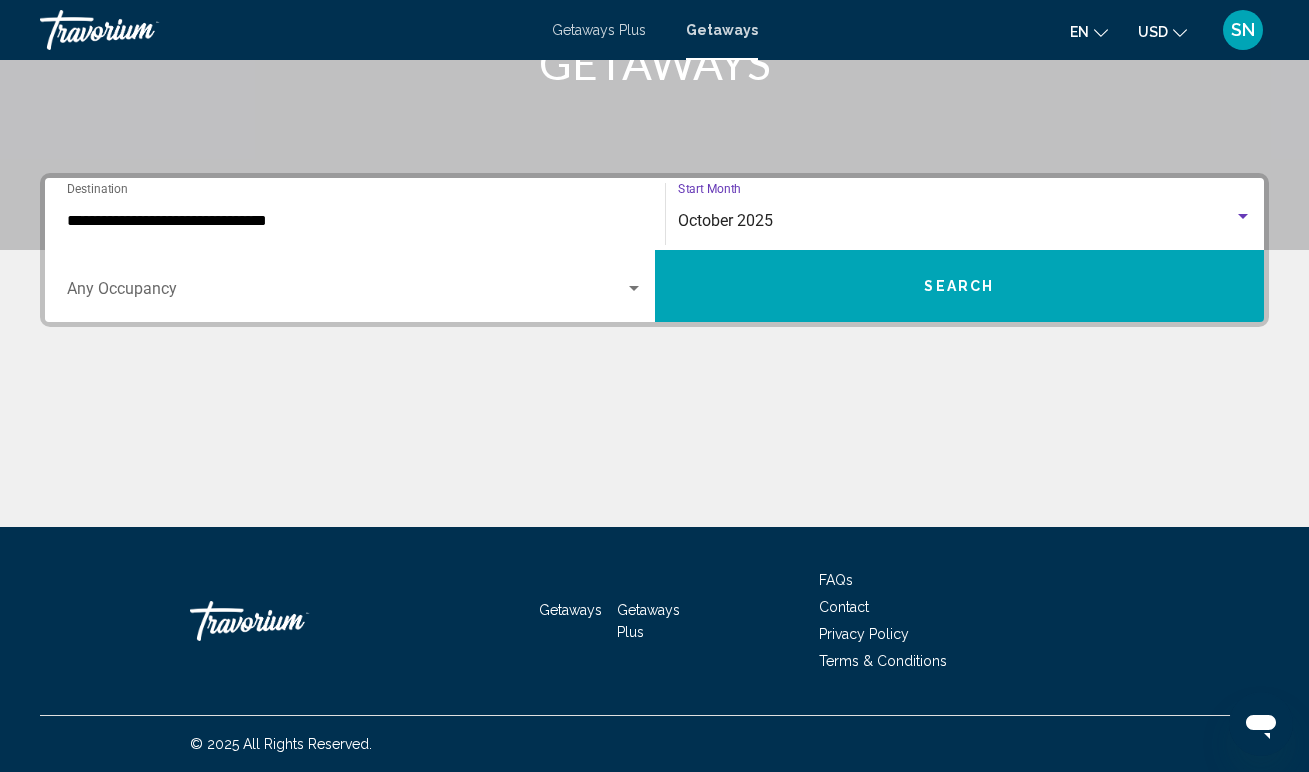 click on "Search" at bounding box center (959, 287) 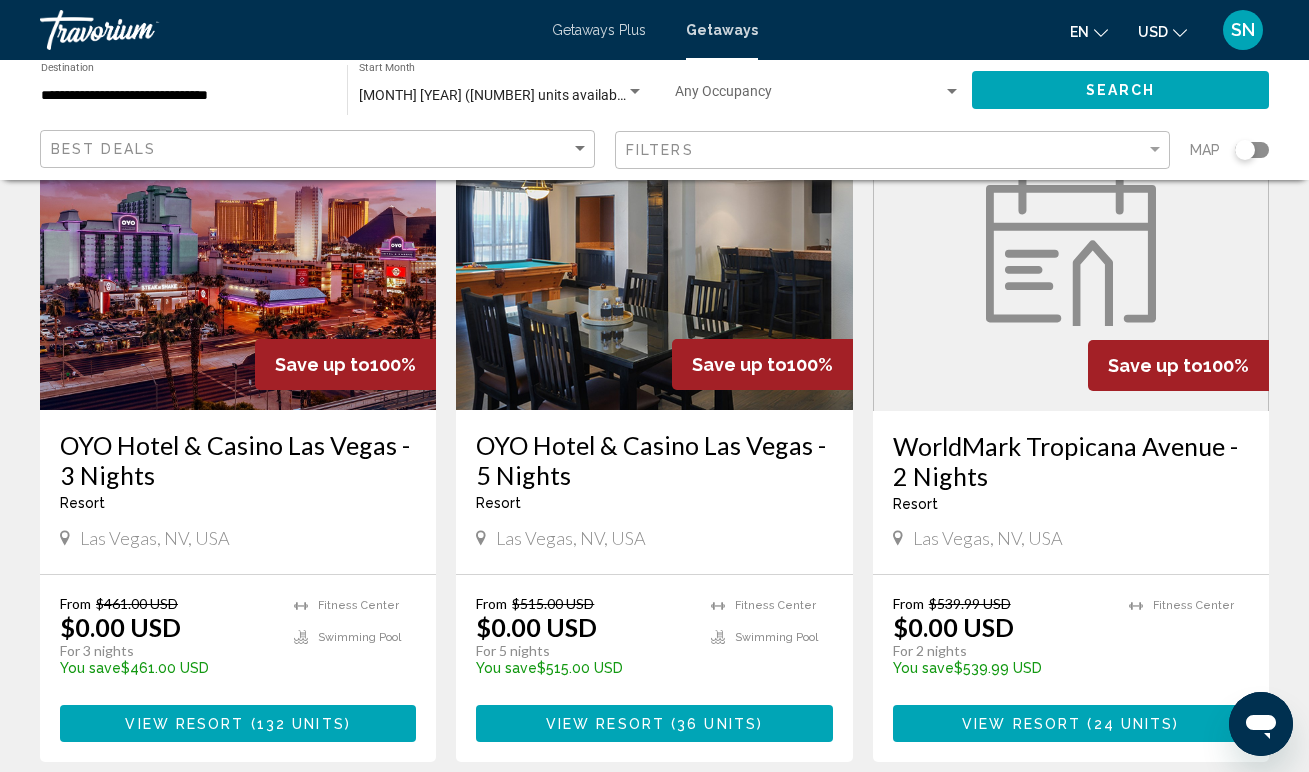 scroll, scrollTop: 183, scrollLeft: 0, axis: vertical 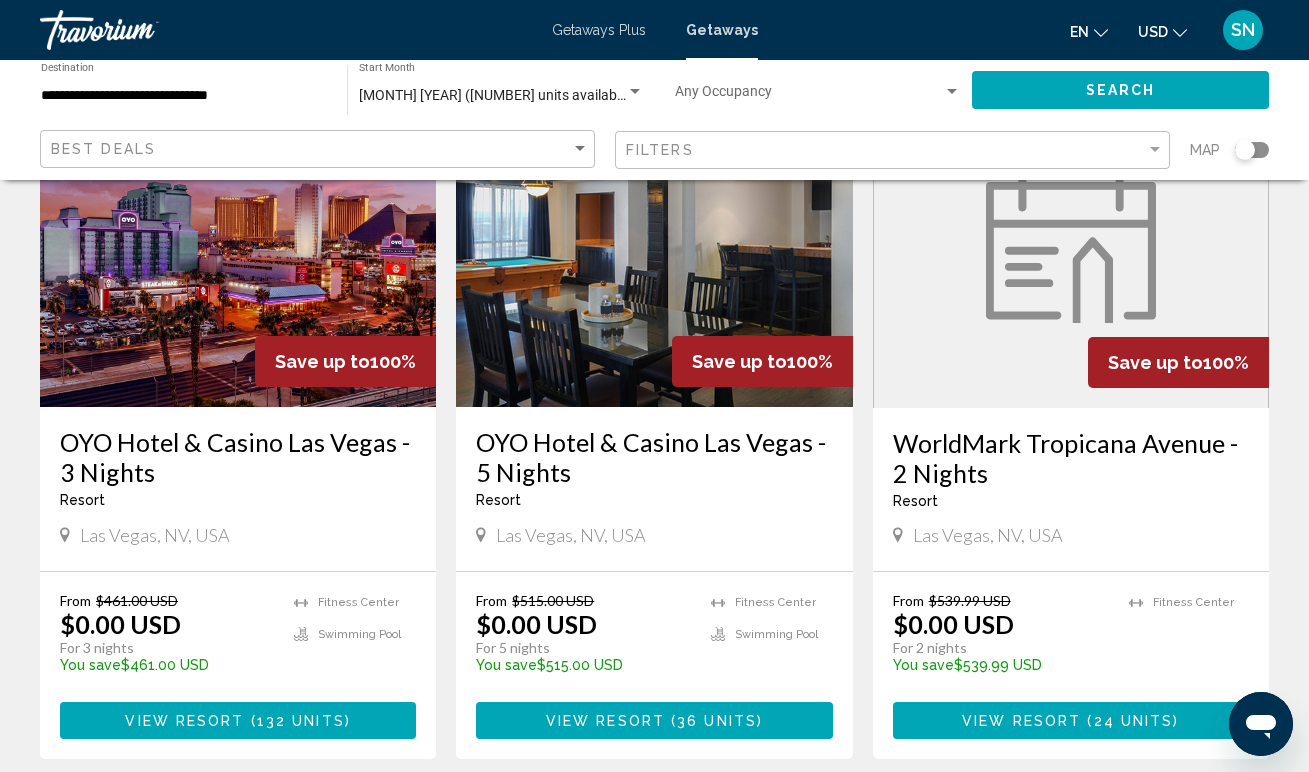 click on "View Resort" at bounding box center (605, 721) 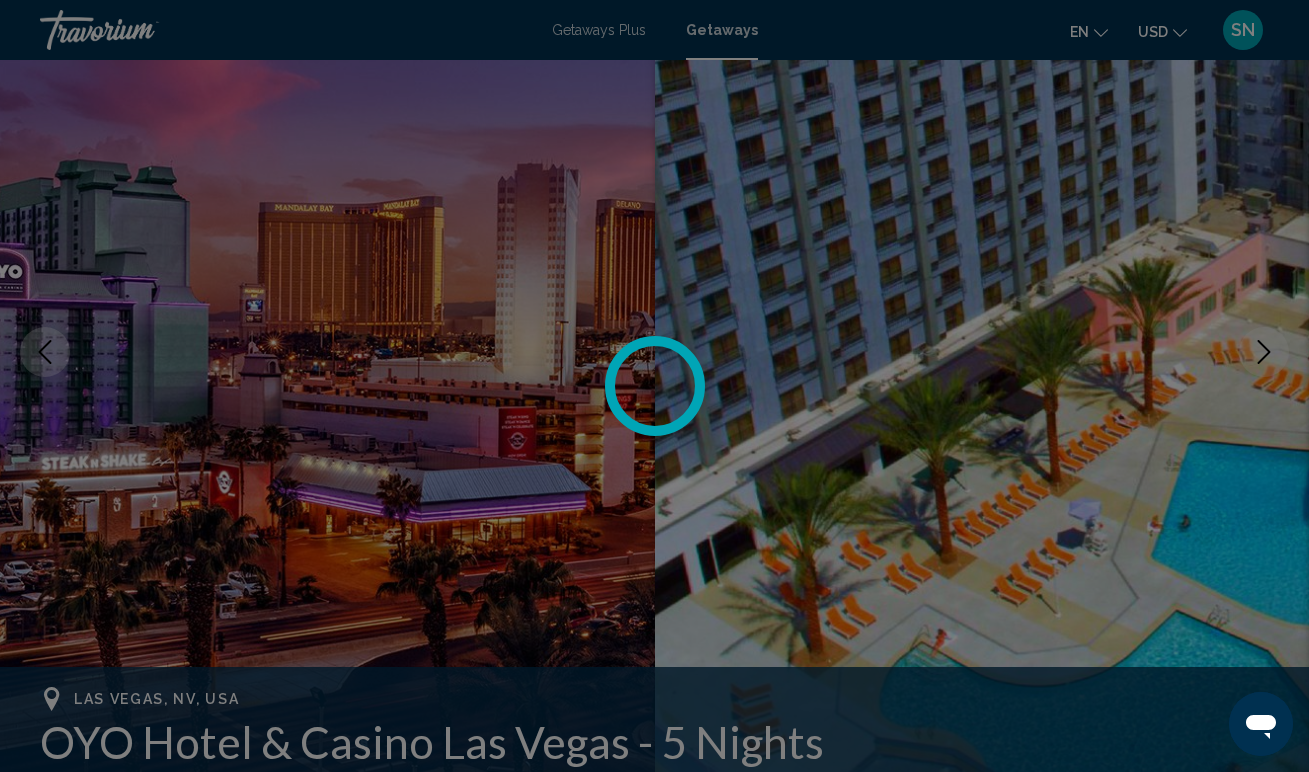 scroll, scrollTop: 0, scrollLeft: 0, axis: both 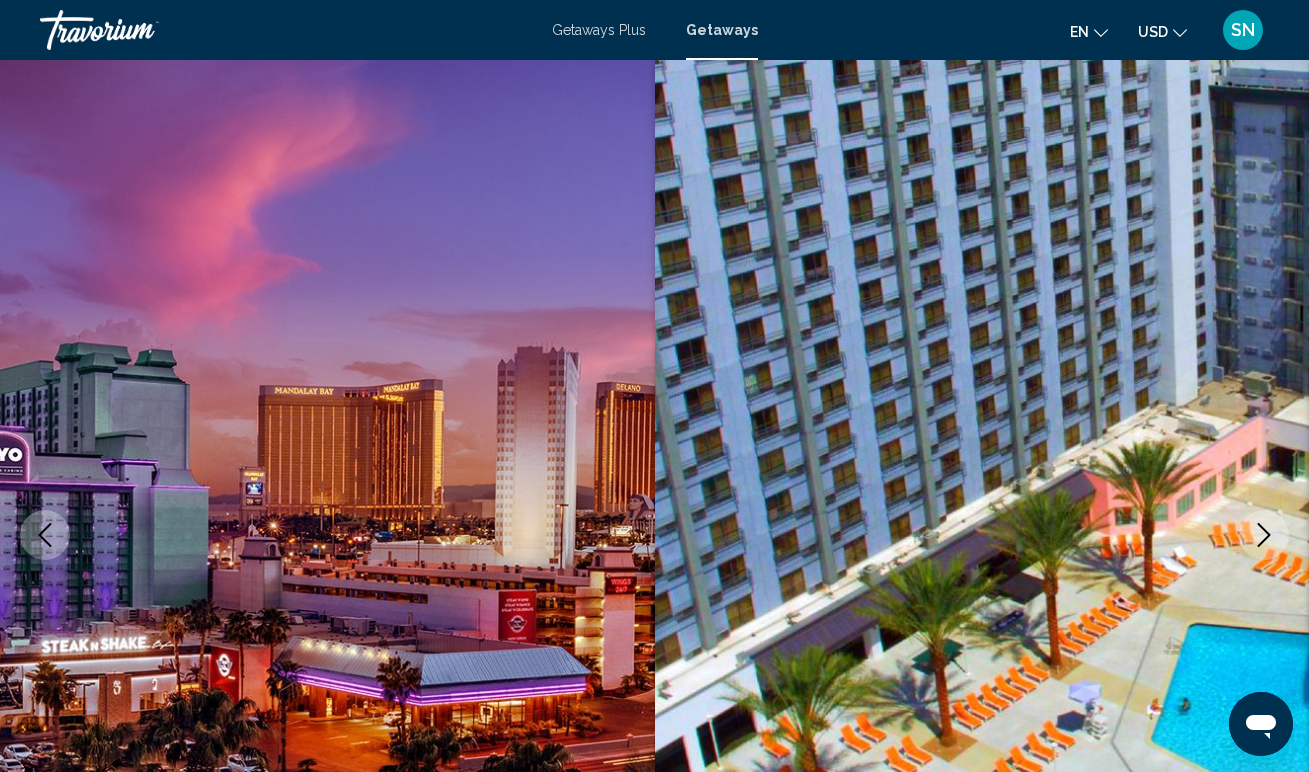 type 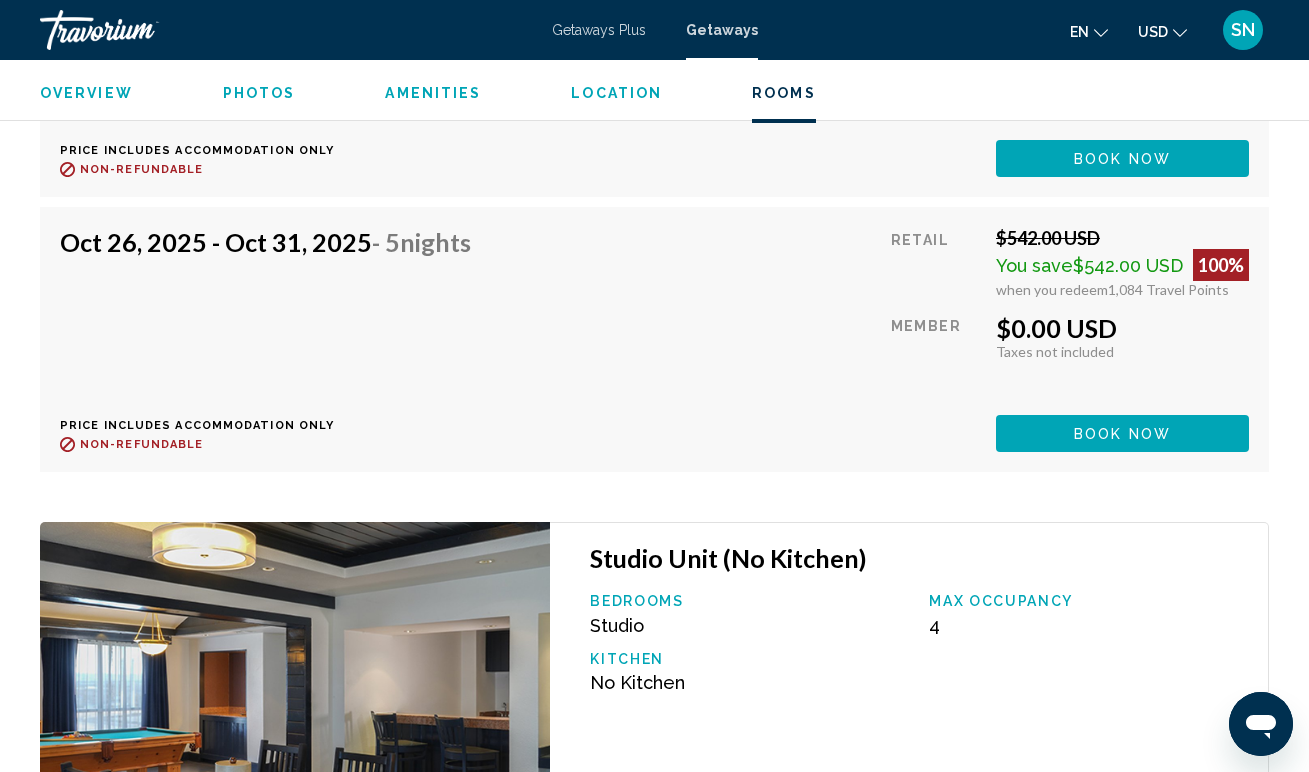 scroll, scrollTop: 5611, scrollLeft: 0, axis: vertical 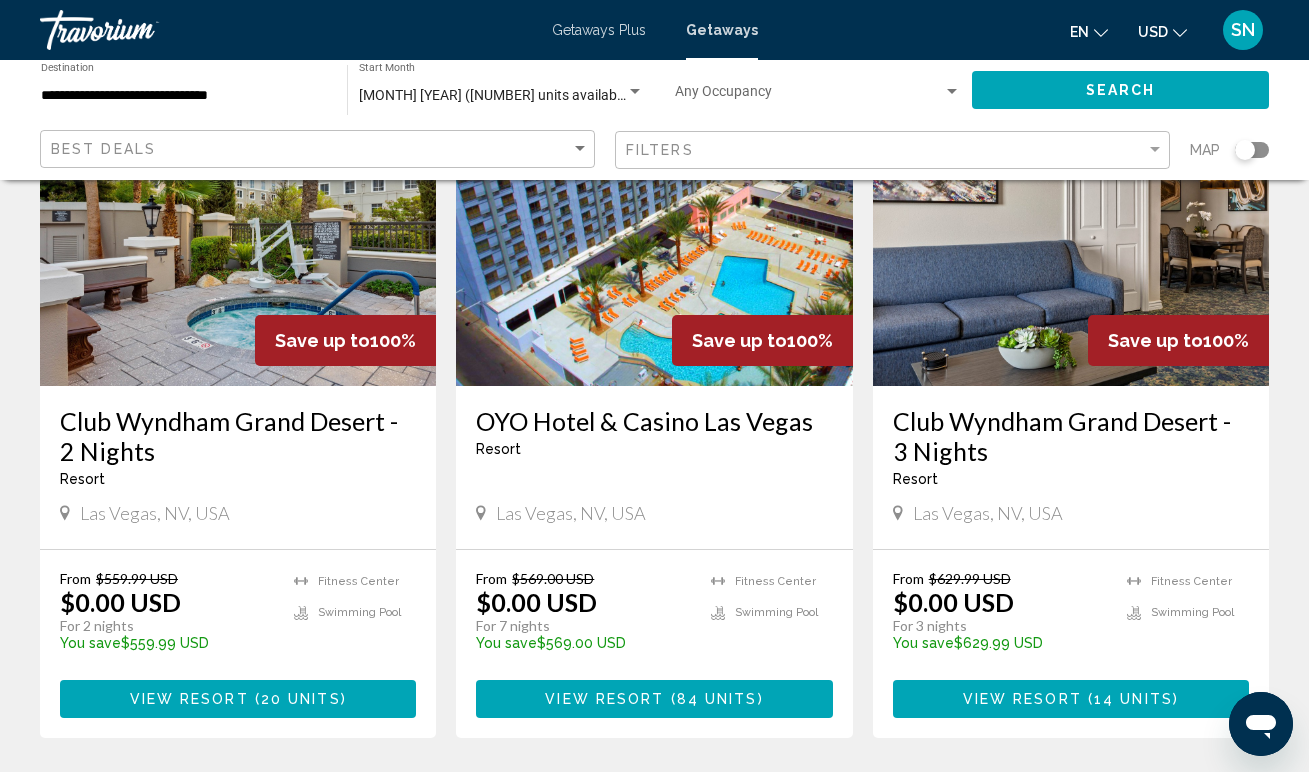 click on "View Resort" at bounding box center [1022, 700] 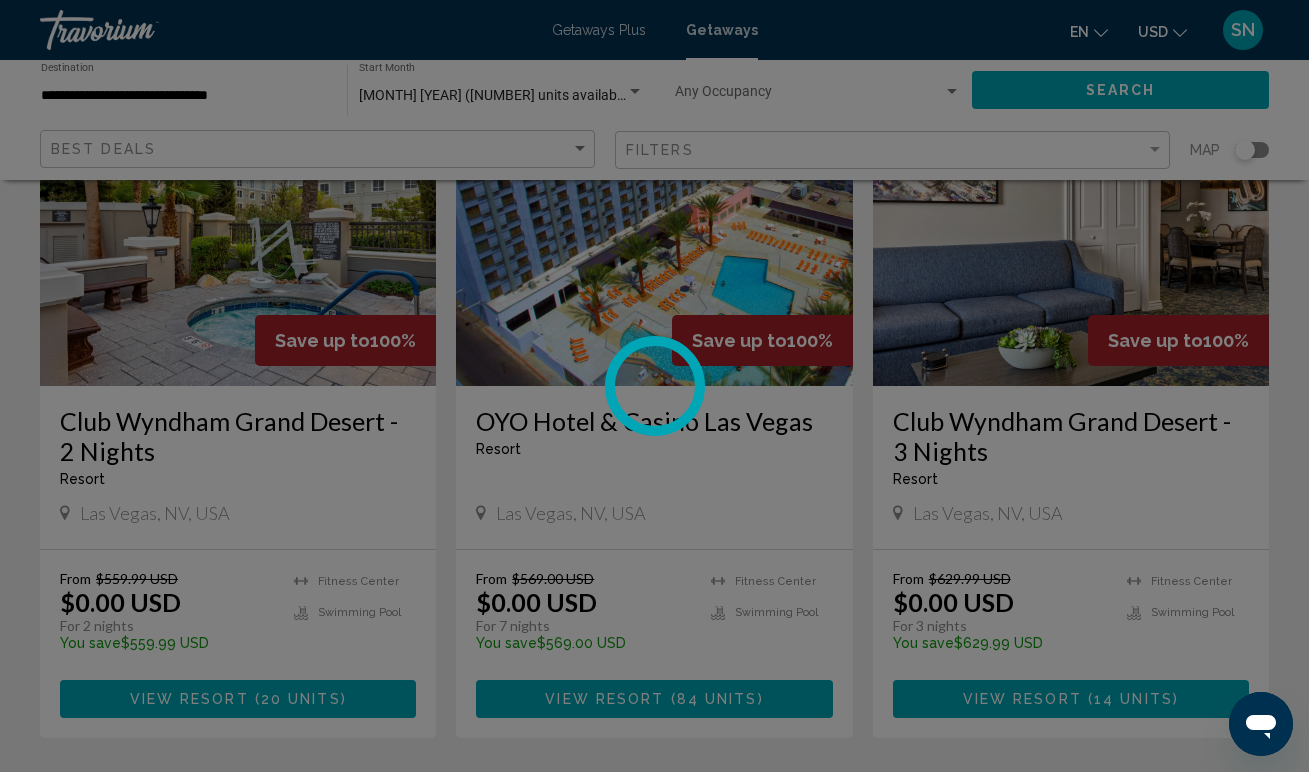 scroll, scrollTop: 0, scrollLeft: 0, axis: both 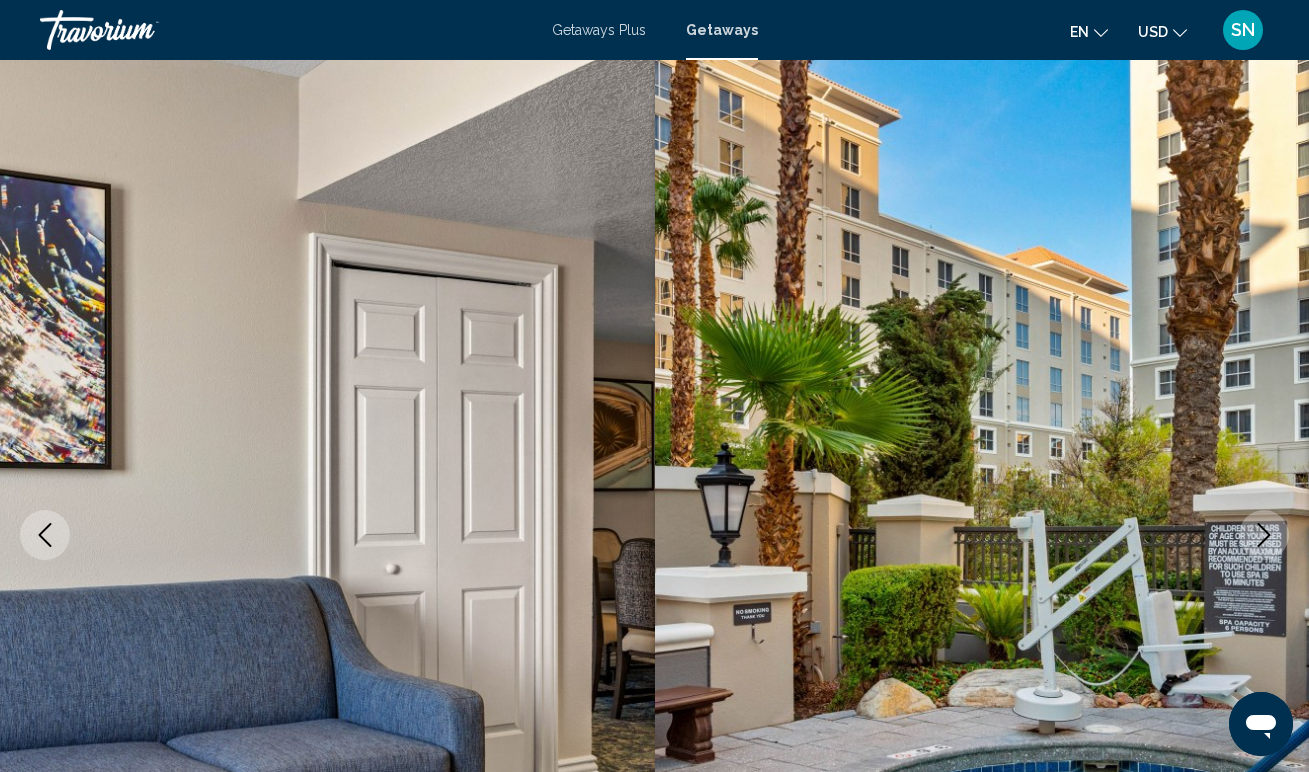 type 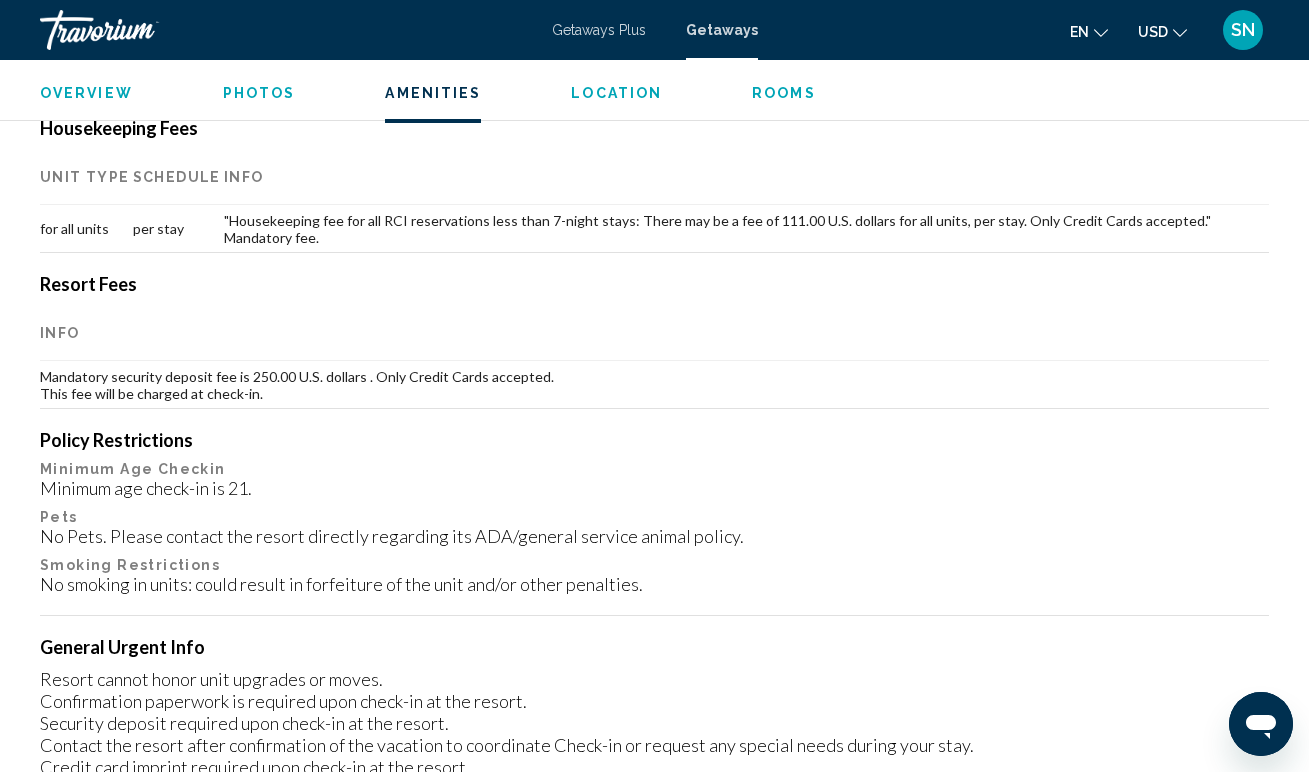 scroll, scrollTop: 2156, scrollLeft: 0, axis: vertical 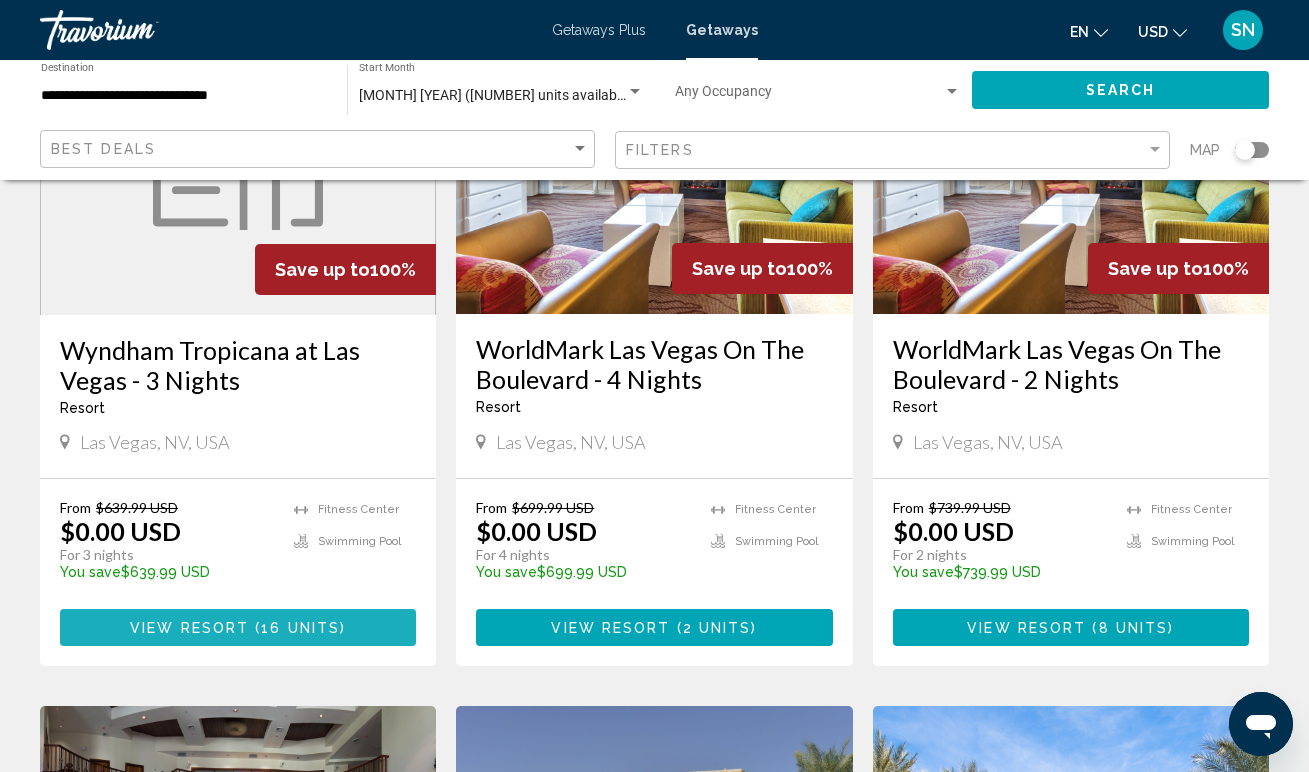 click on "View Resort" at bounding box center (189, 628) 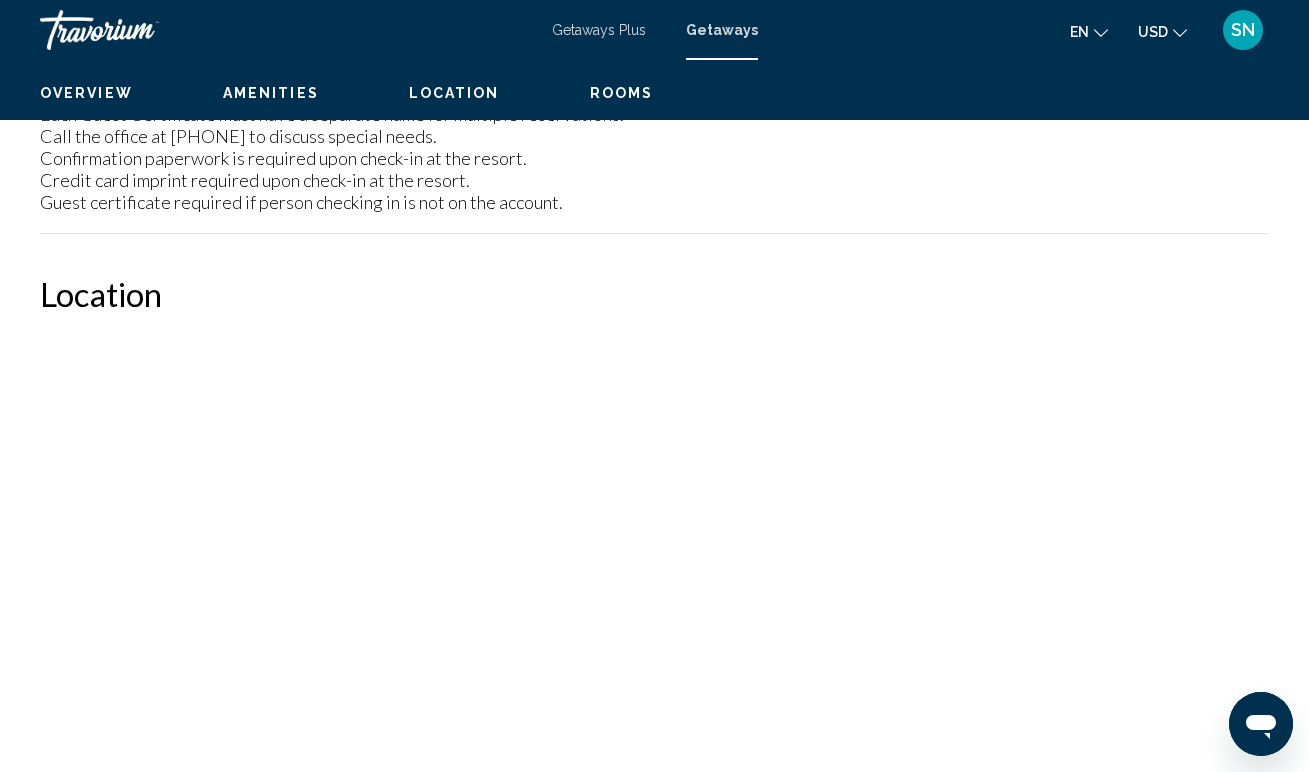 scroll, scrollTop: 0, scrollLeft: 0, axis: both 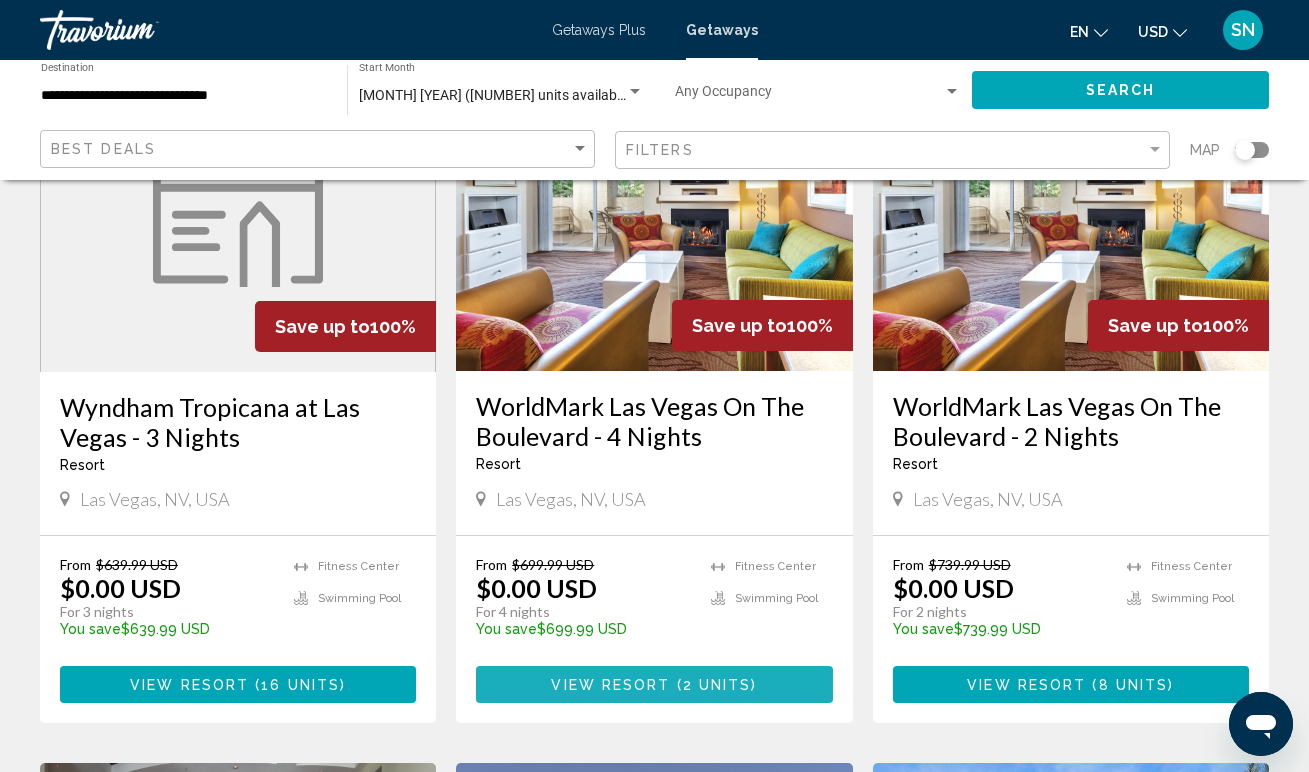 click on "2 units" at bounding box center [717, 685] 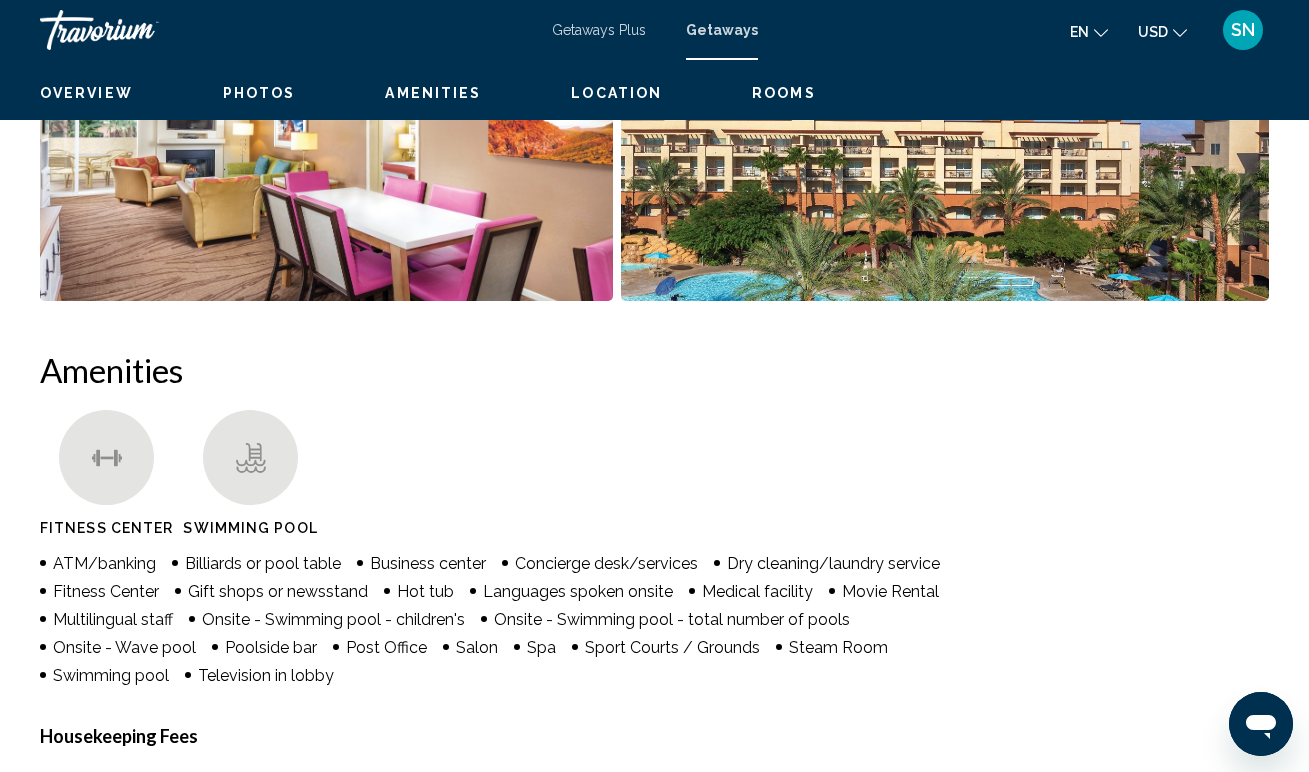 scroll, scrollTop: 0, scrollLeft: 0, axis: both 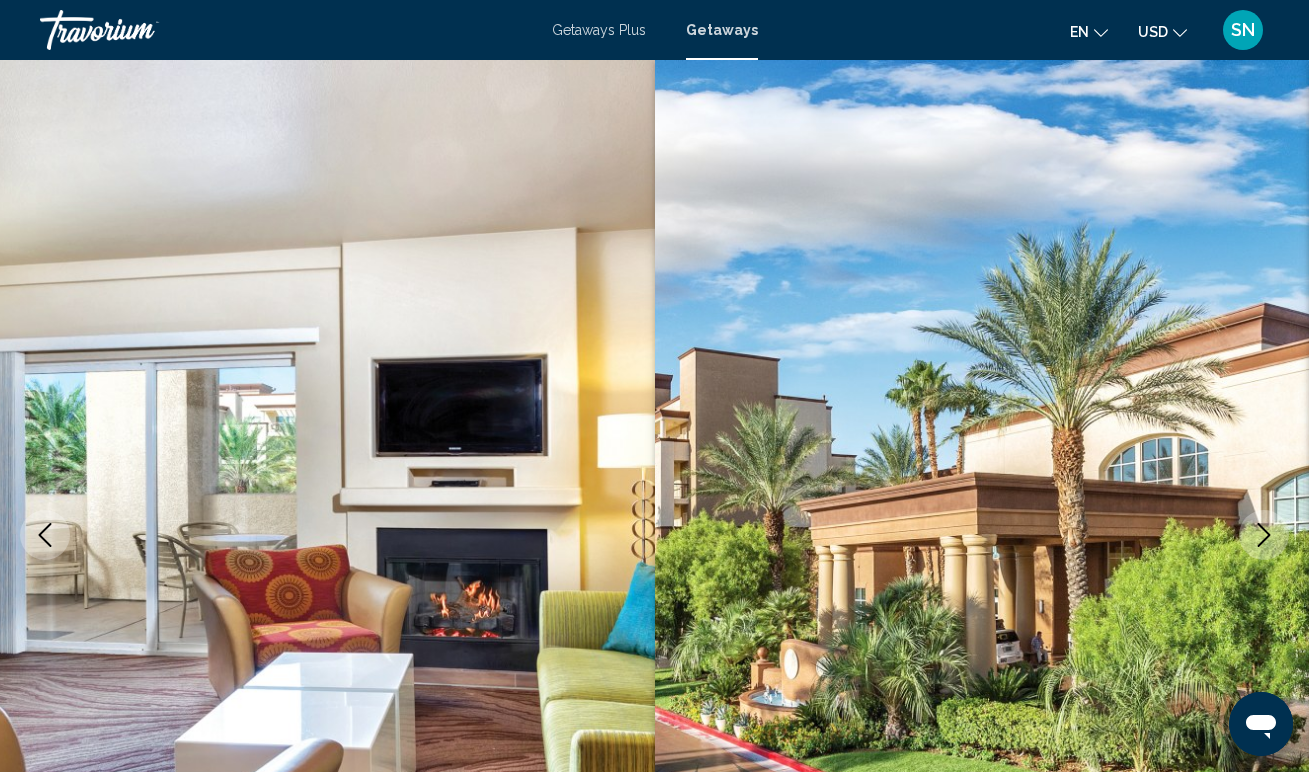 type 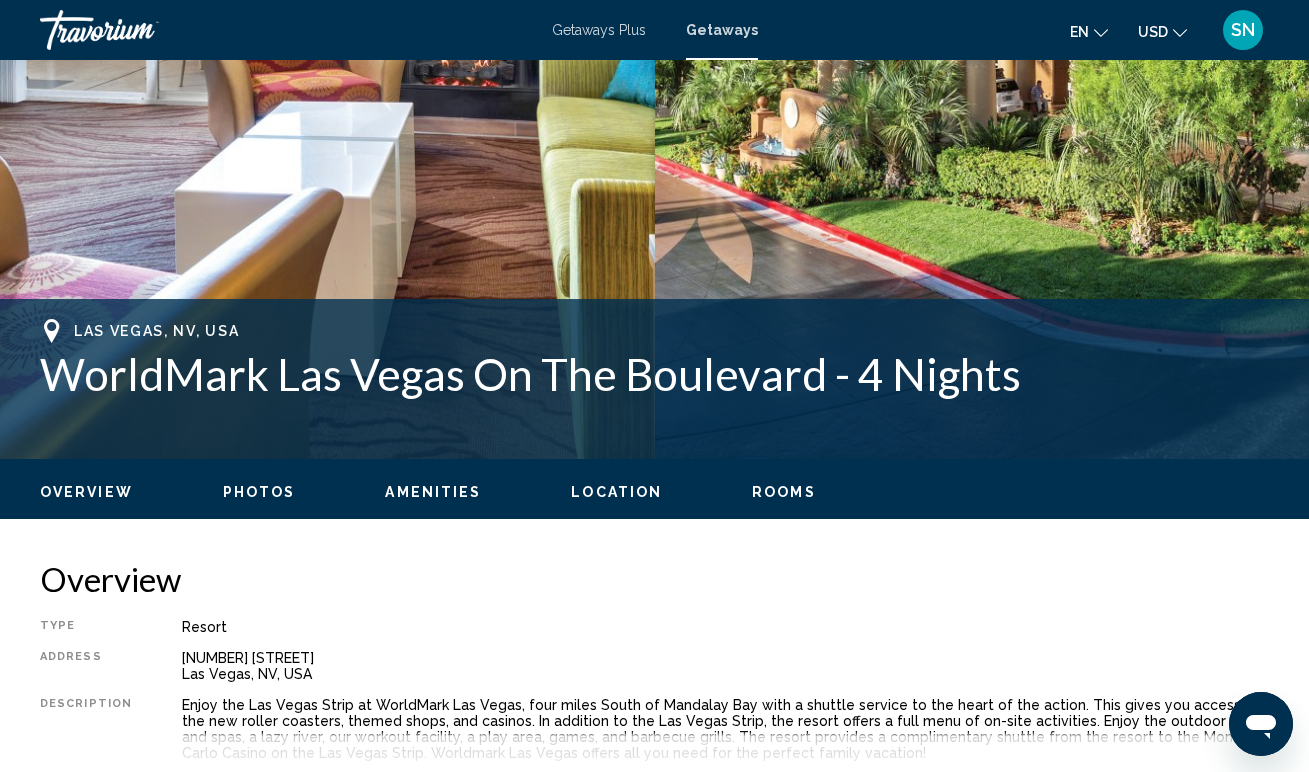 scroll, scrollTop: 568, scrollLeft: 0, axis: vertical 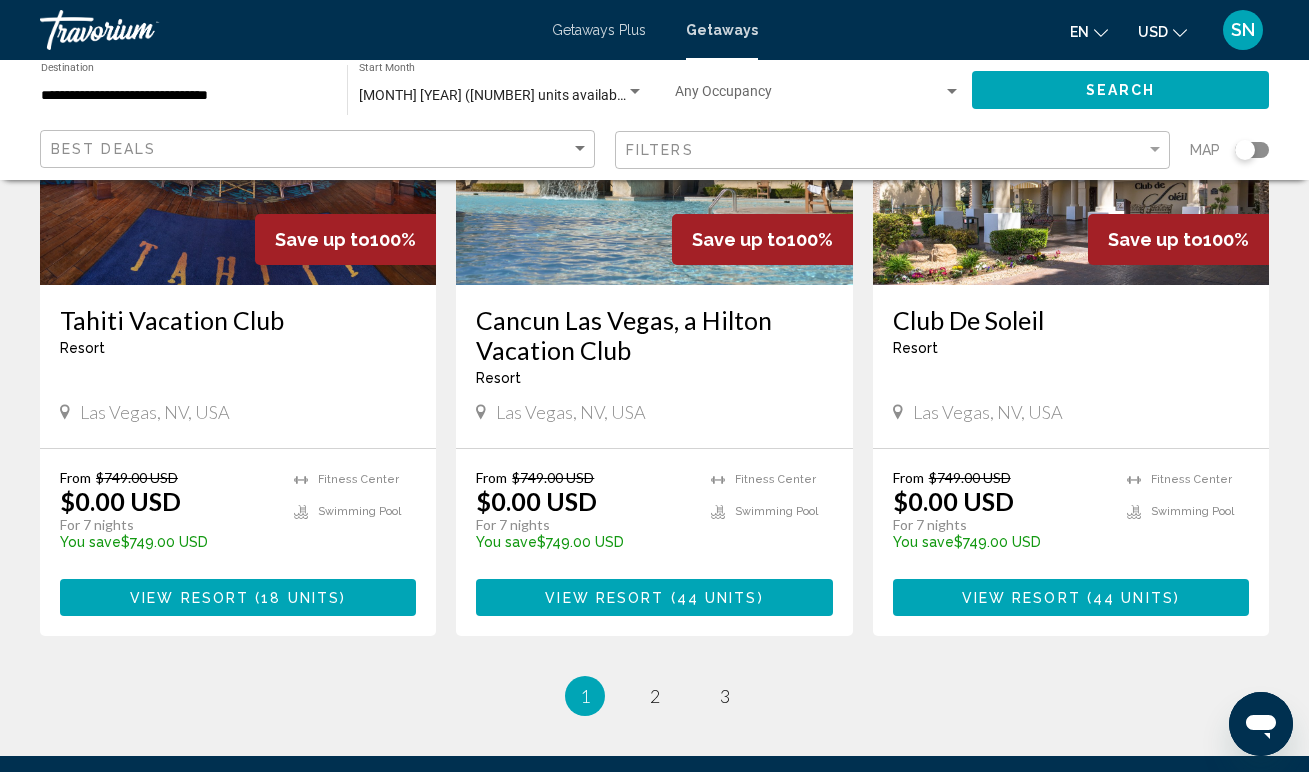 click on "View Resort" at bounding box center (1021, 598) 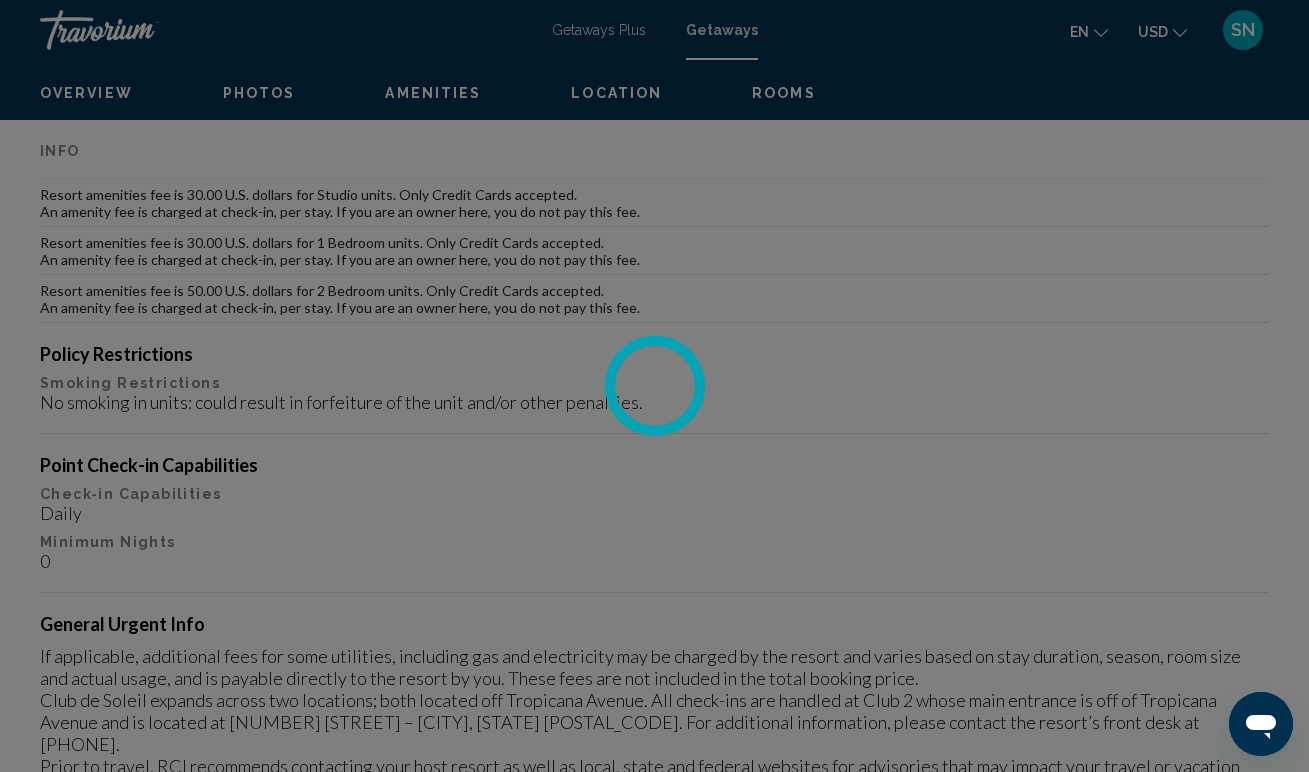 scroll, scrollTop: 0, scrollLeft: 0, axis: both 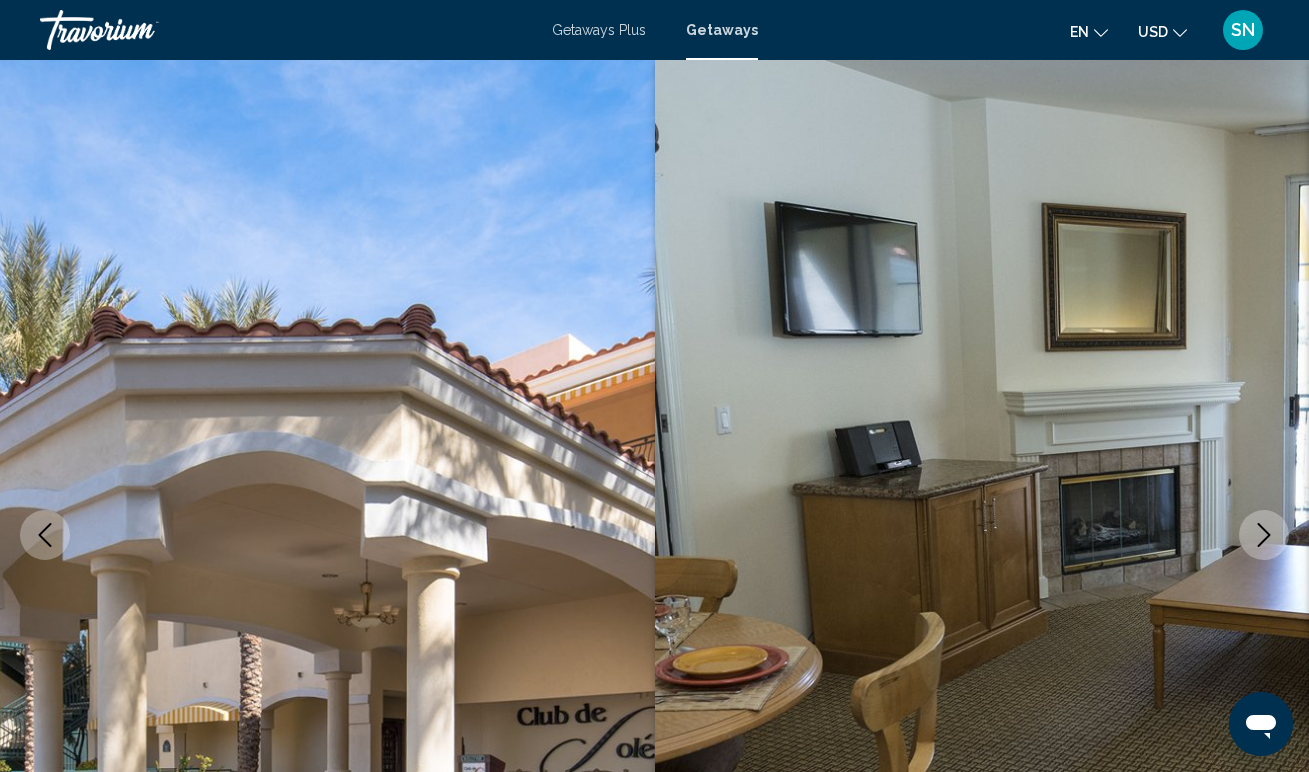 type 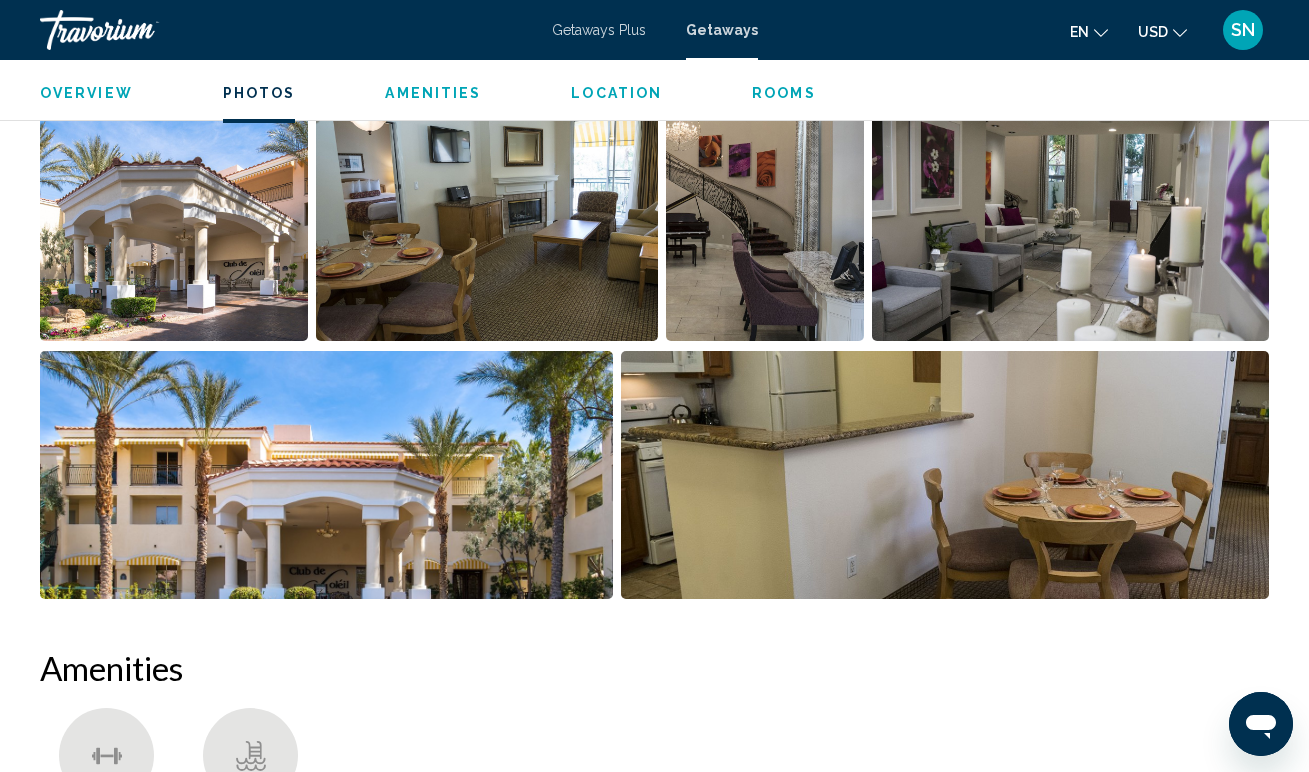 scroll, scrollTop: 1337, scrollLeft: 0, axis: vertical 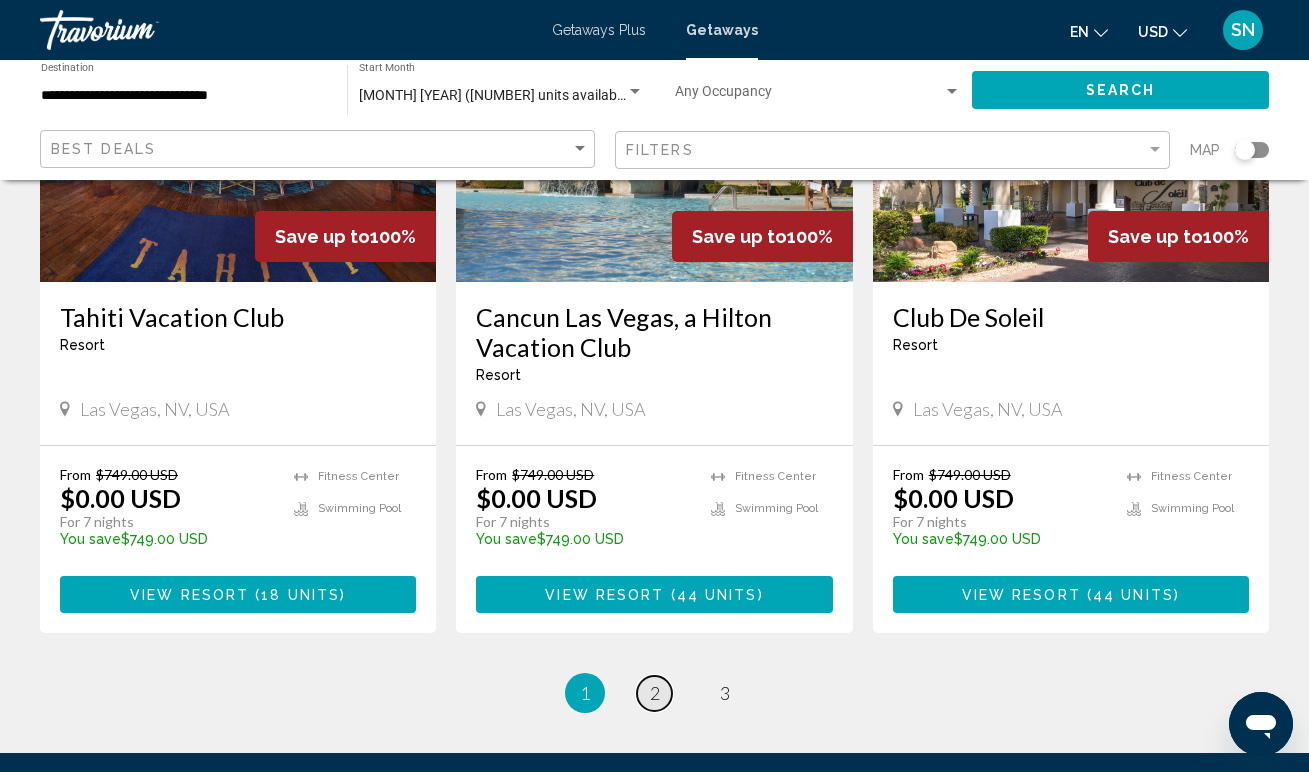 click on "2" at bounding box center (655, 693) 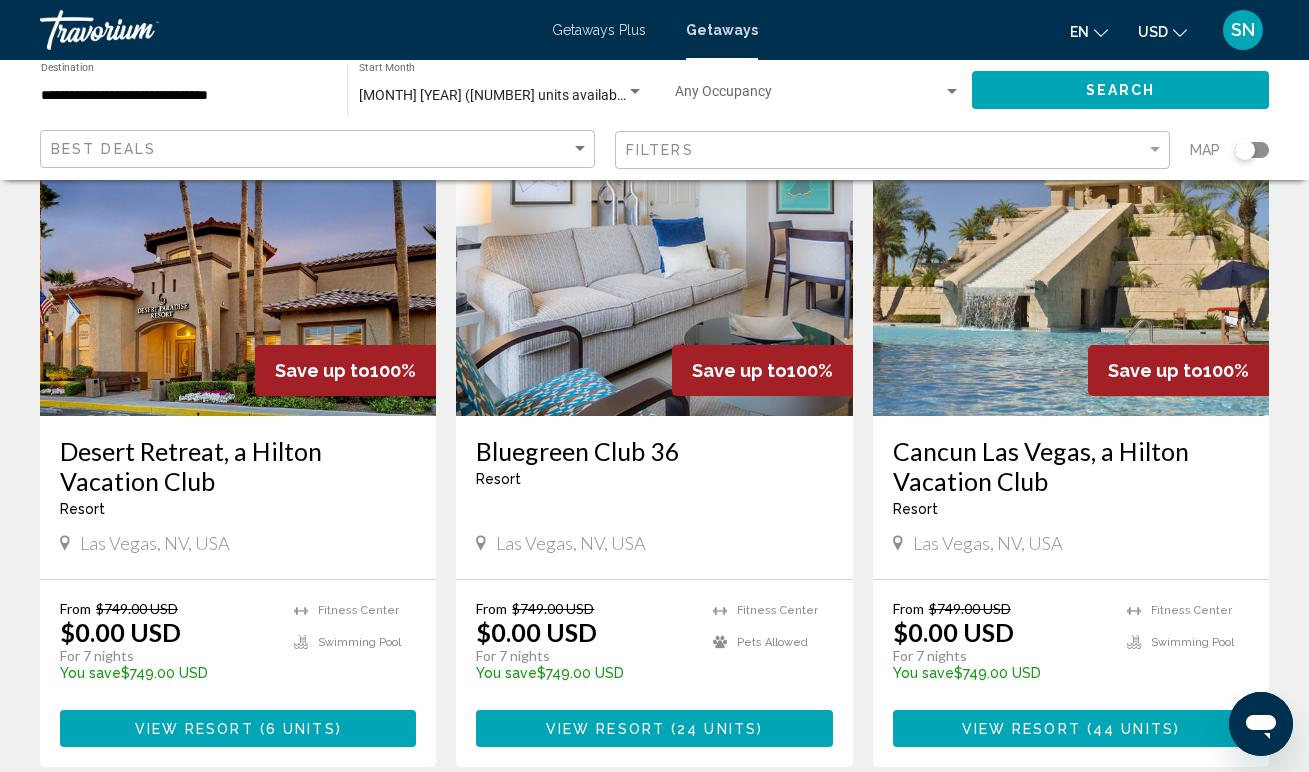 scroll, scrollTop: 233, scrollLeft: 0, axis: vertical 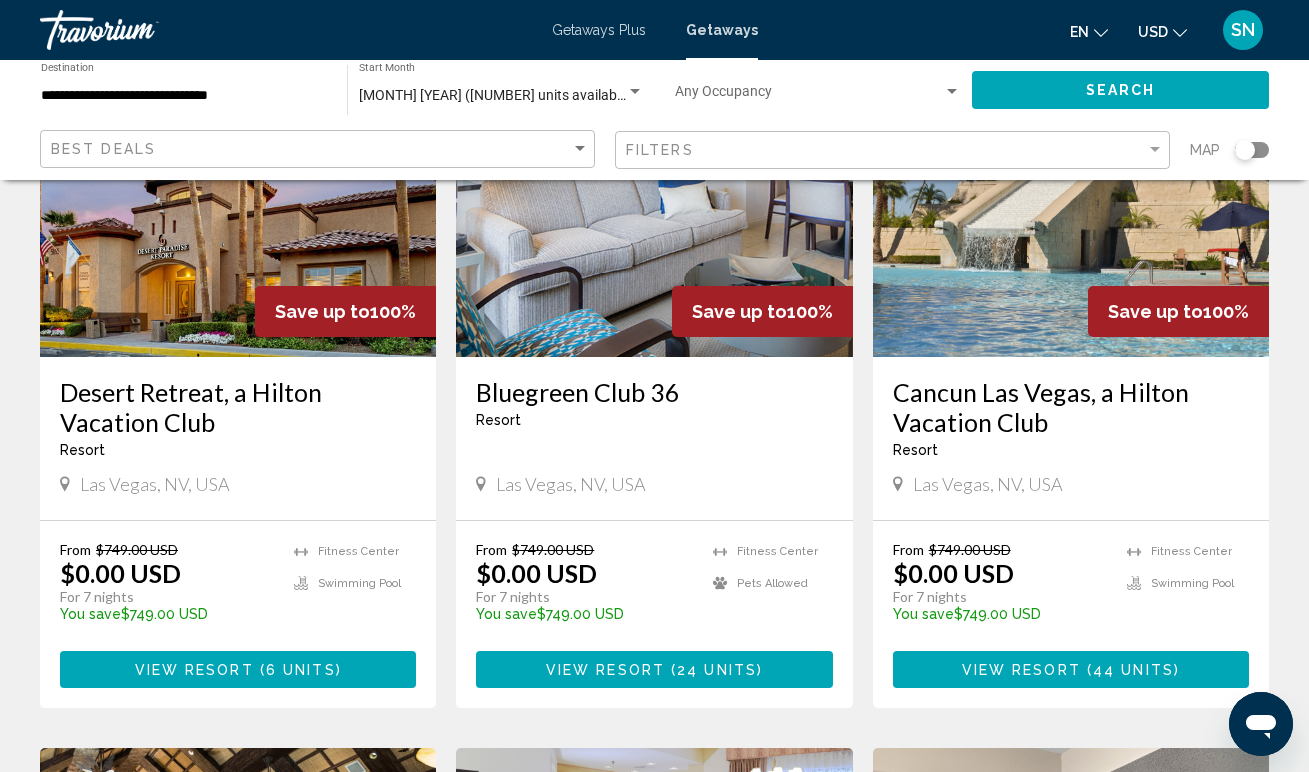 click on "6 units" at bounding box center (301, 670) 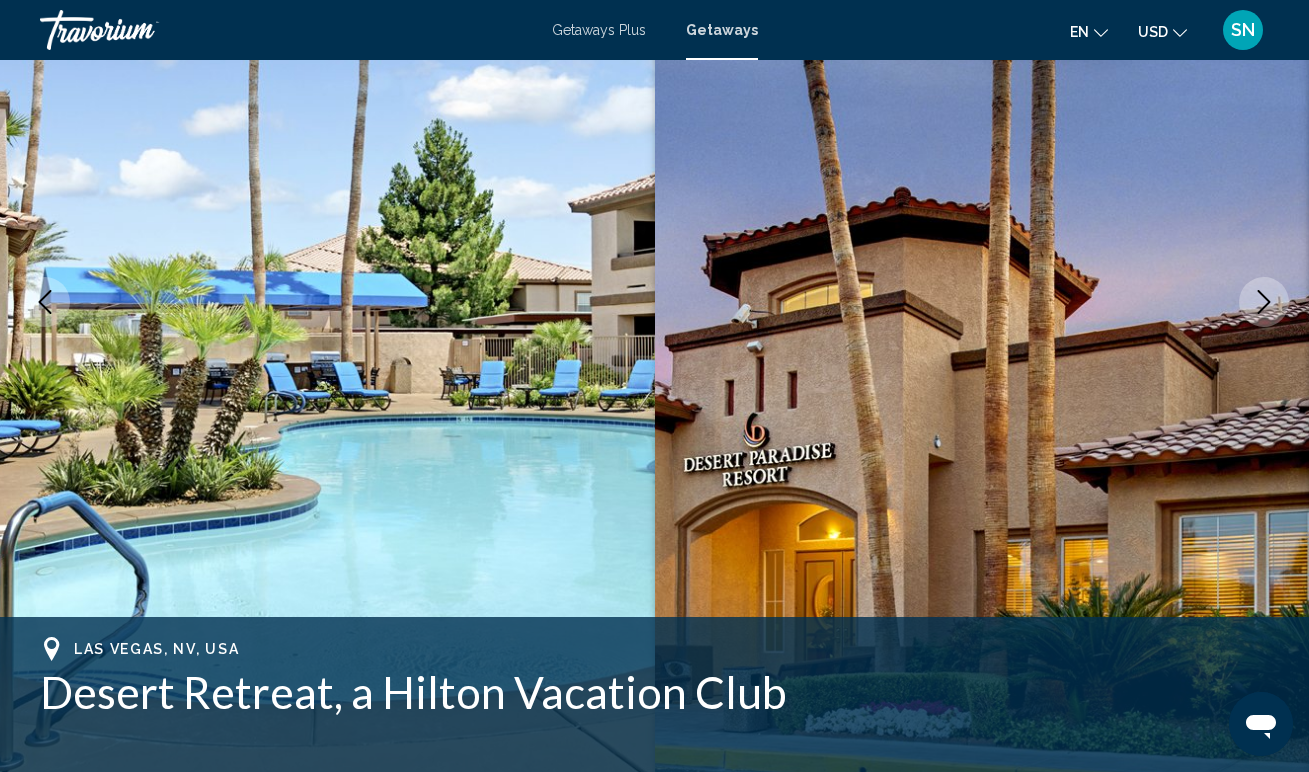 scroll, scrollTop: 0, scrollLeft: 0, axis: both 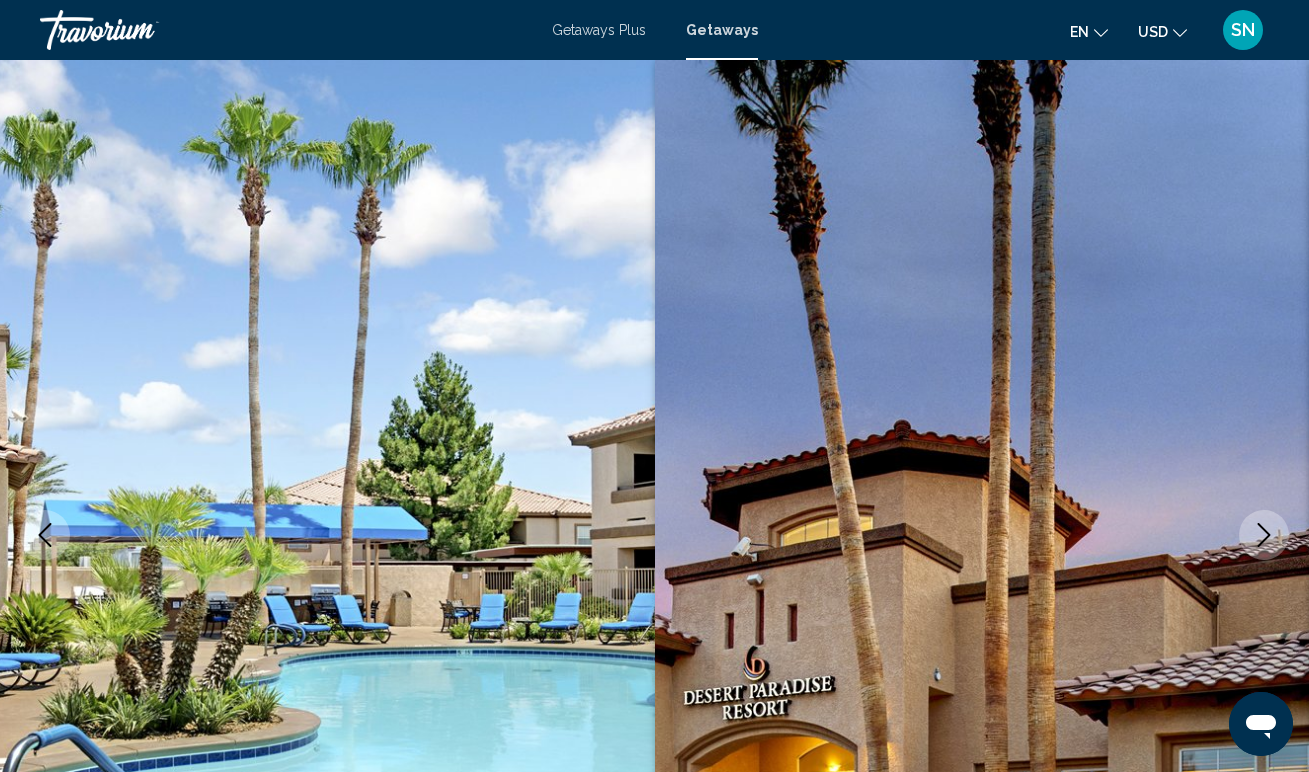 type 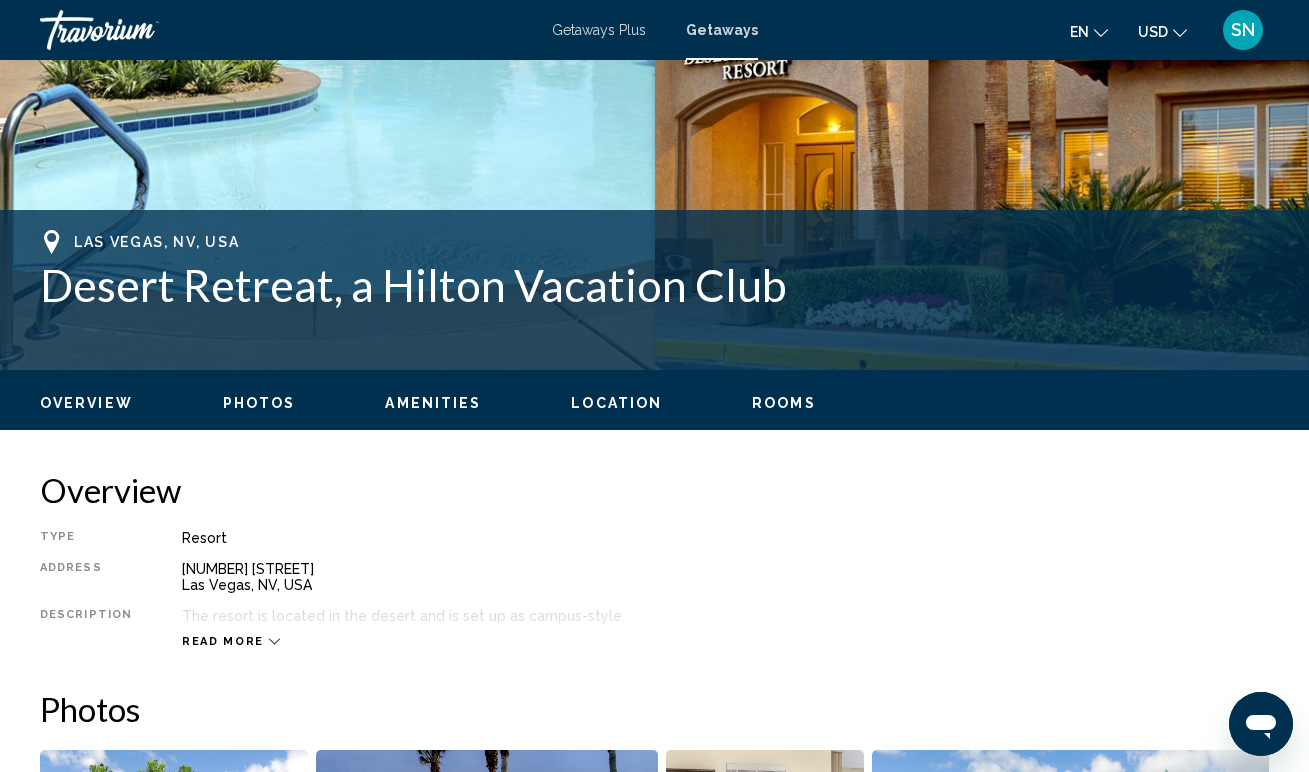 scroll, scrollTop: 662, scrollLeft: 0, axis: vertical 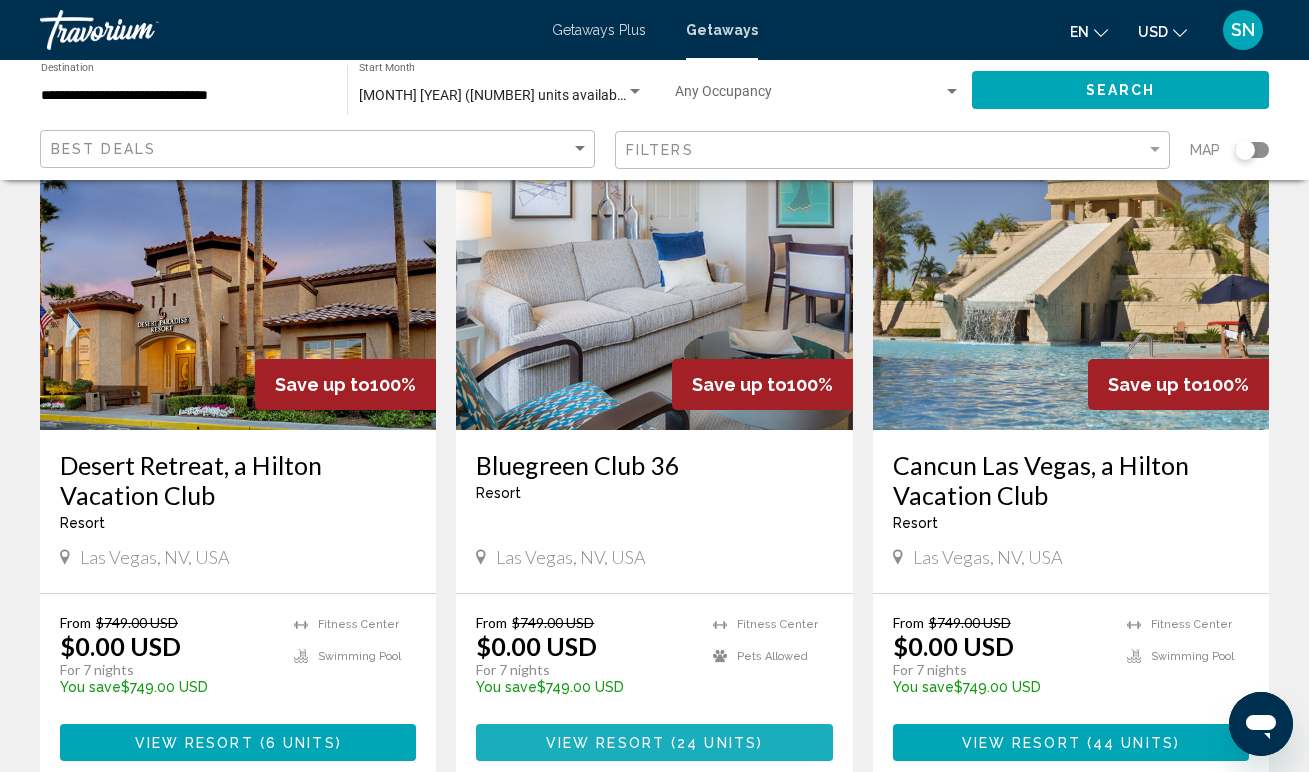 click on "View Resort" at bounding box center (605, 743) 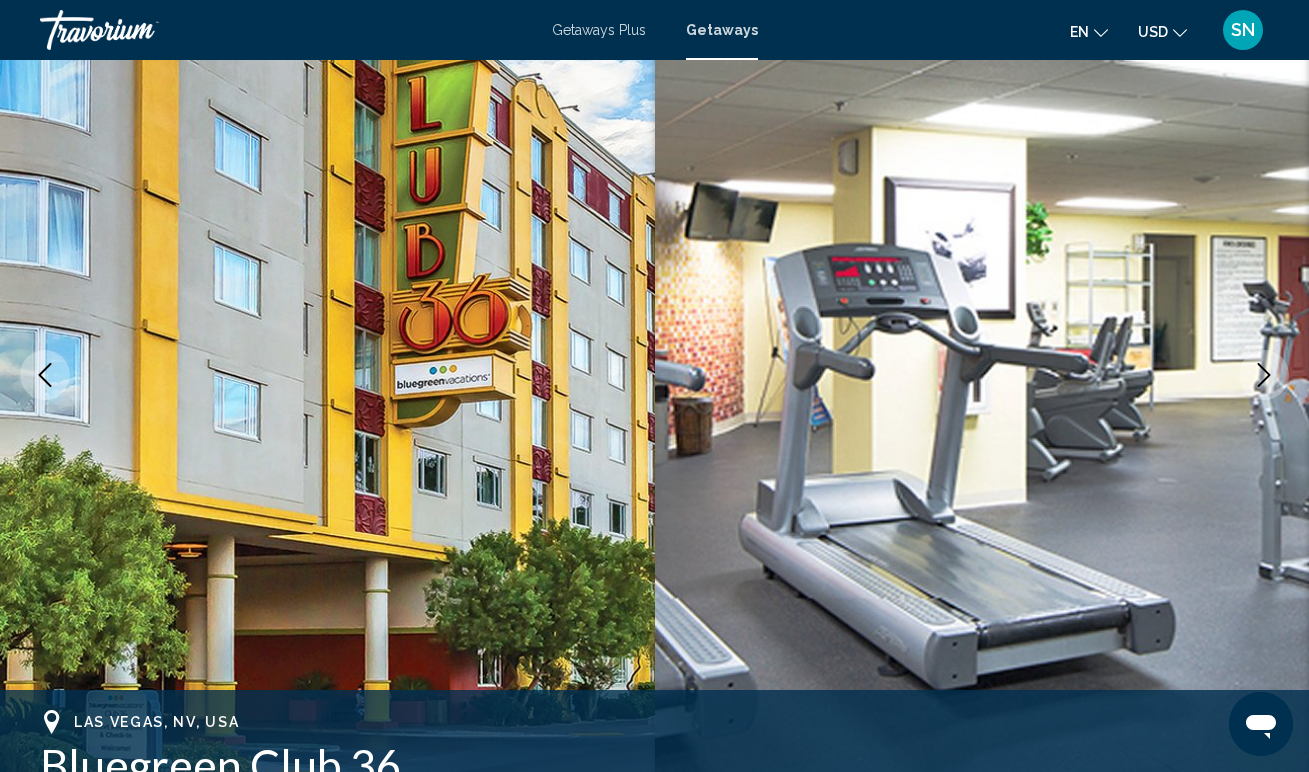 scroll, scrollTop: 0, scrollLeft: 0, axis: both 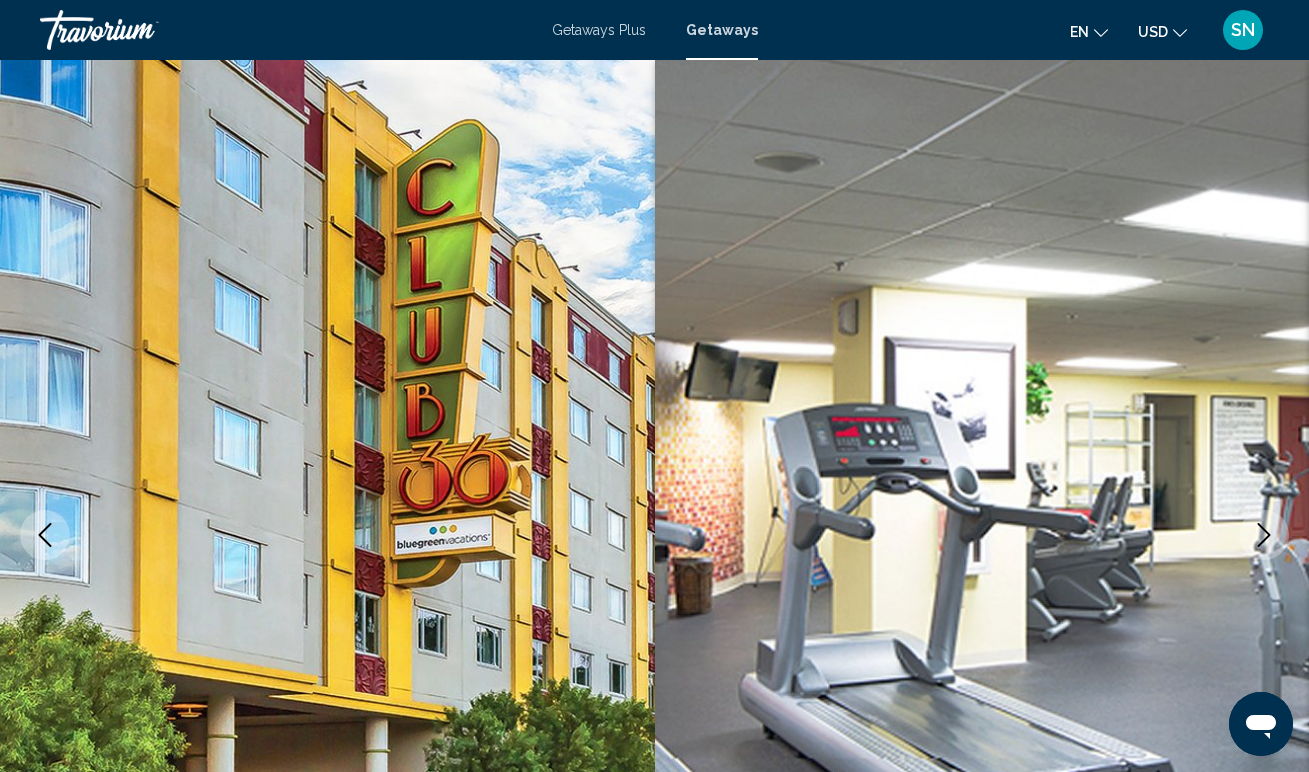 type 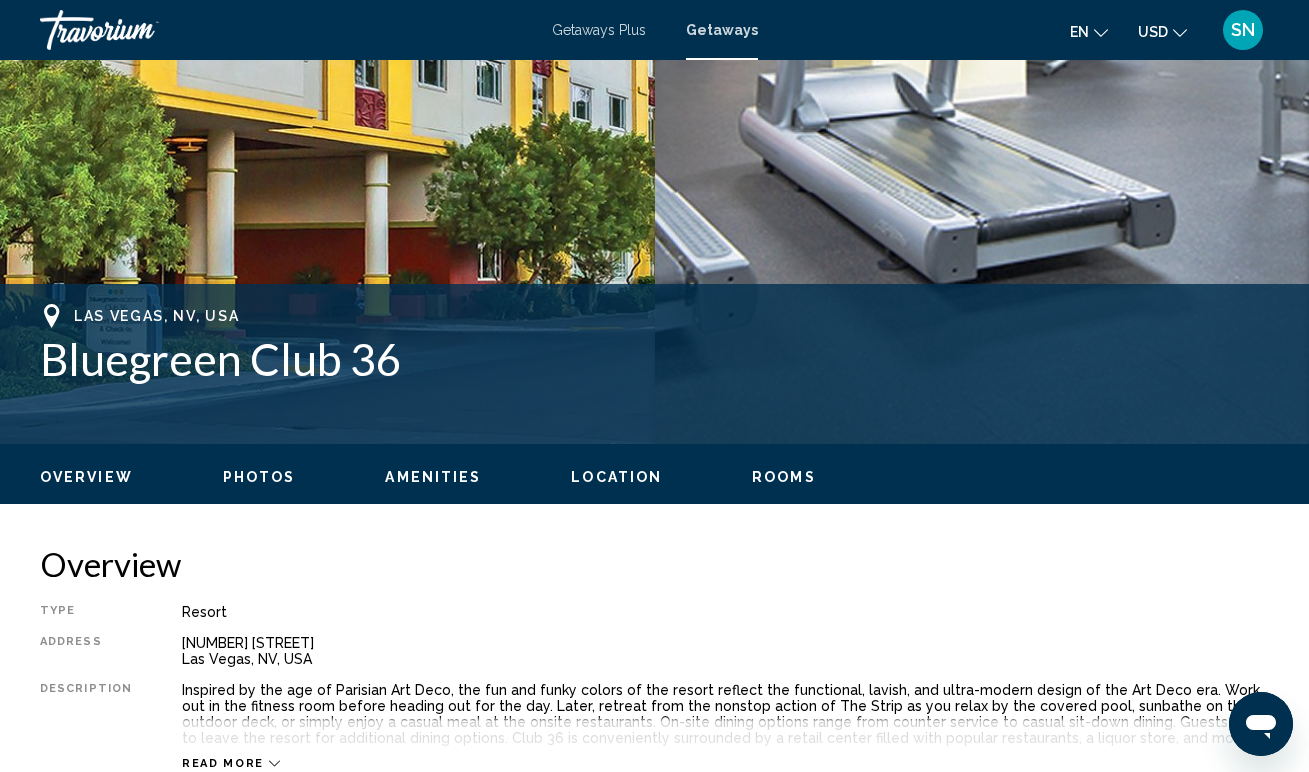 scroll, scrollTop: 570, scrollLeft: 0, axis: vertical 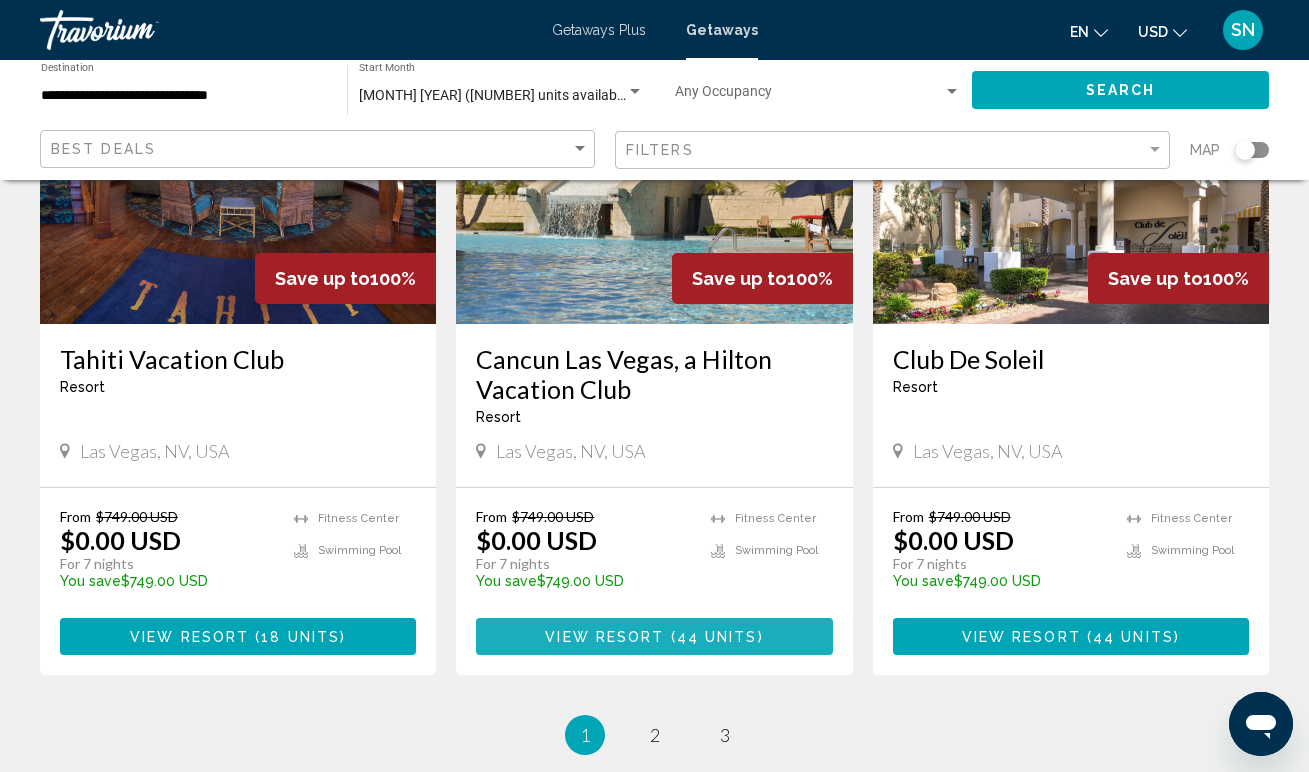click on "View Resort" at bounding box center [604, 637] 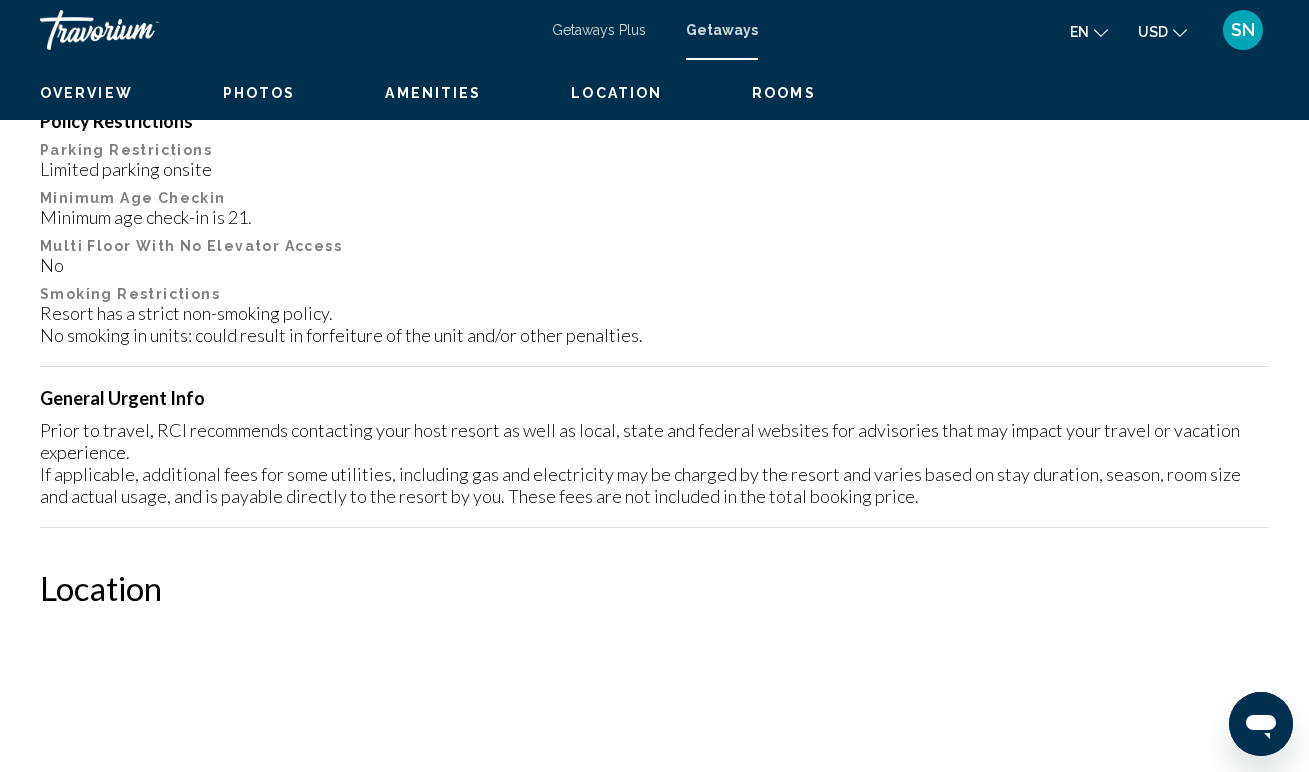 scroll, scrollTop: 0, scrollLeft: 0, axis: both 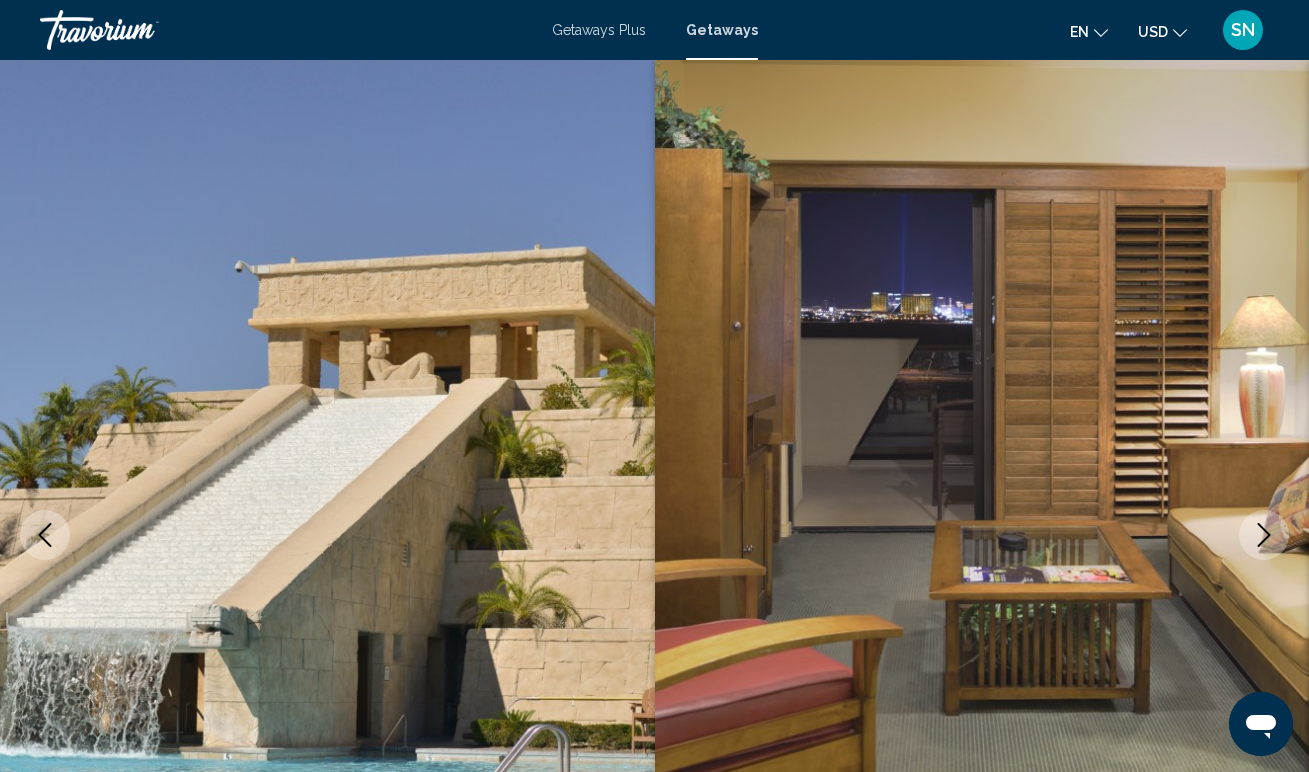 type 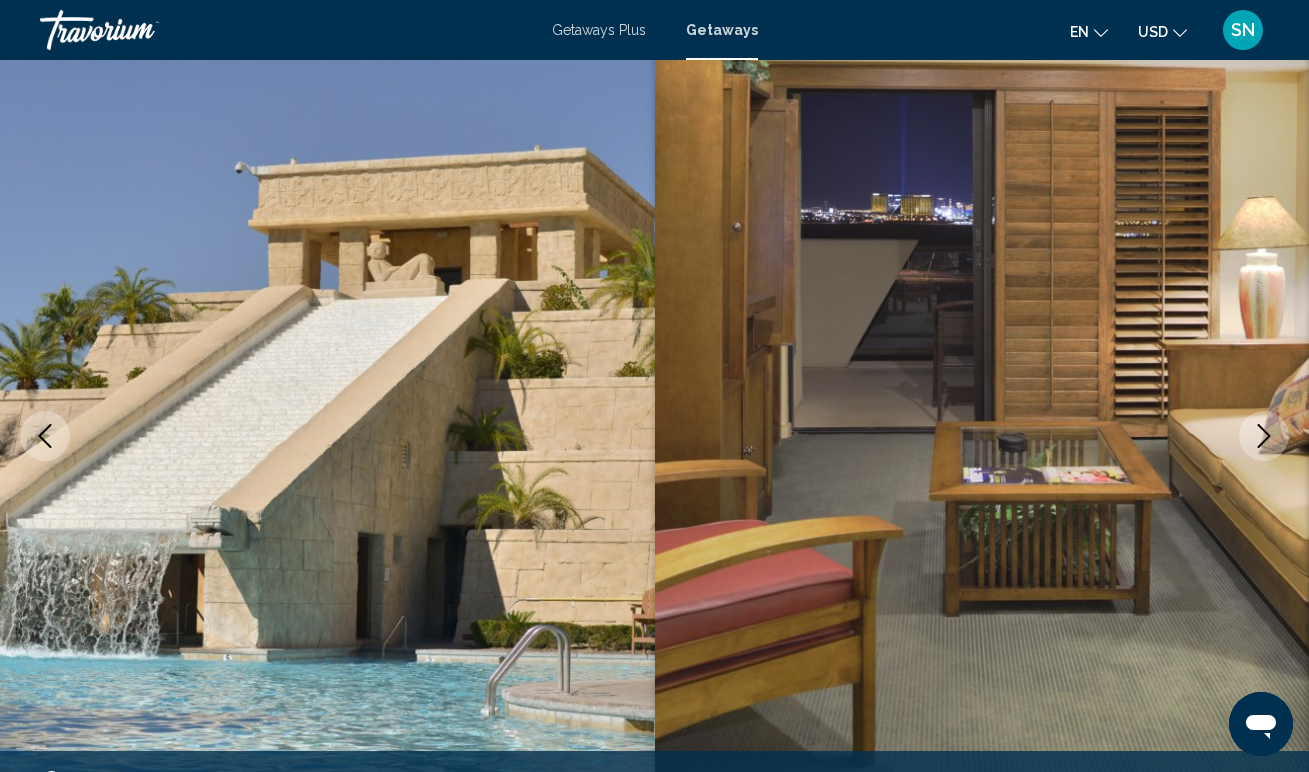 scroll, scrollTop: 47, scrollLeft: 0, axis: vertical 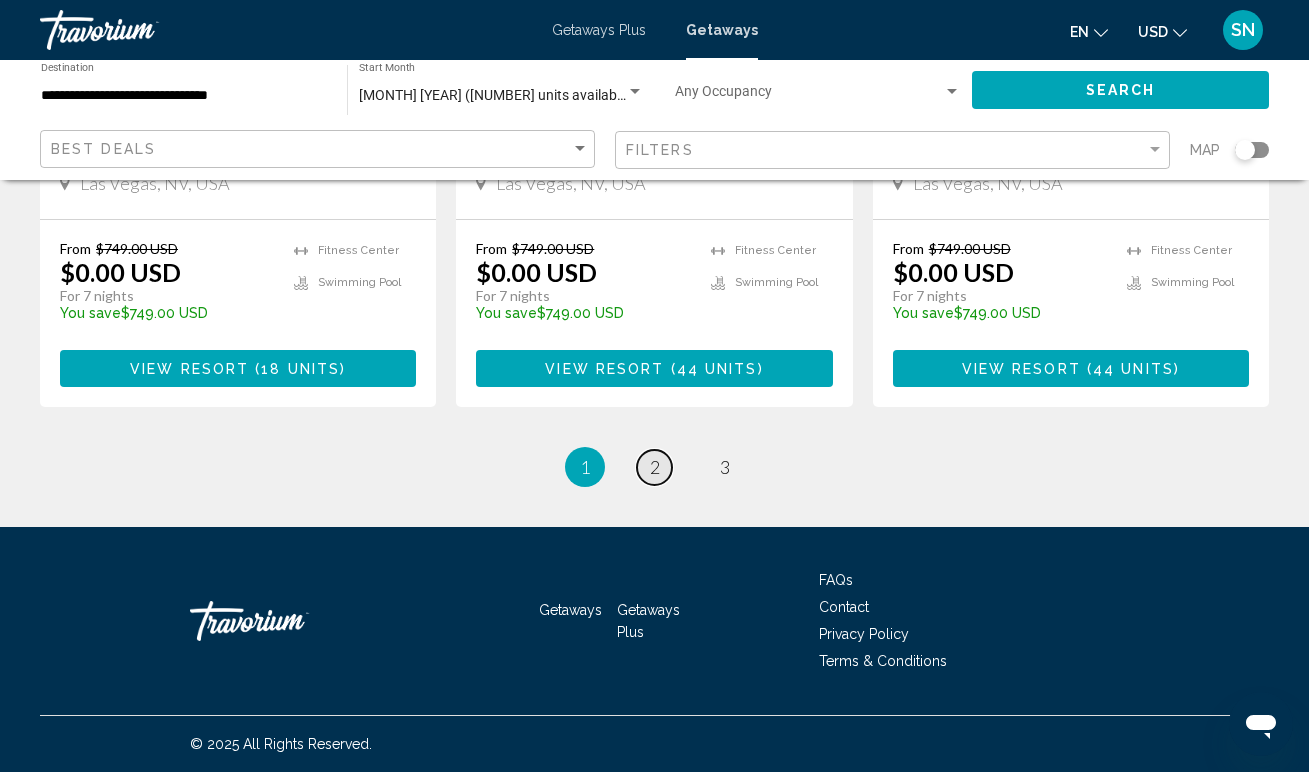 click on "2" at bounding box center (655, 467) 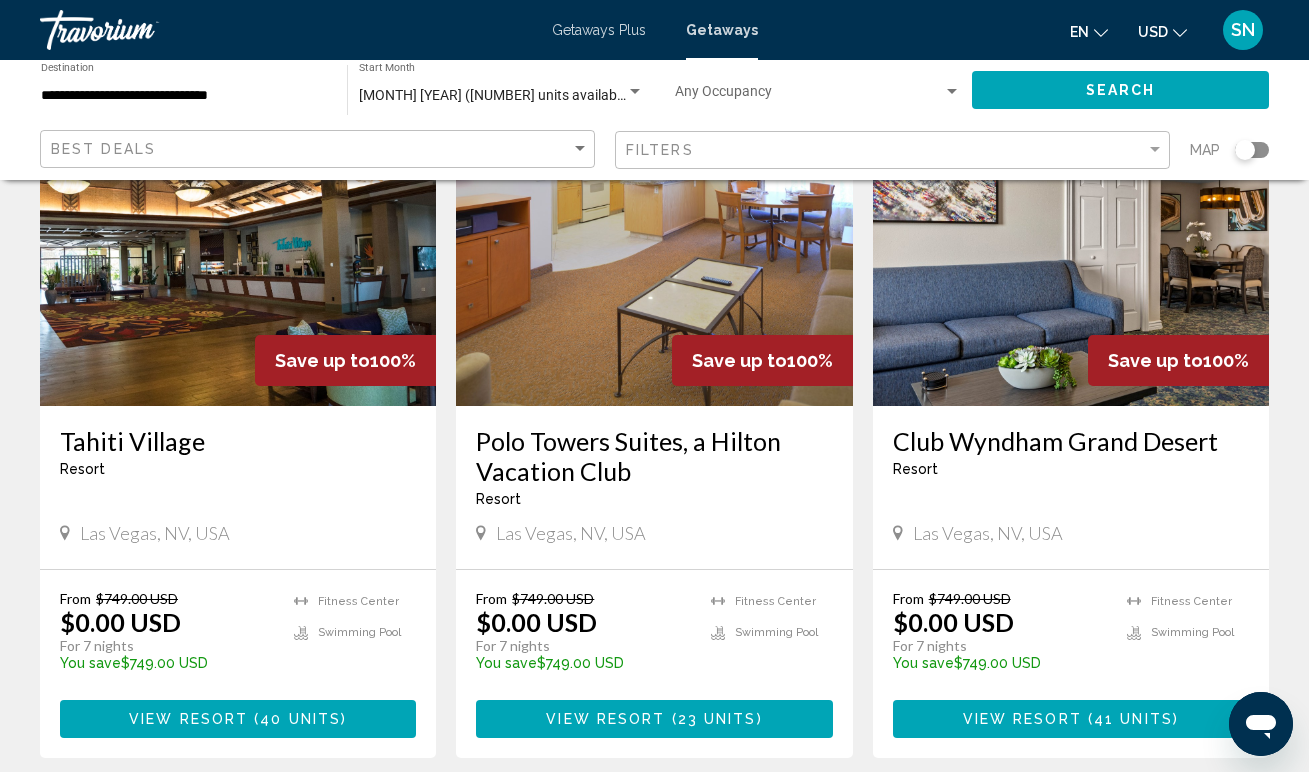 scroll, scrollTop: 903, scrollLeft: 0, axis: vertical 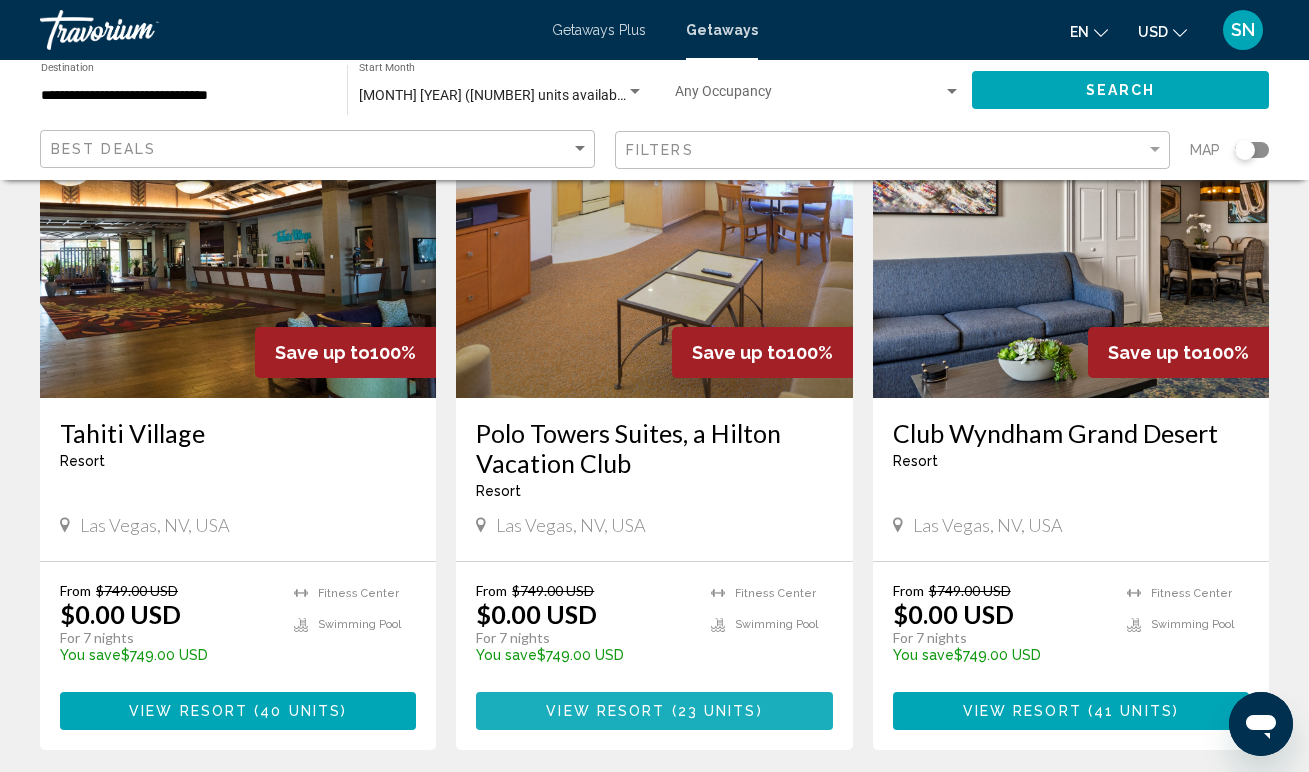 click on "View Resort" at bounding box center [605, 712] 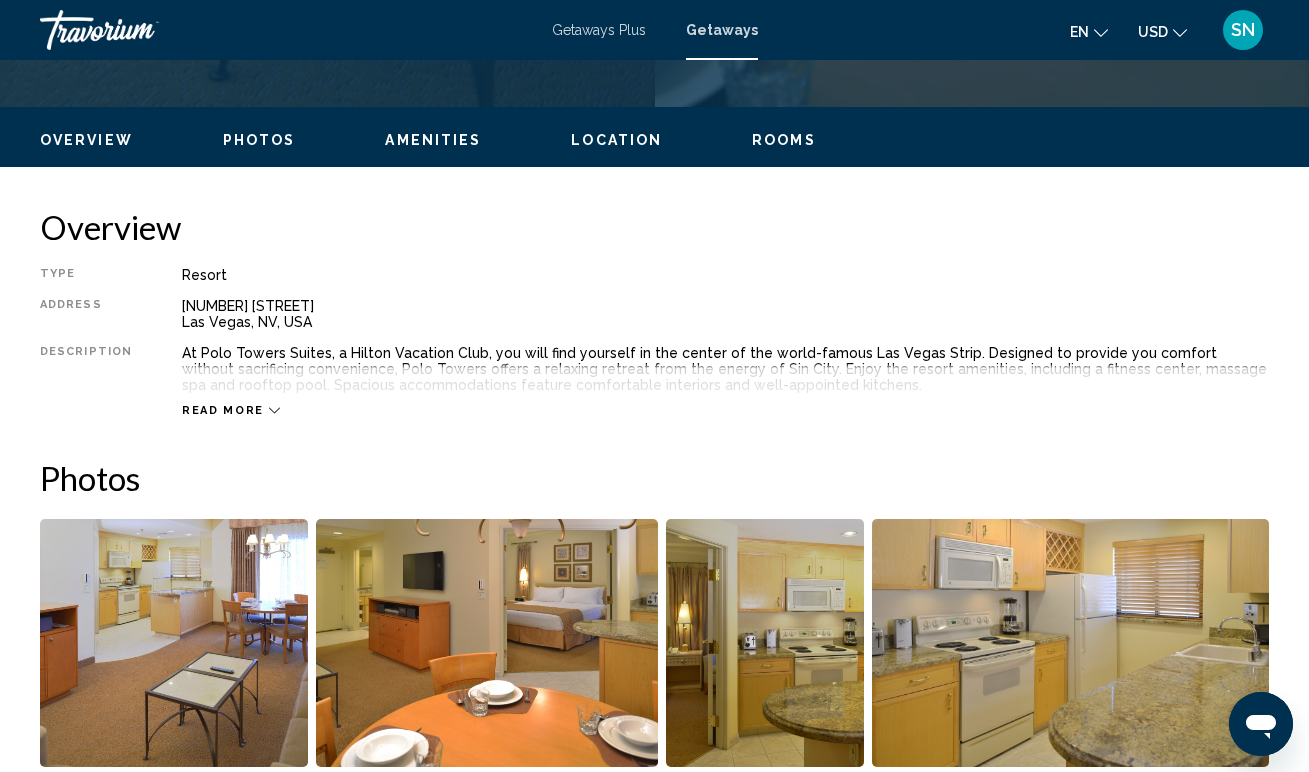 scroll, scrollTop: 0, scrollLeft: 0, axis: both 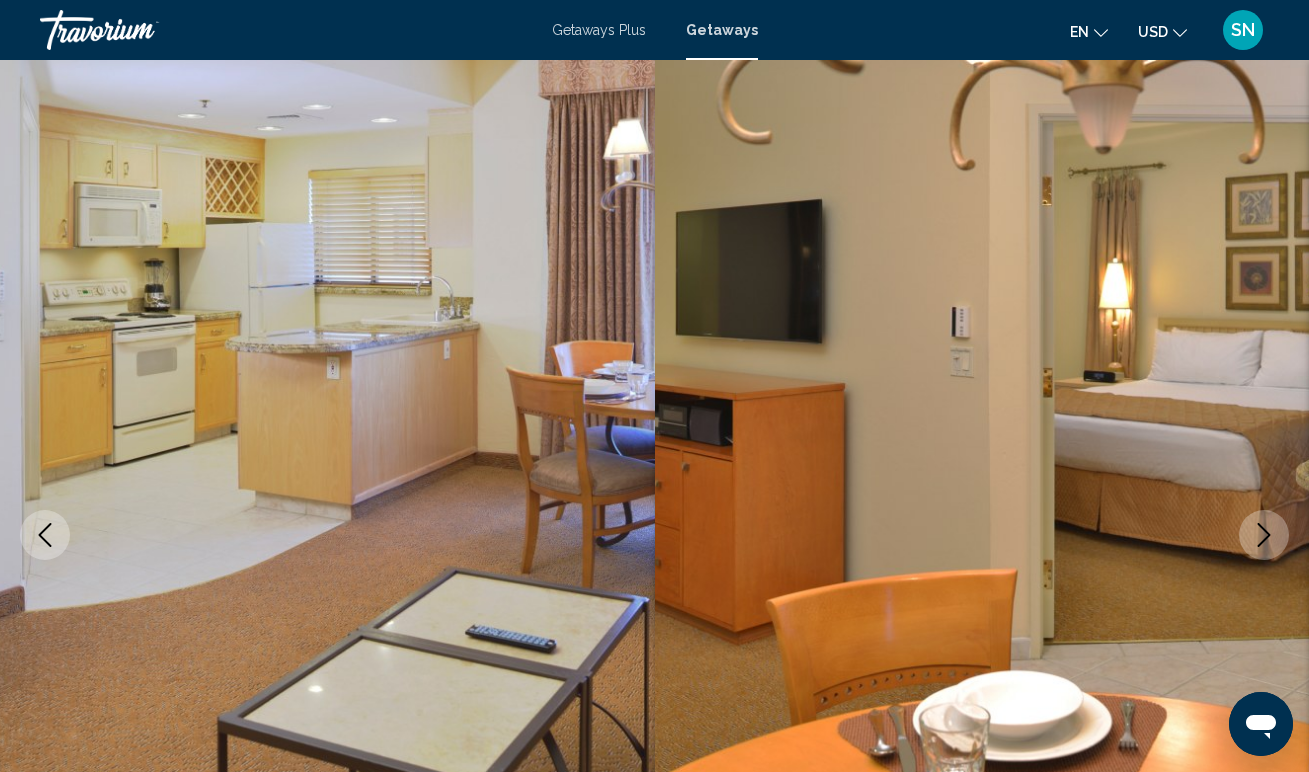 type 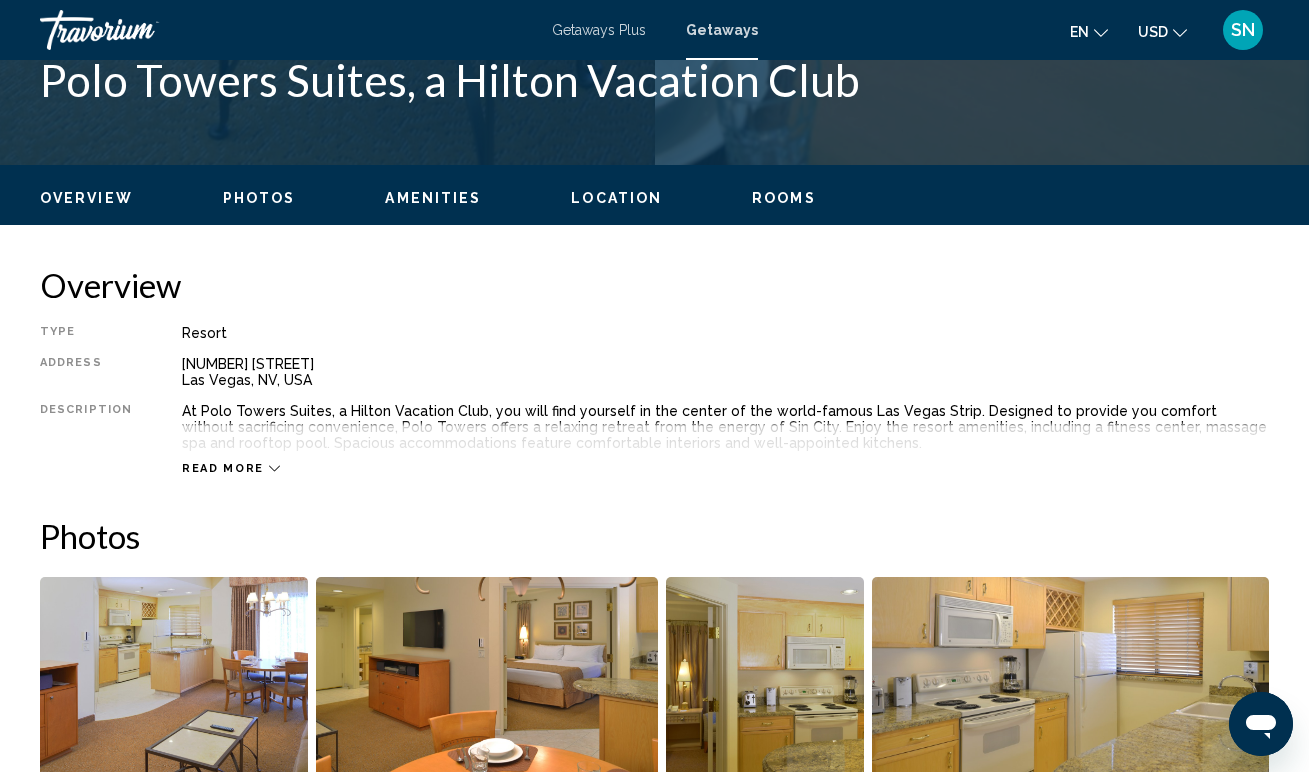 scroll, scrollTop: 829, scrollLeft: 0, axis: vertical 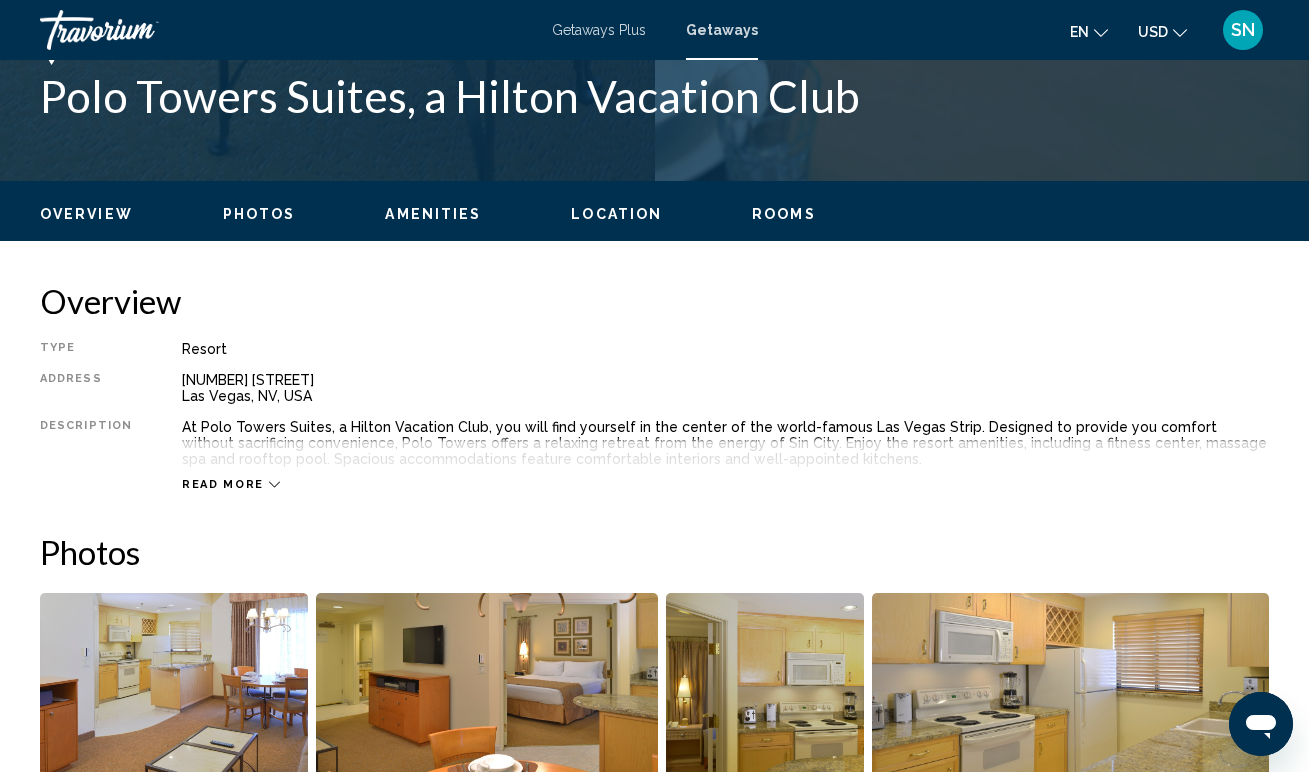 click 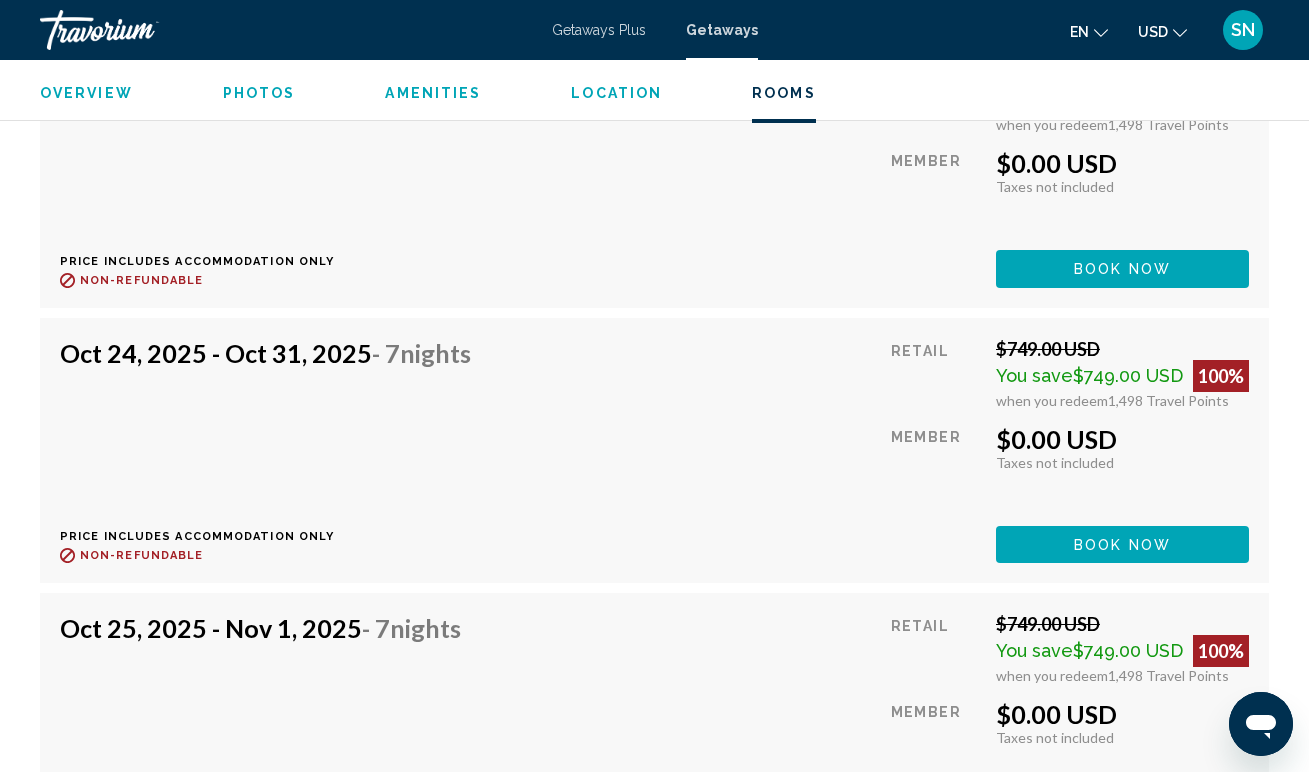 scroll, scrollTop: 4785, scrollLeft: 0, axis: vertical 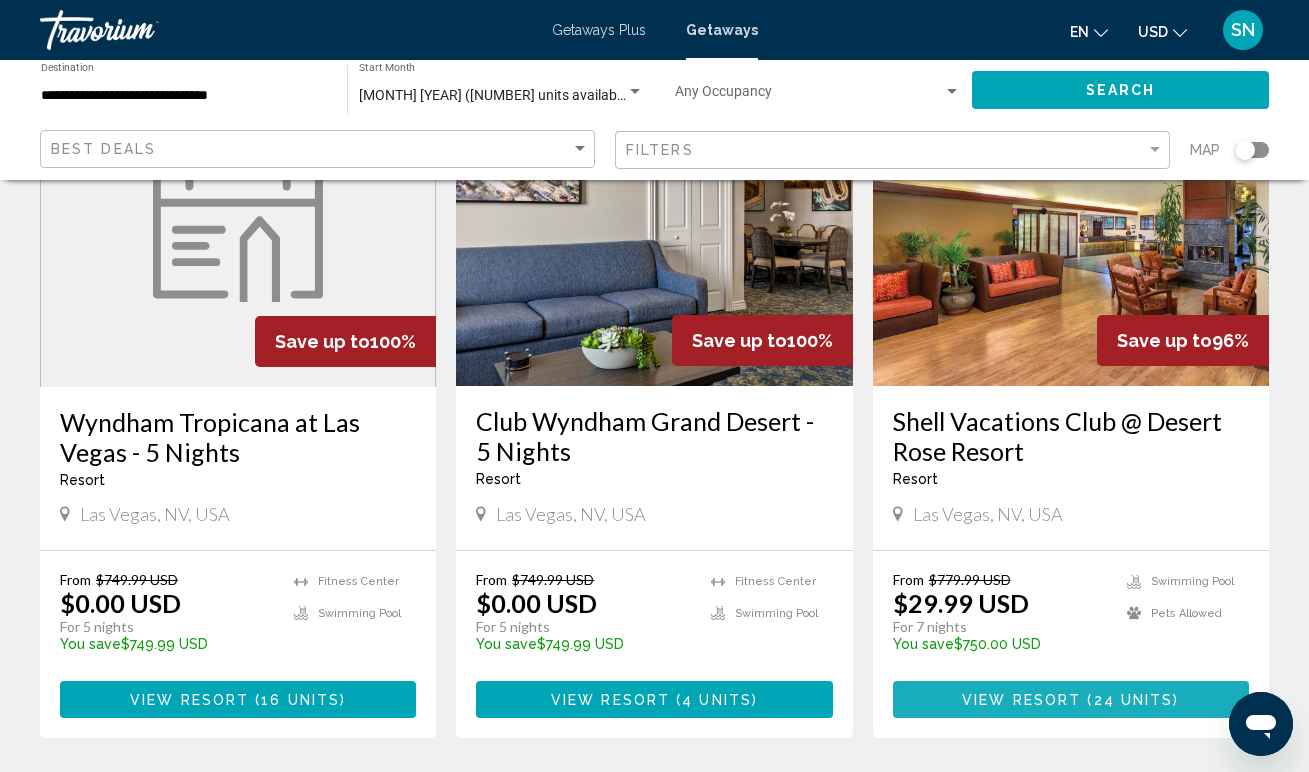 click on "View Resort" at bounding box center [1021, 700] 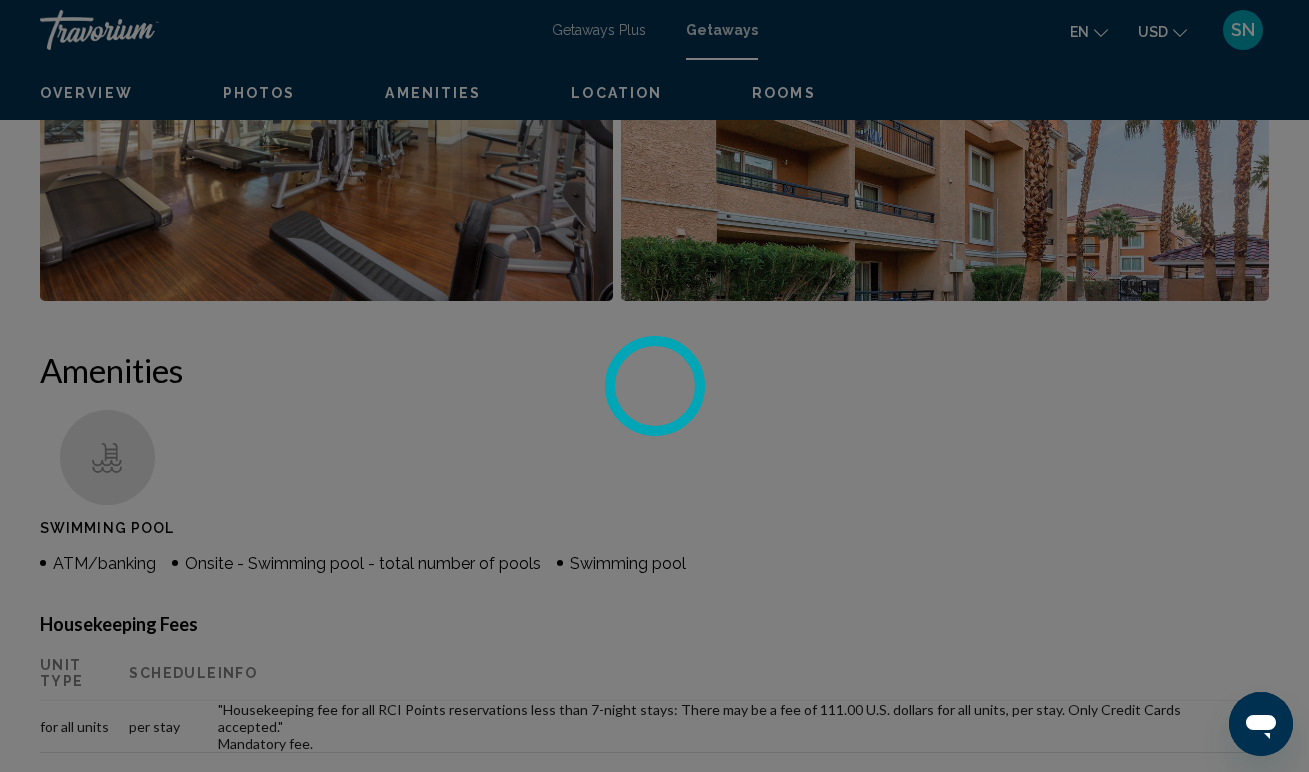 scroll, scrollTop: 0, scrollLeft: 0, axis: both 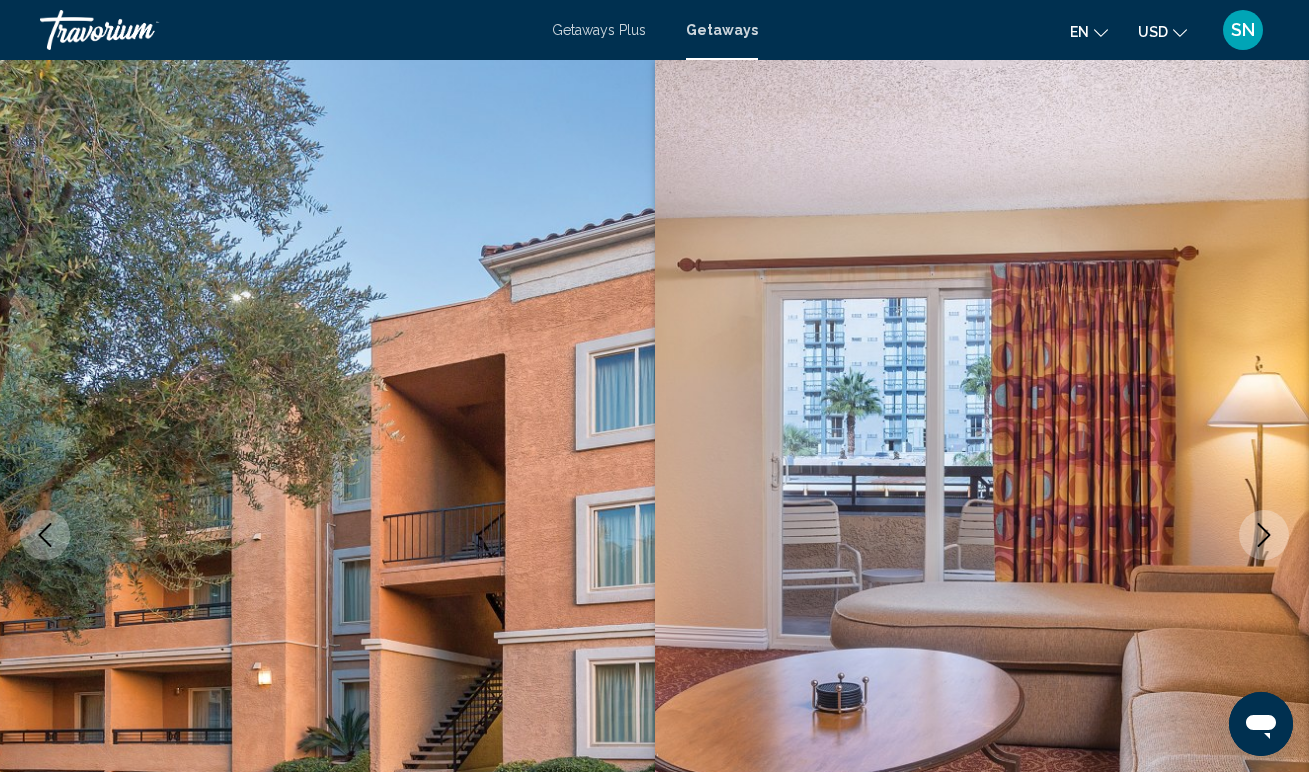 type 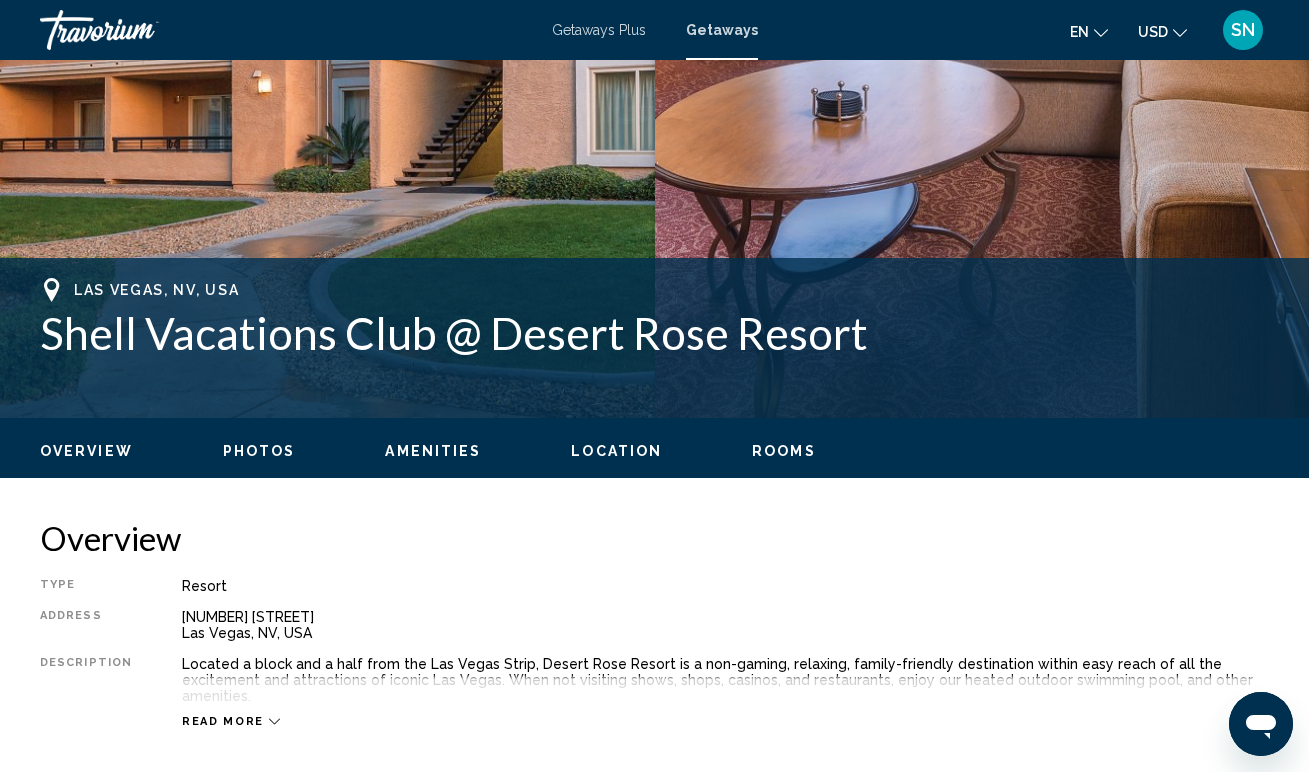 scroll, scrollTop: 593, scrollLeft: 0, axis: vertical 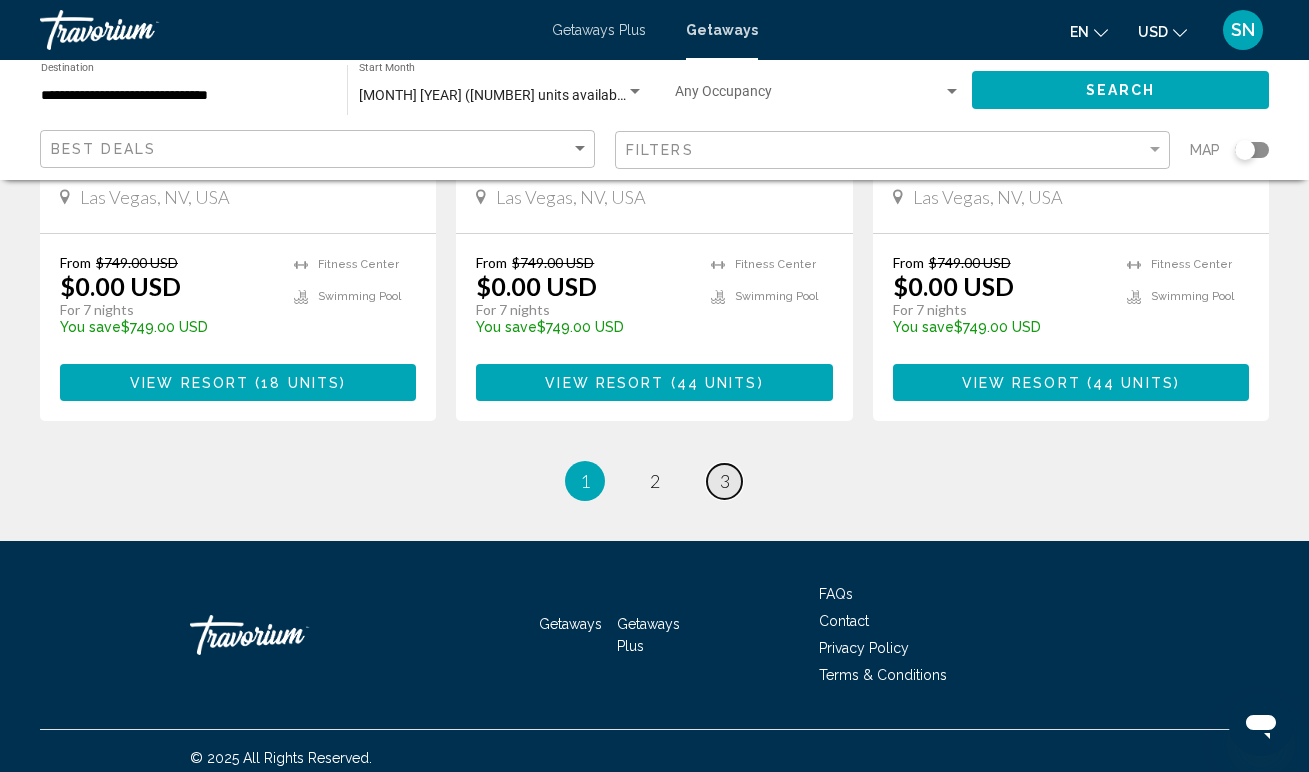 click on "3" at bounding box center (725, 481) 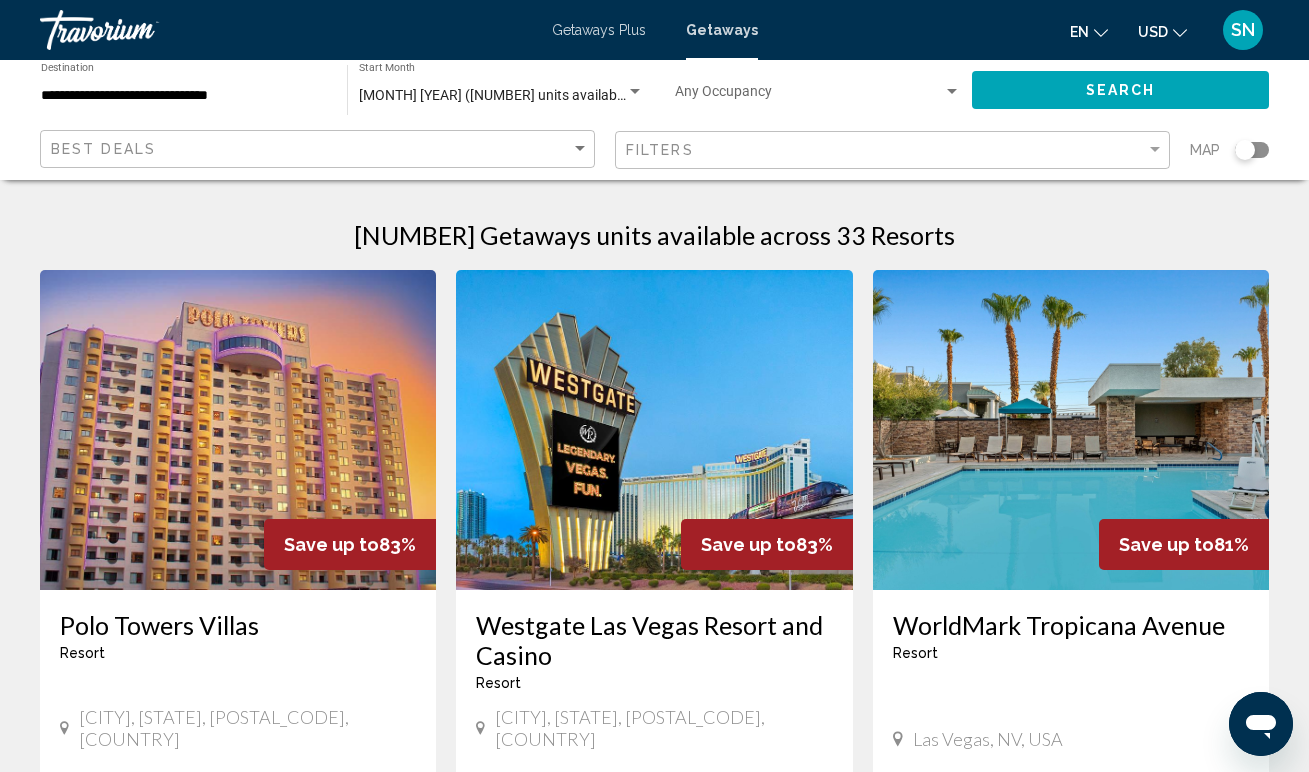 scroll, scrollTop: 0, scrollLeft: 0, axis: both 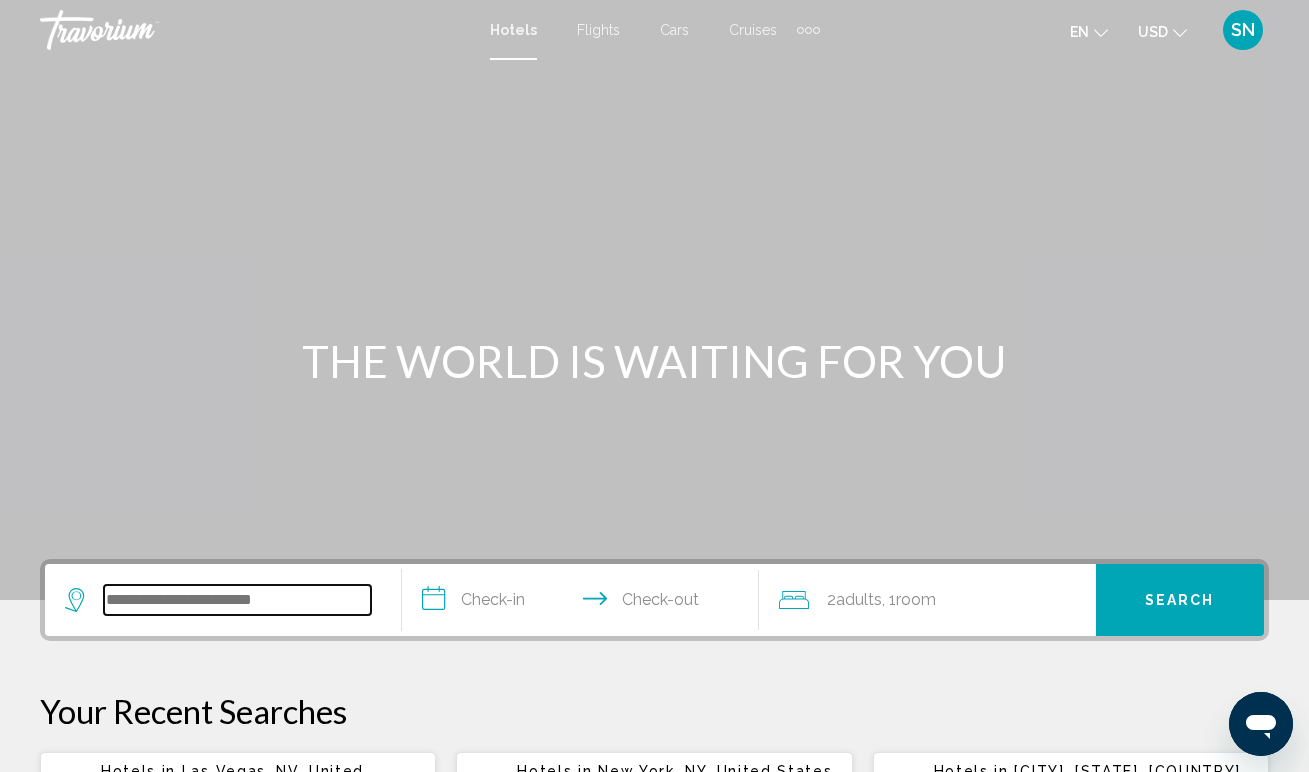 click at bounding box center (237, 600) 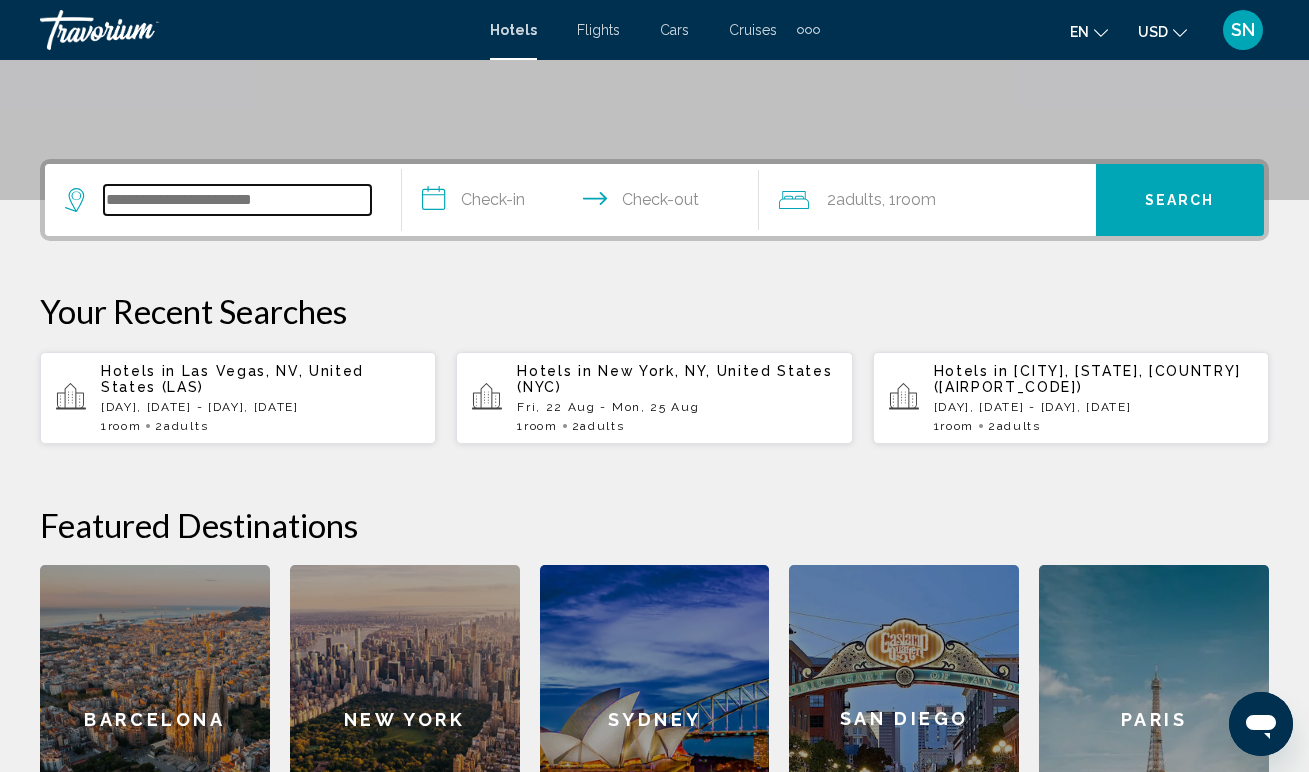 scroll, scrollTop: 494, scrollLeft: 0, axis: vertical 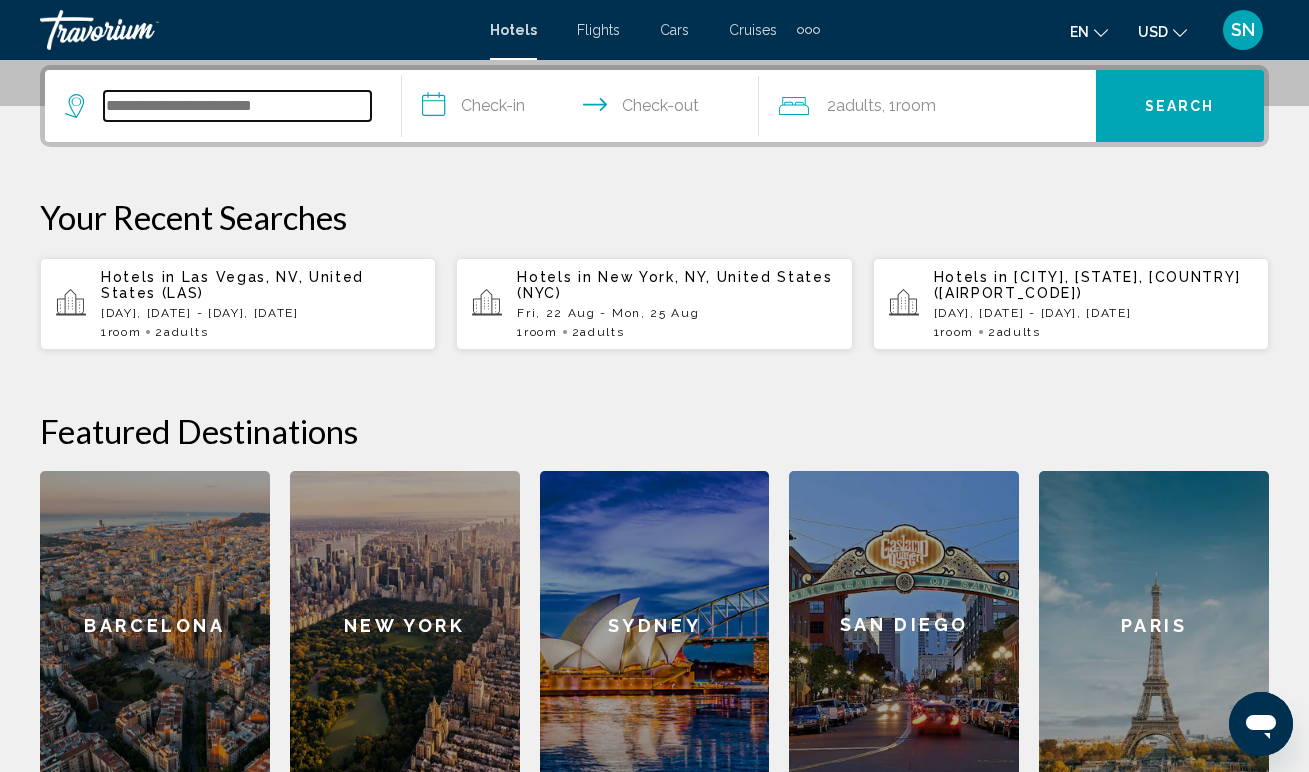 click at bounding box center [237, 106] 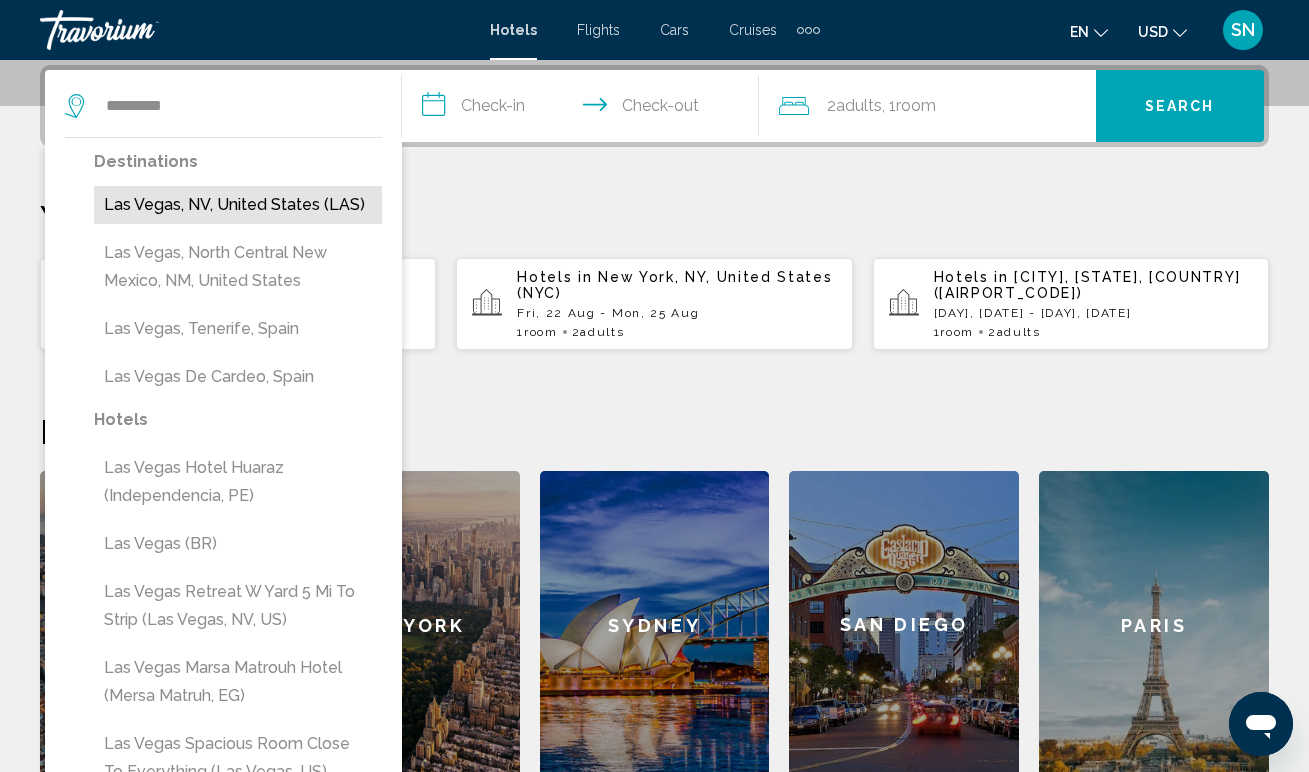 drag, startPoint x: 347, startPoint y: 108, endPoint x: 215, endPoint y: 205, distance: 163.80782 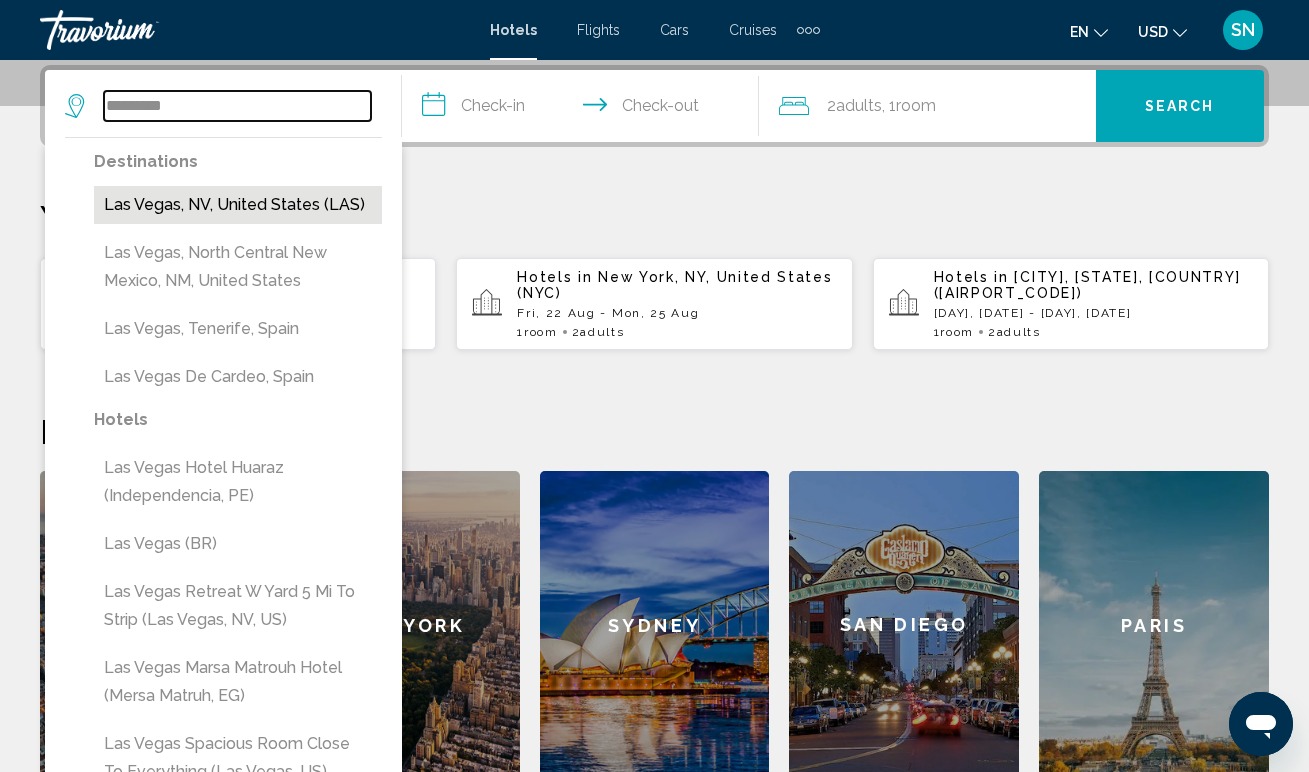 type on "**********" 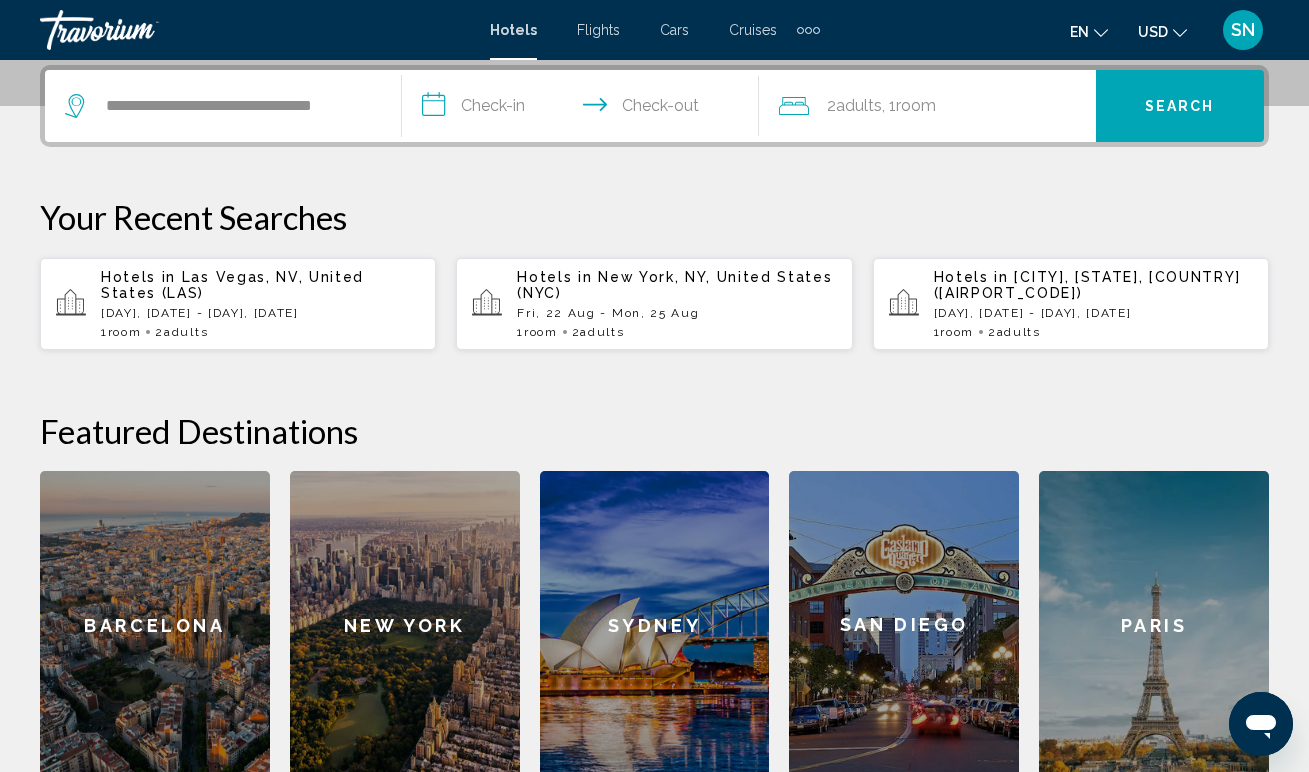 click on "**********" at bounding box center (584, 109) 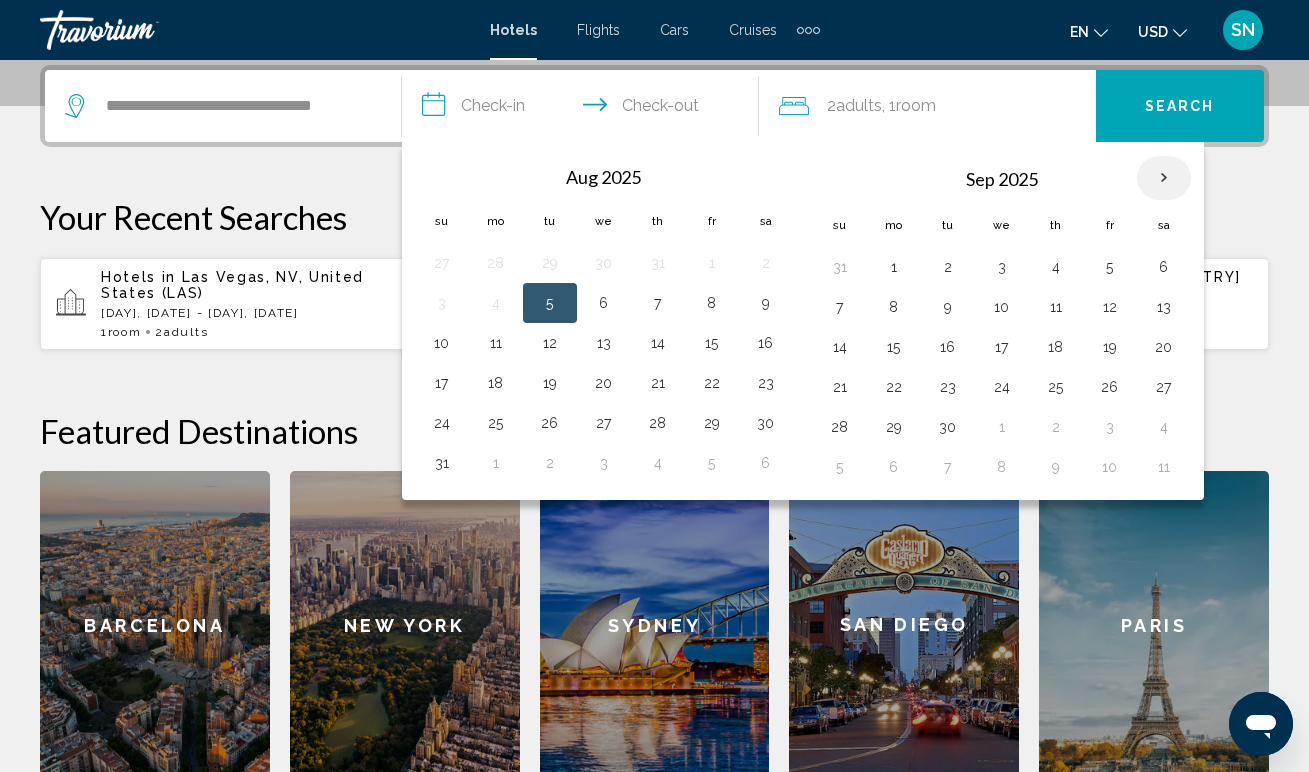 click at bounding box center (1164, 178) 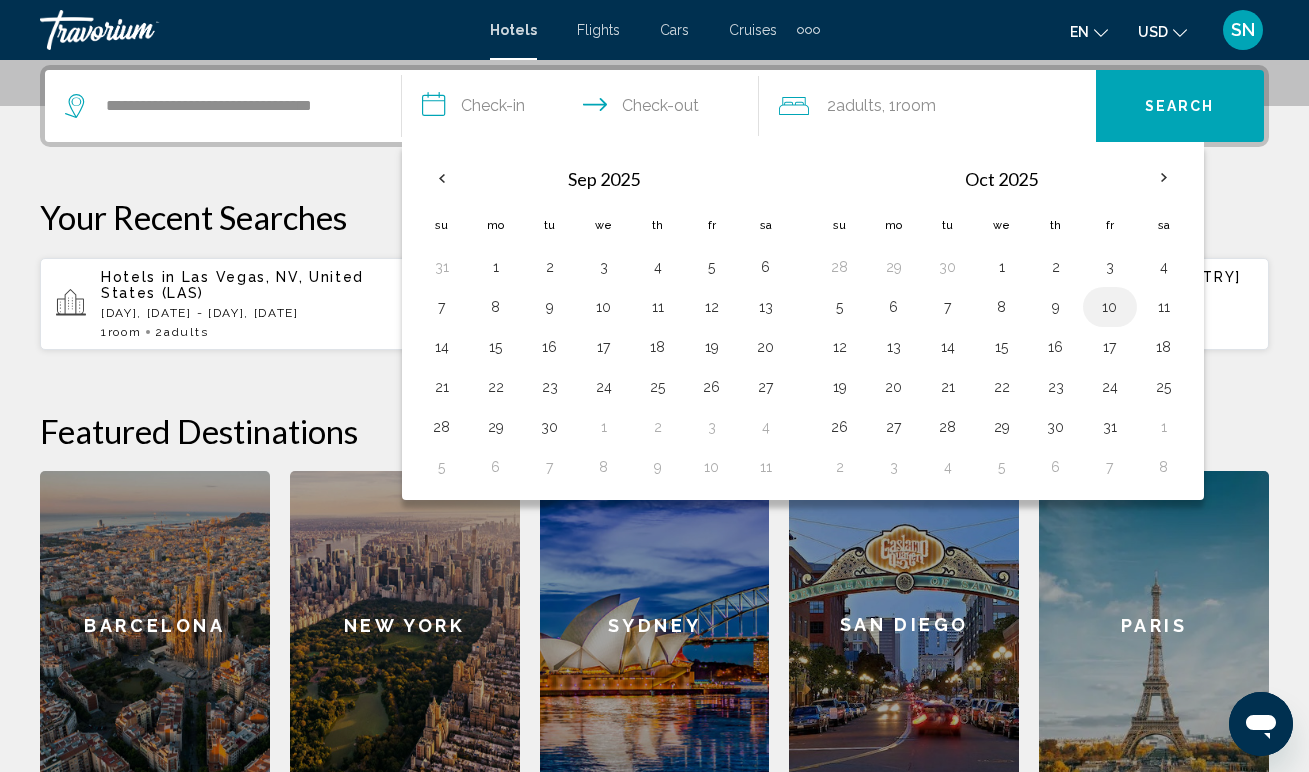 click on "10" at bounding box center (1110, 307) 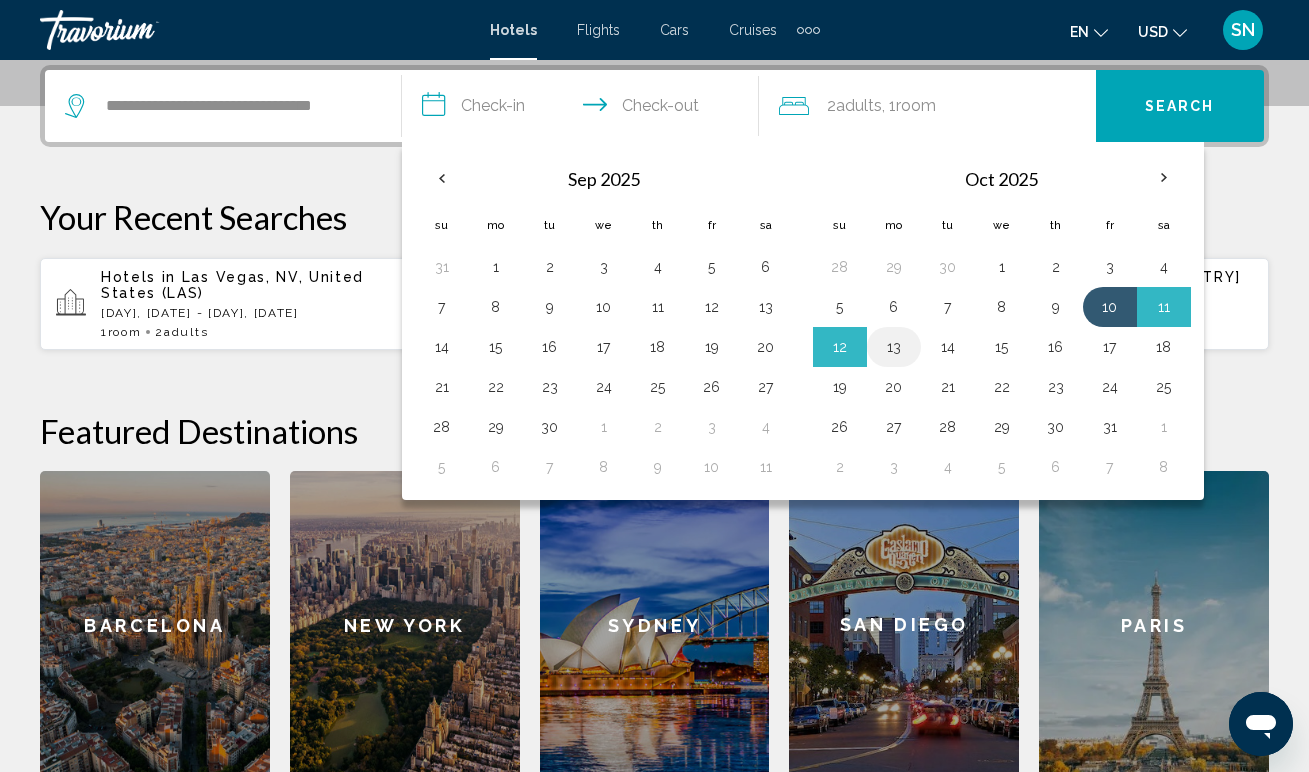 click on "13" at bounding box center [894, 347] 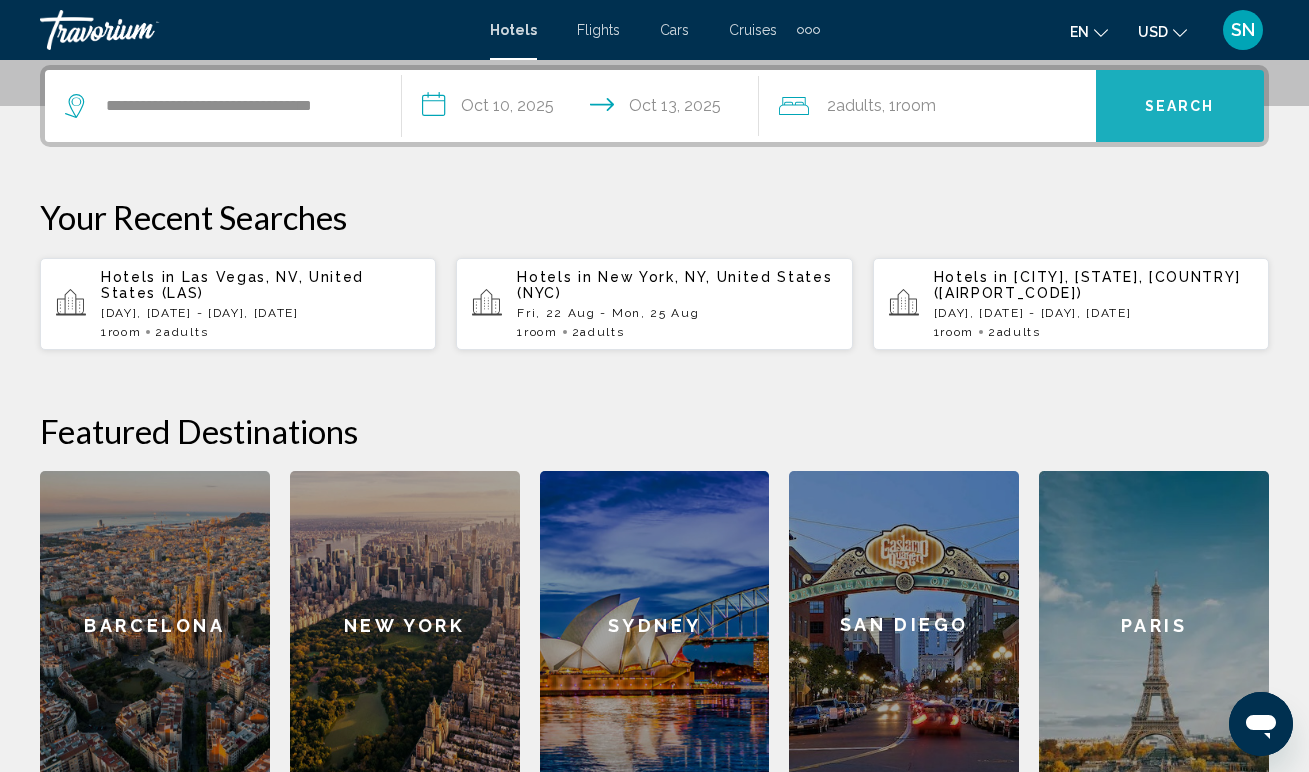 click on "Search" at bounding box center (1180, 107) 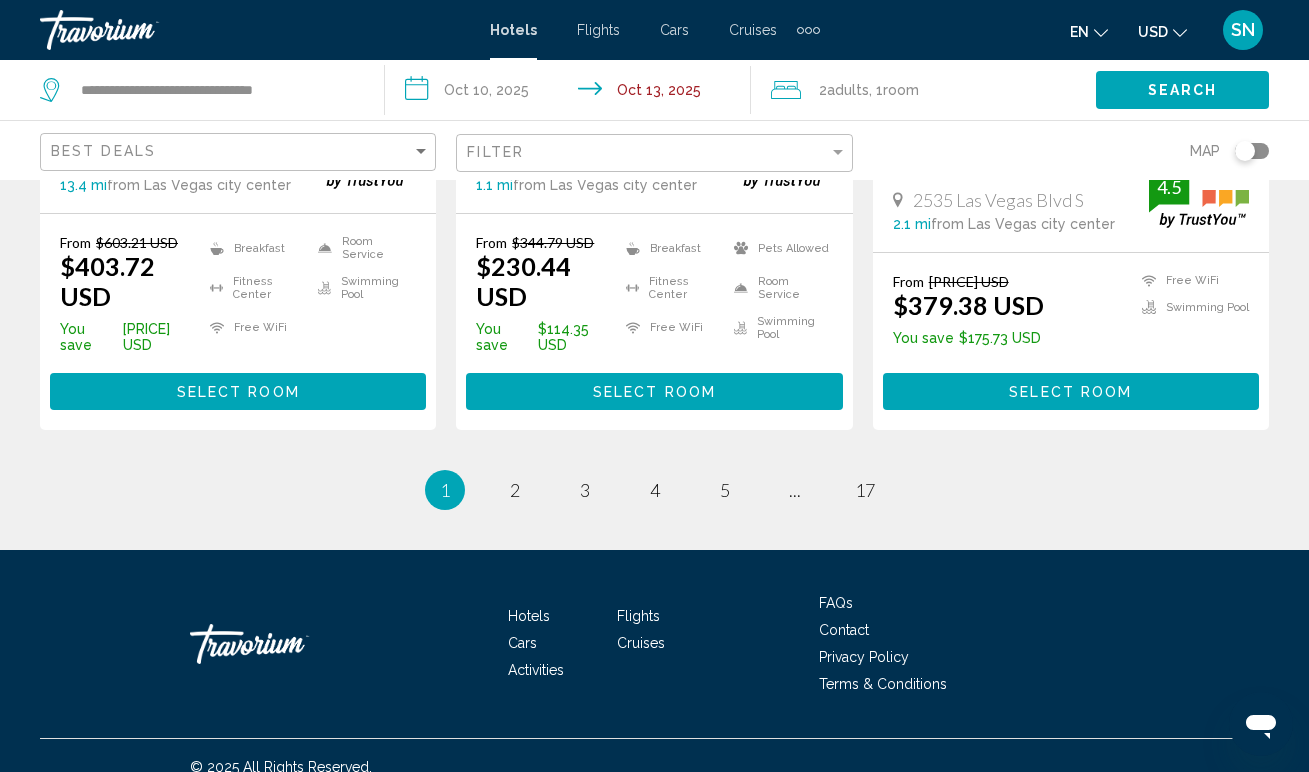 scroll, scrollTop: 2926, scrollLeft: 0, axis: vertical 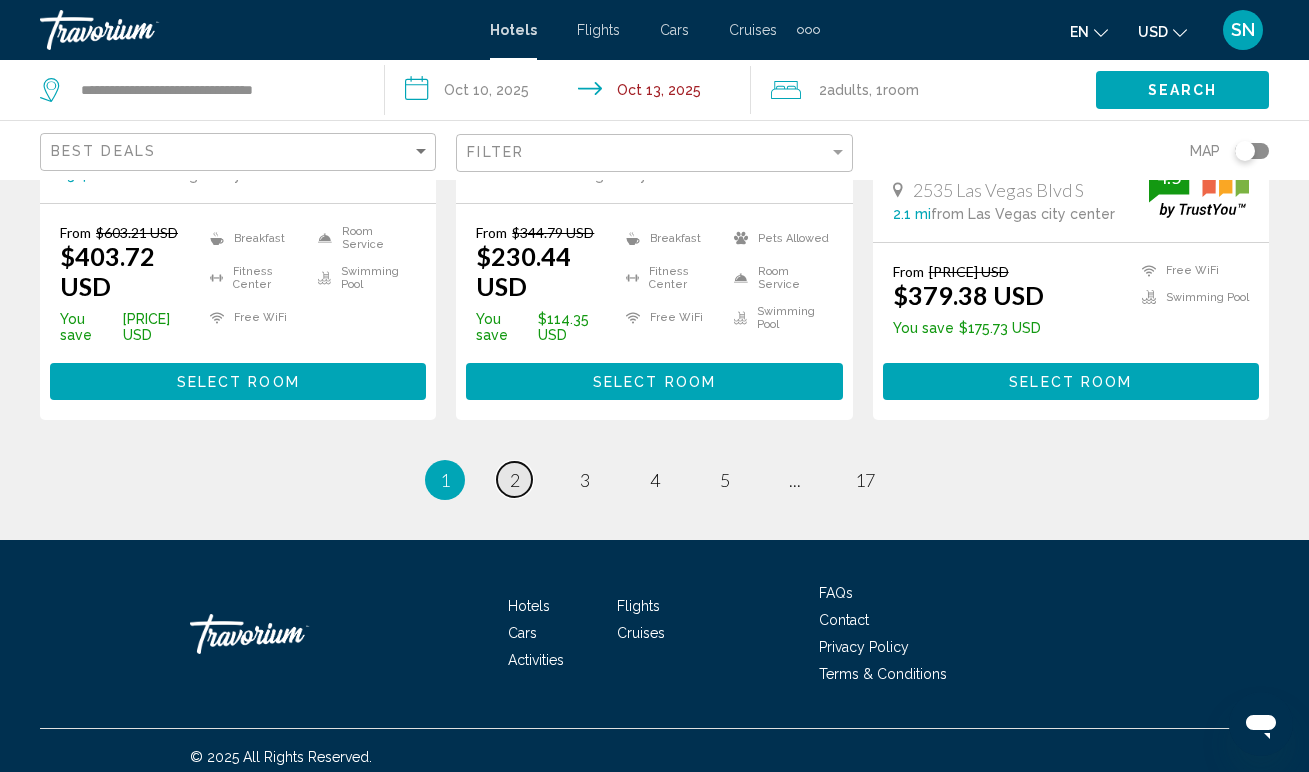 click on "2" at bounding box center (515, 480) 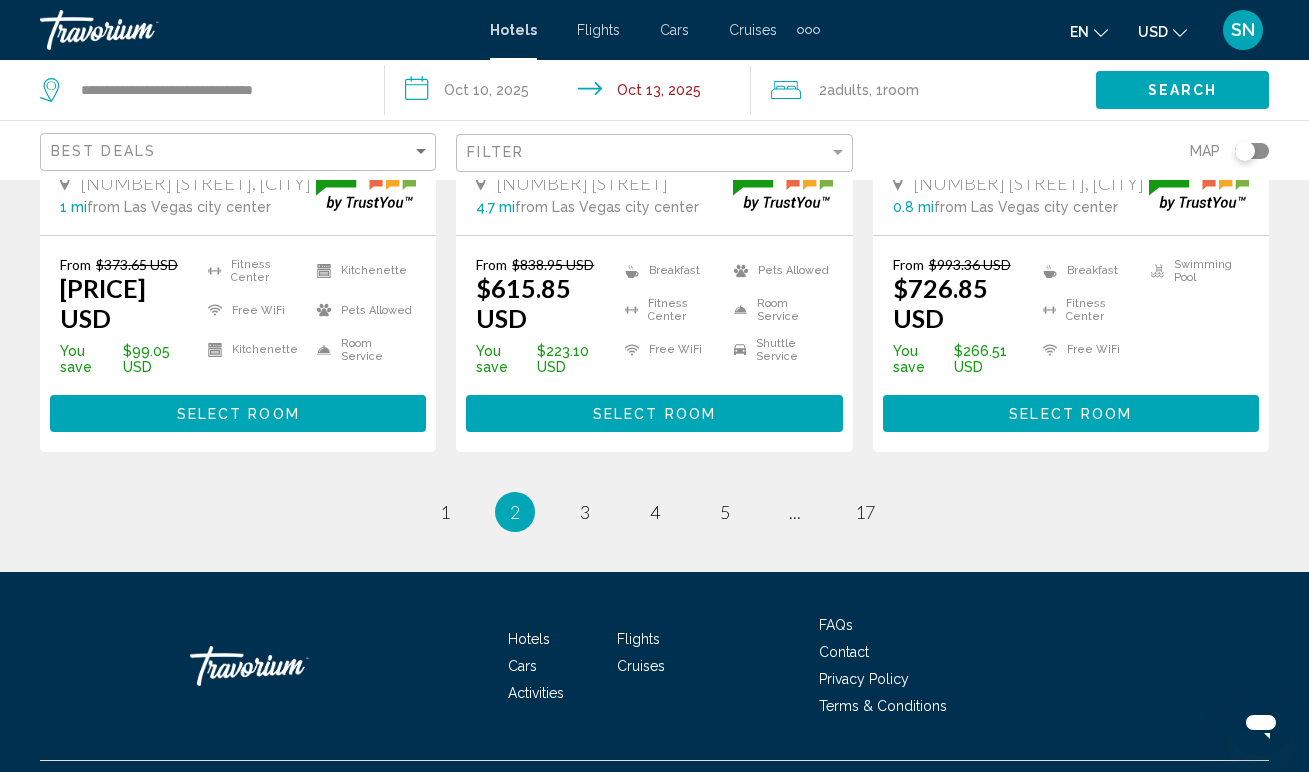 scroll, scrollTop: 2852, scrollLeft: 0, axis: vertical 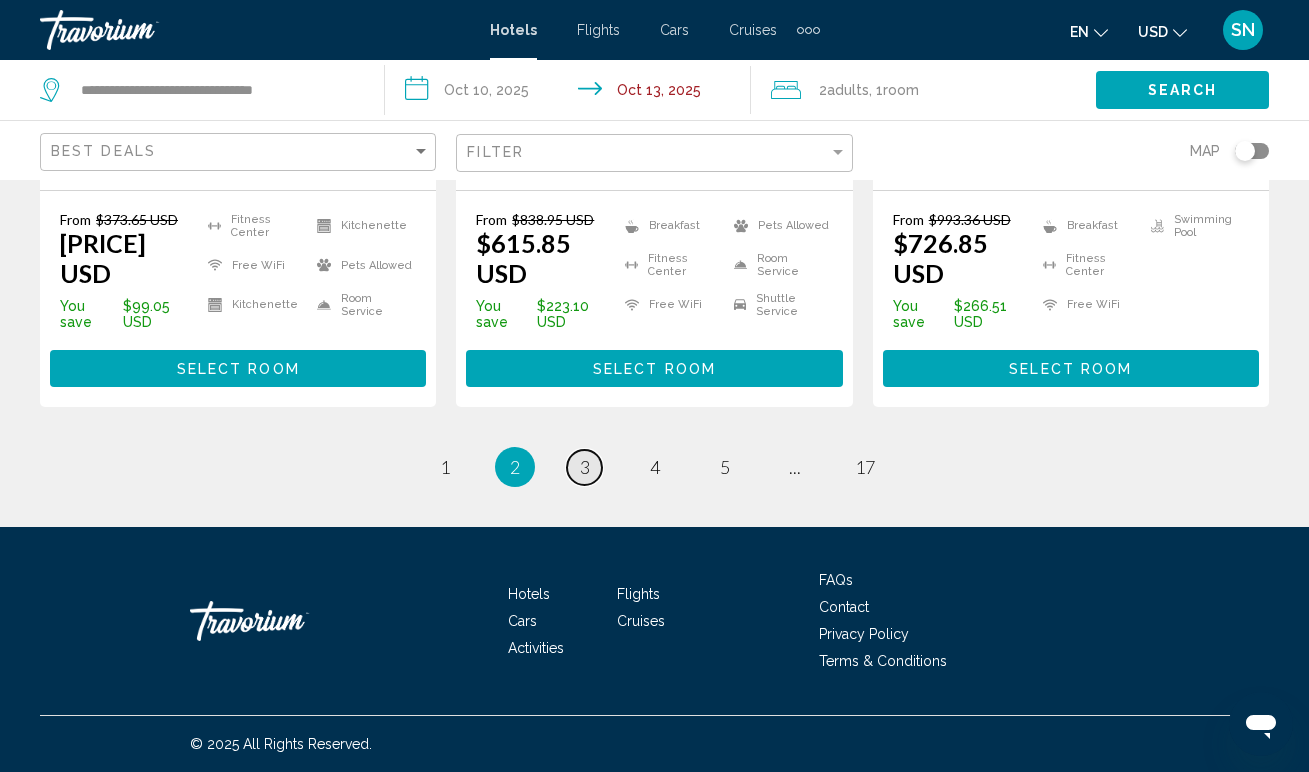 click on "3" at bounding box center (585, 467) 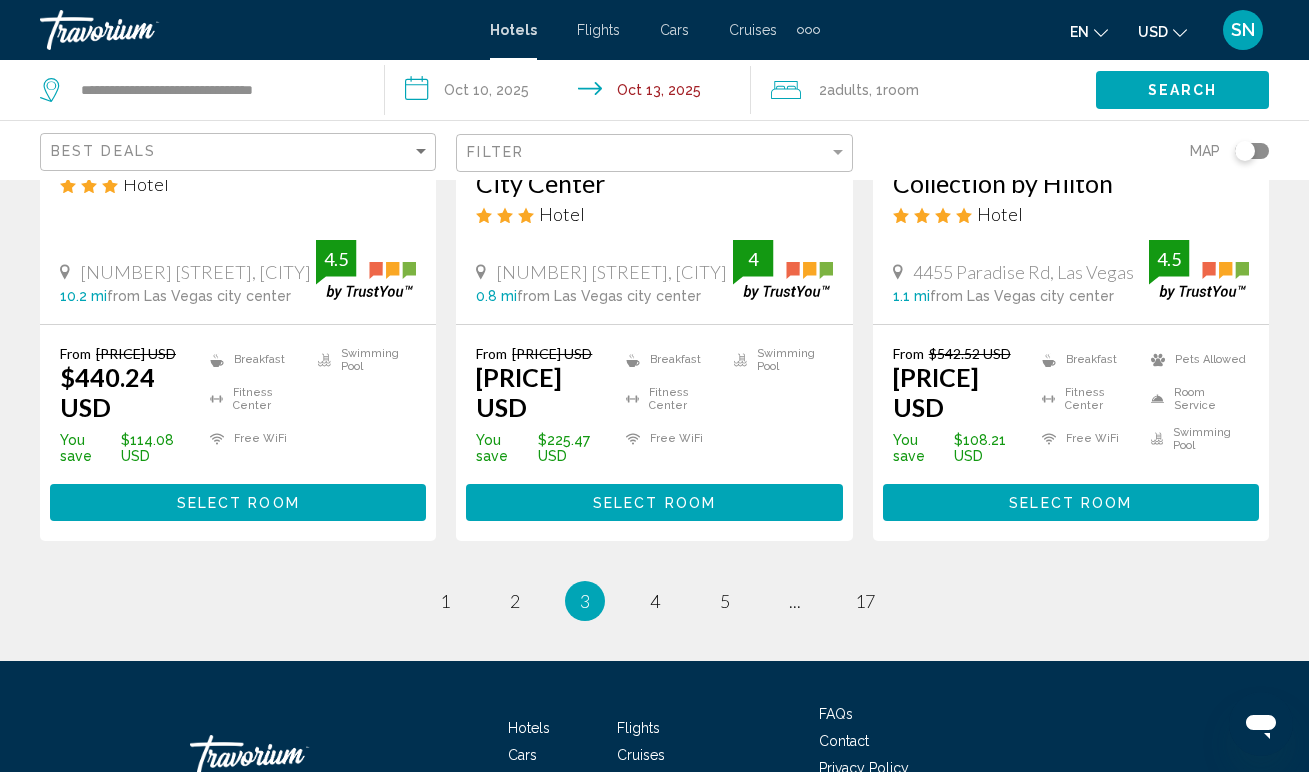 scroll, scrollTop: 2791, scrollLeft: 0, axis: vertical 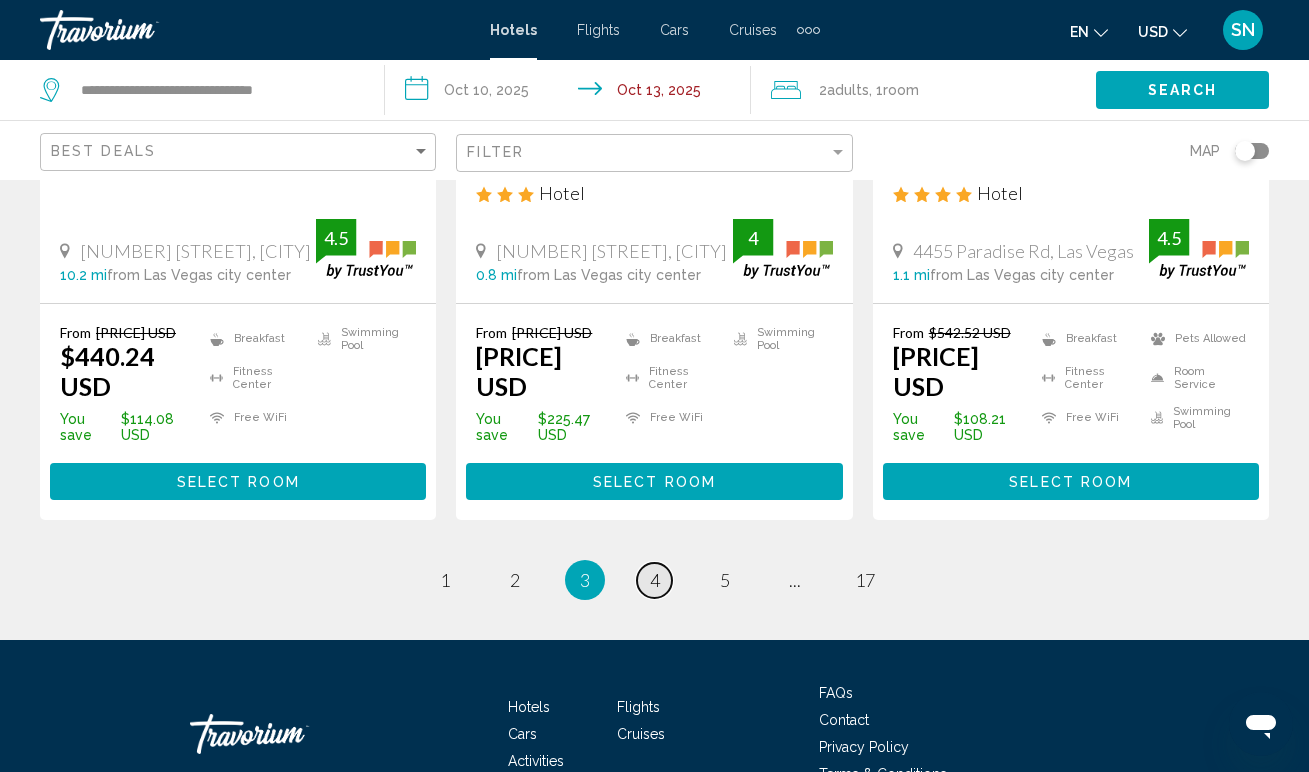 click on "4" at bounding box center [655, 580] 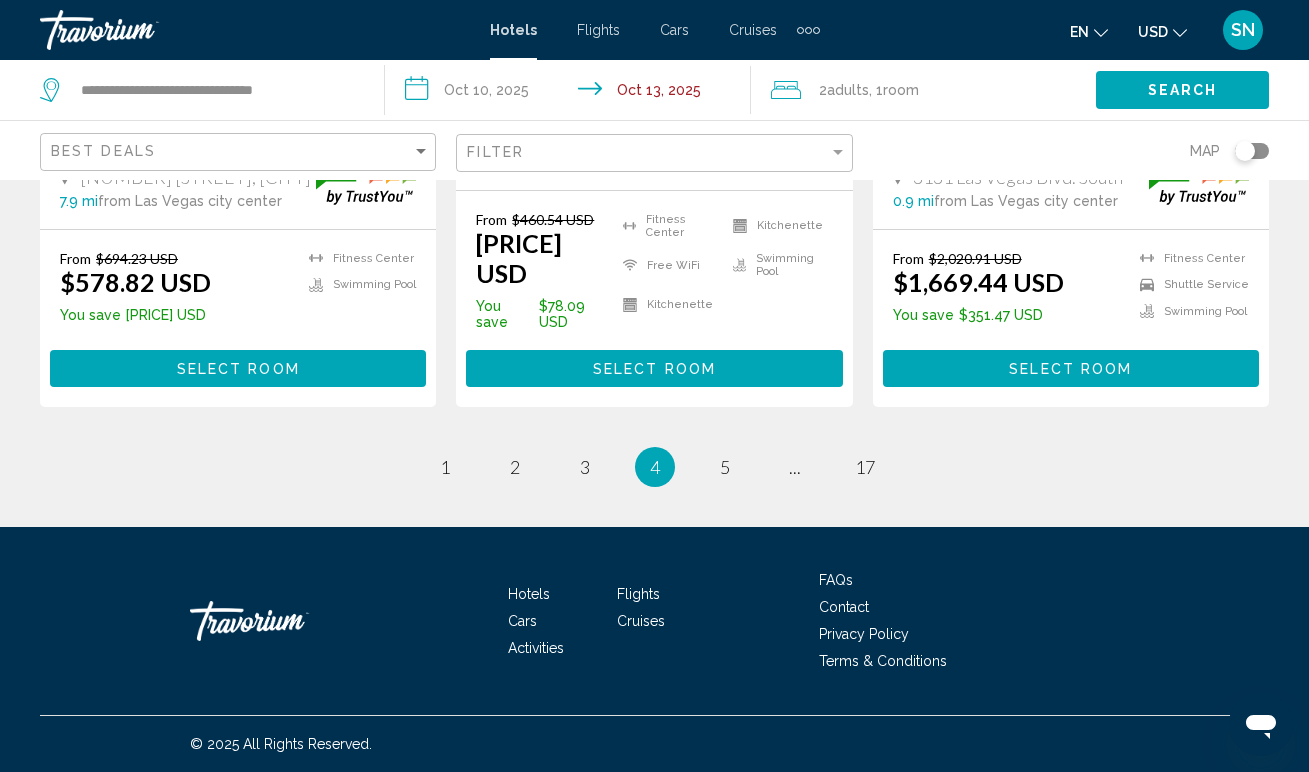 scroll, scrollTop: 2833, scrollLeft: 0, axis: vertical 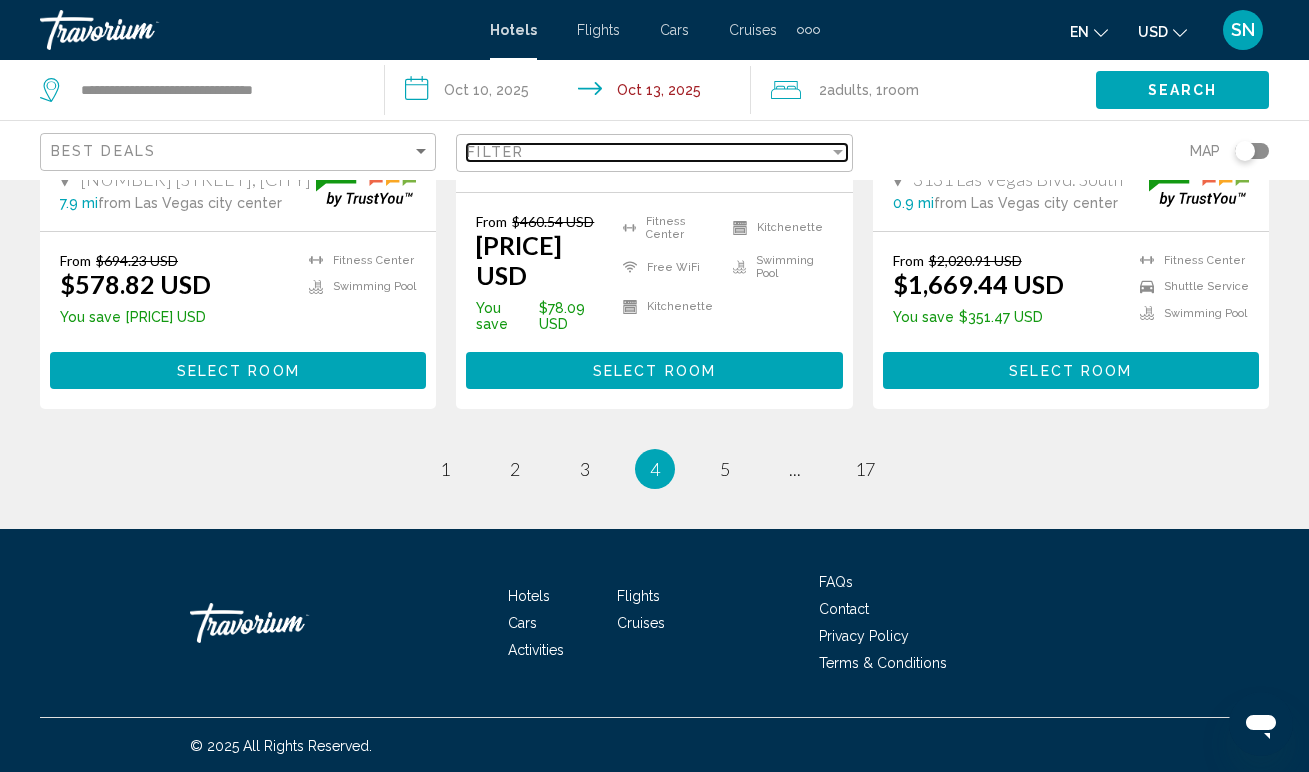 click on "Filter" at bounding box center [647, 152] 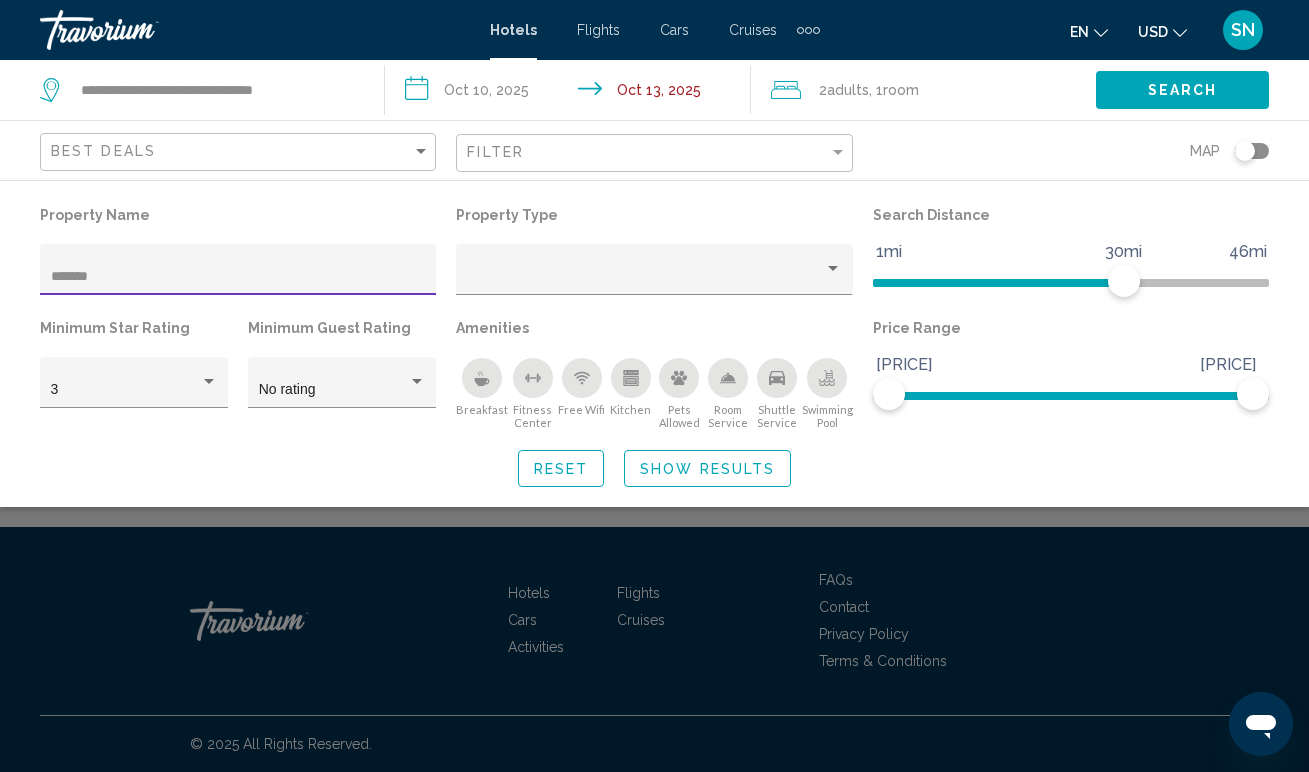 scroll, scrollTop: 546, scrollLeft: 0, axis: vertical 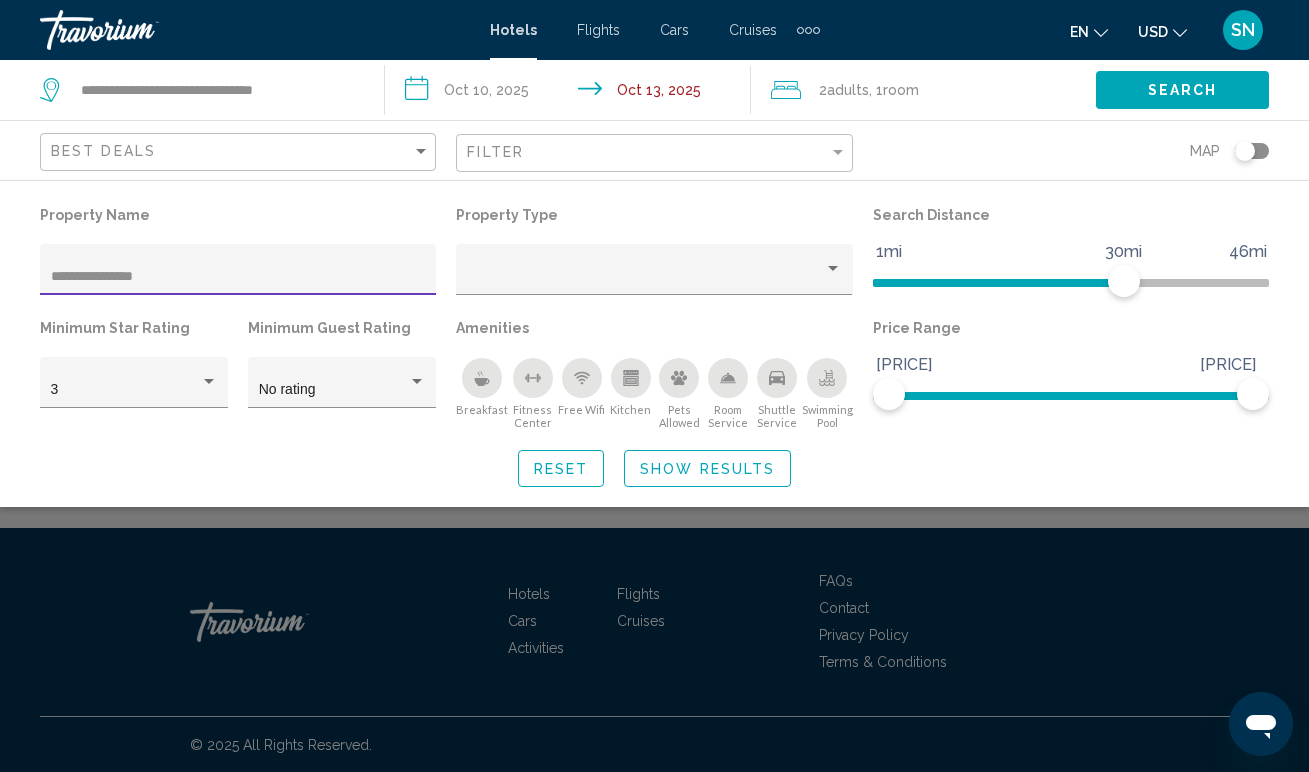 type on "**********" 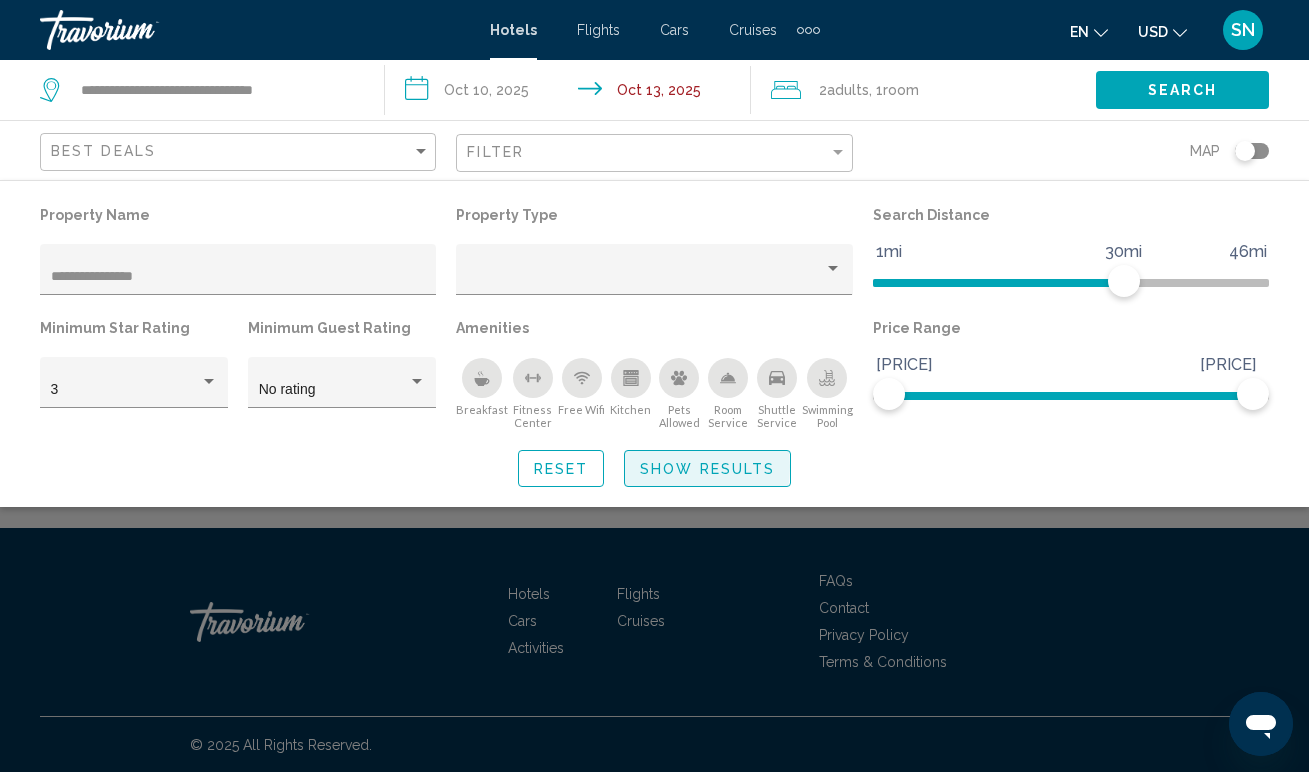 click on "Show Results" 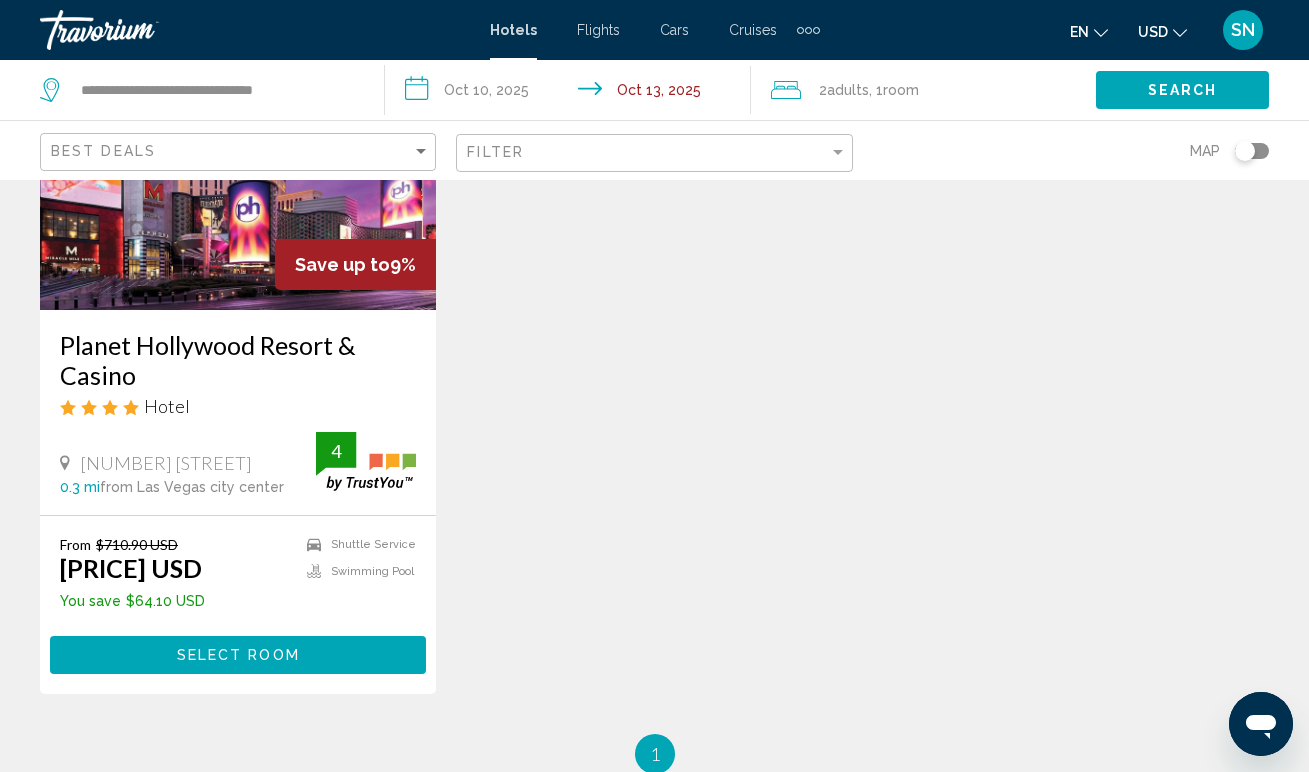 scroll, scrollTop: 306, scrollLeft: 0, axis: vertical 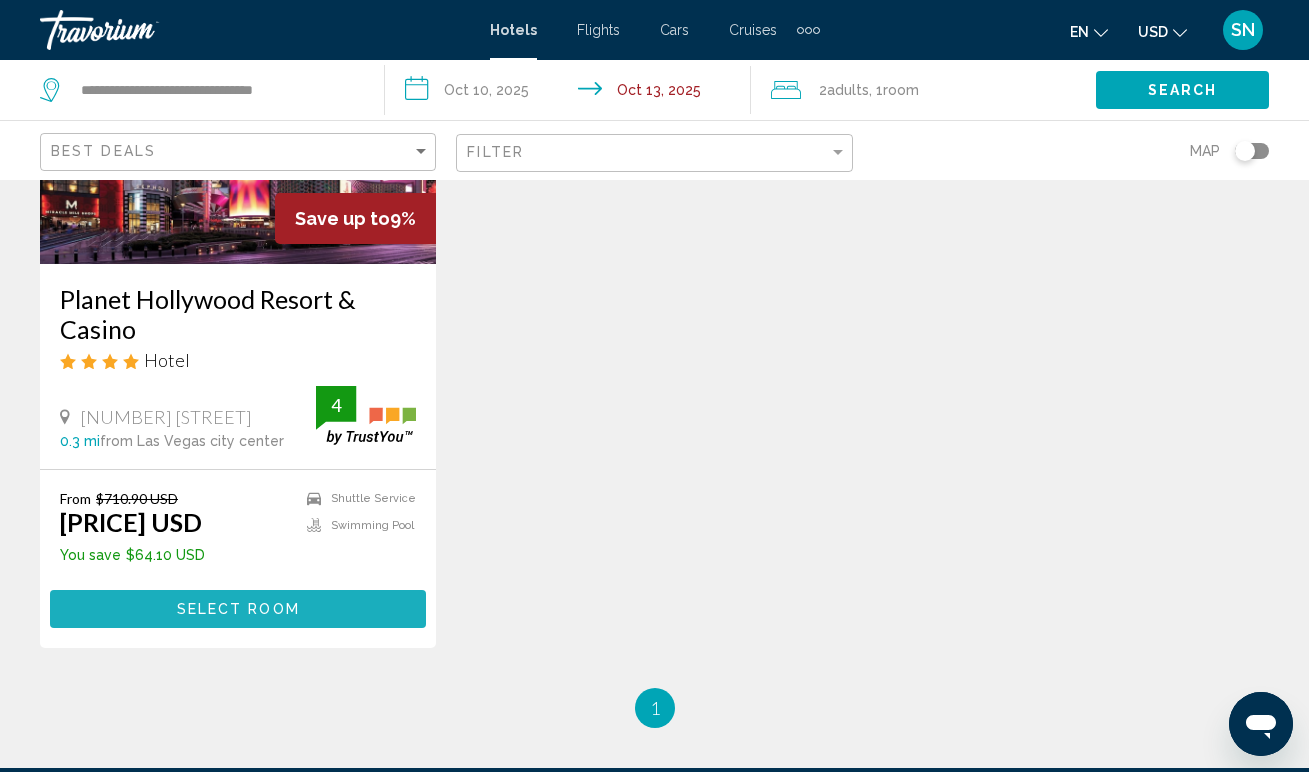 click on "Select Room" at bounding box center (238, 610) 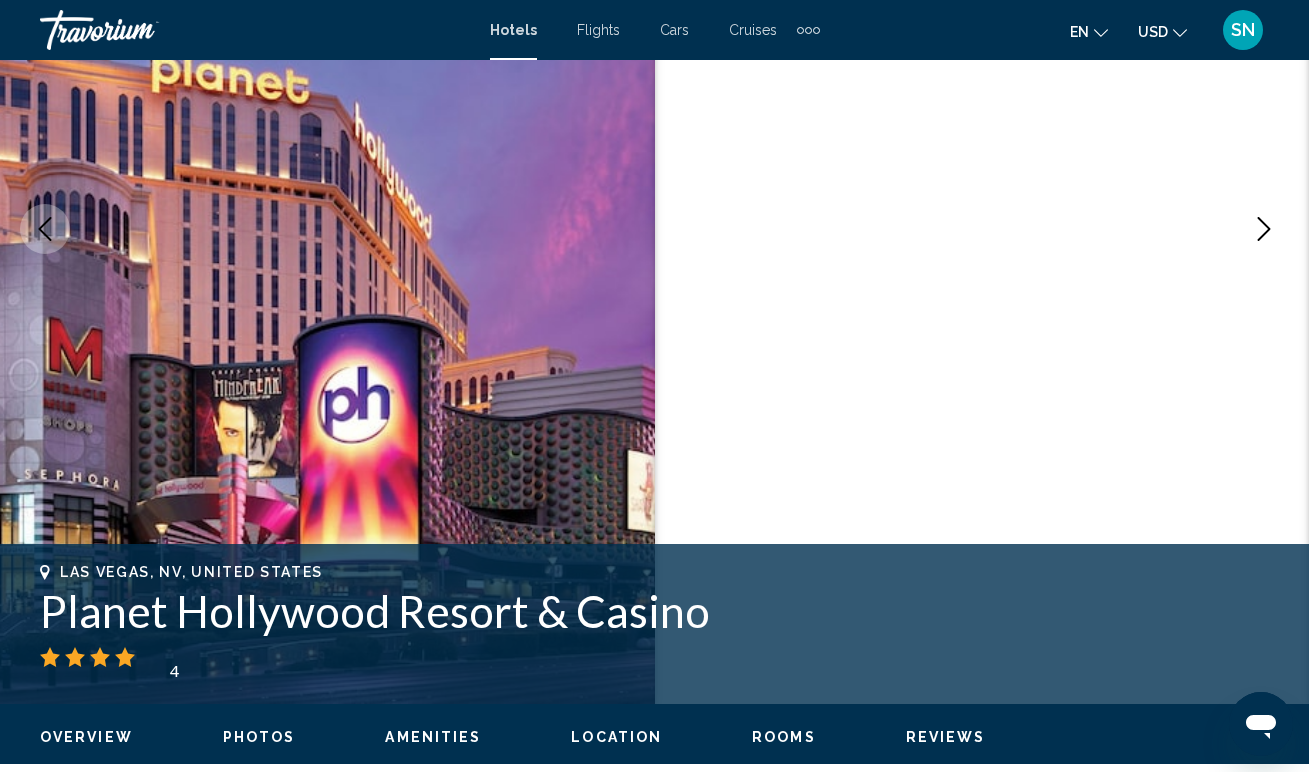 scroll, scrollTop: 0, scrollLeft: 0, axis: both 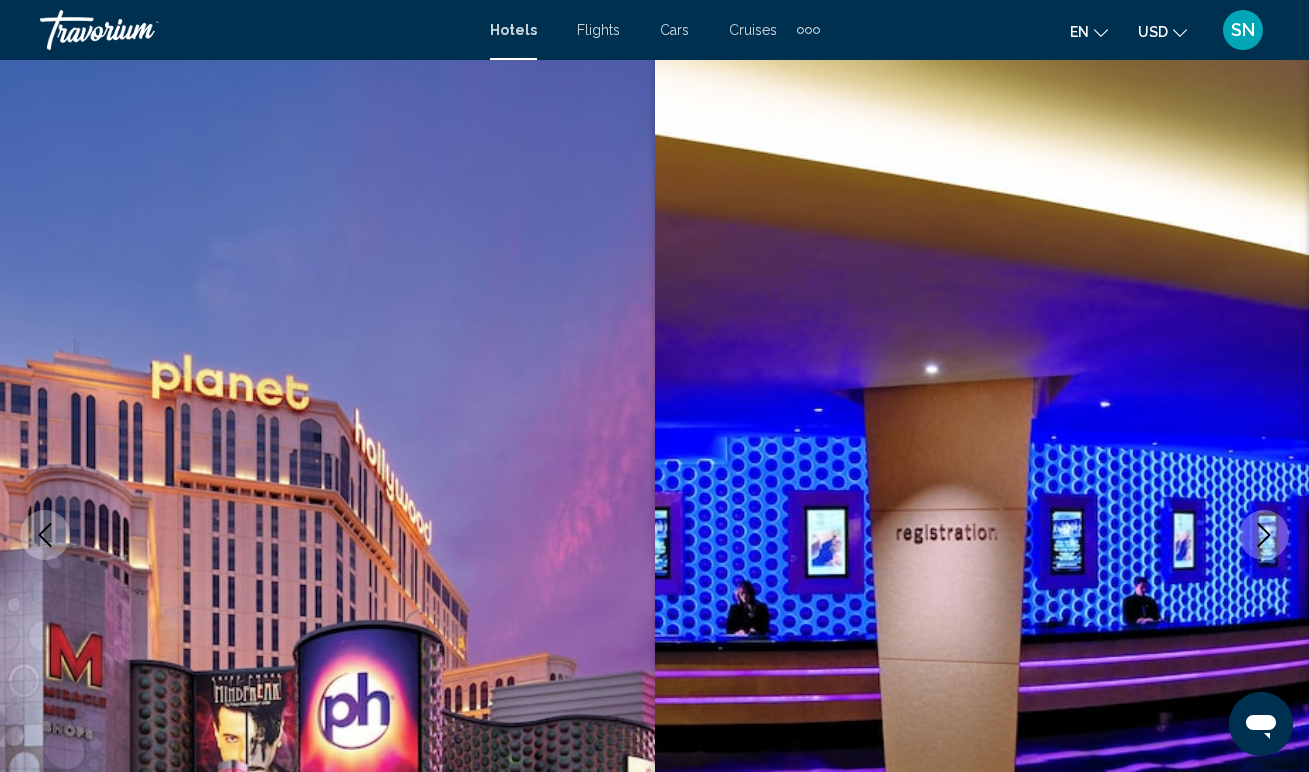 type 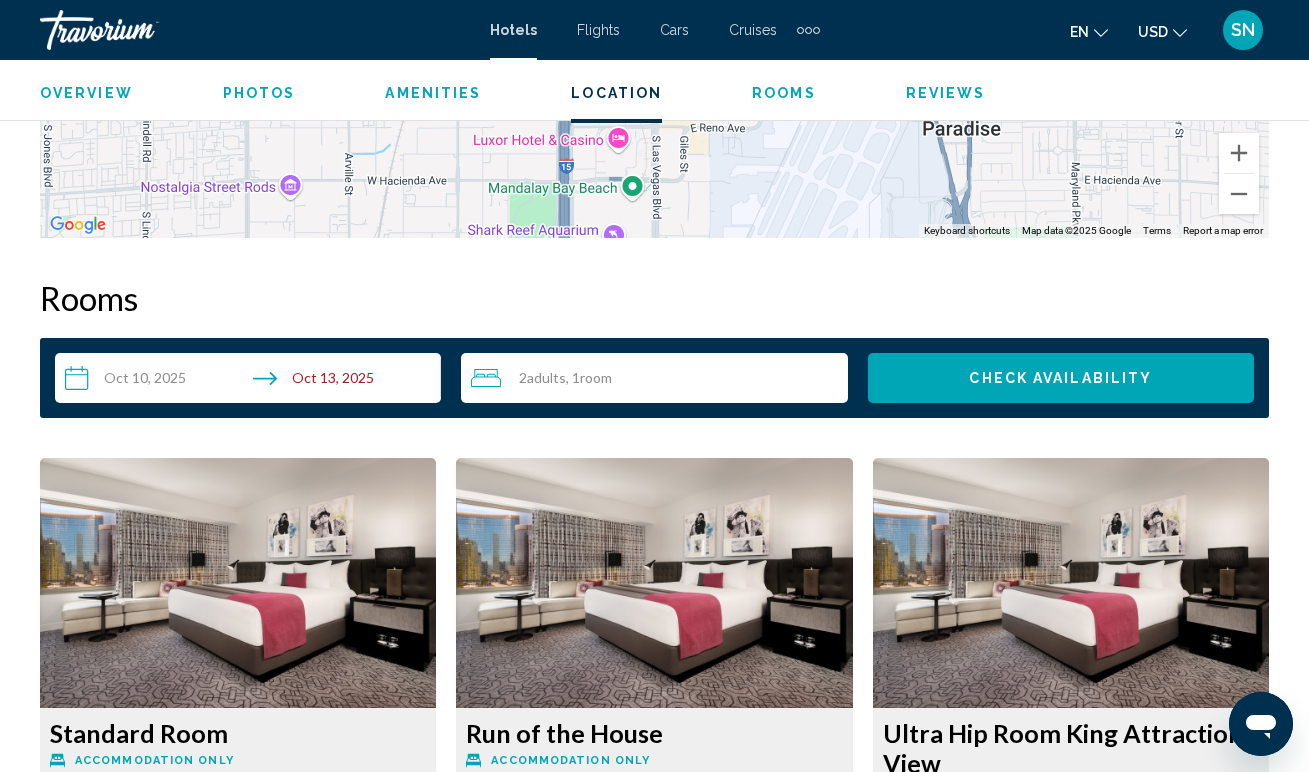scroll, scrollTop: 2722, scrollLeft: 0, axis: vertical 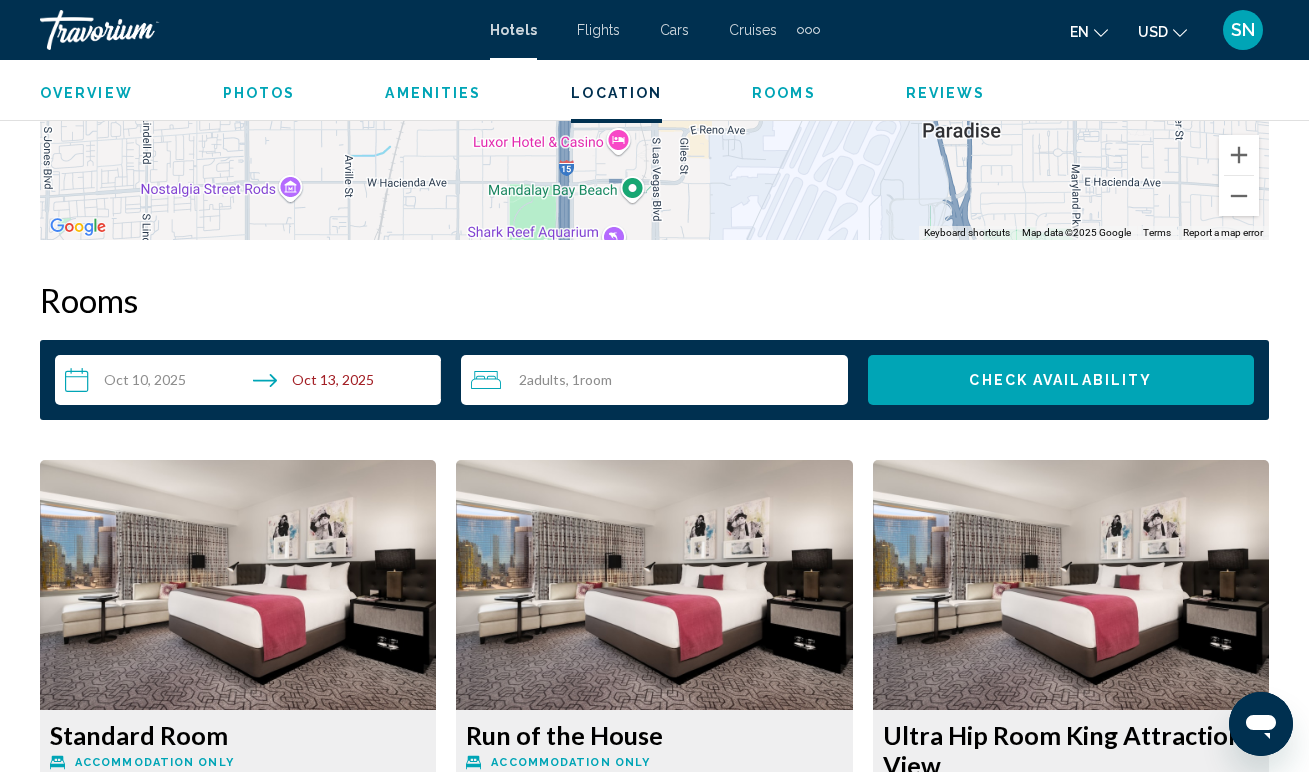click on "Check Availability" at bounding box center [1061, 380] 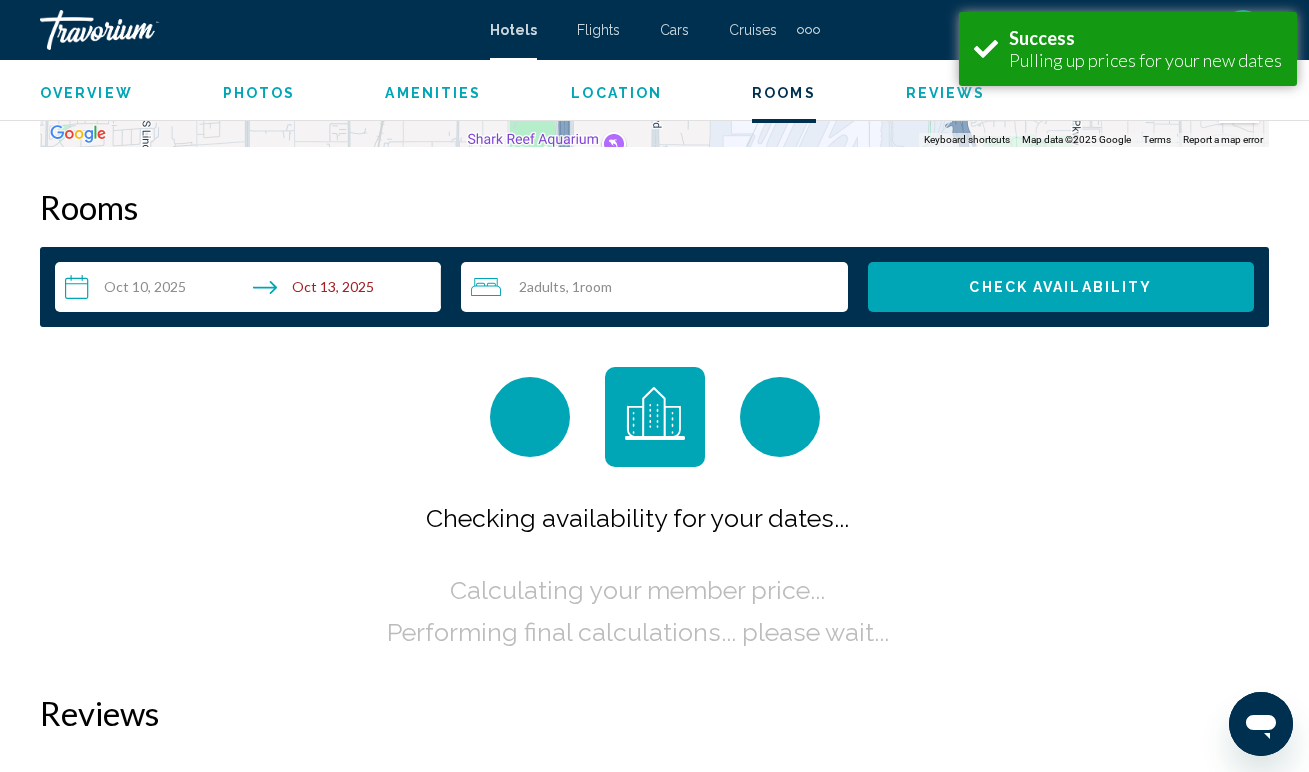 scroll, scrollTop: 2881, scrollLeft: 0, axis: vertical 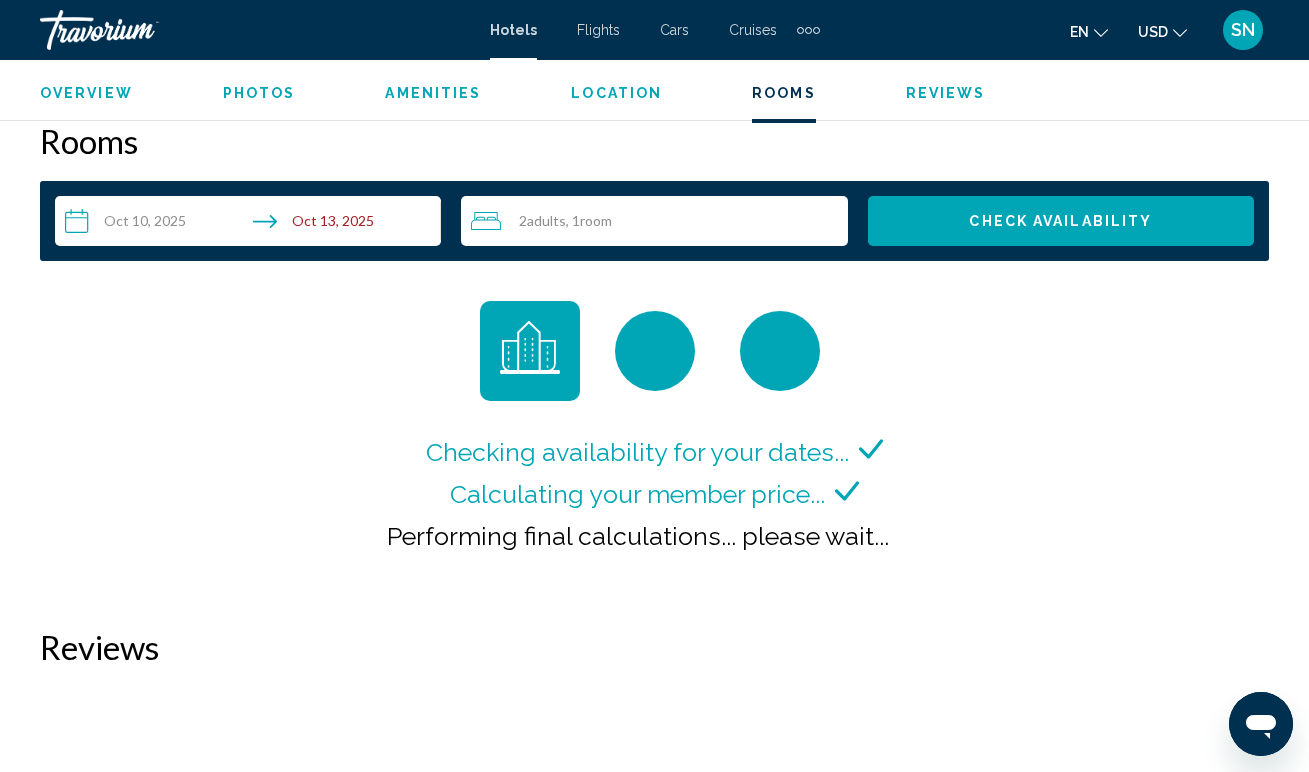 click on "Check Availability" at bounding box center (1060, 222) 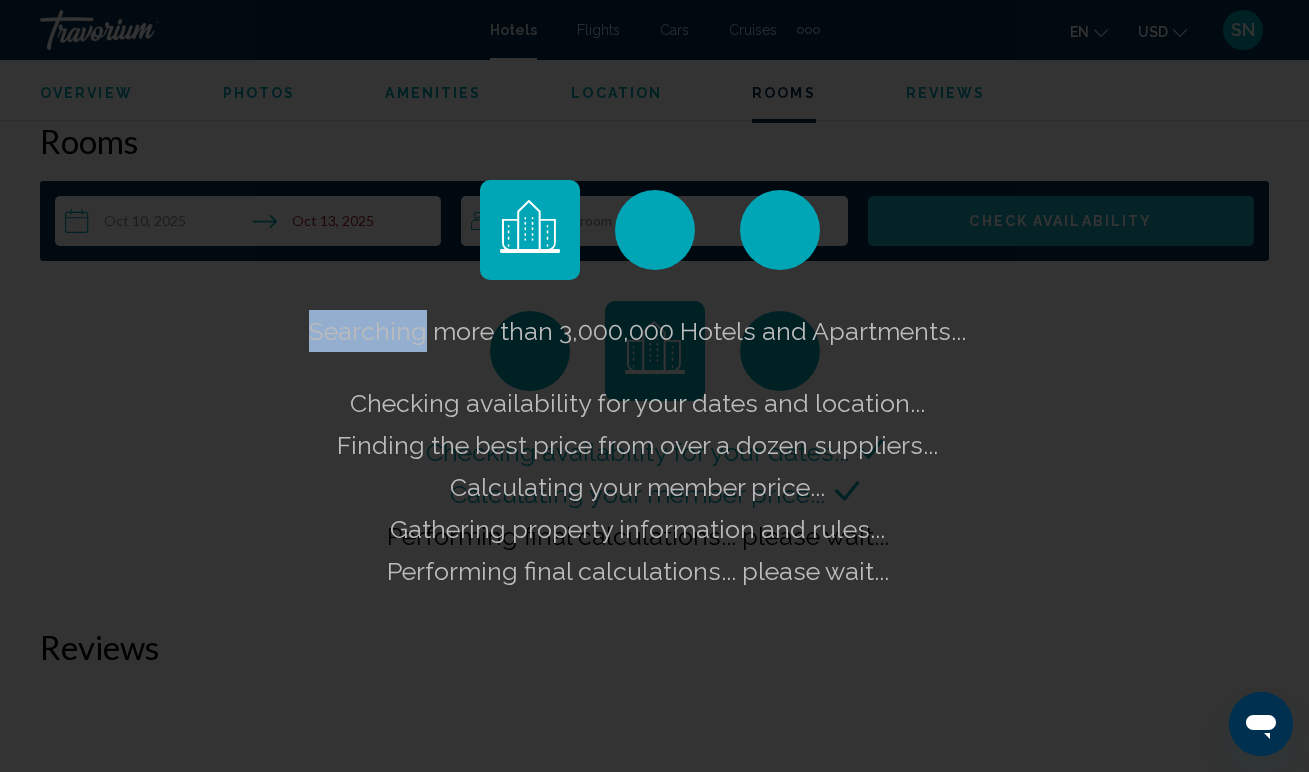 click on "Searching more than 3,000,000 Hotels and Apartments...
Checking availability for your dates and location..." 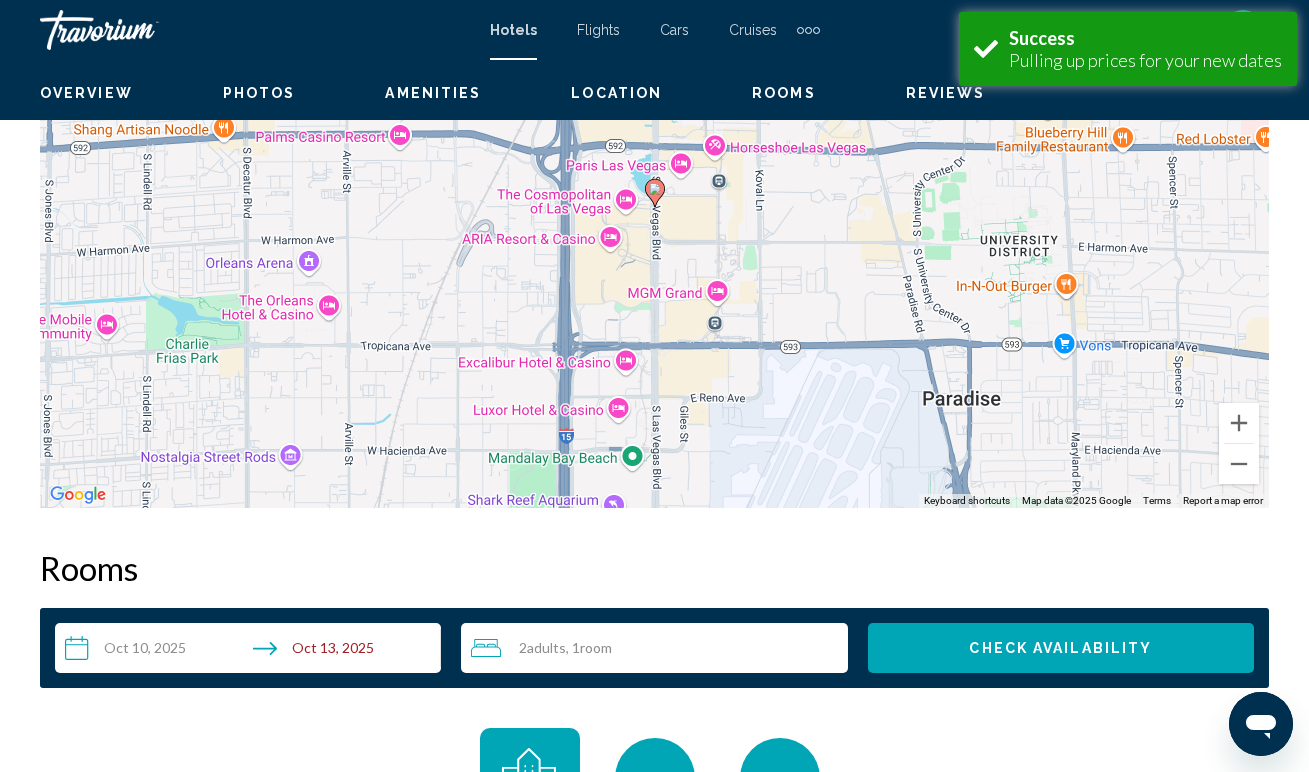 scroll, scrollTop: 2881, scrollLeft: 0, axis: vertical 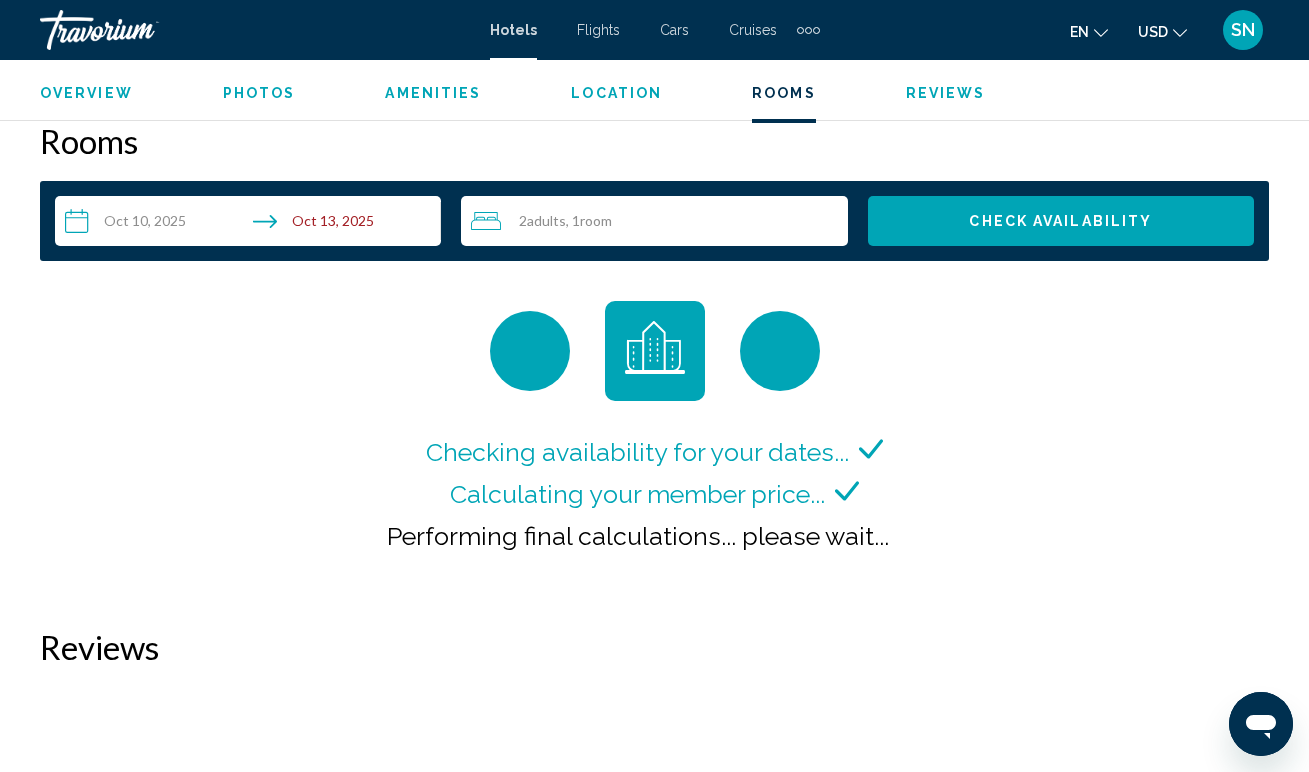 click 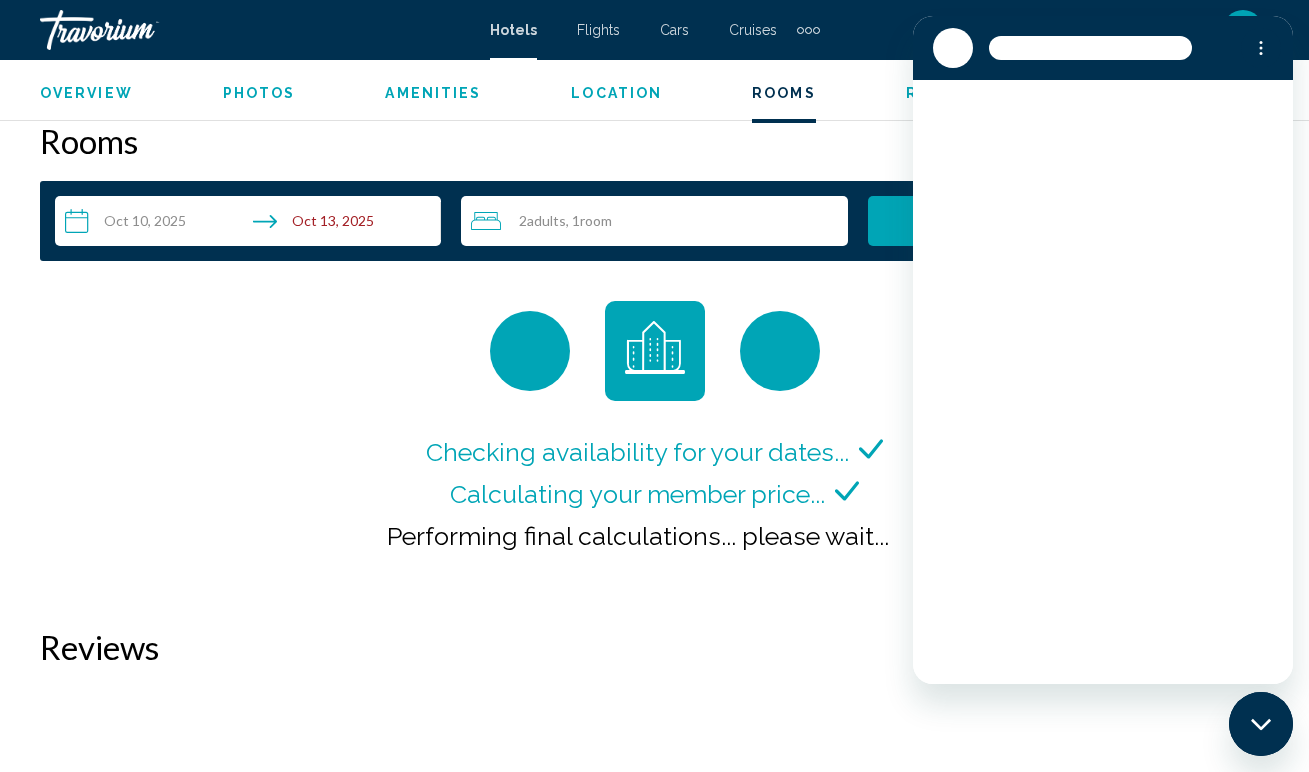 scroll, scrollTop: 0, scrollLeft: 0, axis: both 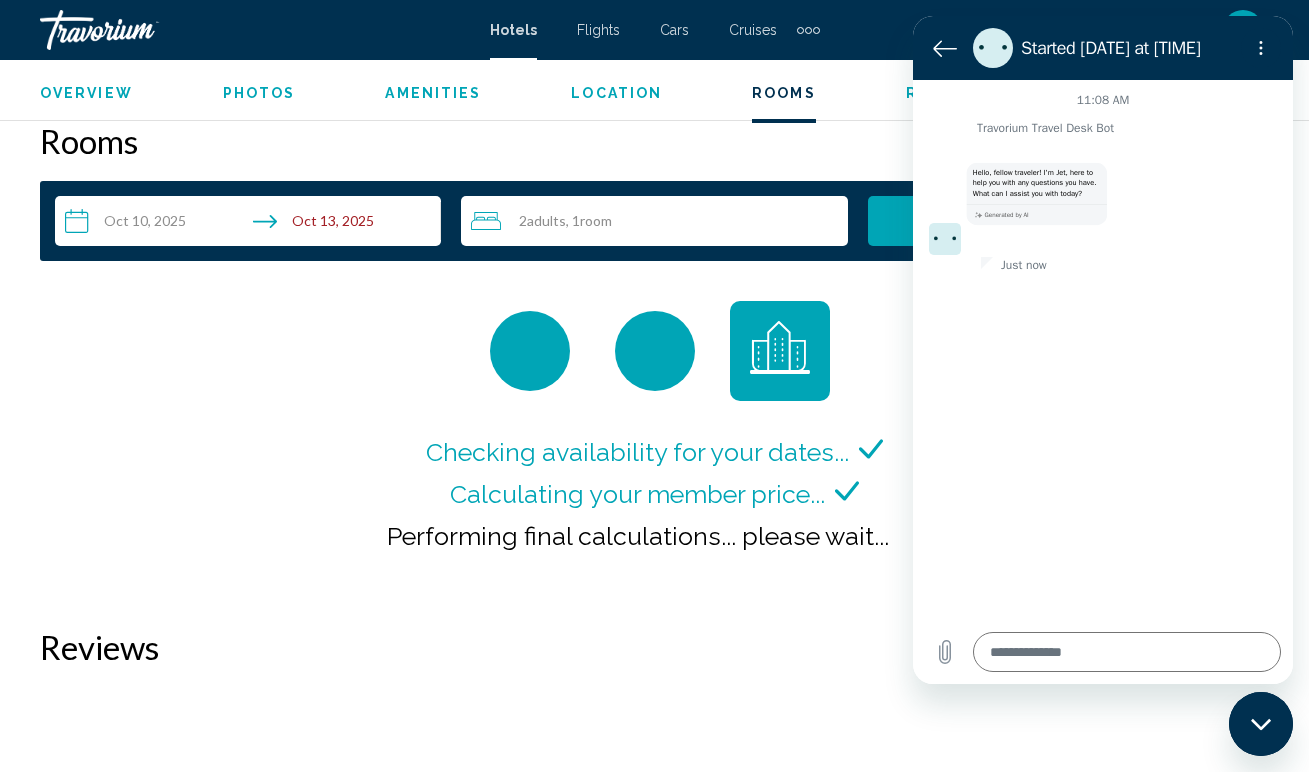 type on "*" 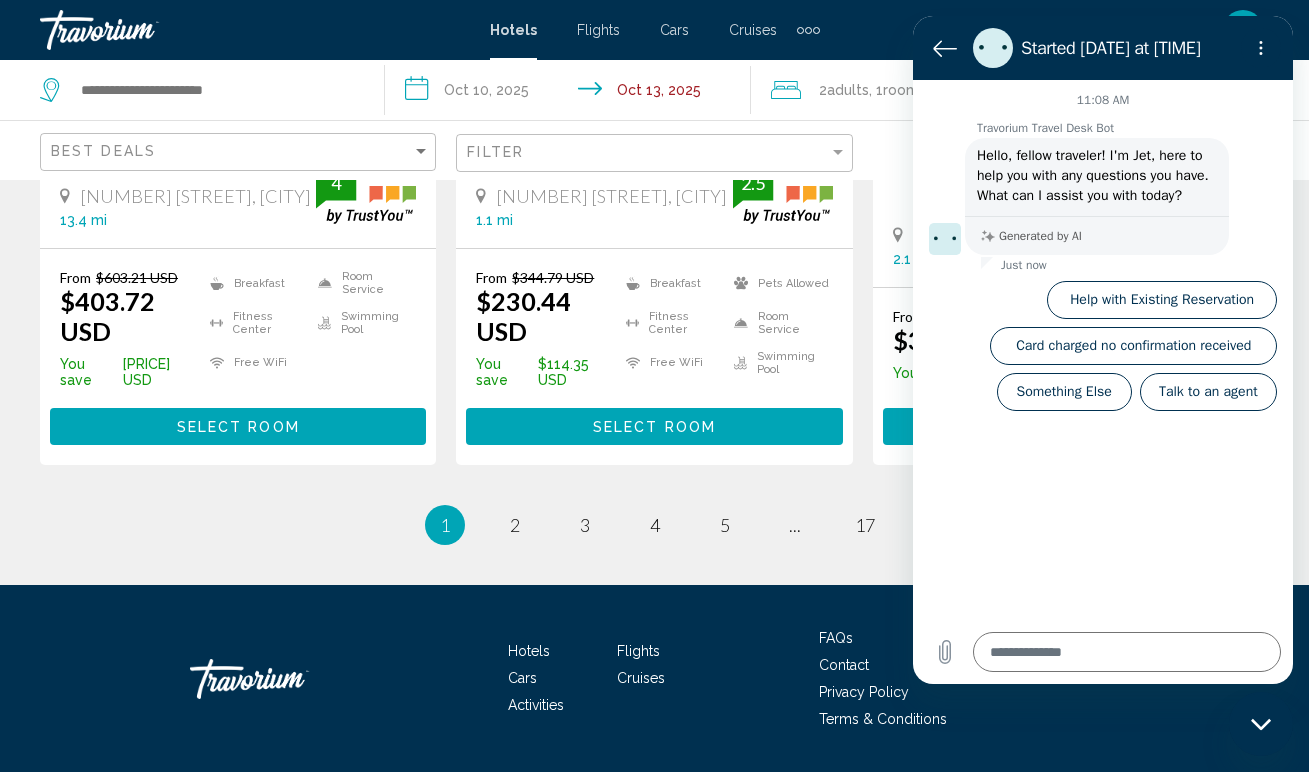 scroll, scrollTop: 0, scrollLeft: 0, axis: both 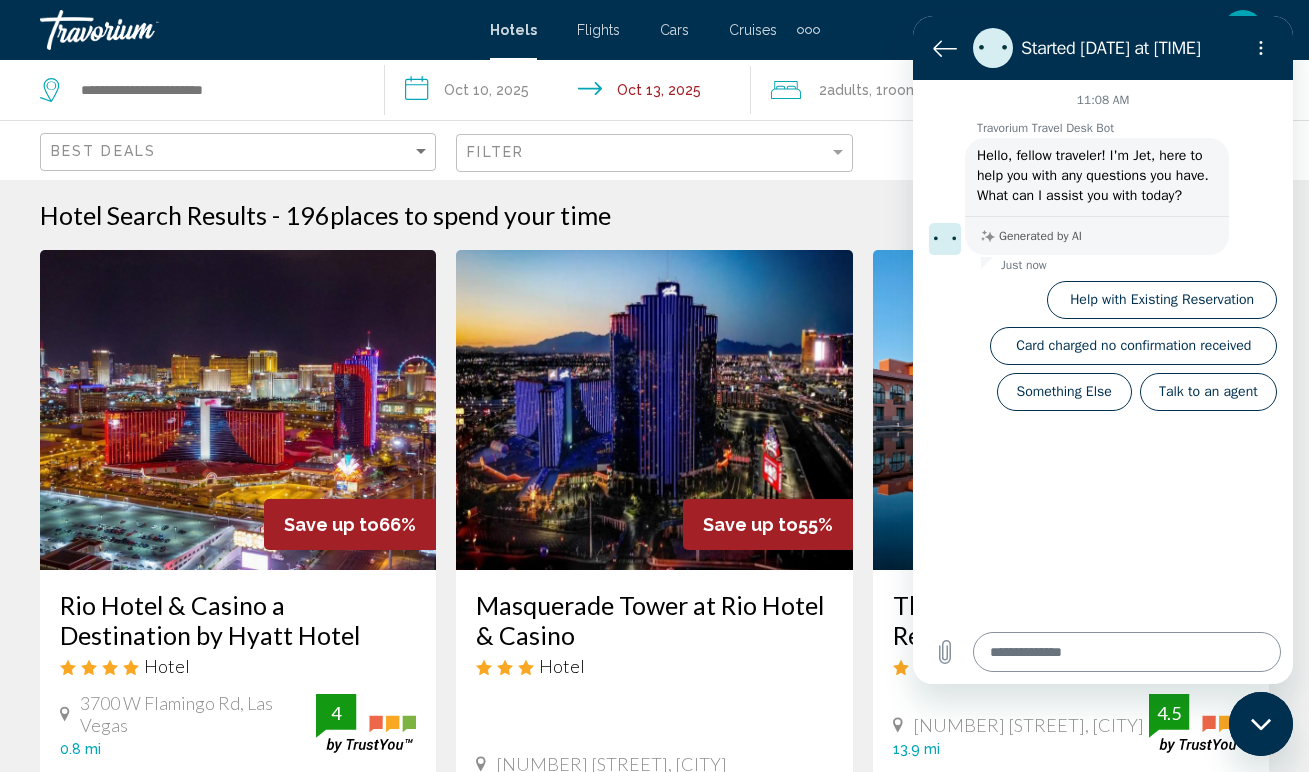 click at bounding box center (1127, 652) 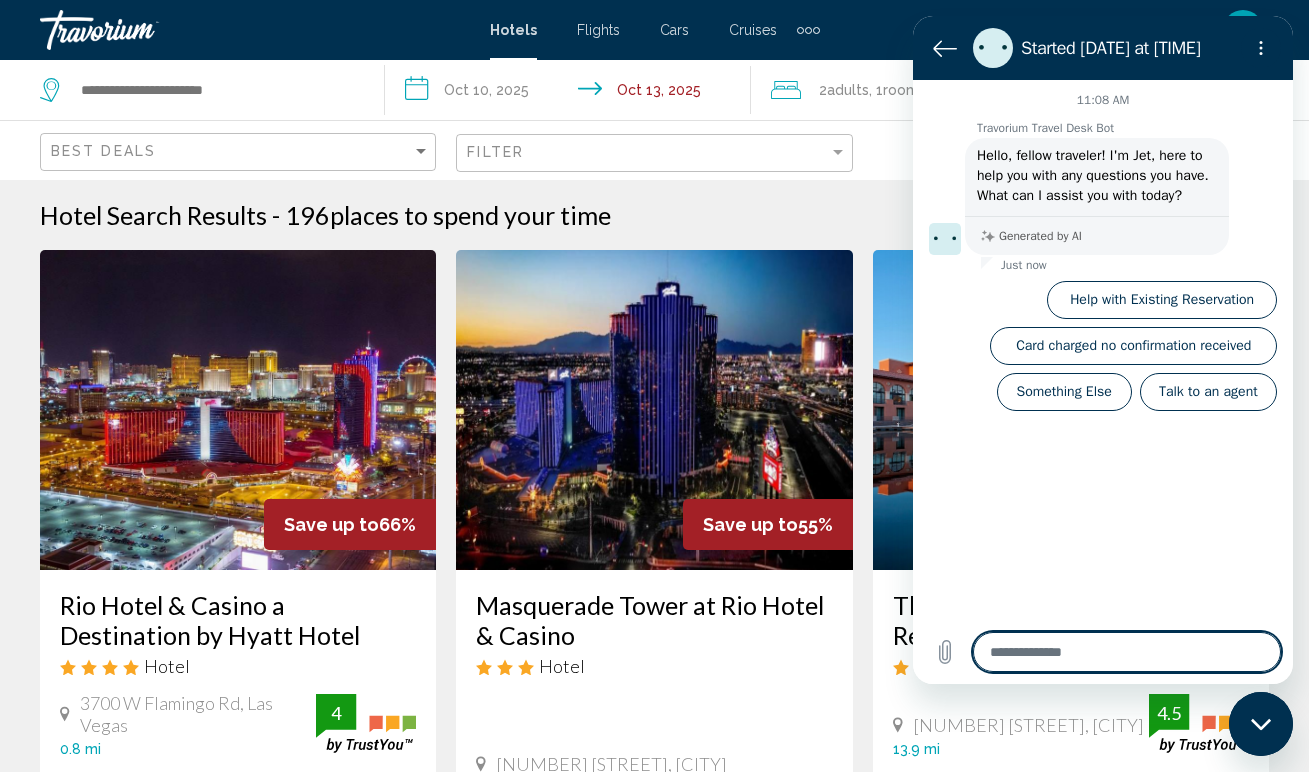 type on "*" 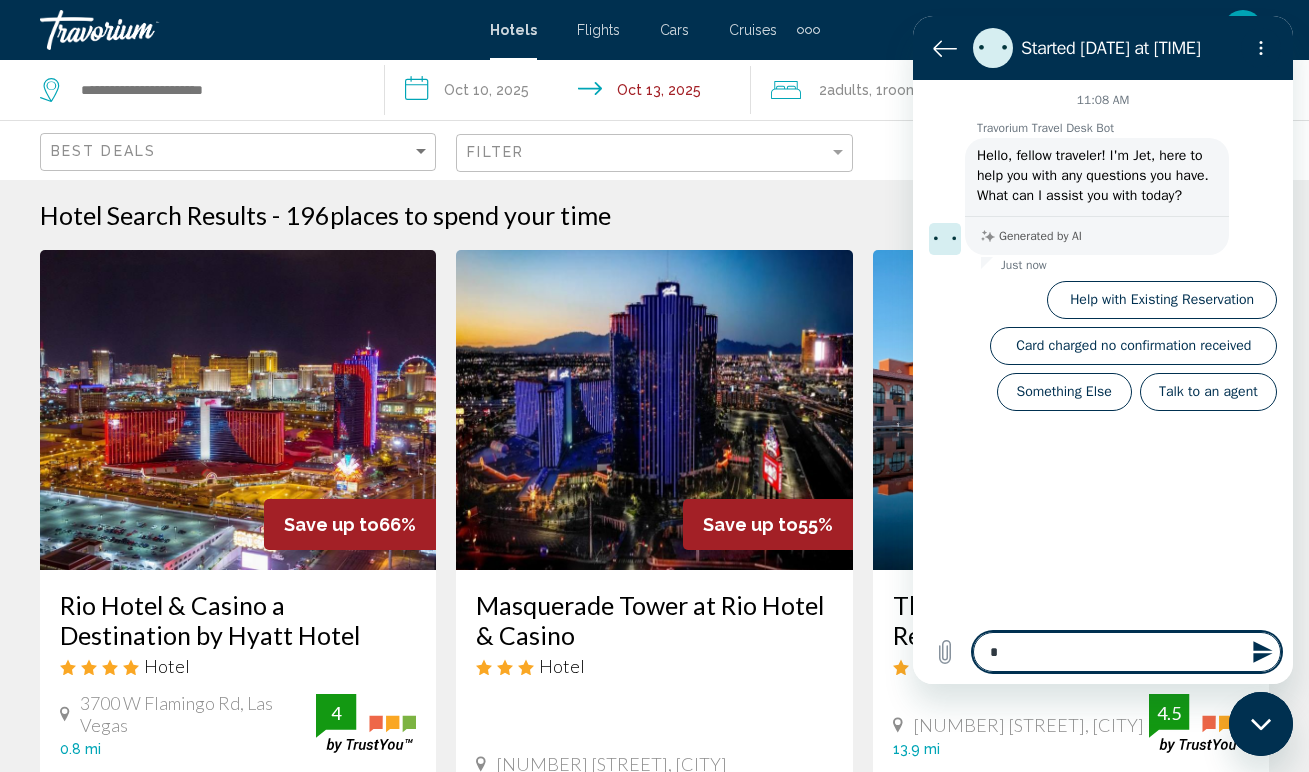 type on "*" 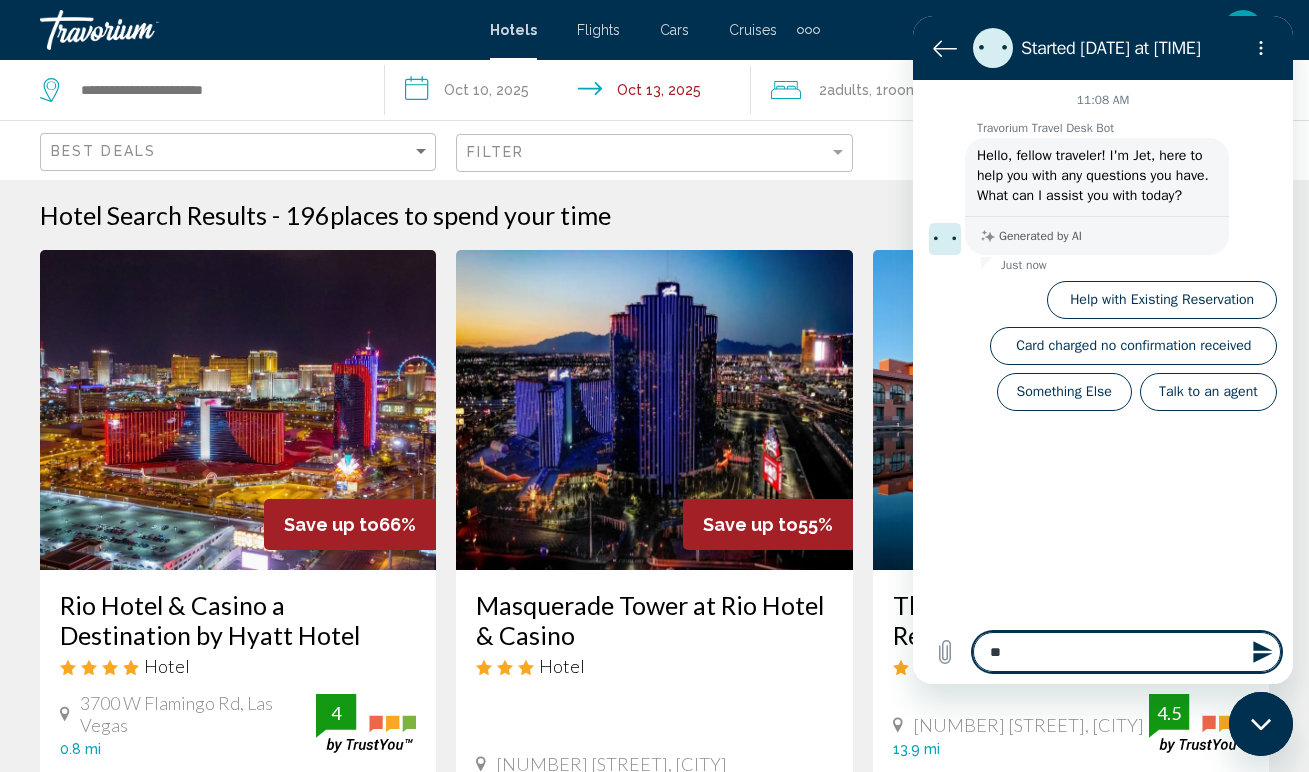 type on "***" 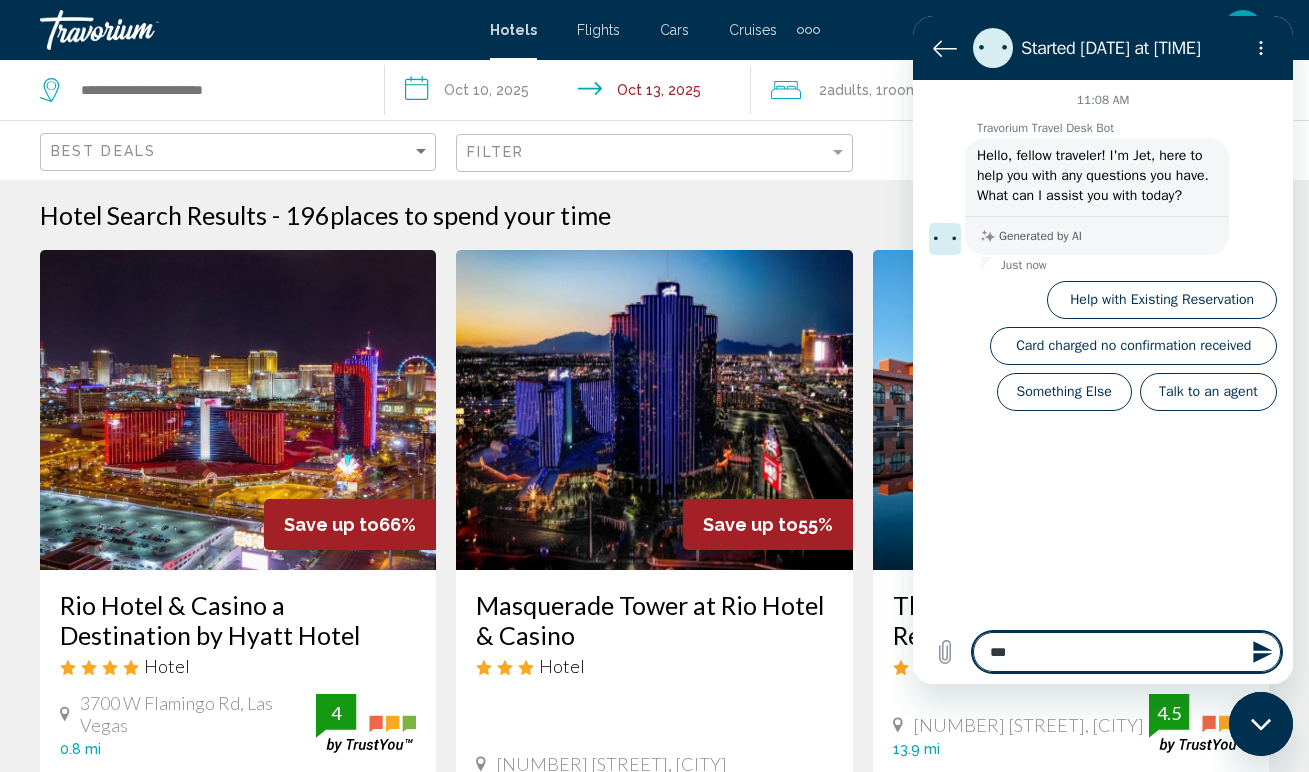 type on "****" 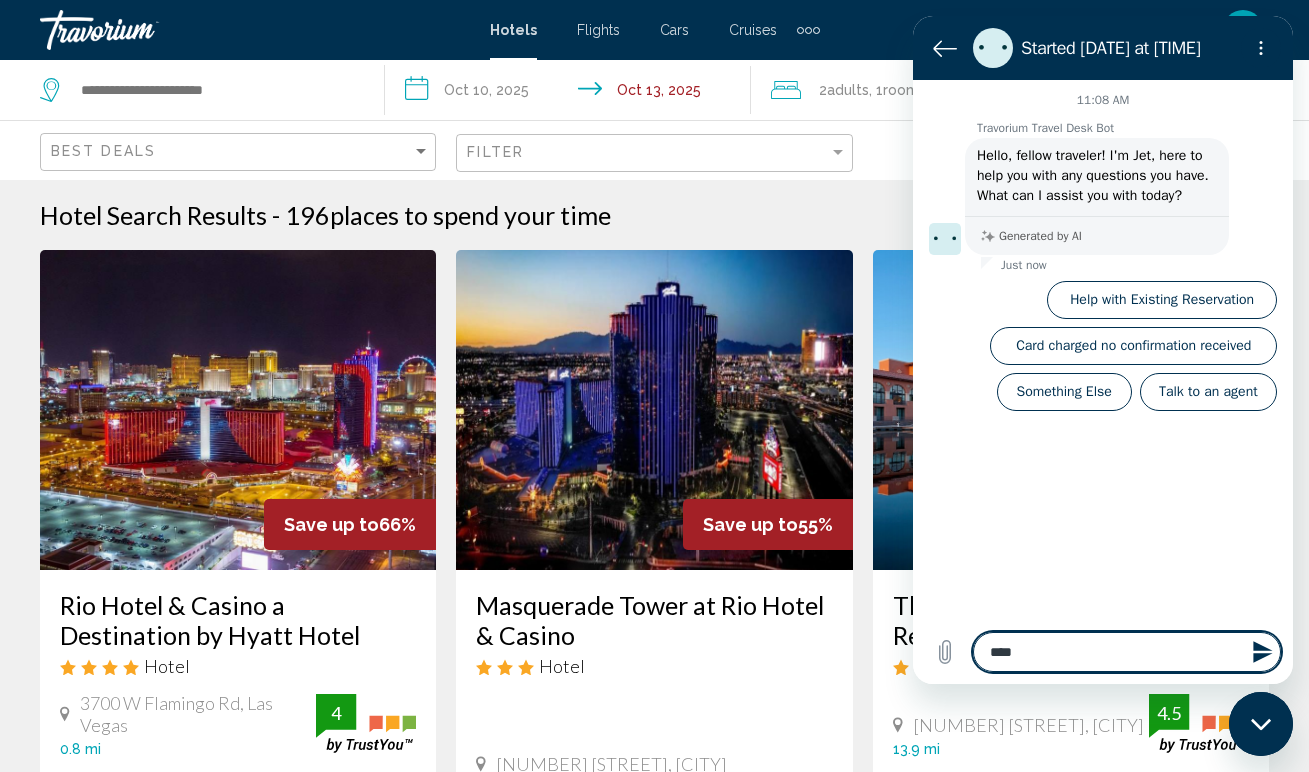 type on "*****" 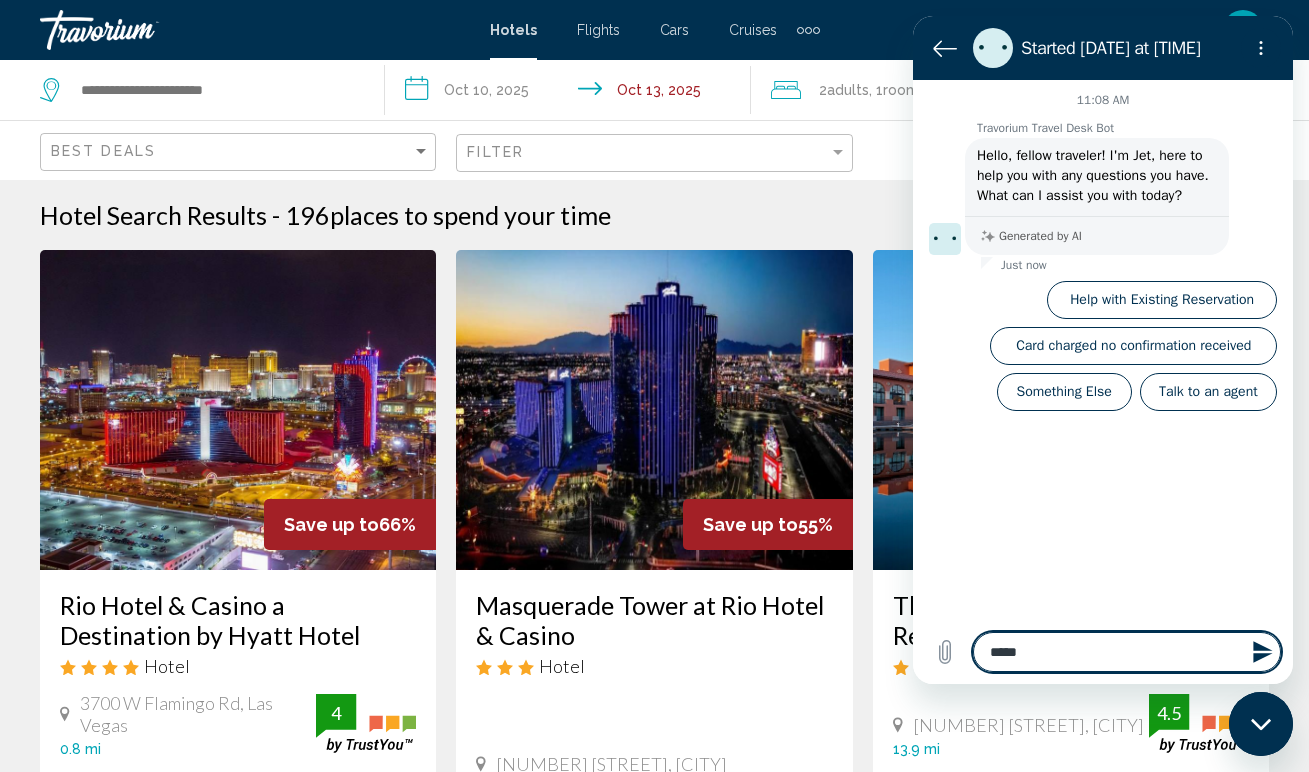 type on "******" 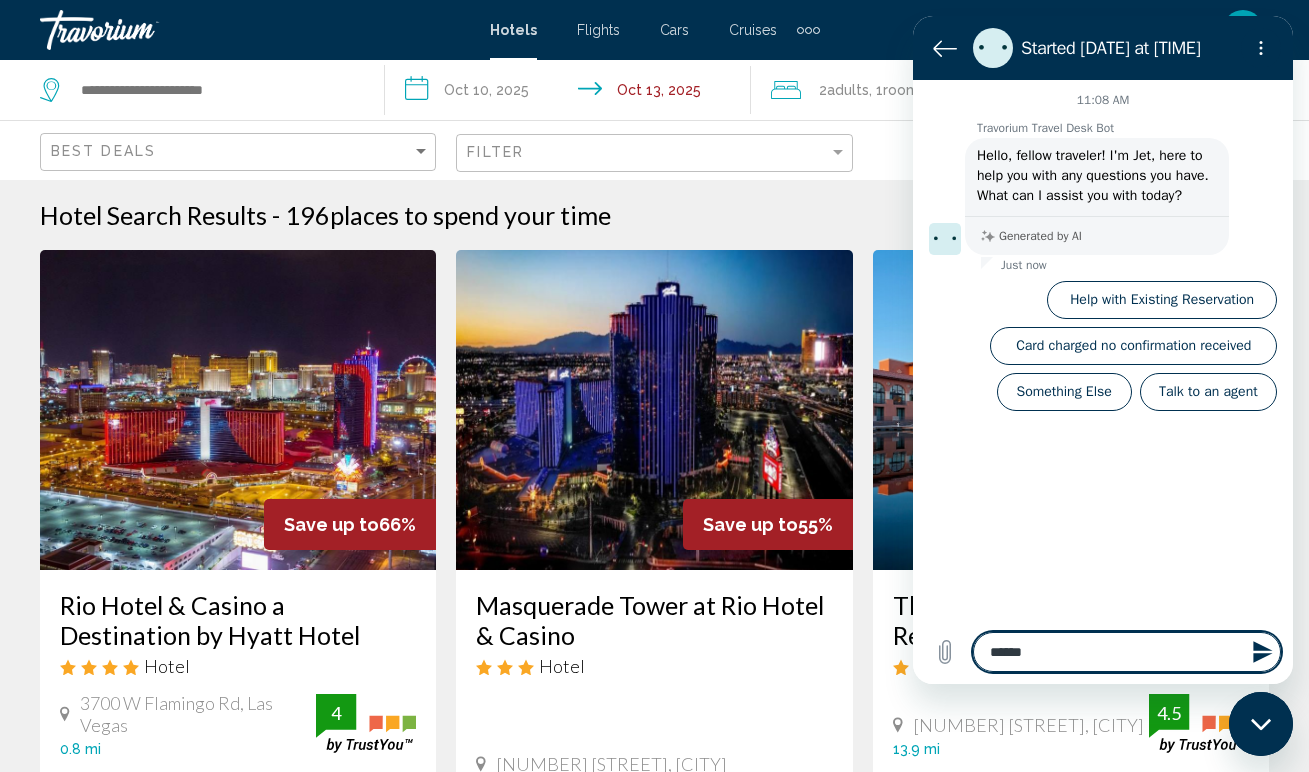 type on "******" 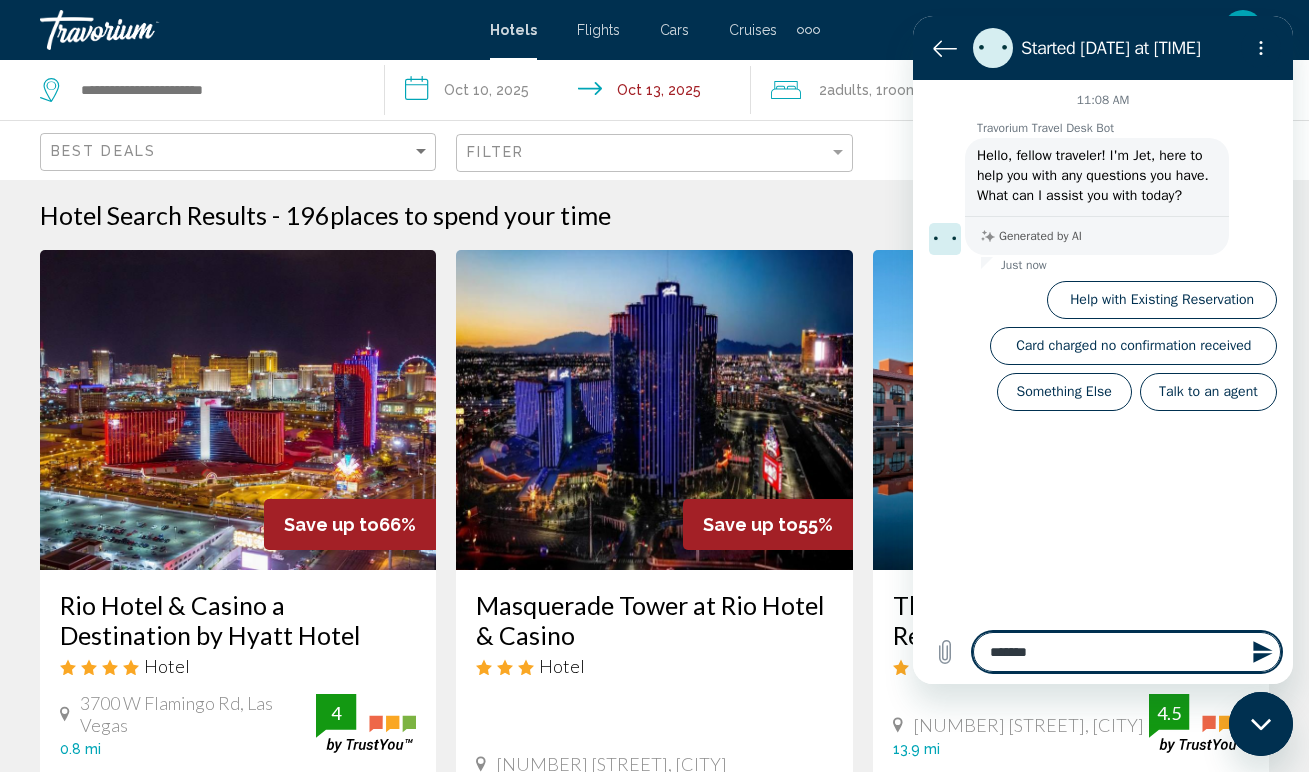 type on "********" 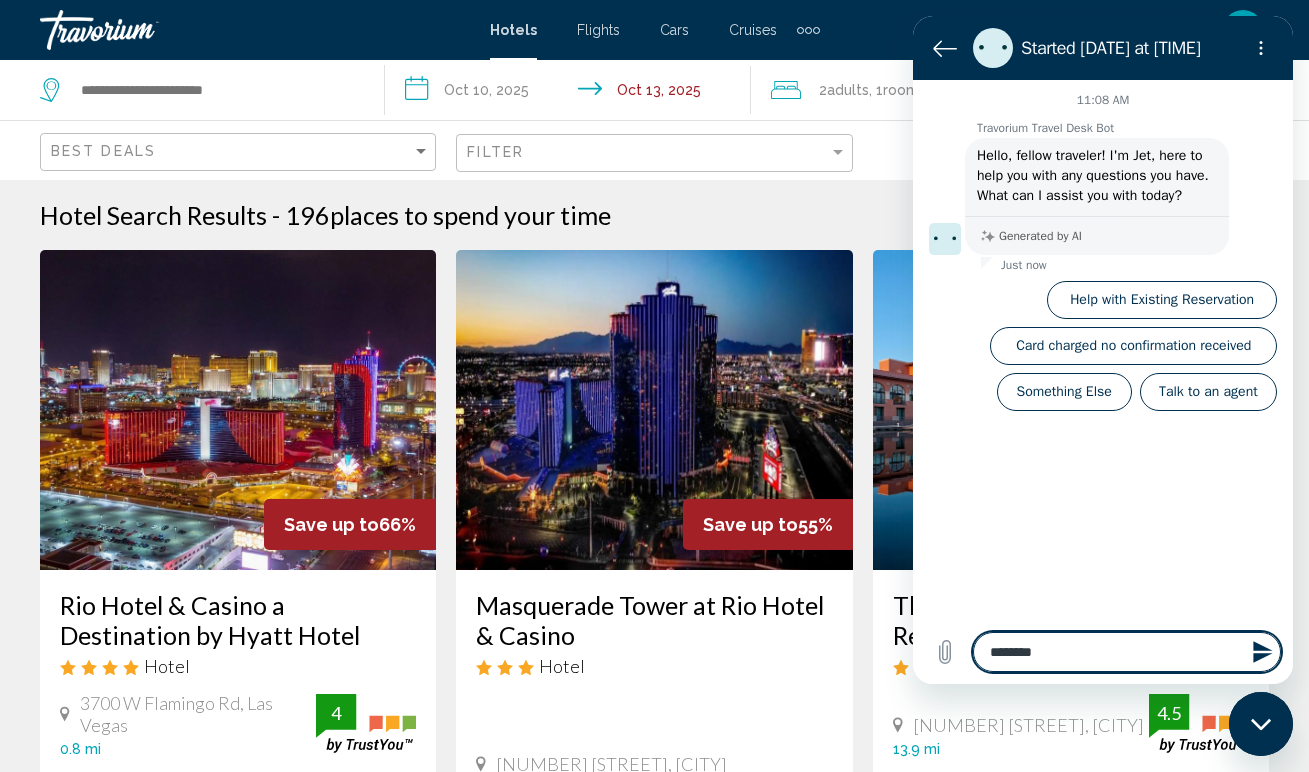 type on "*********" 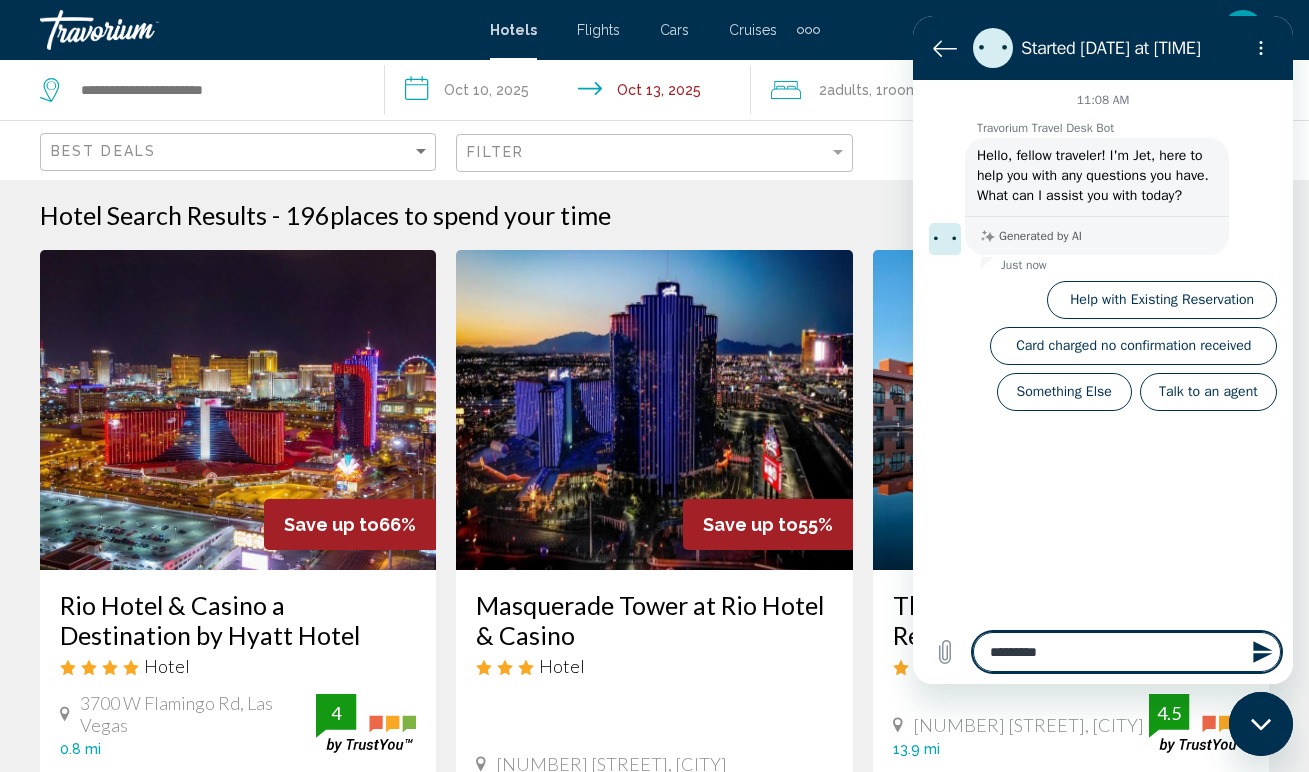 type on "**********" 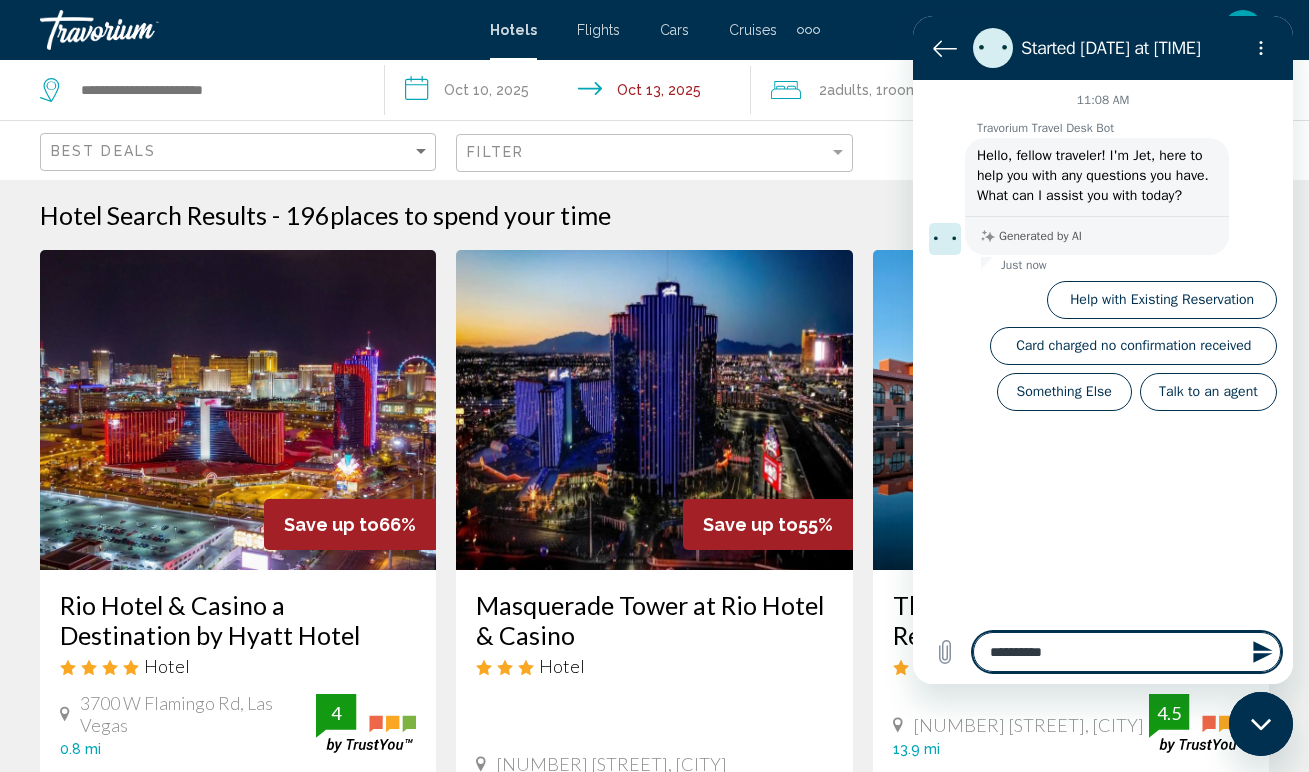 type on "*********" 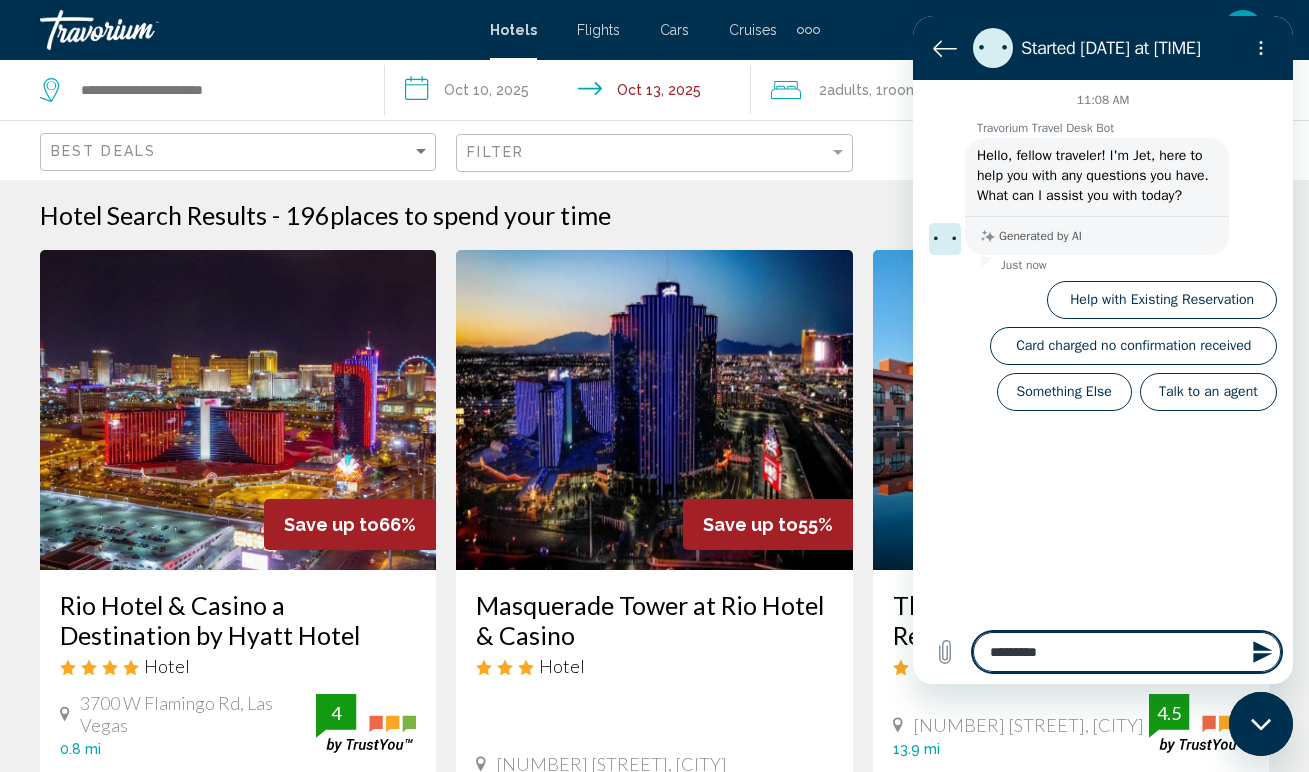 type on "**********" 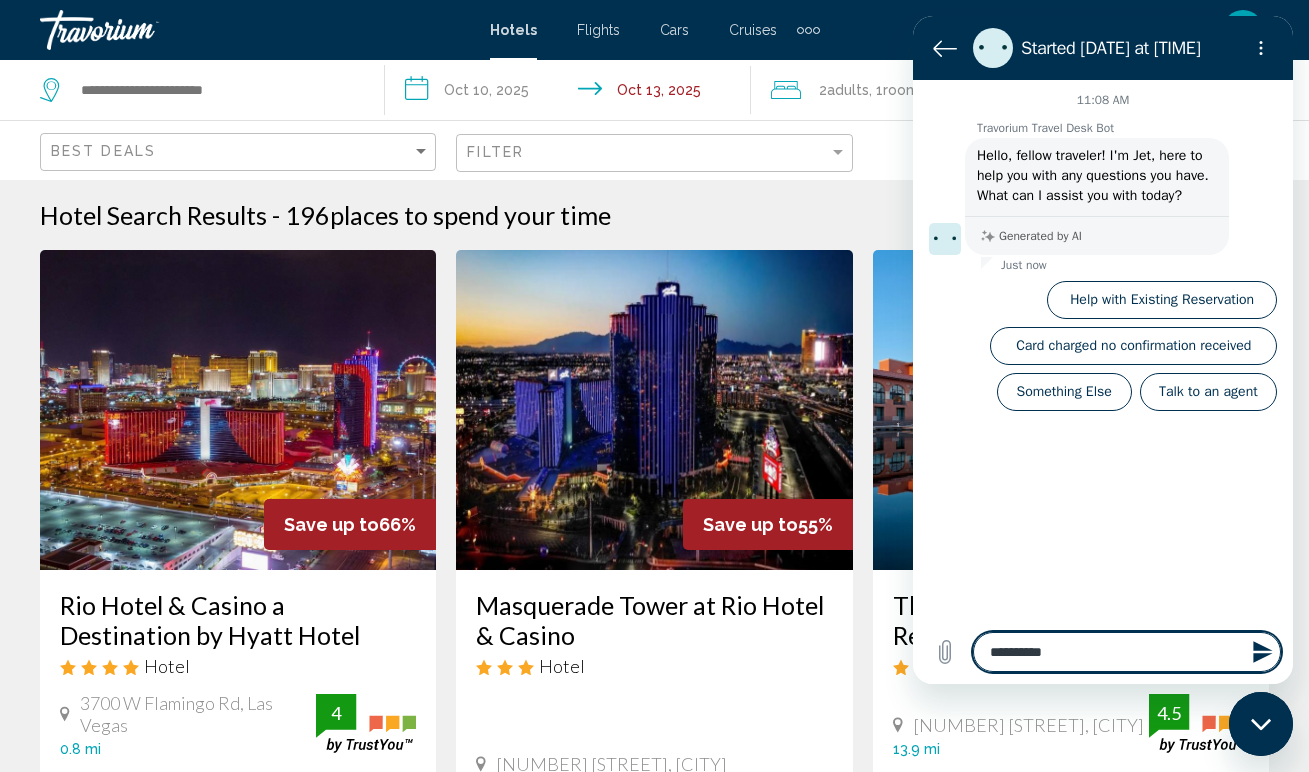 type on "*" 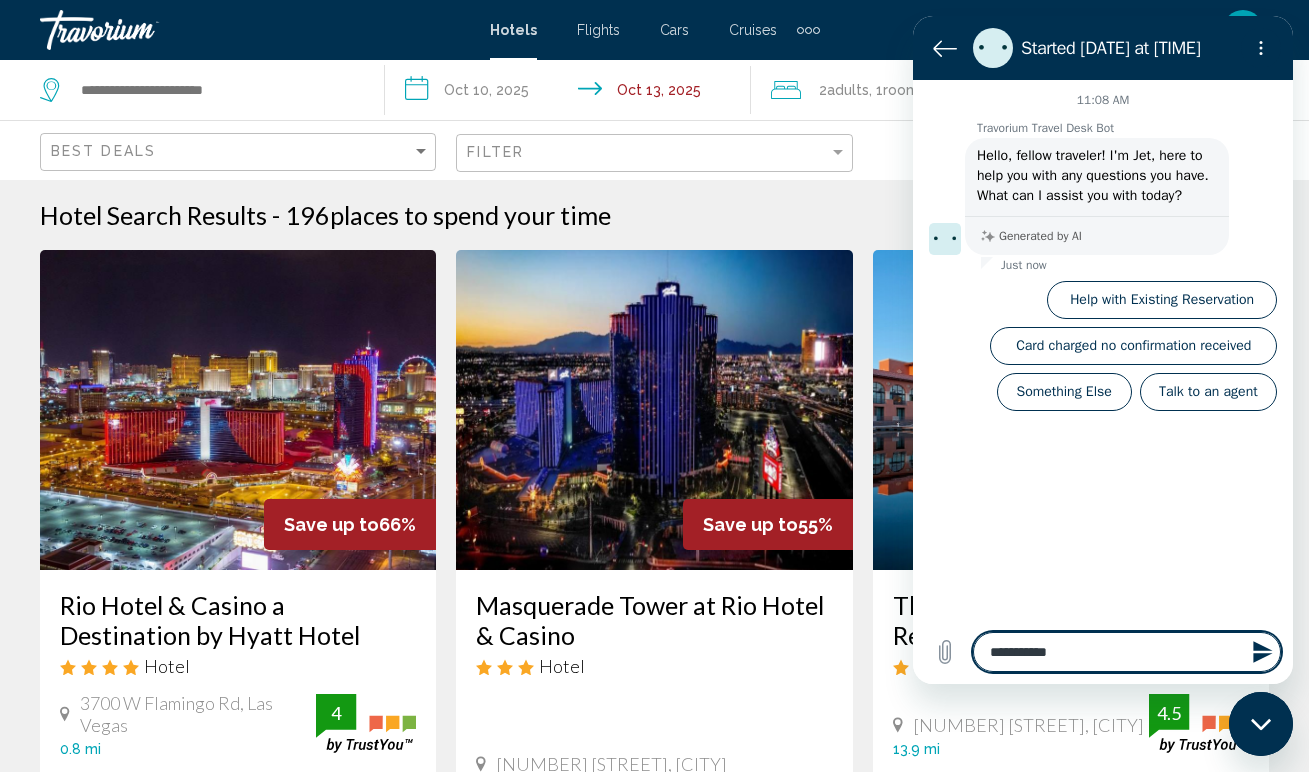 type on "**********" 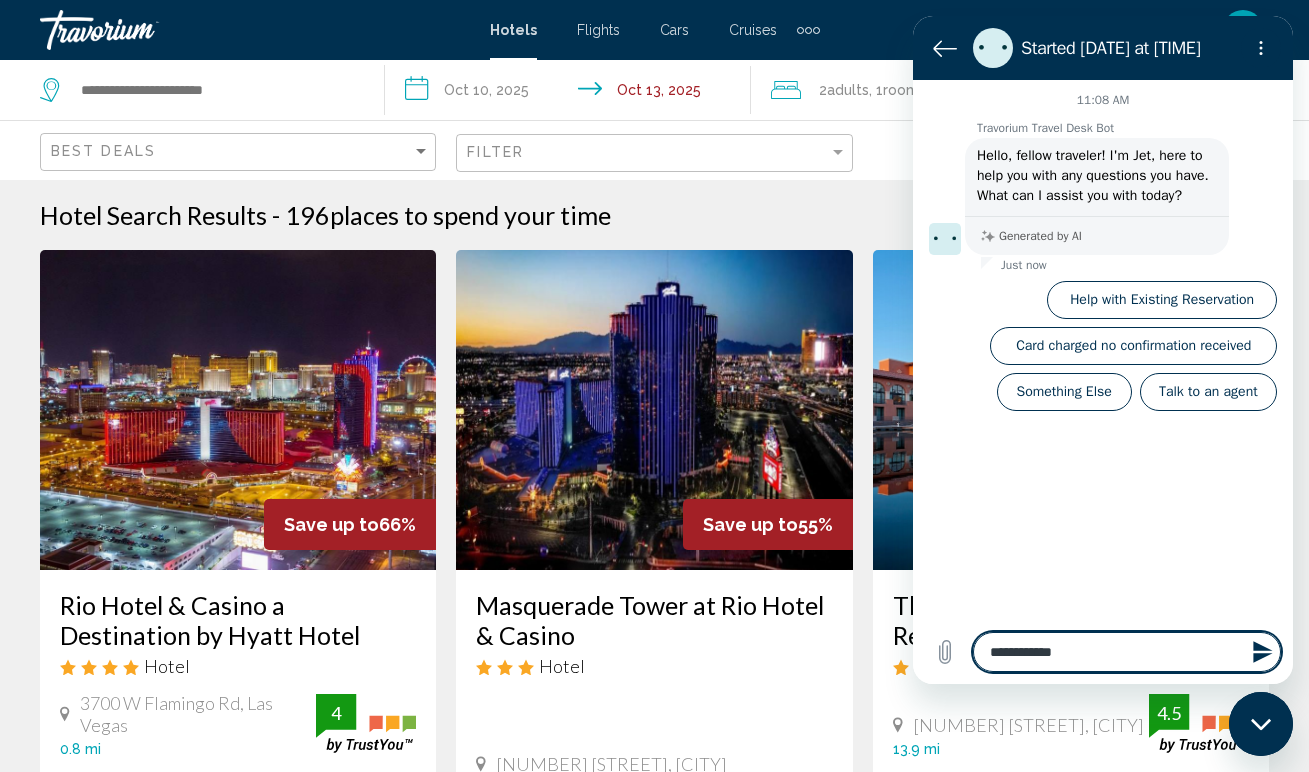 type on "**********" 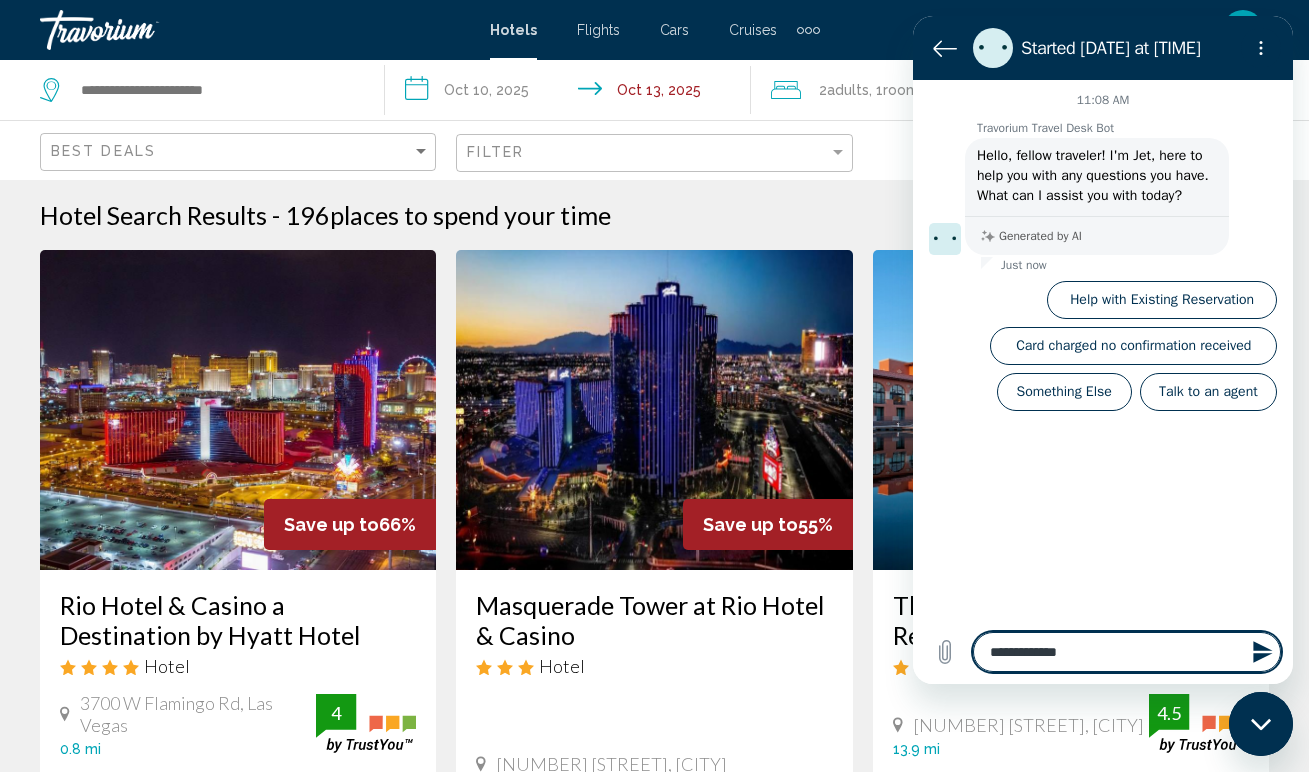 type on "**********" 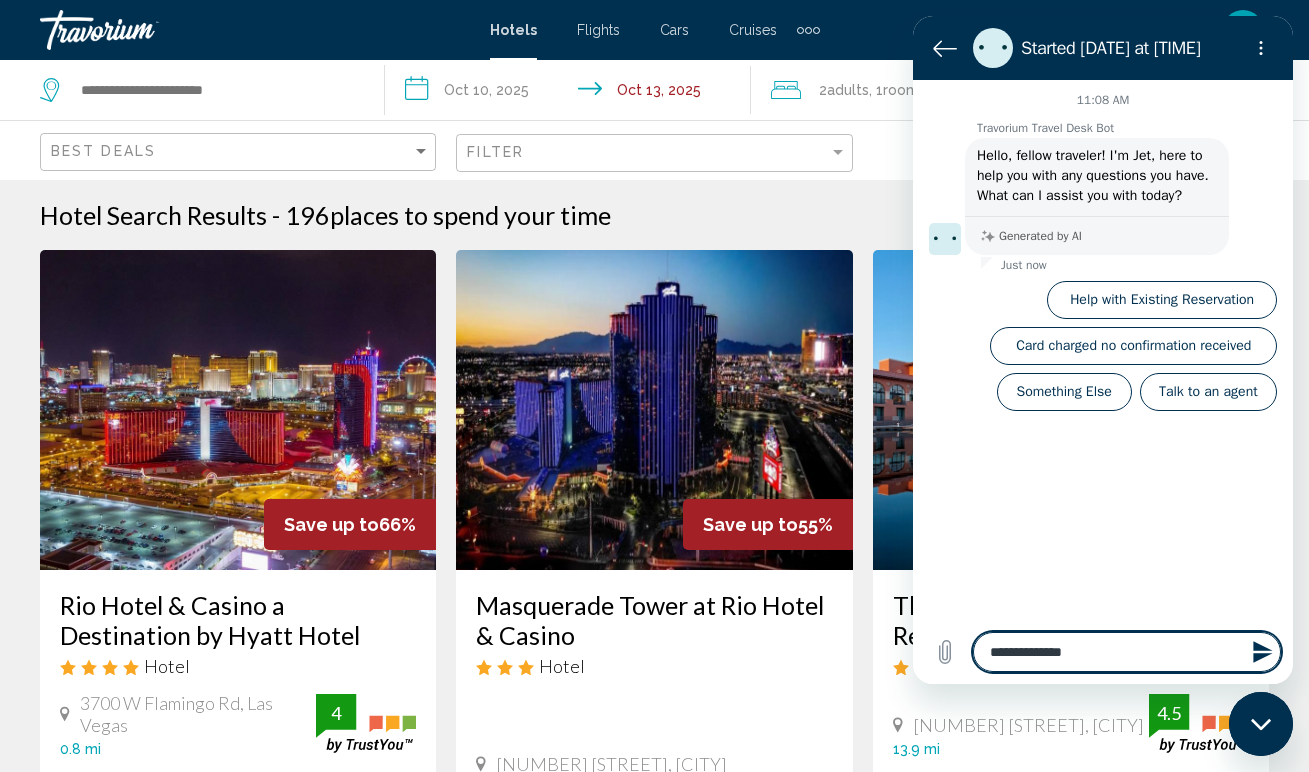 type on "**********" 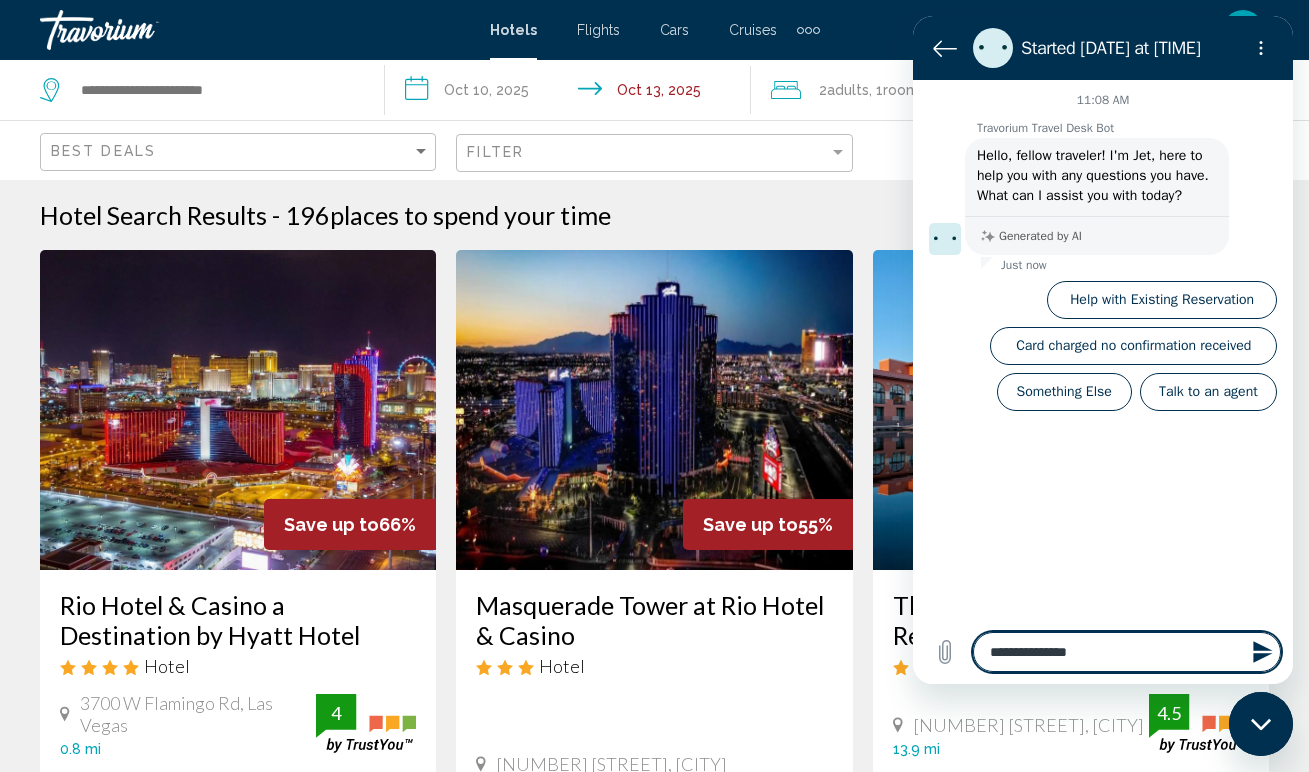 type on "**********" 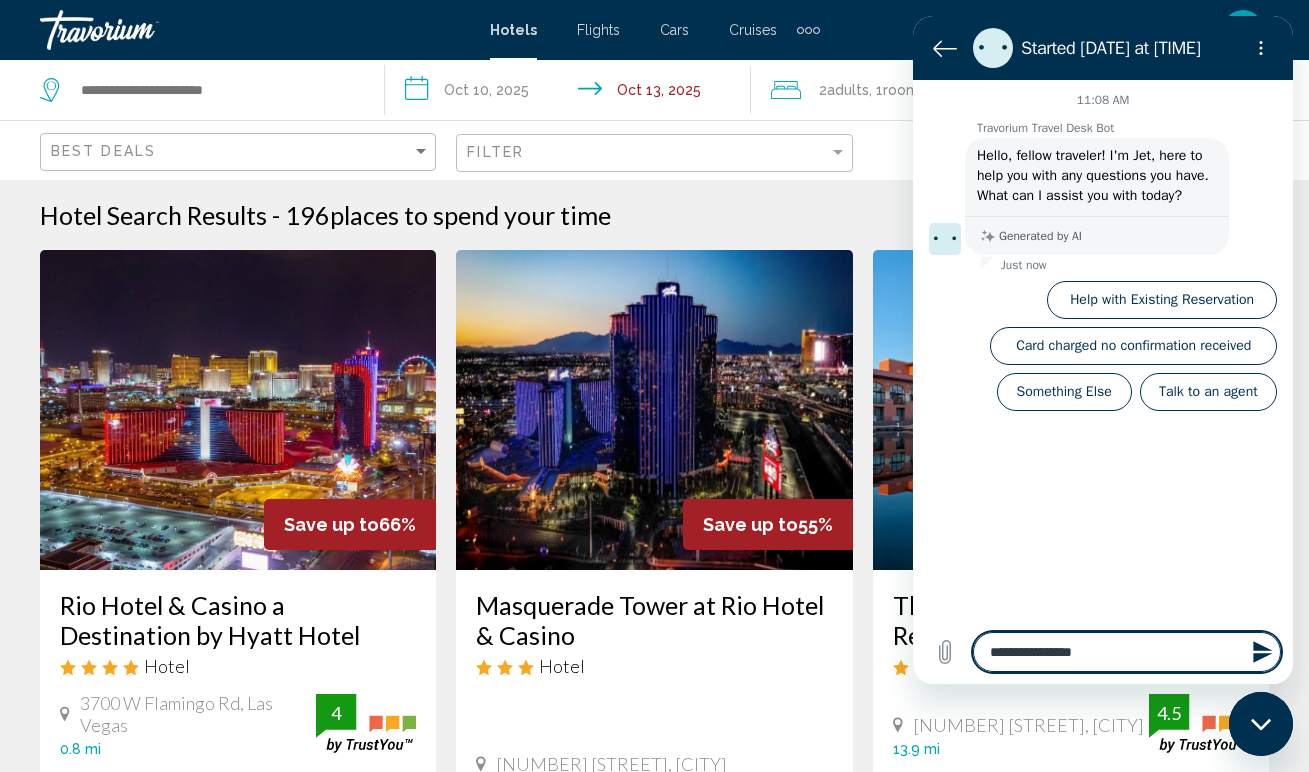 type on "**********" 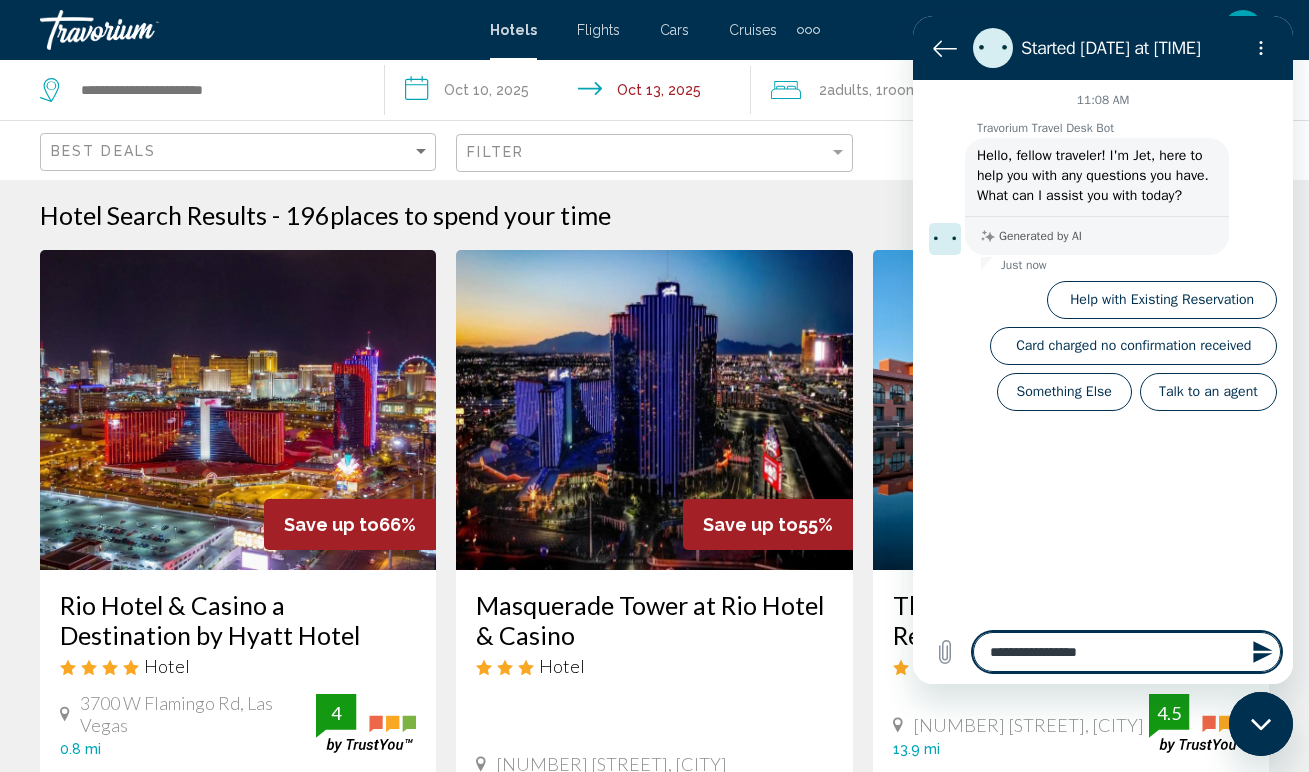 type on "**********" 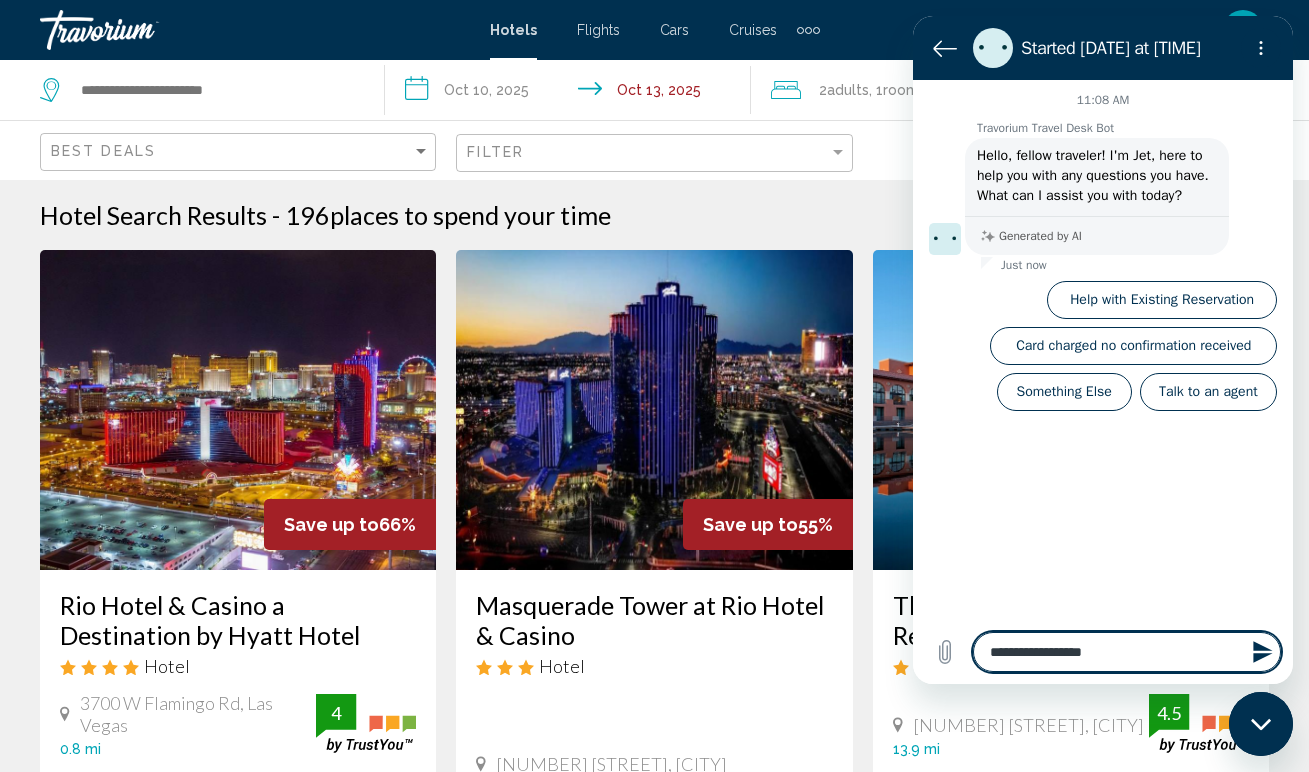 type on "**********" 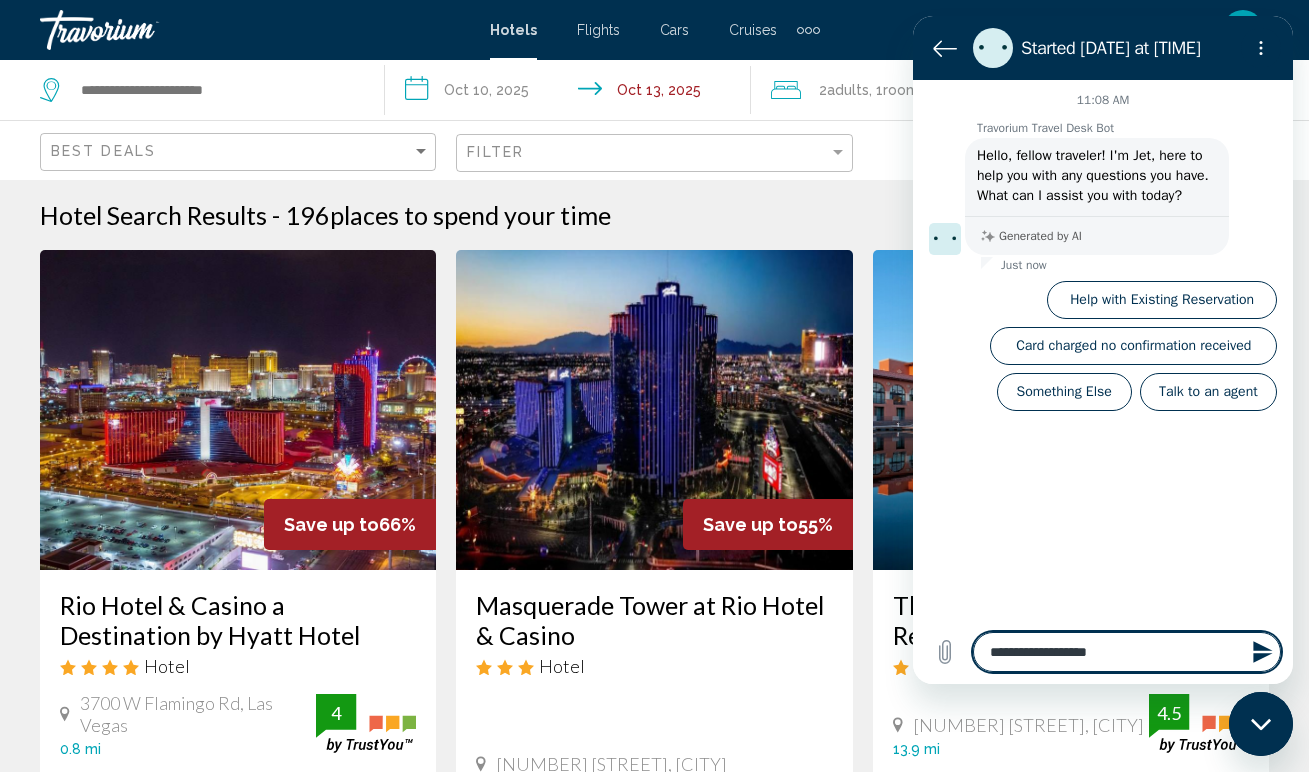 type on "**********" 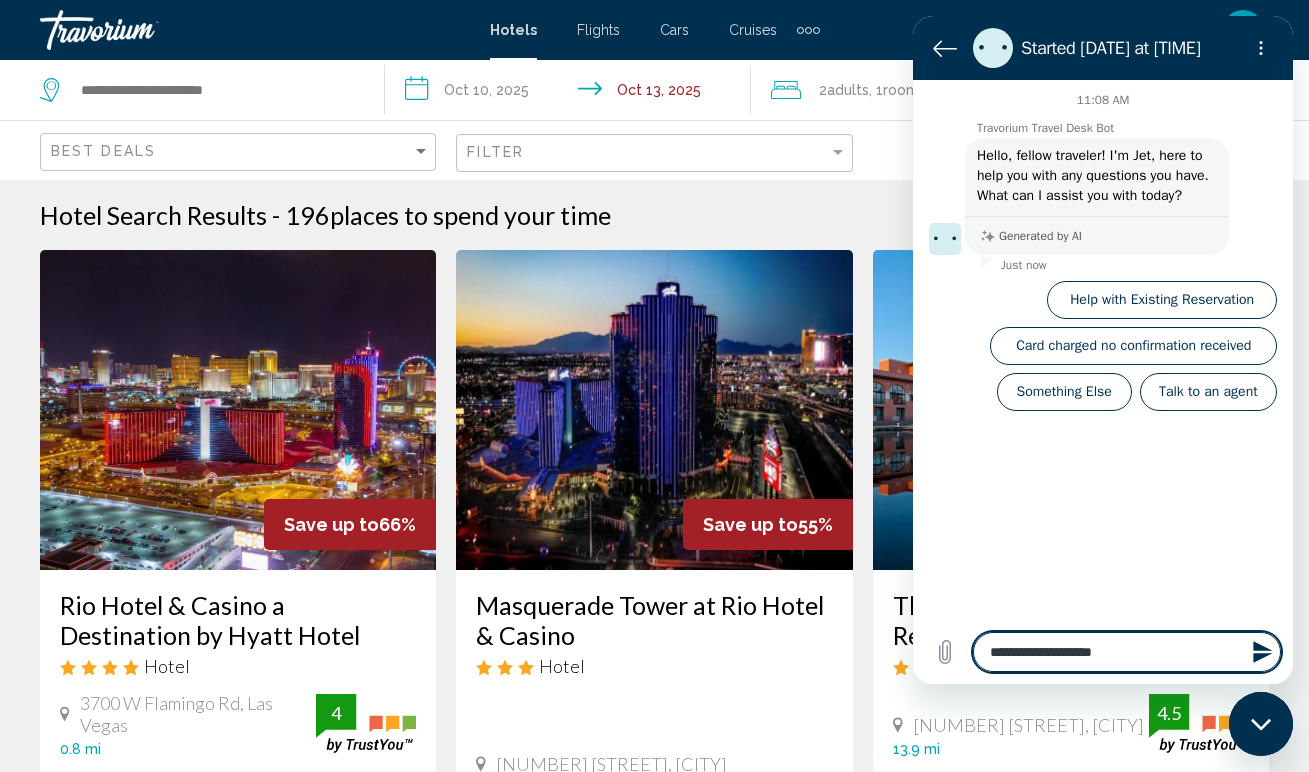 type on "**********" 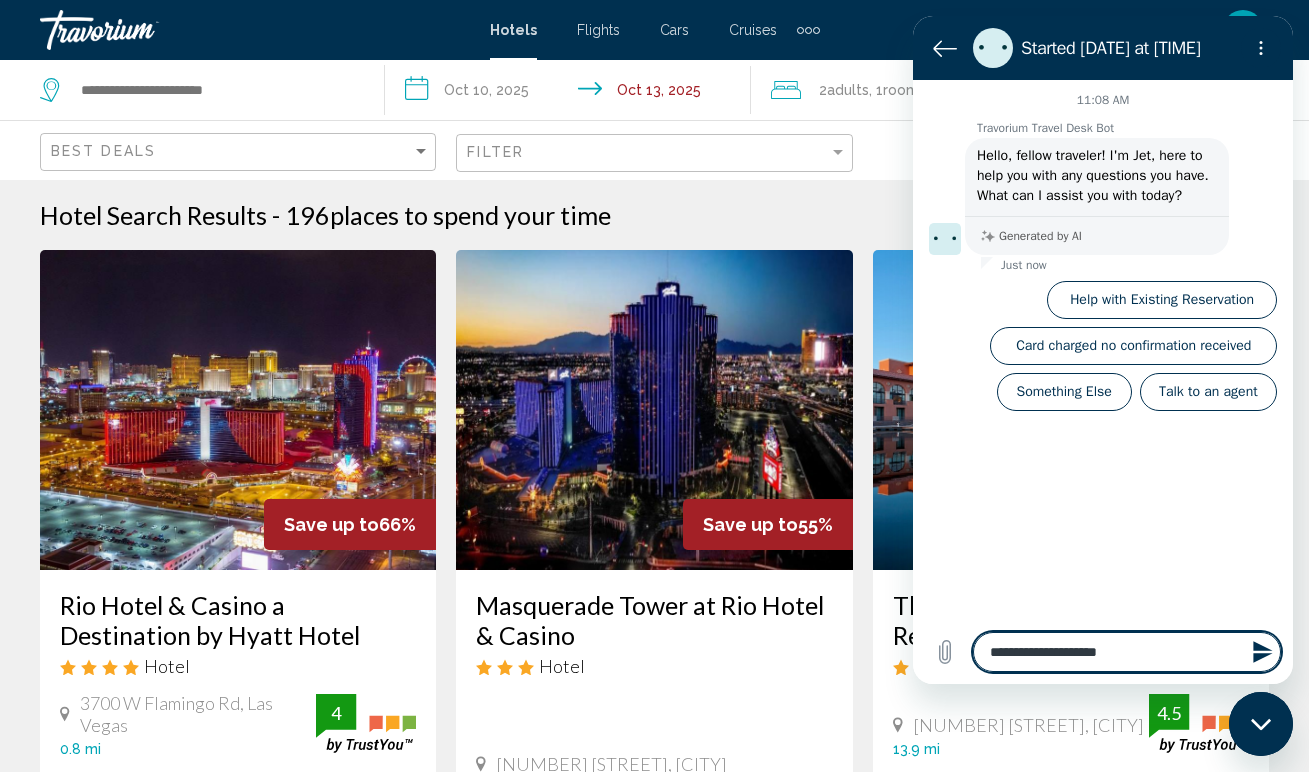 type on "**********" 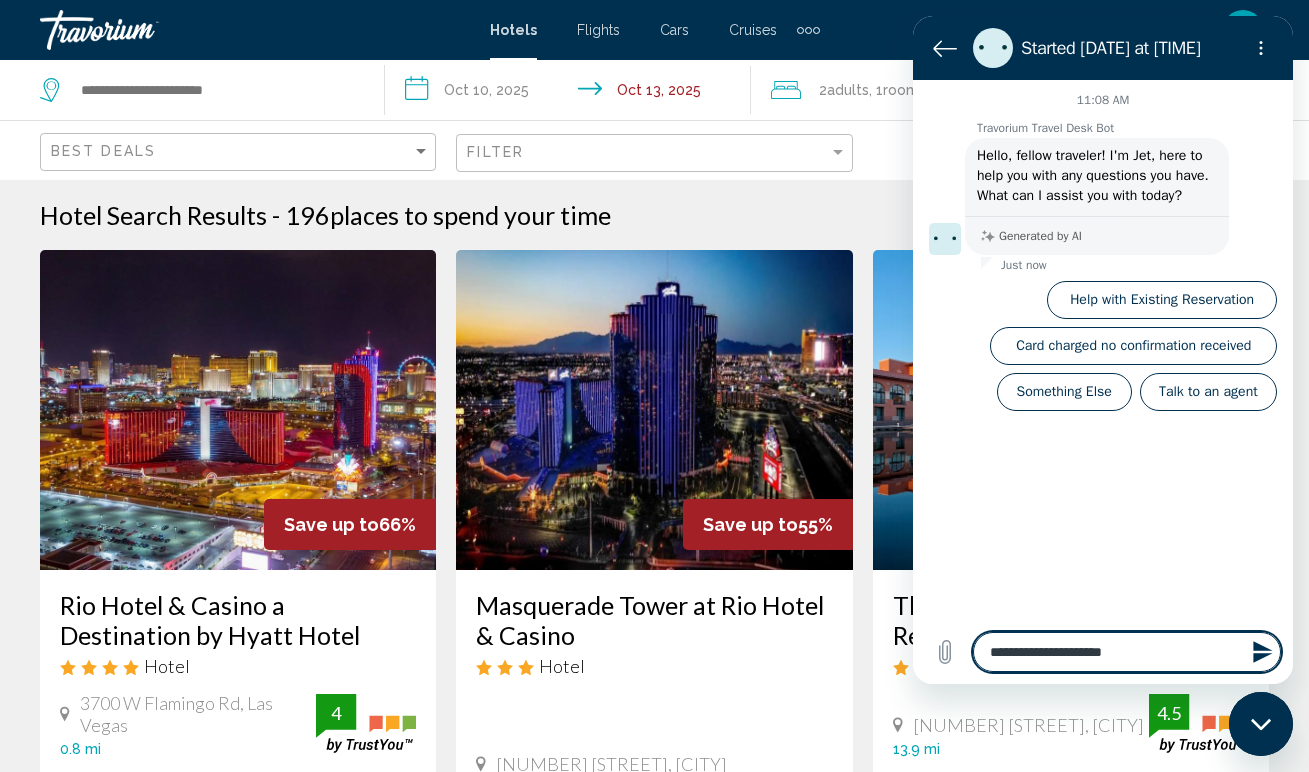 type on "**********" 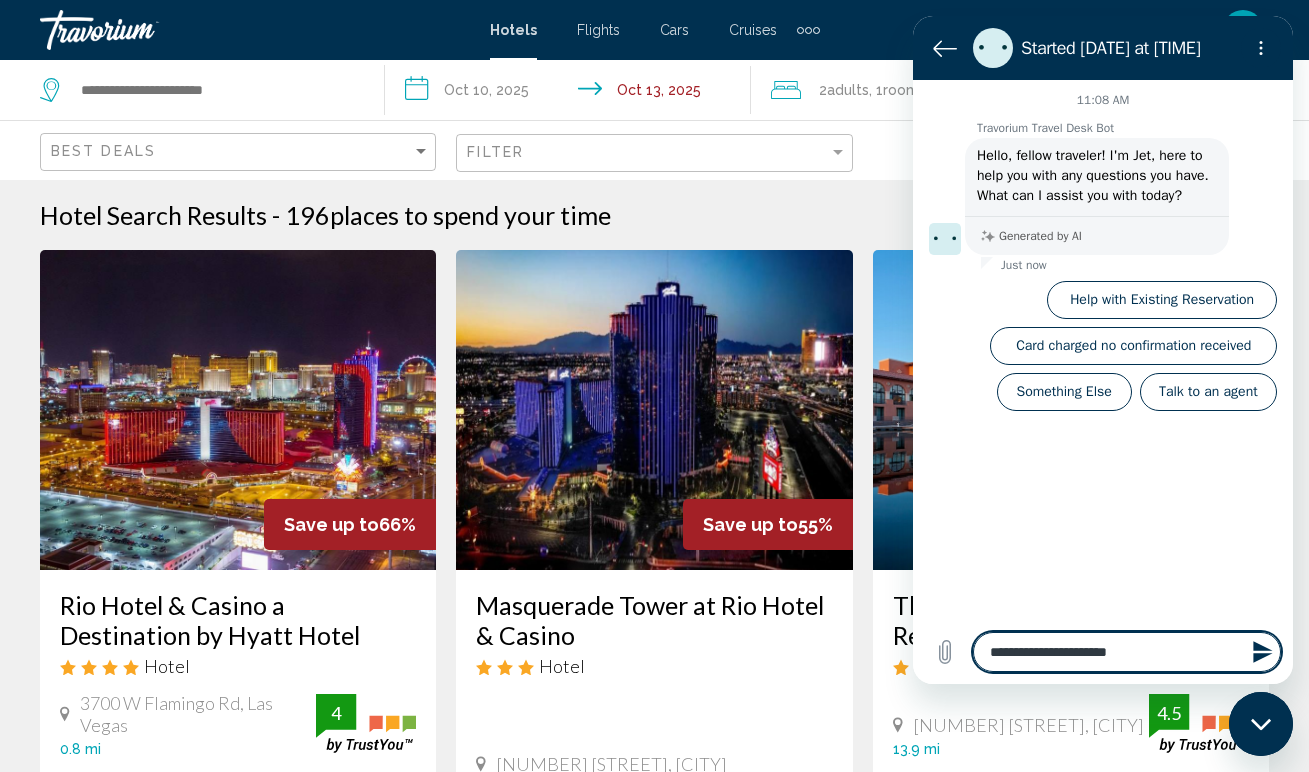 type on "**********" 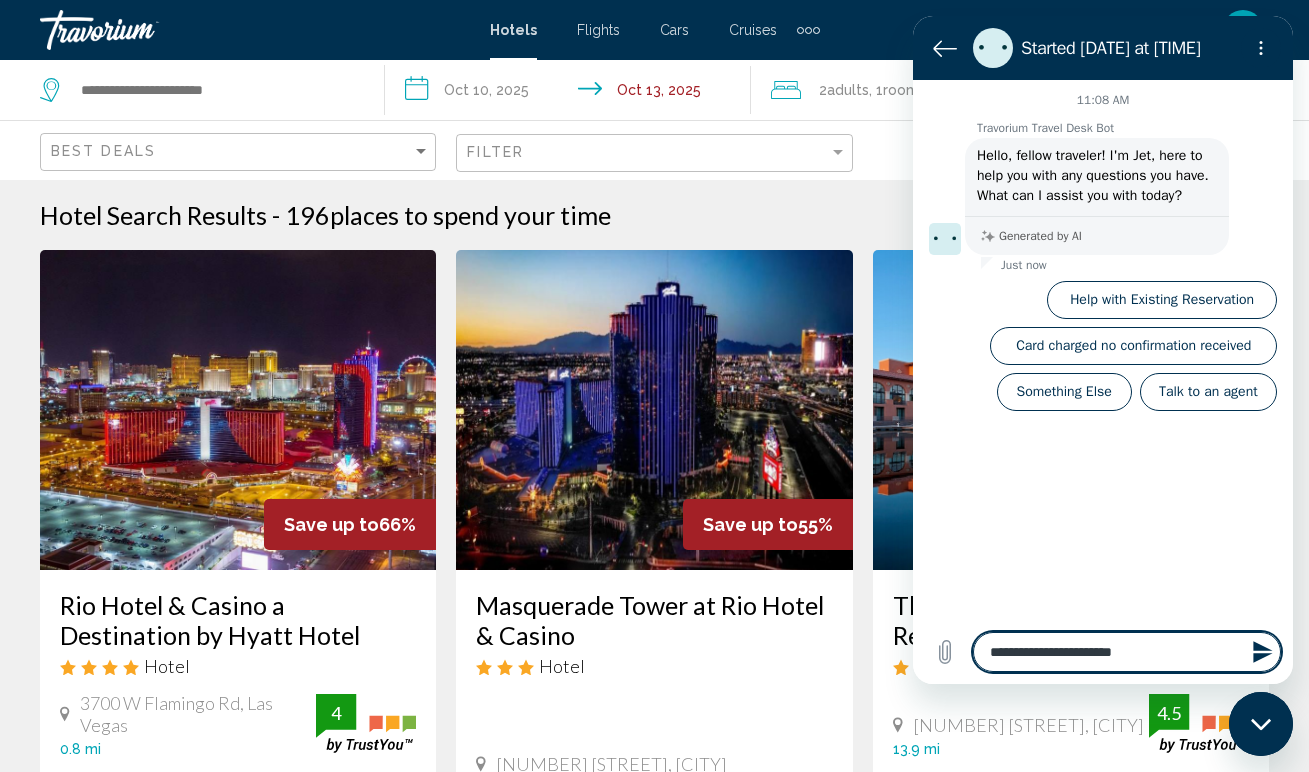type on "**********" 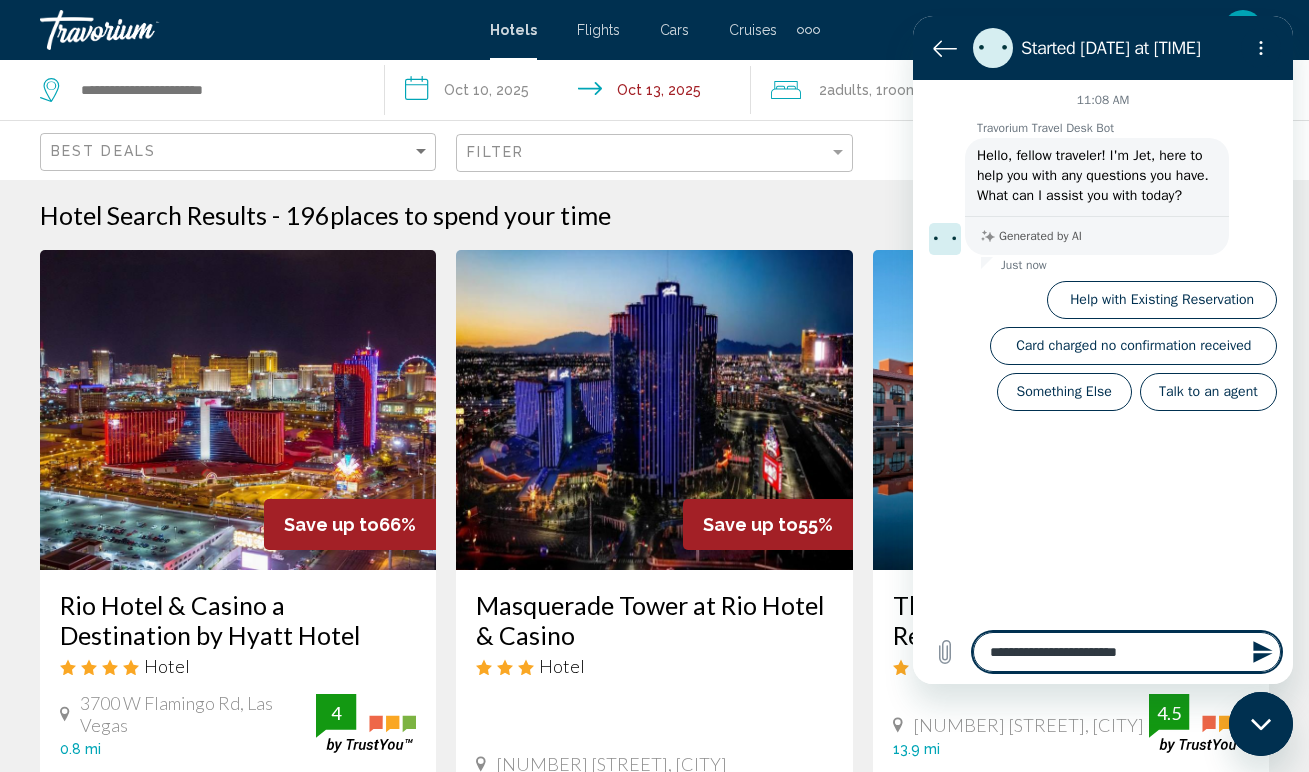 type on "**********" 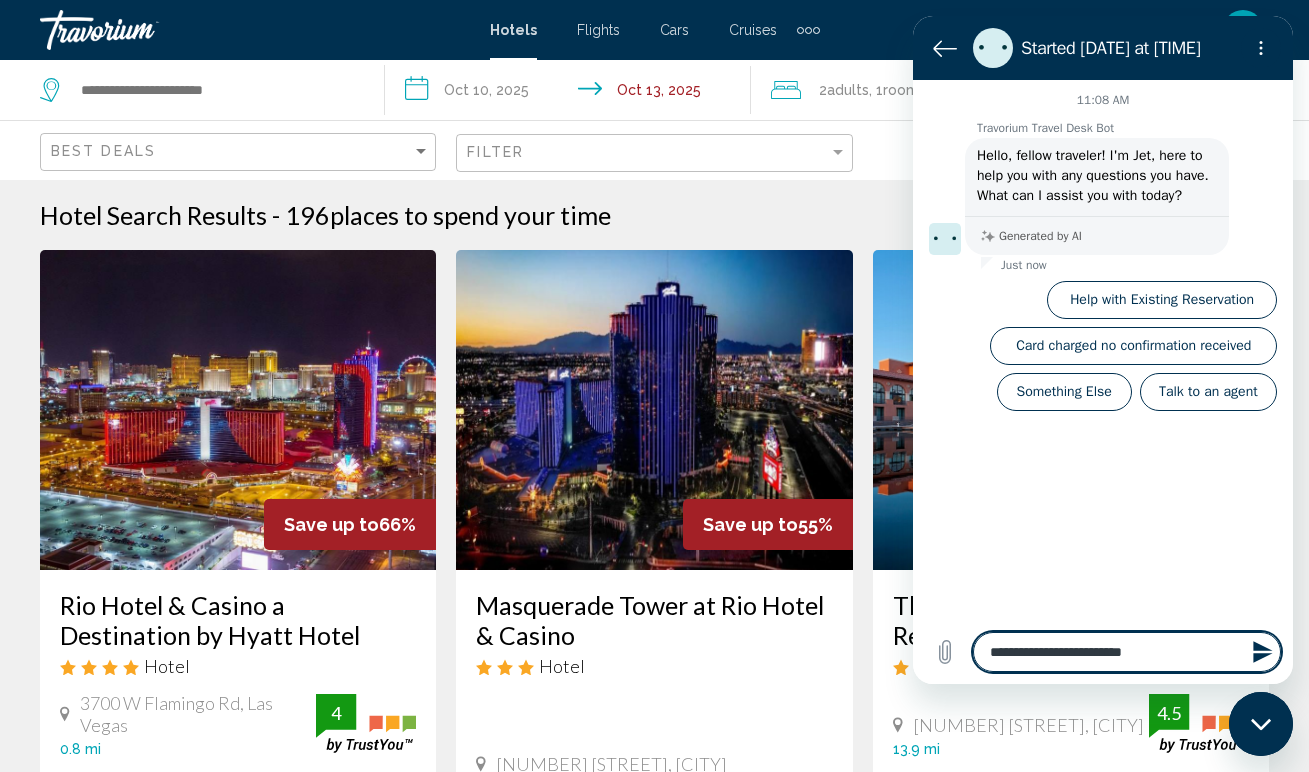 type on "**********" 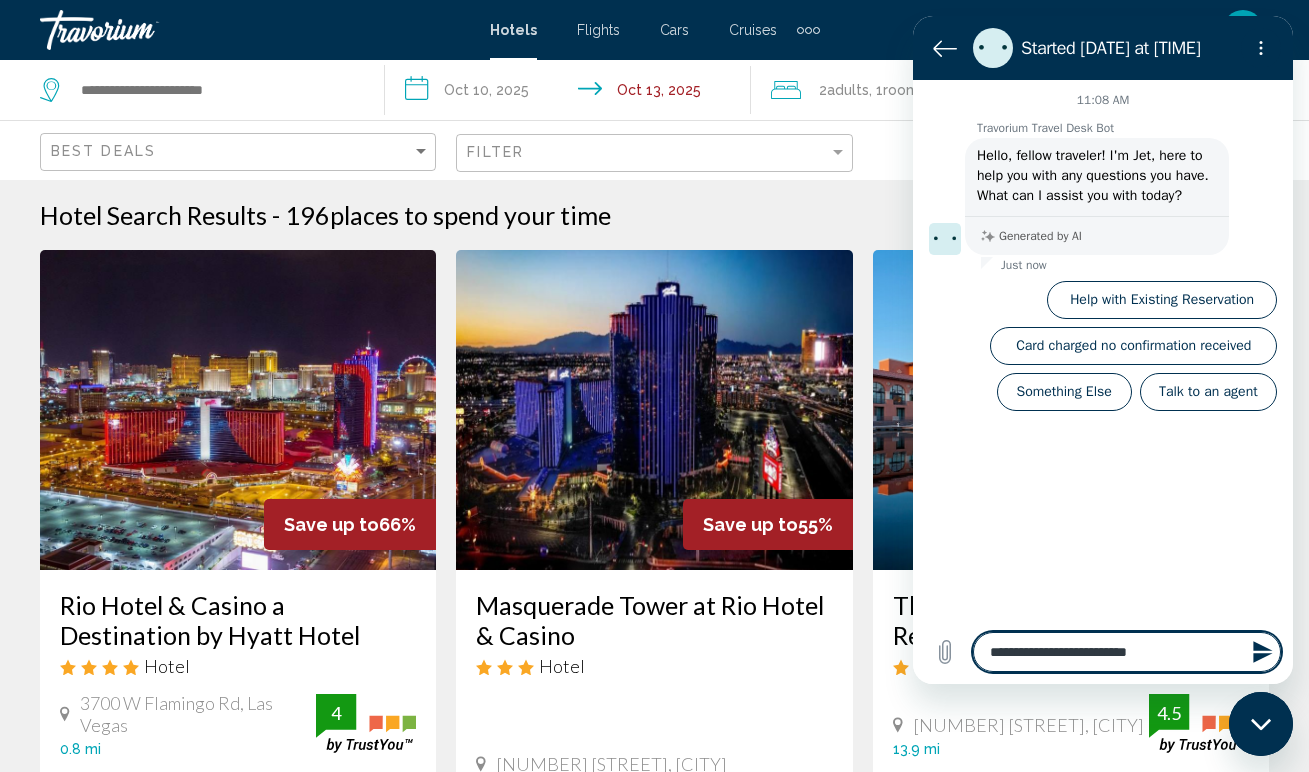 type on "**********" 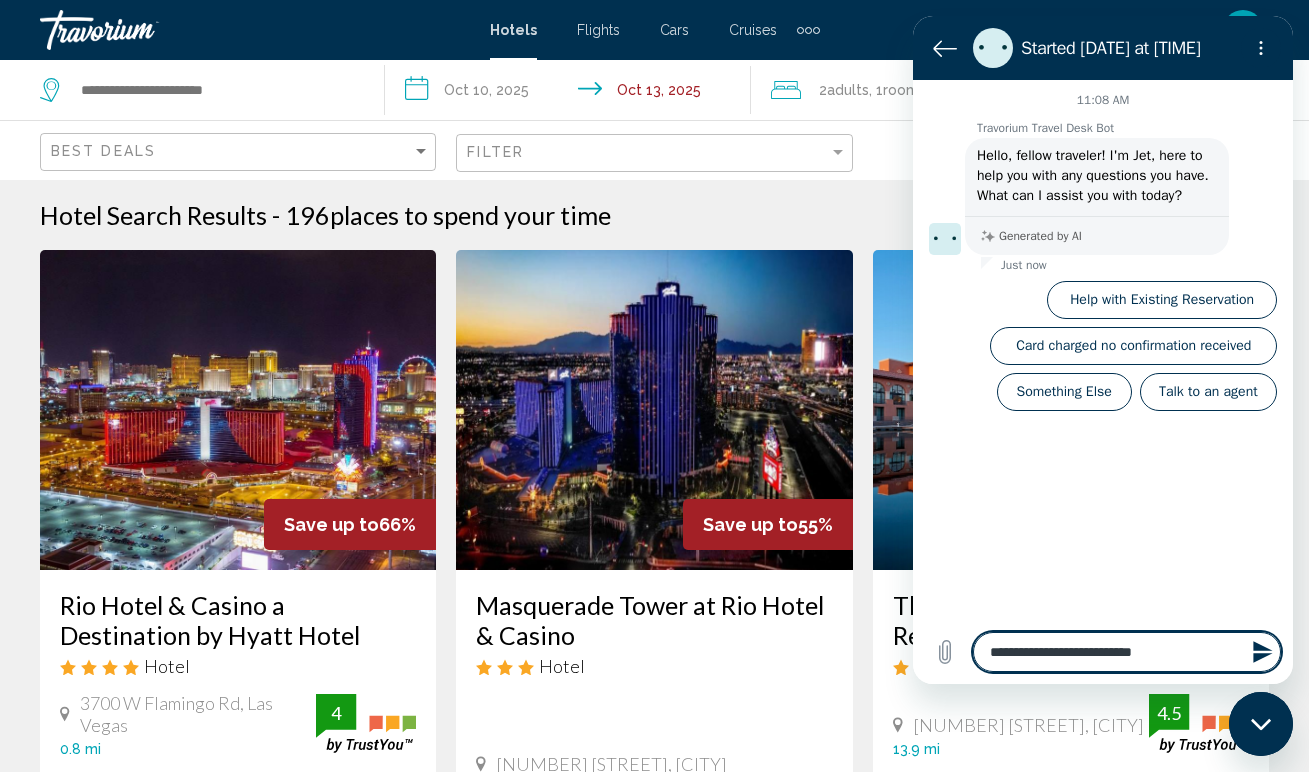 type on "**********" 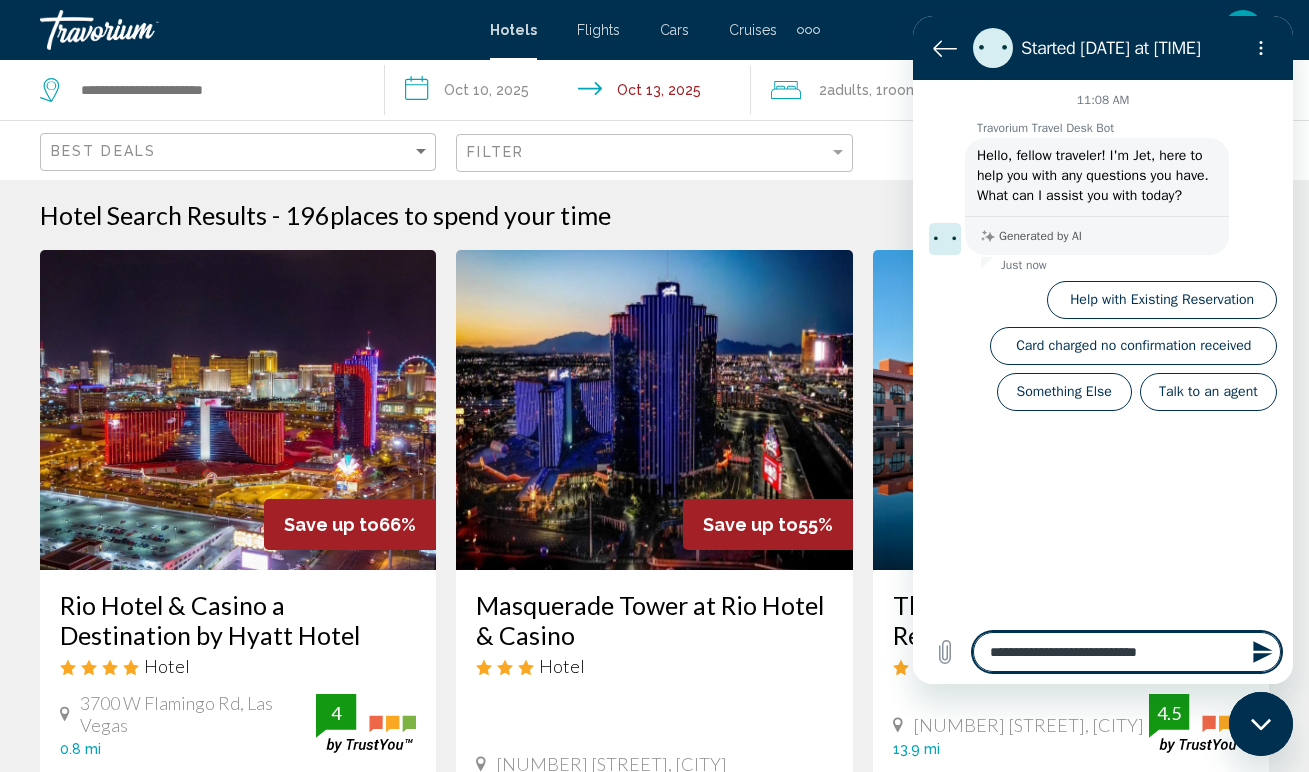 type on "**********" 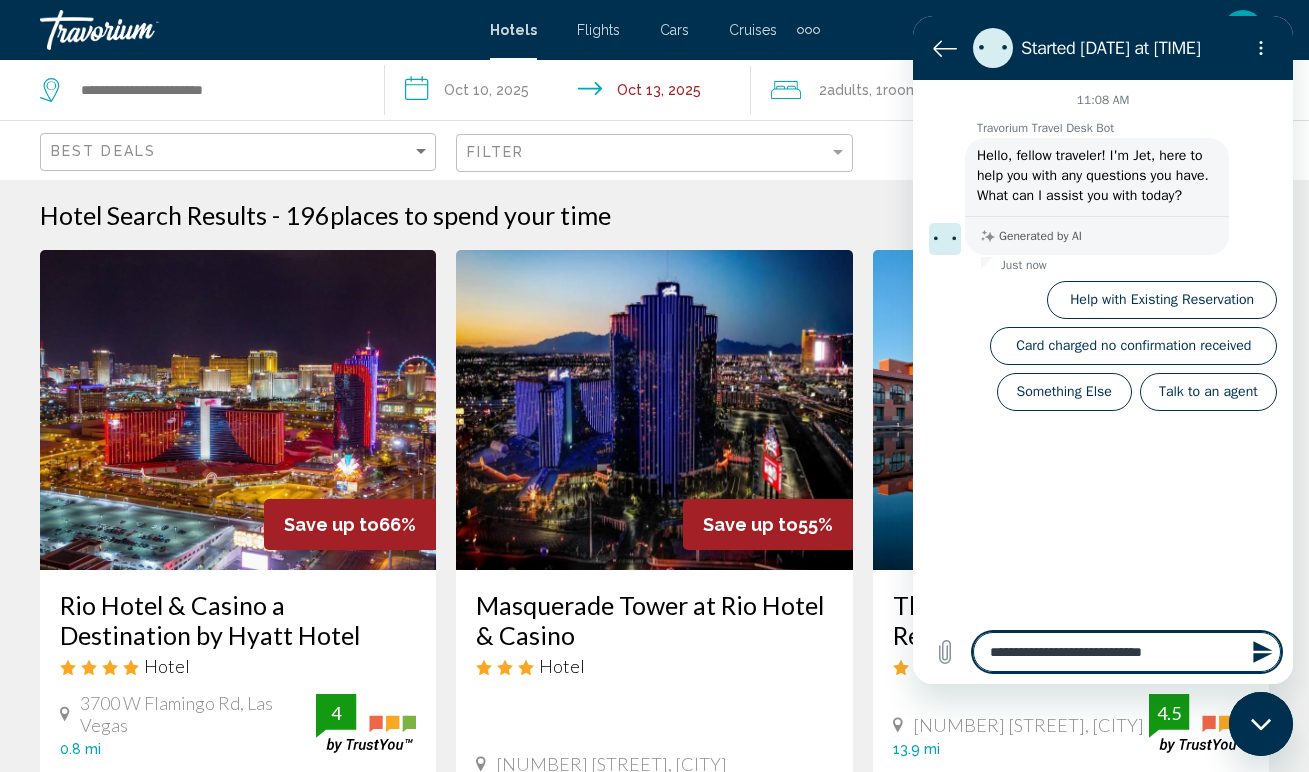 type on "**********" 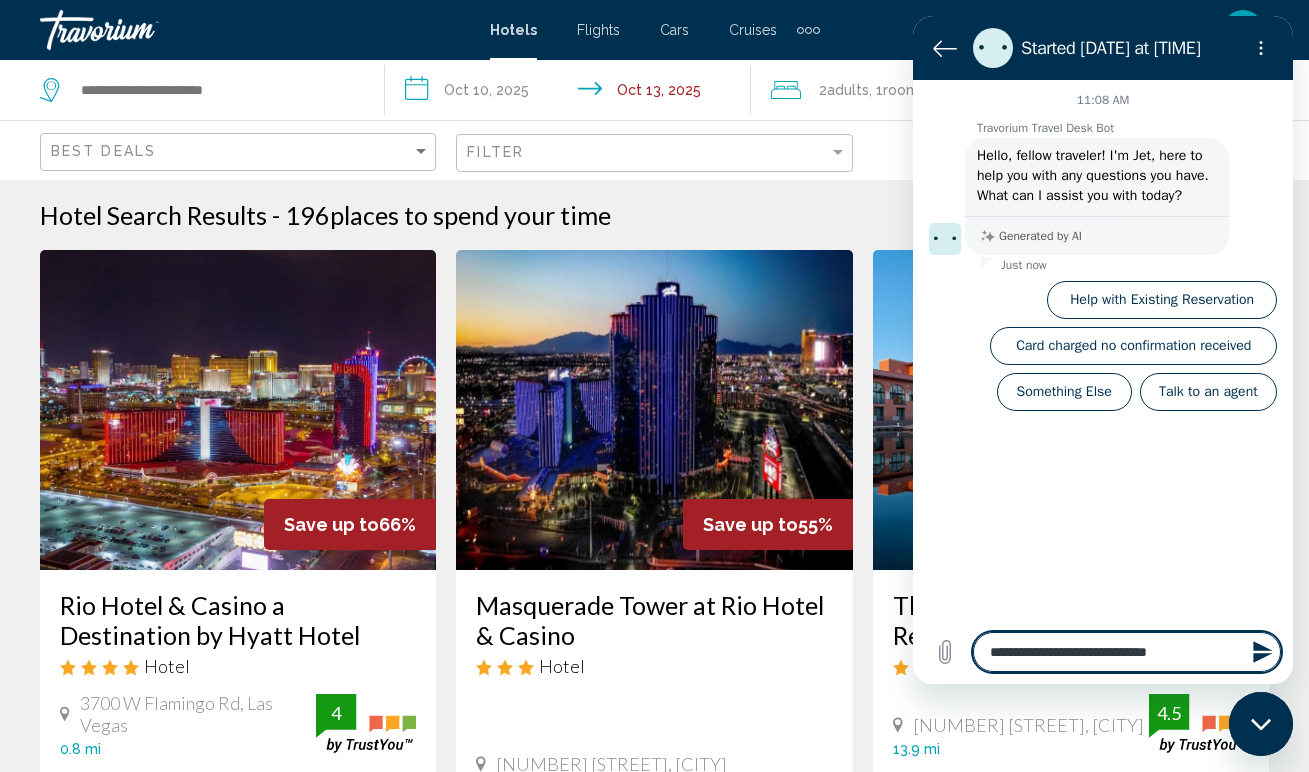 type on "**********" 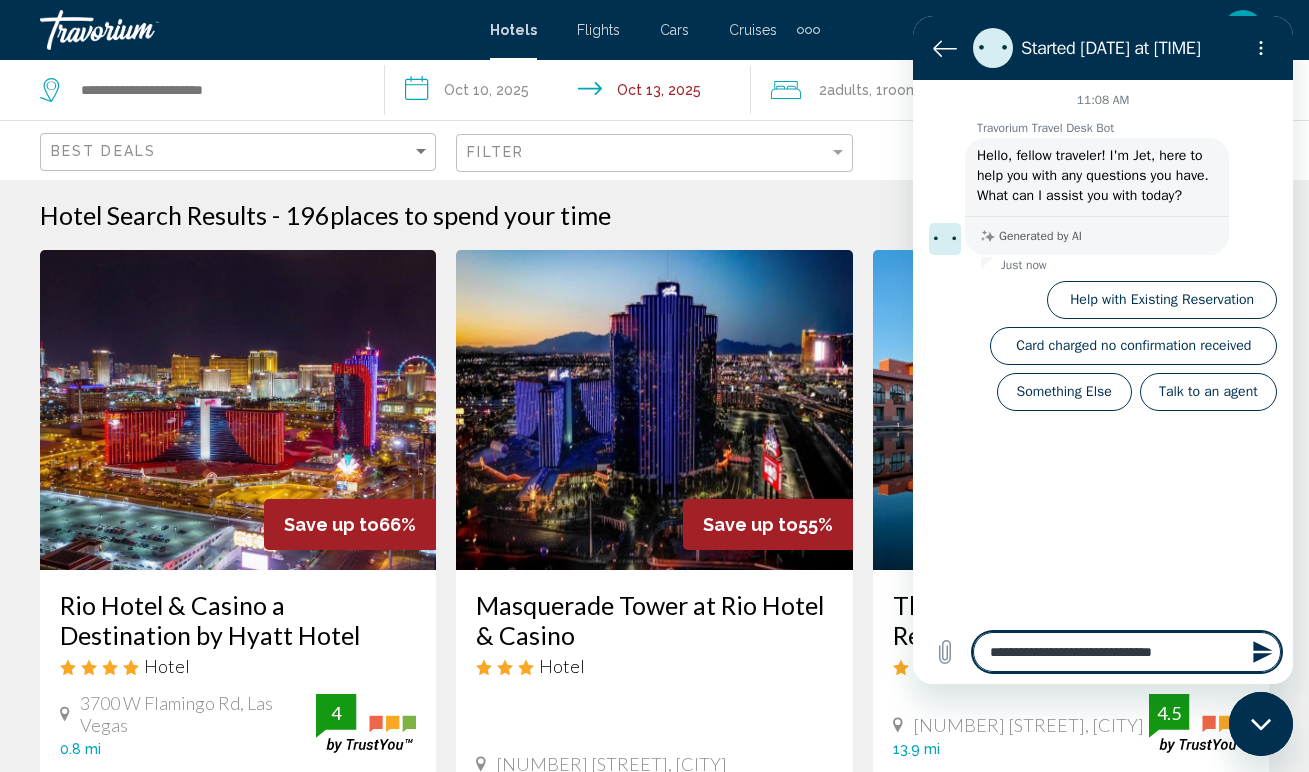 type on "**********" 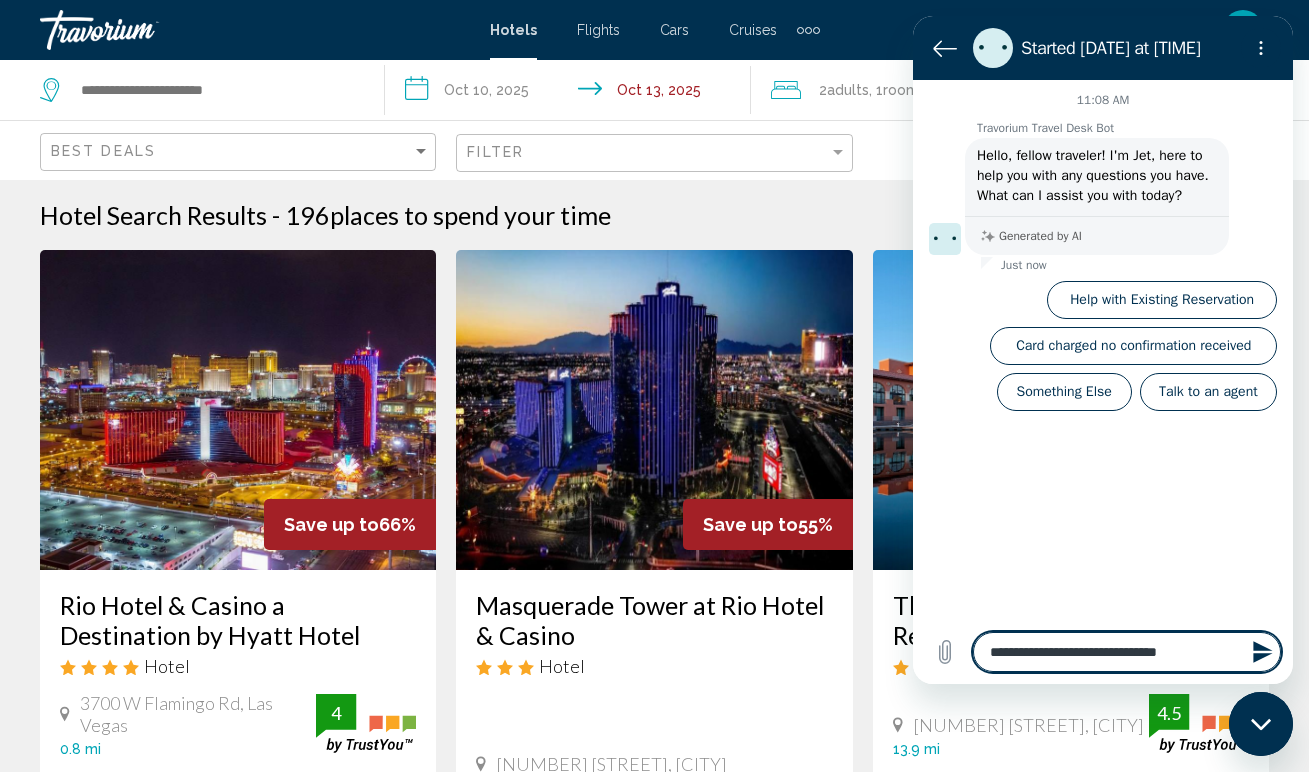 type on "**********" 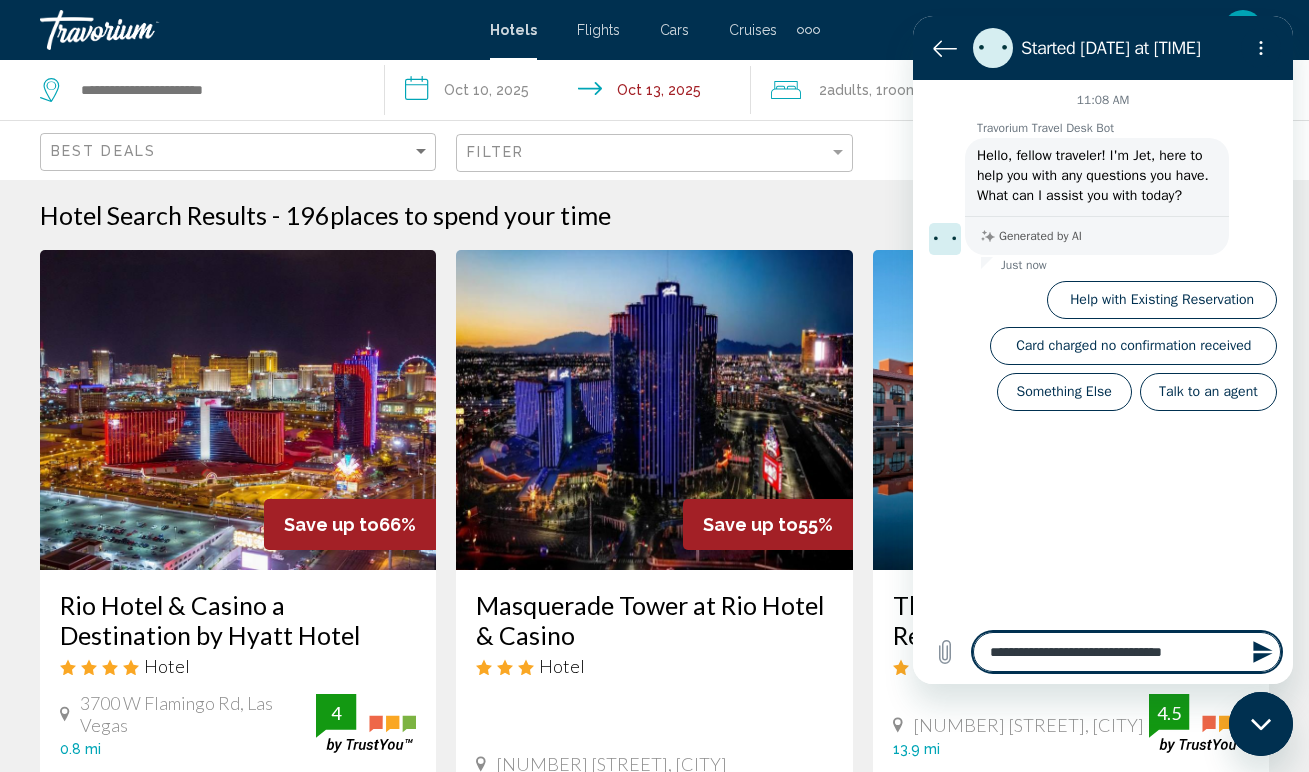 type on "**********" 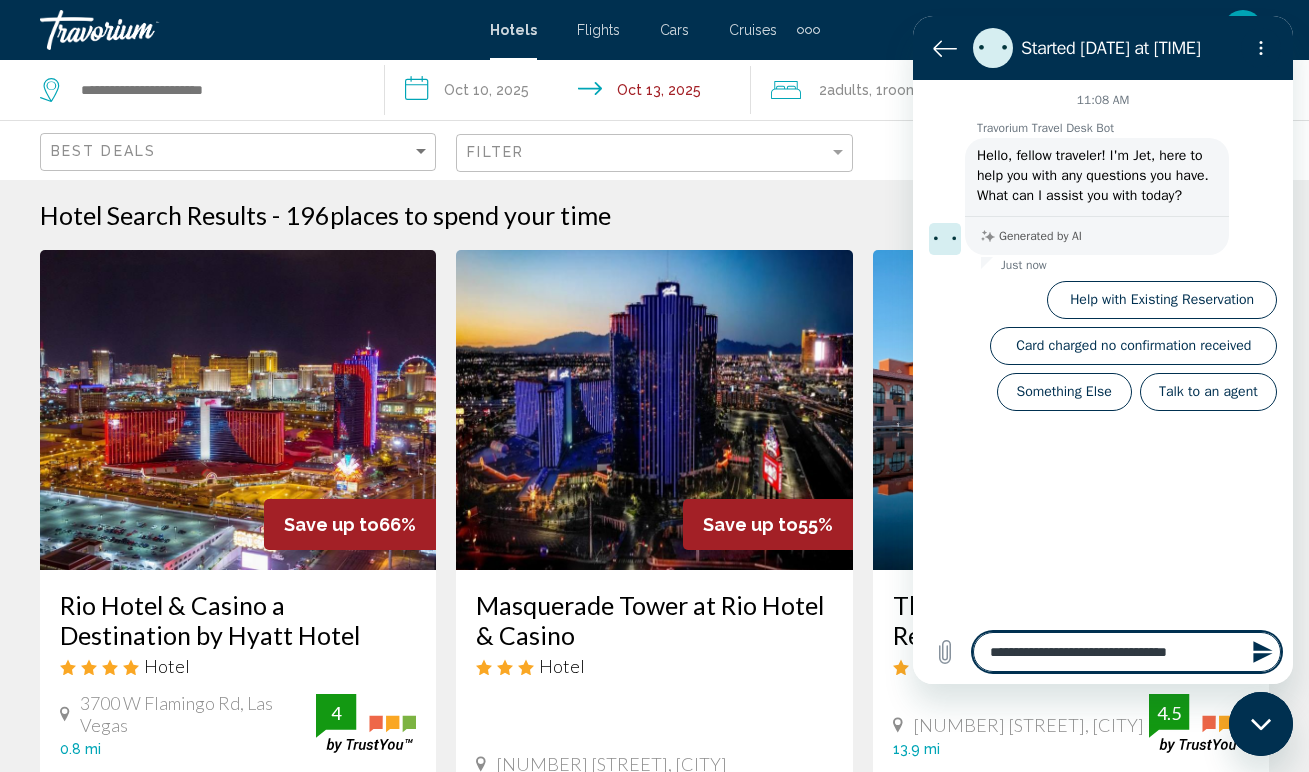 type on "**********" 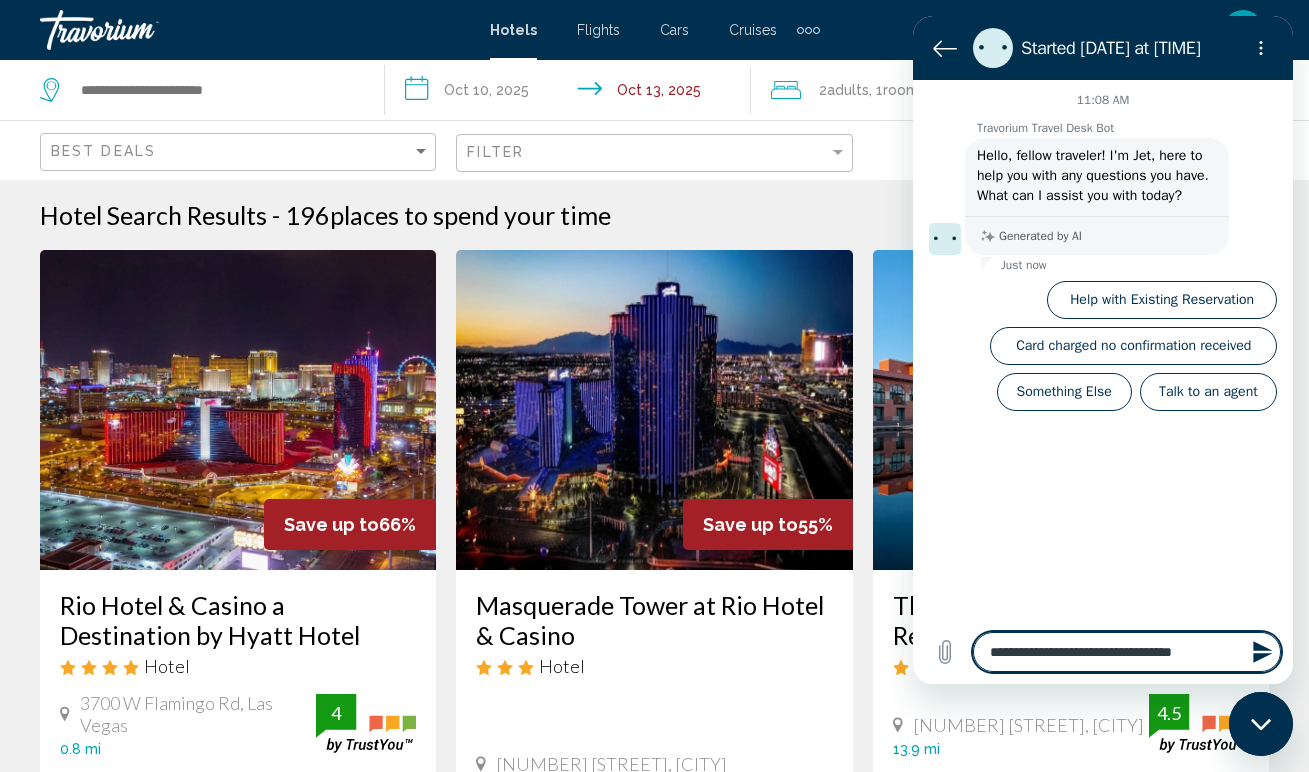 type on "**********" 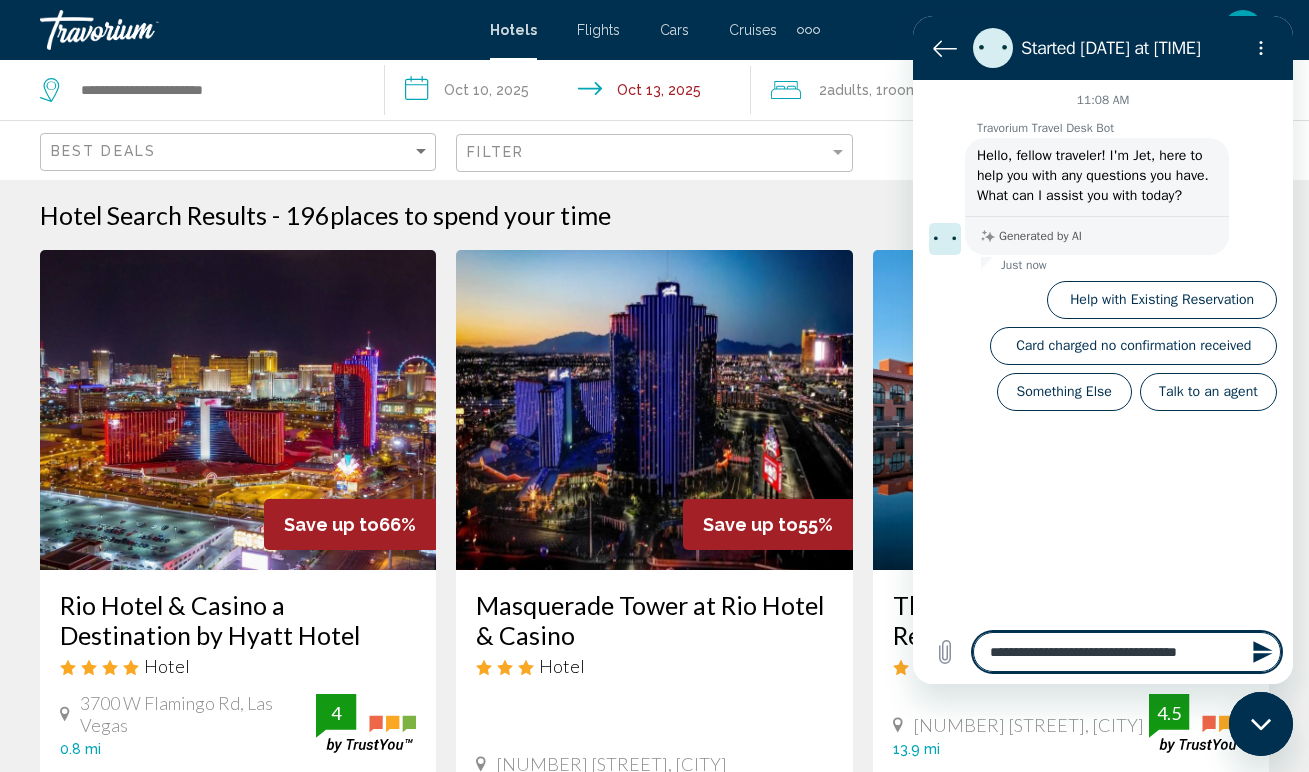 type on "**********" 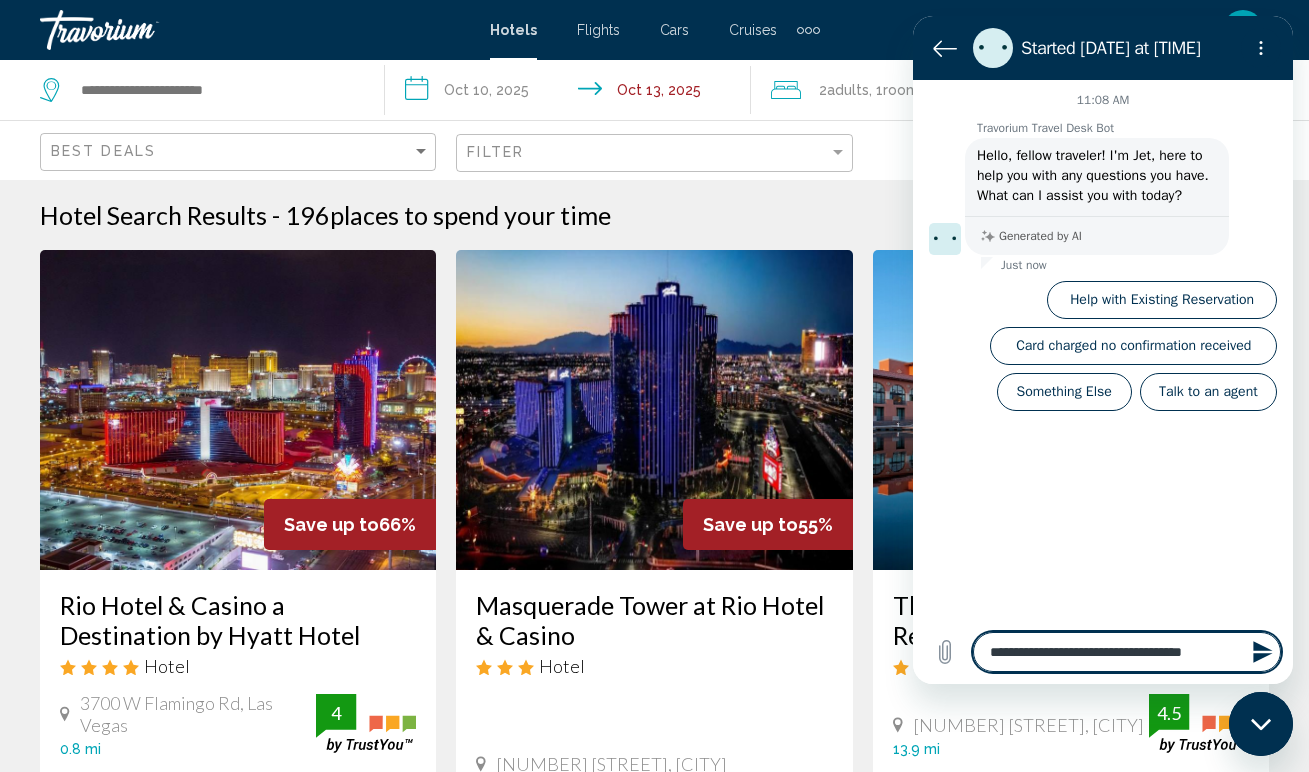 type on "**********" 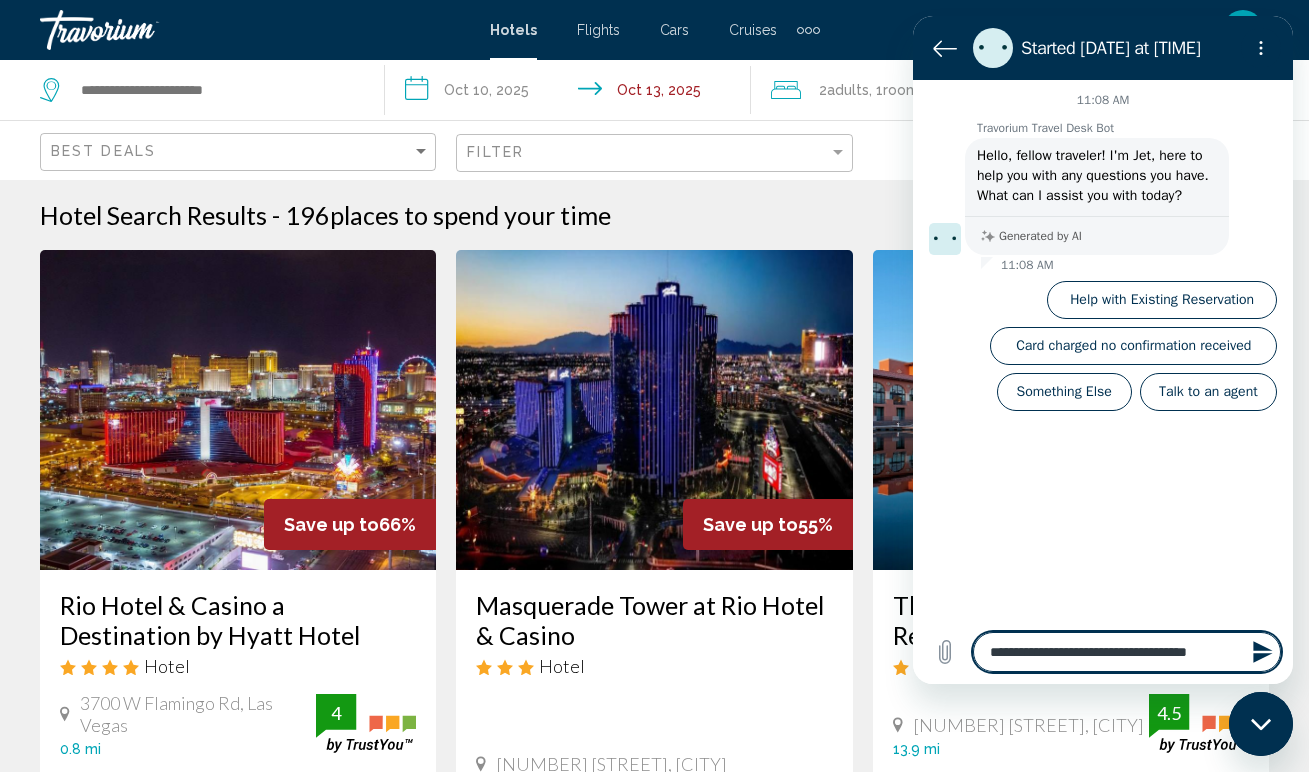 type on "**********" 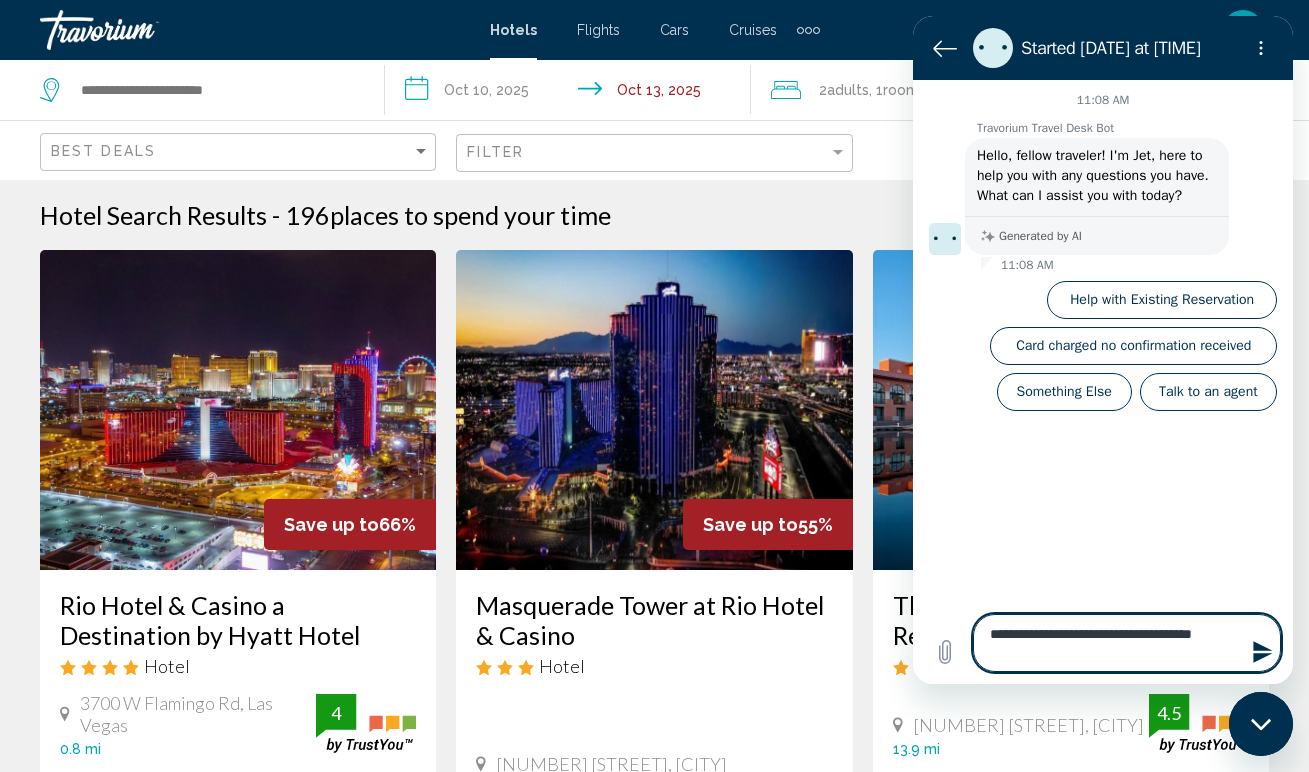 type on "**********" 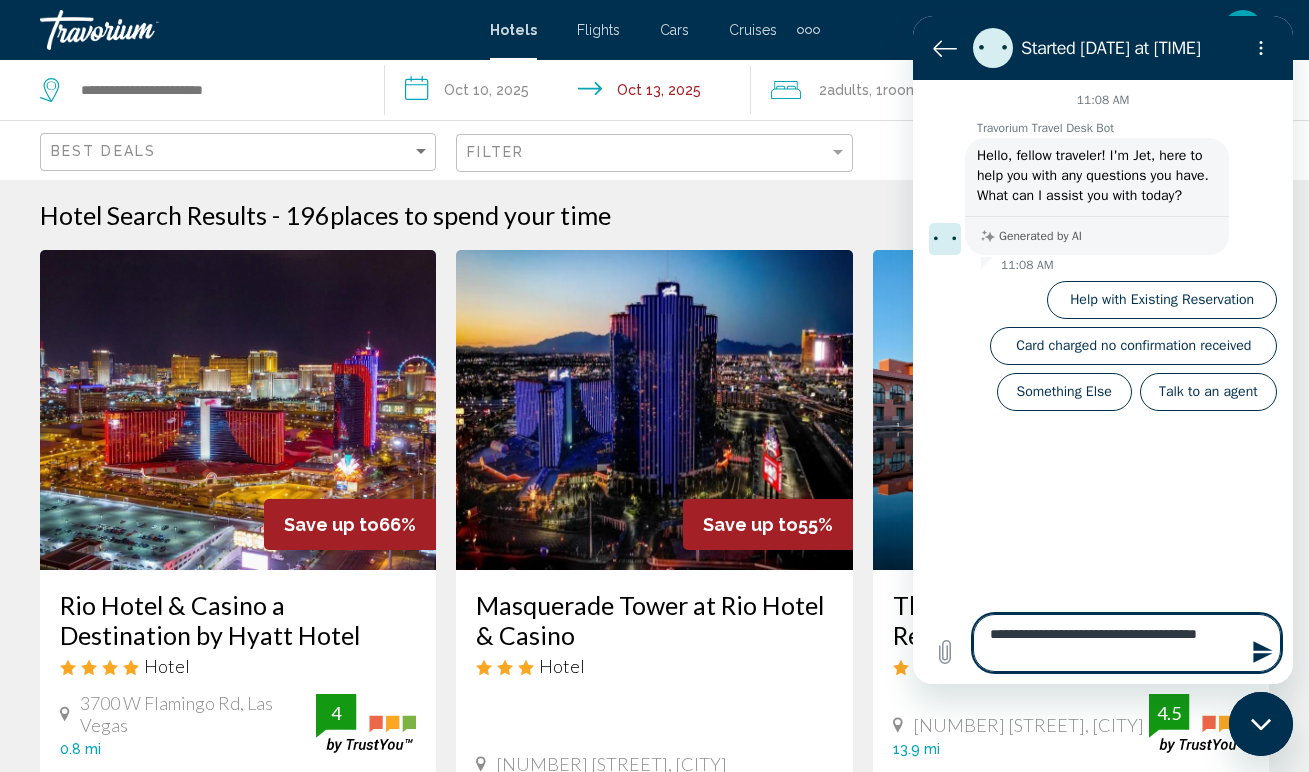 type on "**********" 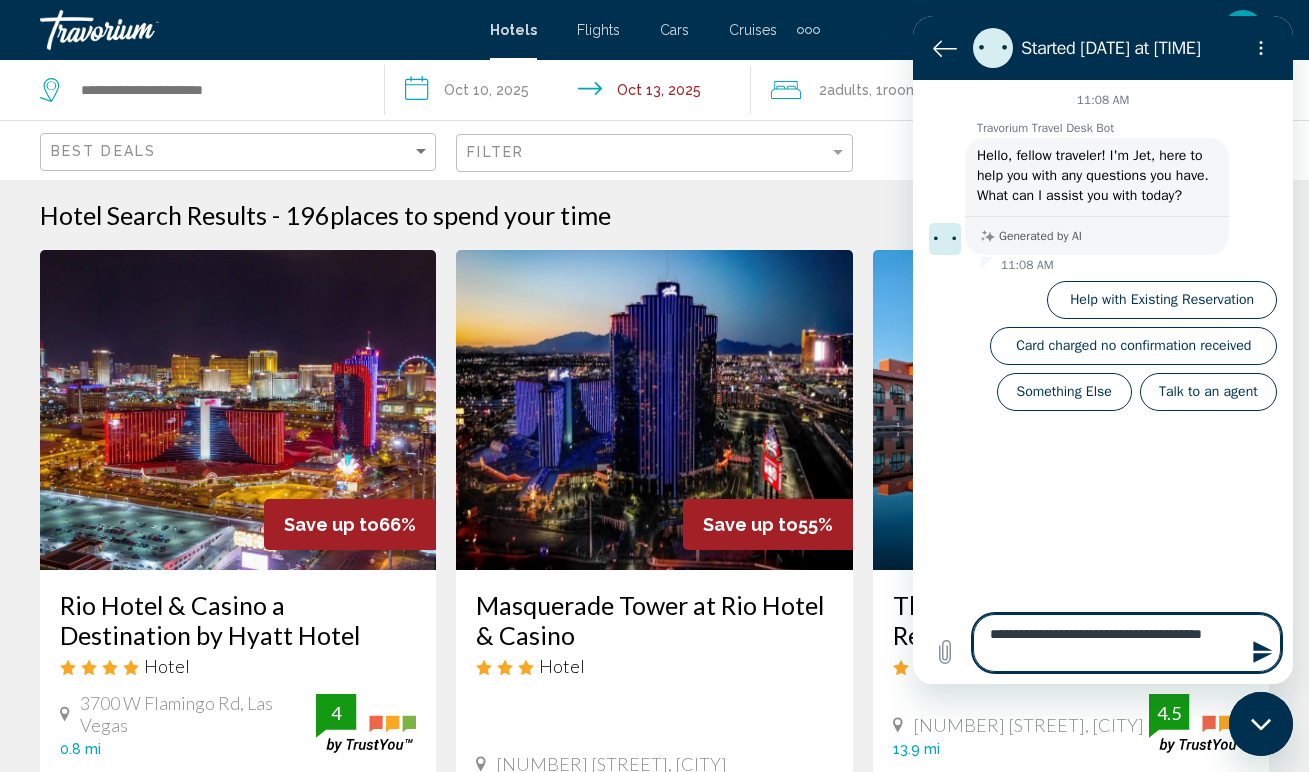 type on "**********" 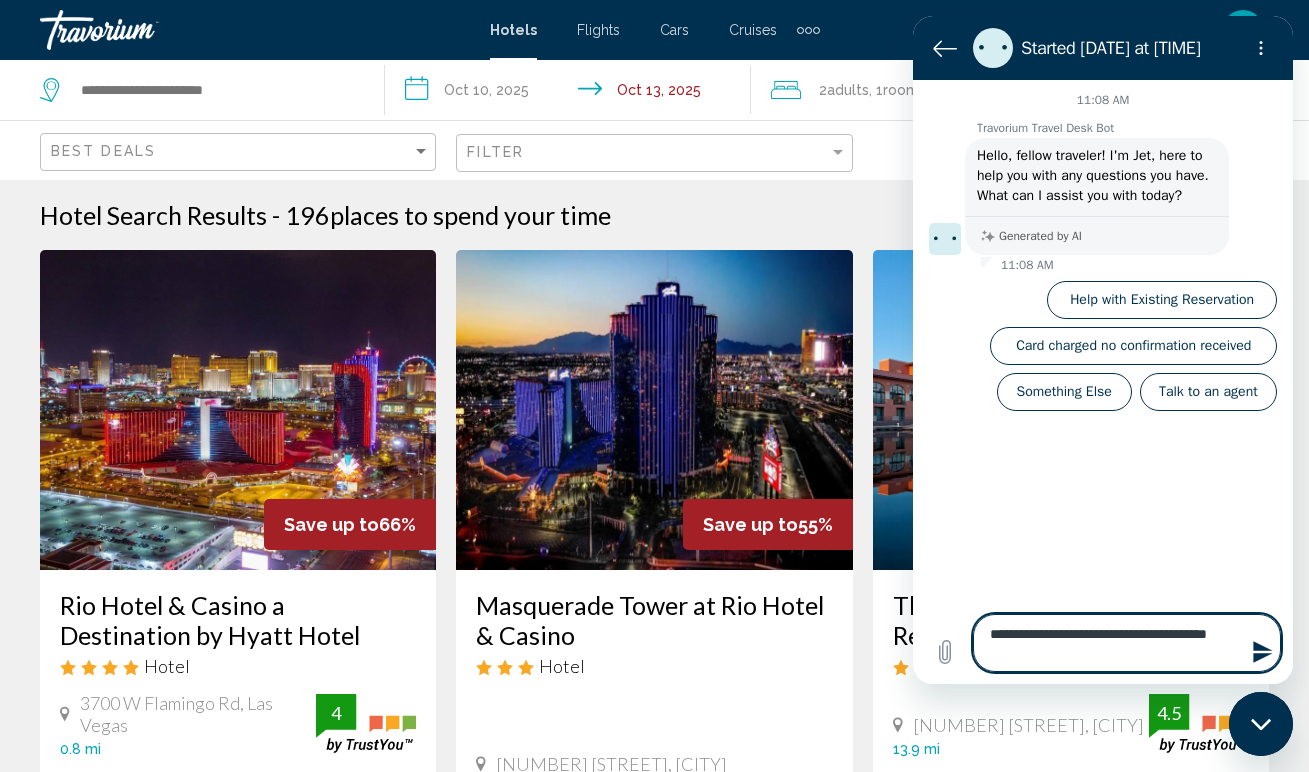 type on "**********" 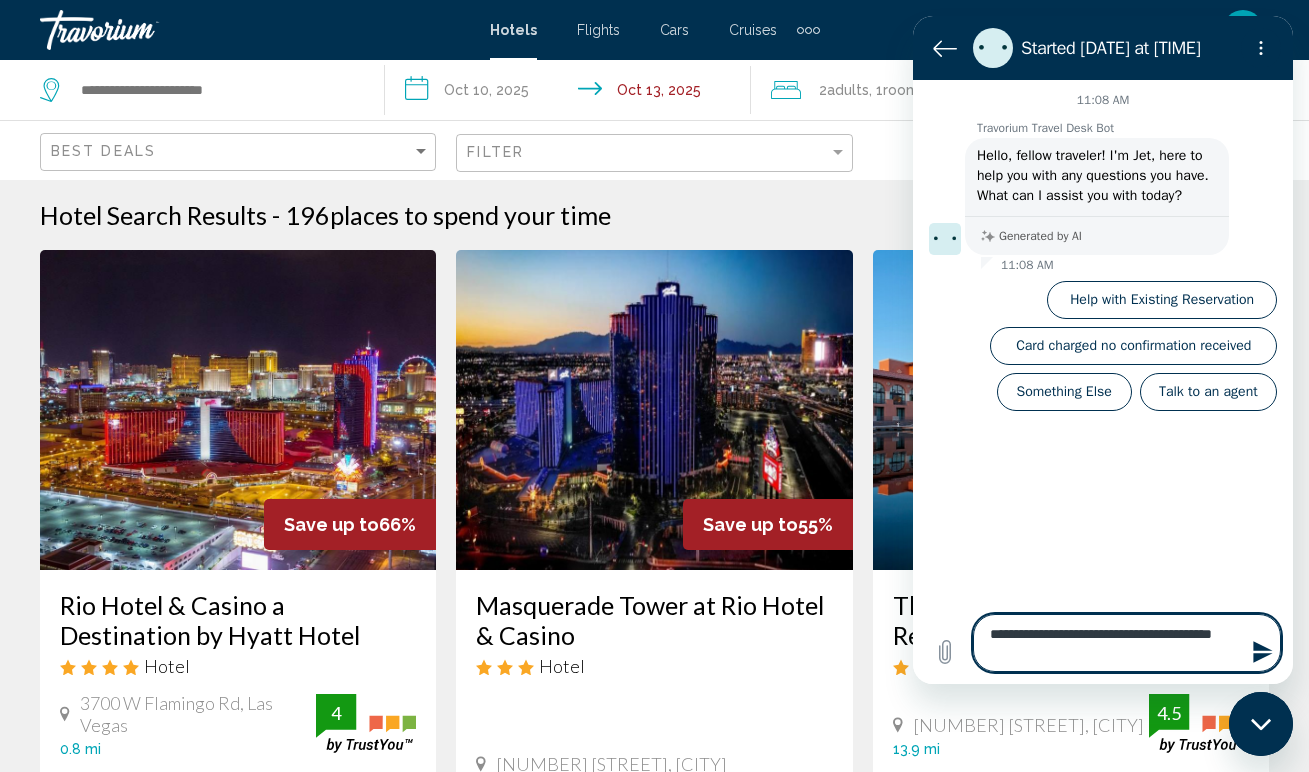 type on "**********" 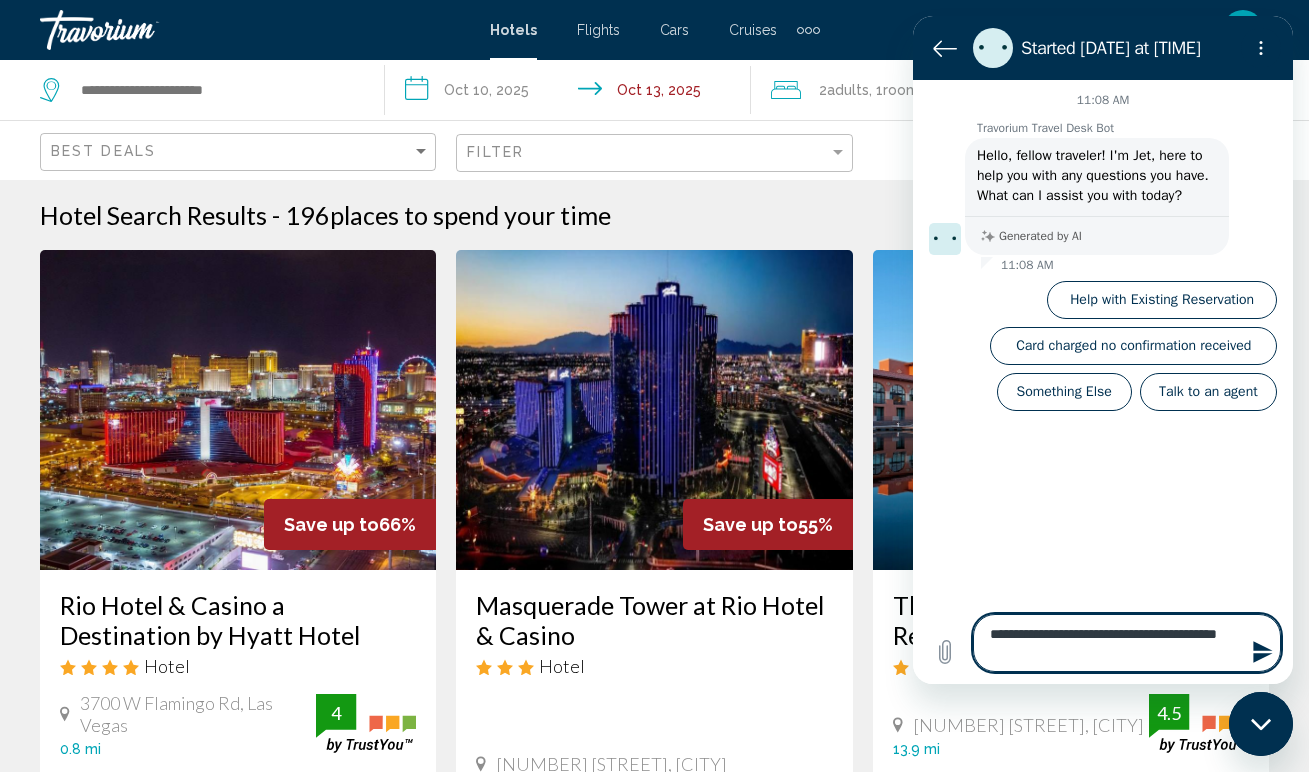 type on "**********" 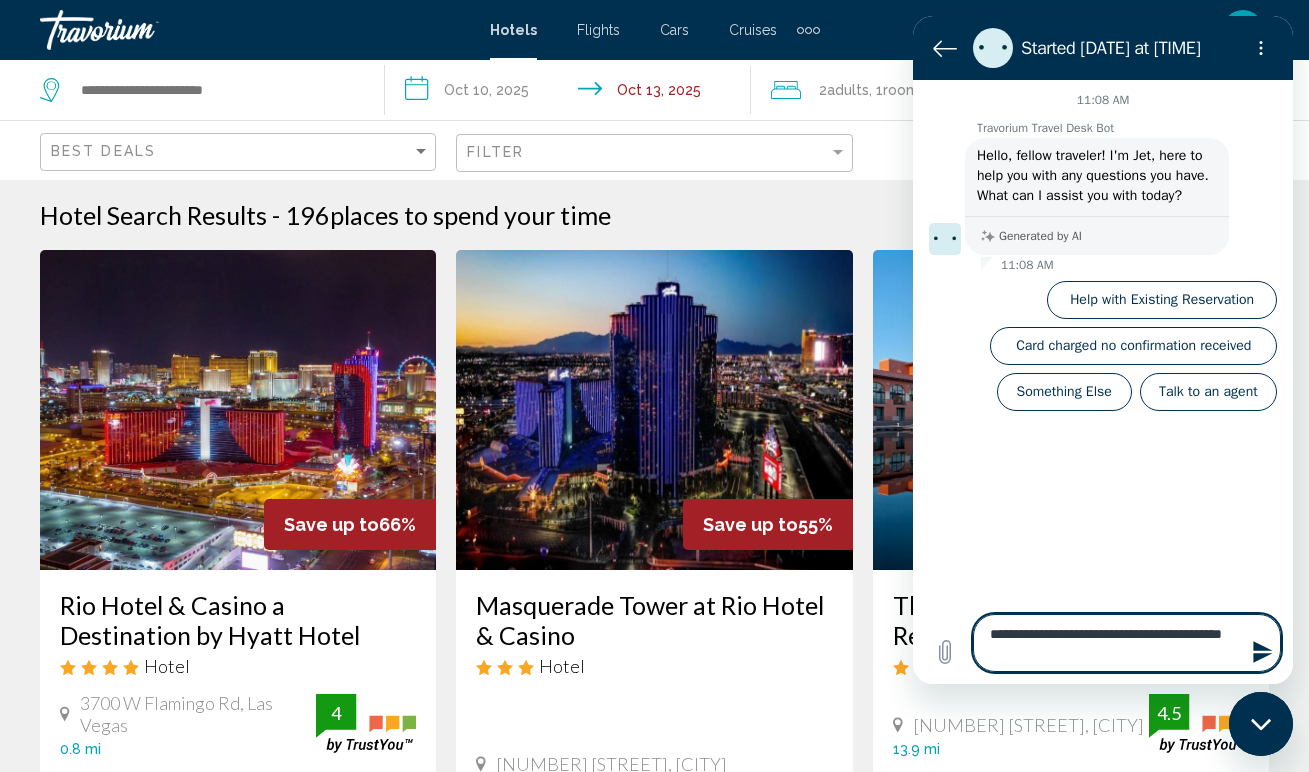 type on "**********" 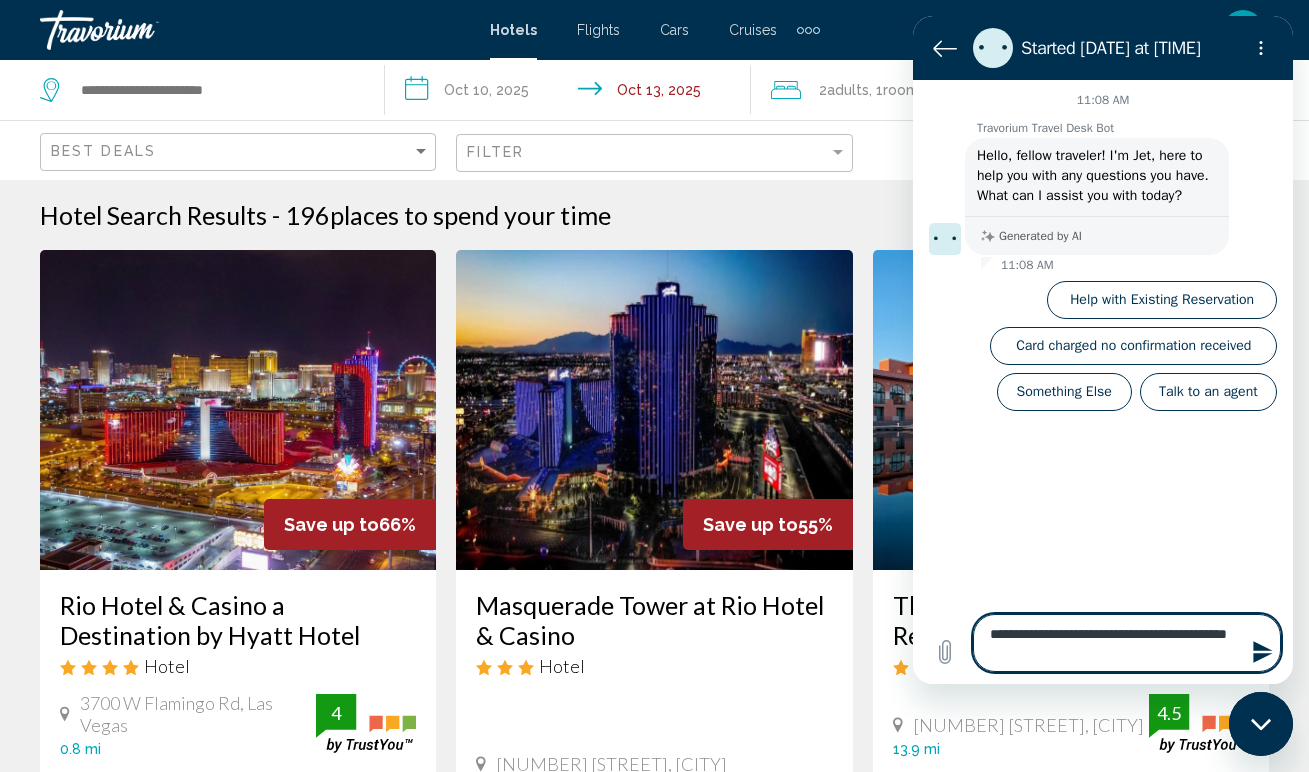 type on "**********" 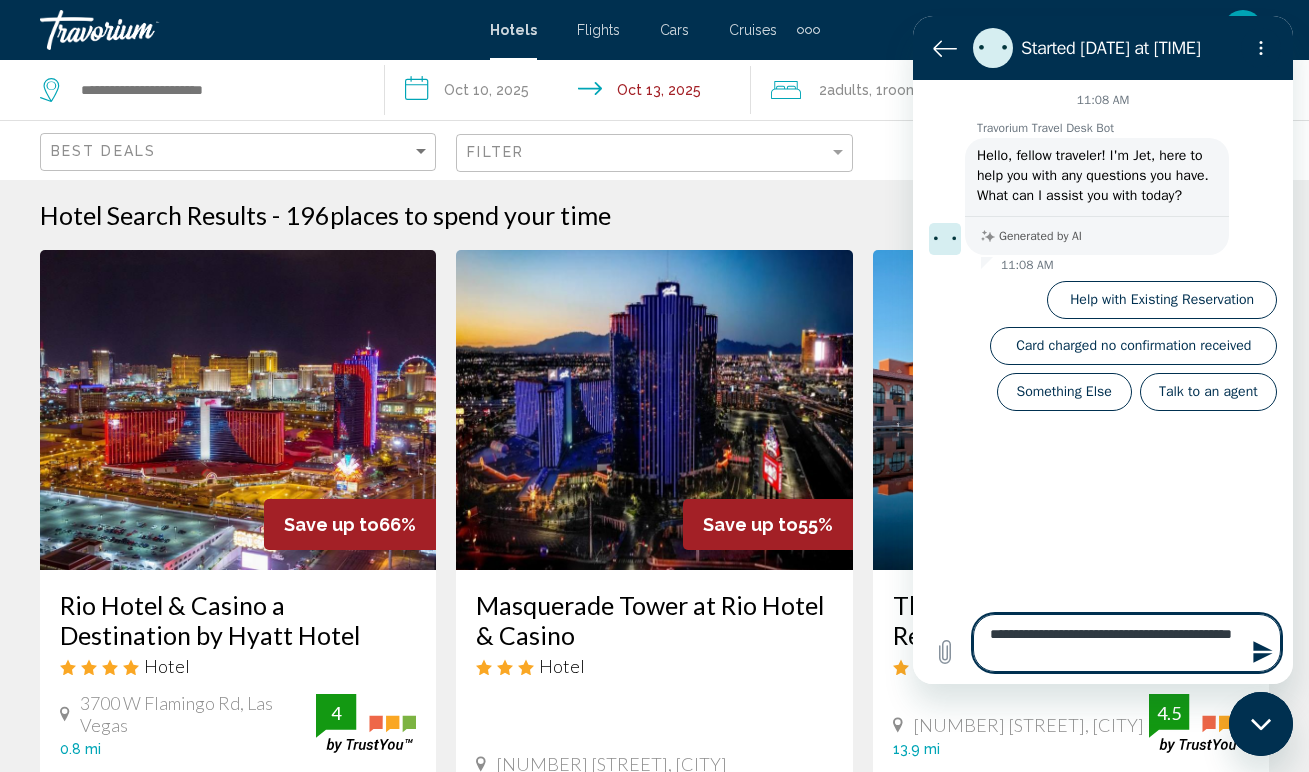 type on "**********" 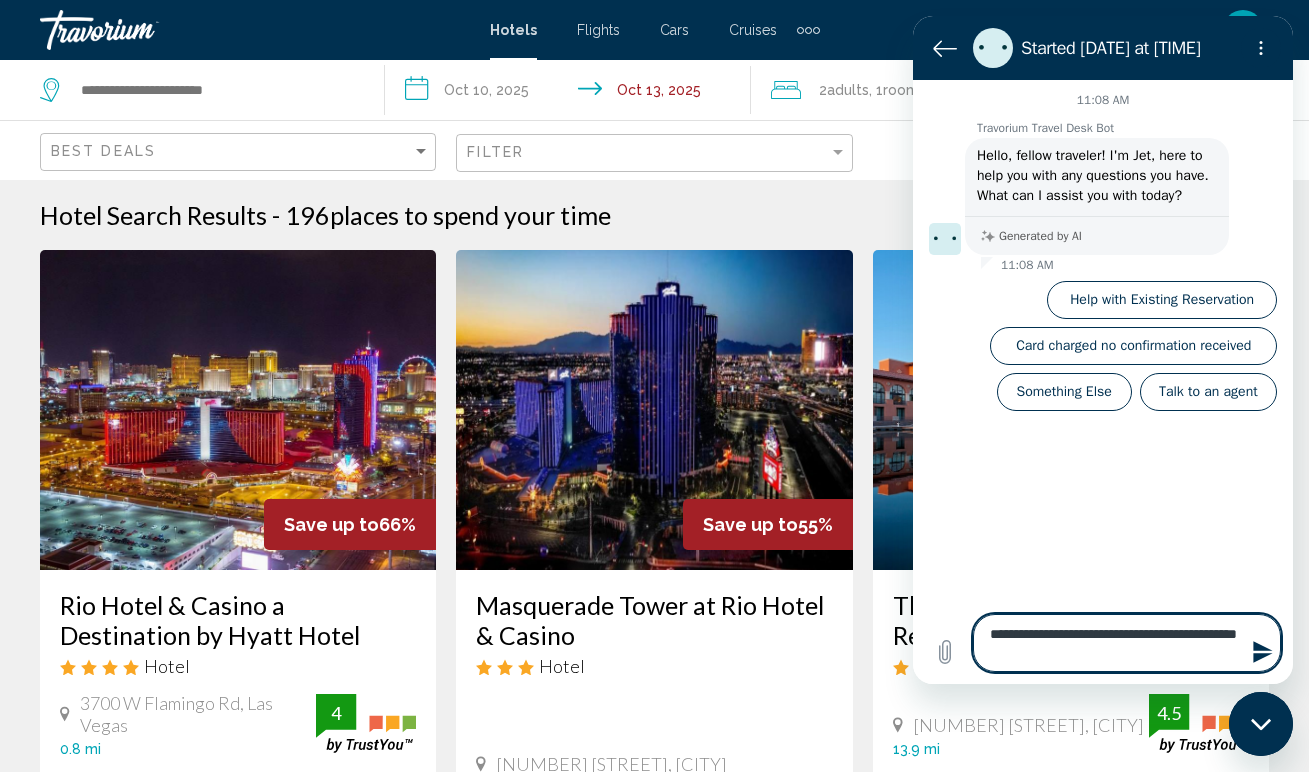 type on "**********" 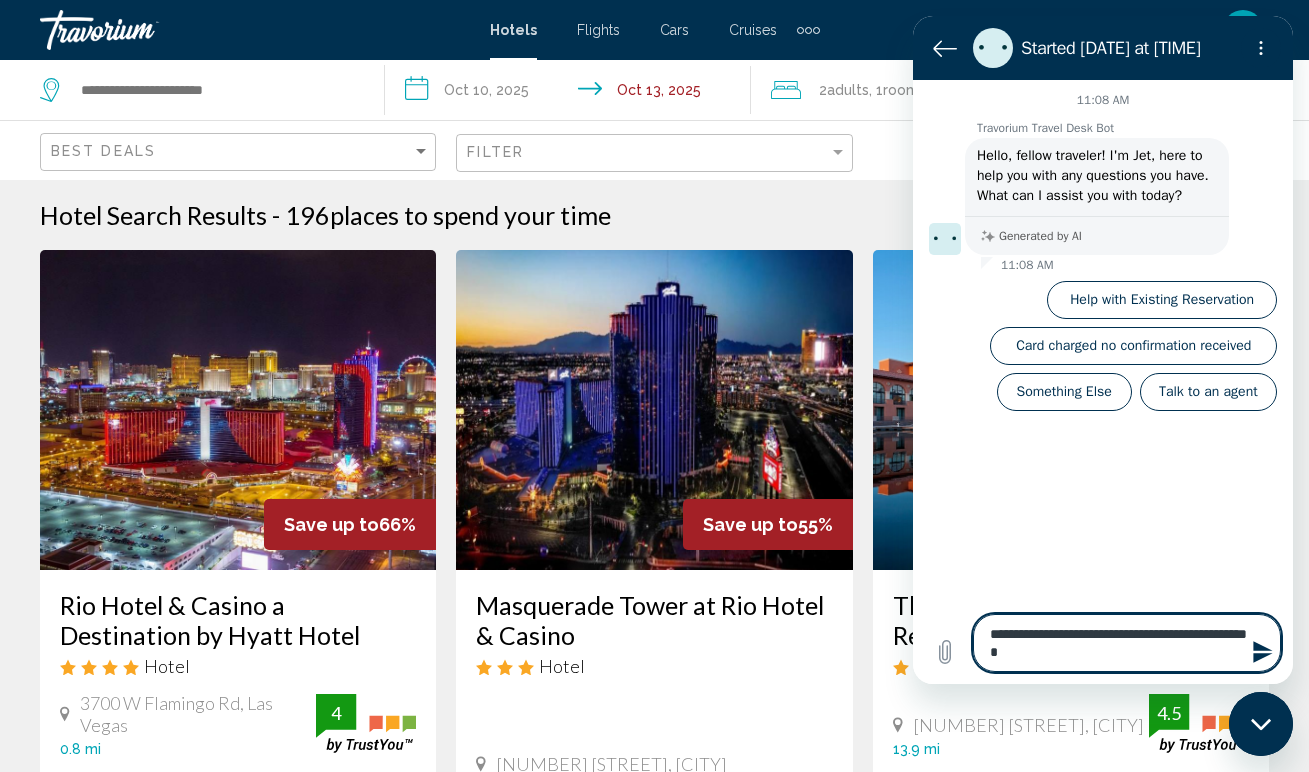 type on "**********" 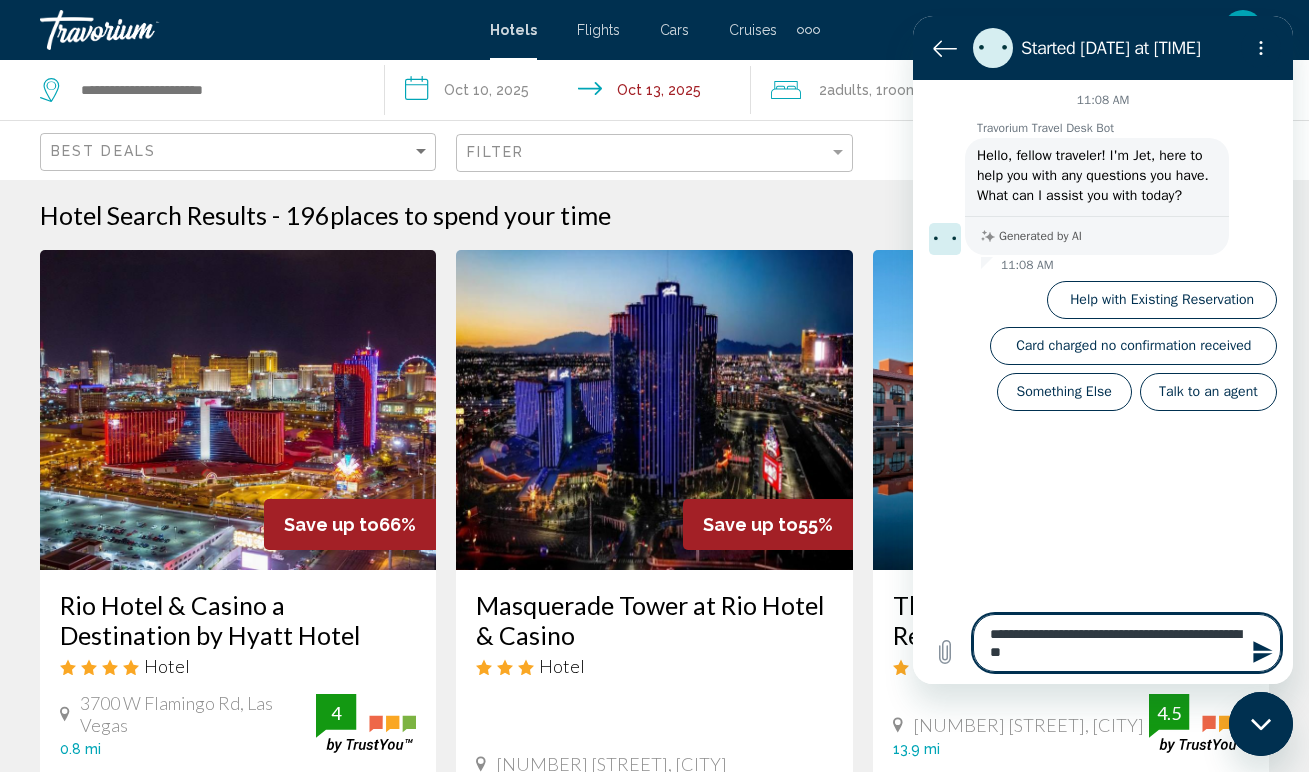 type on "**********" 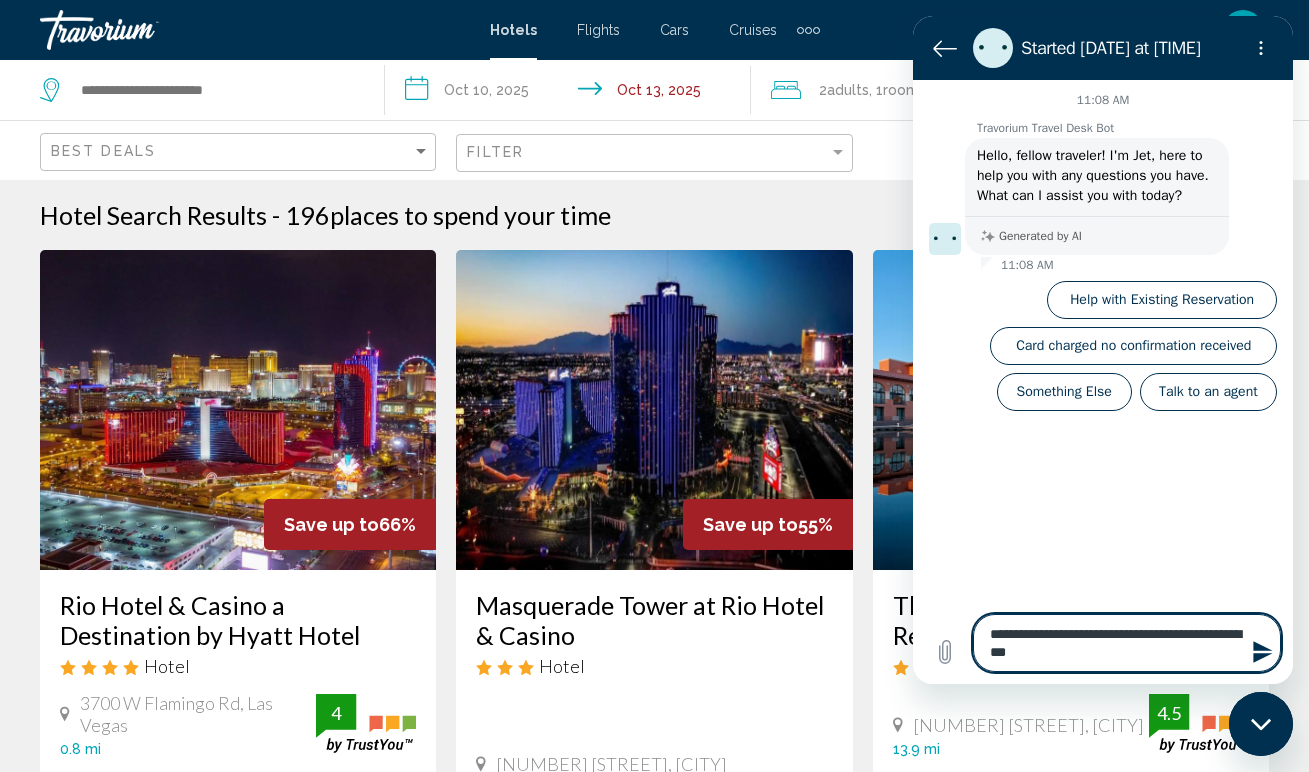 type on "**********" 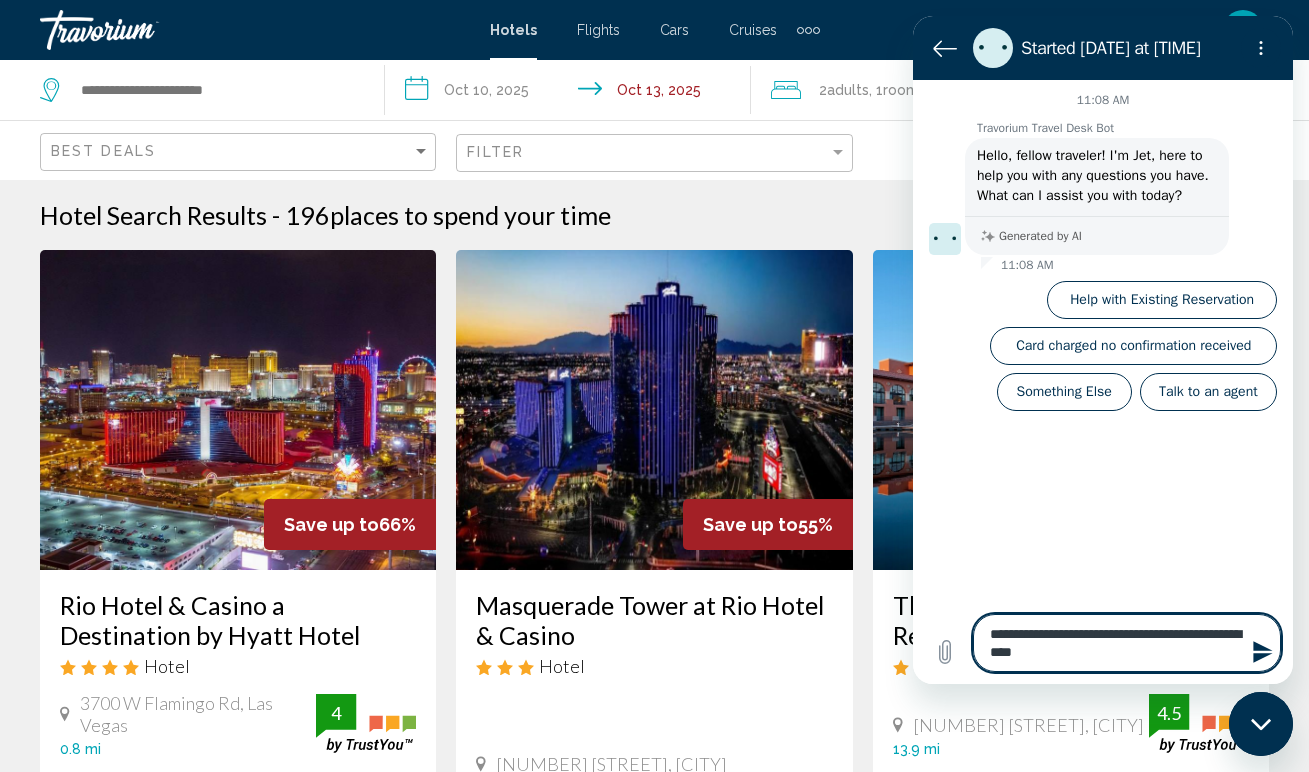 type on "**********" 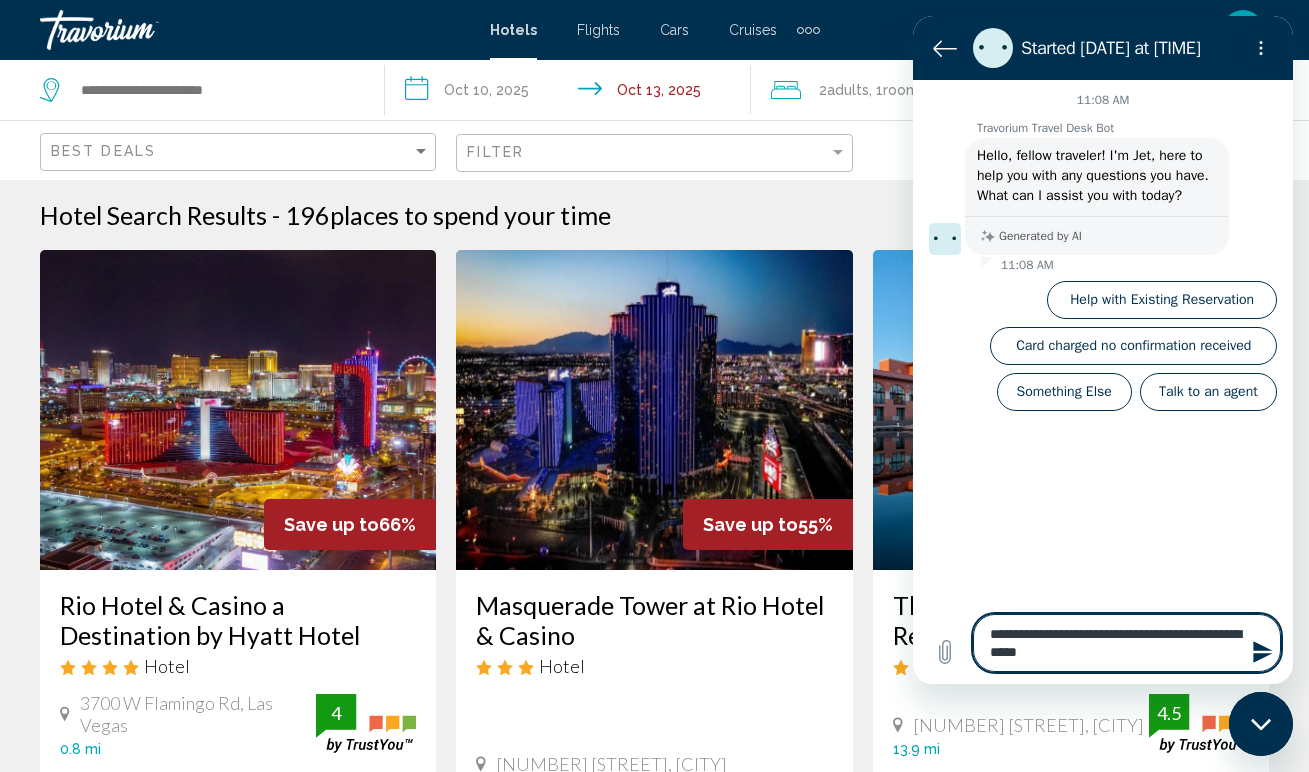 type on "**********" 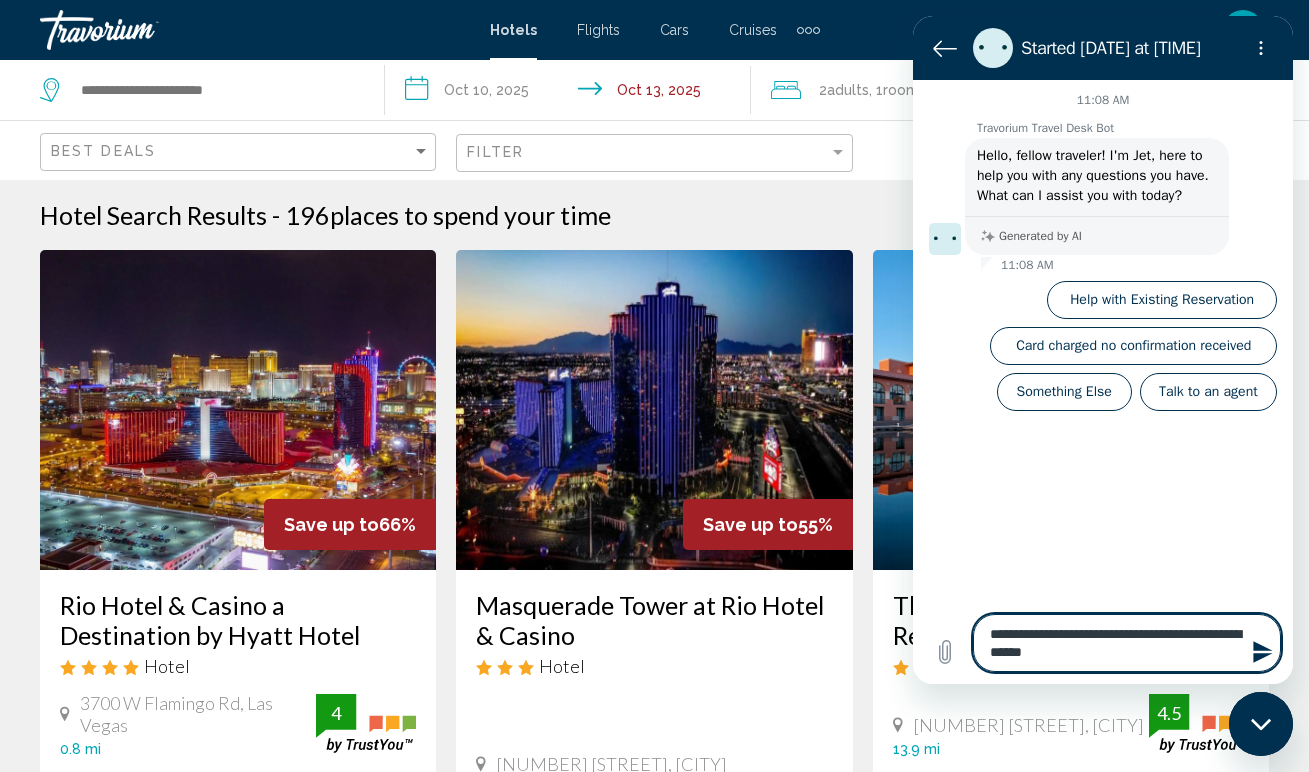type on "**********" 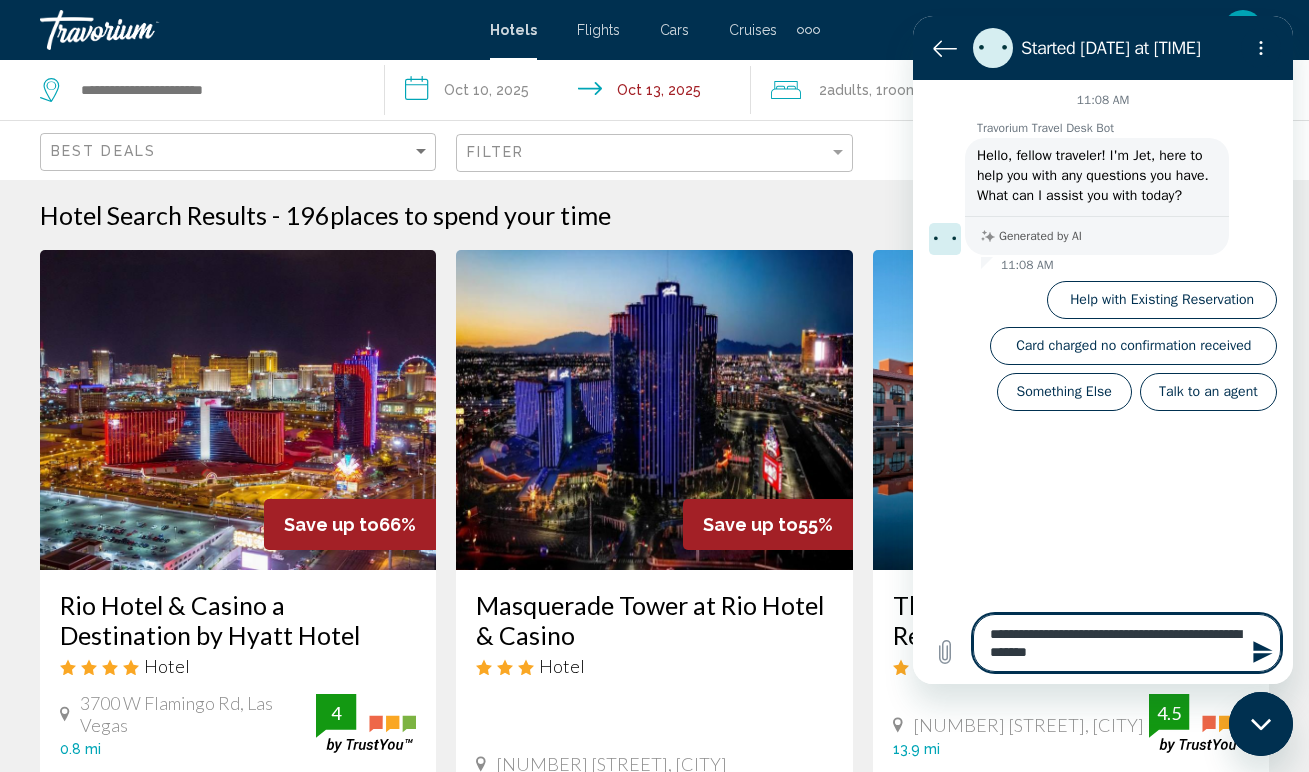 type on "**********" 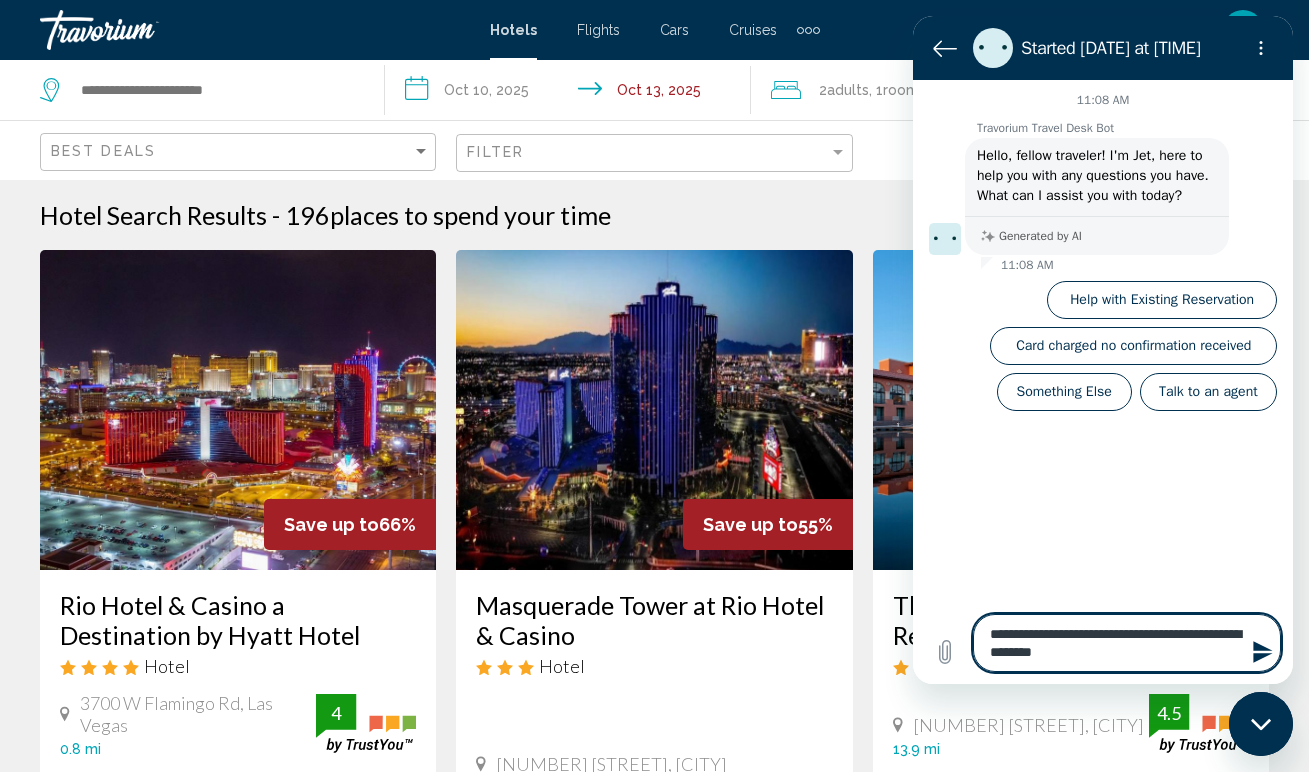 type on "**********" 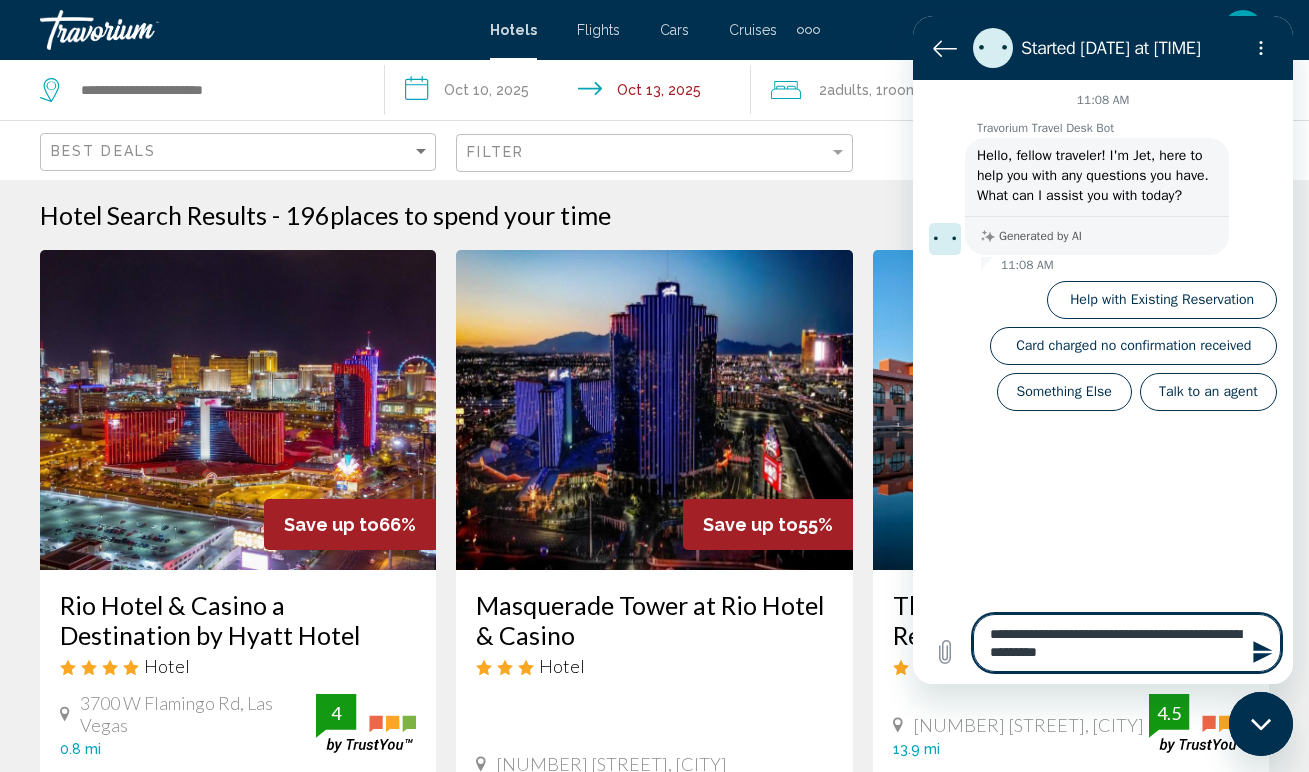 type on "**********" 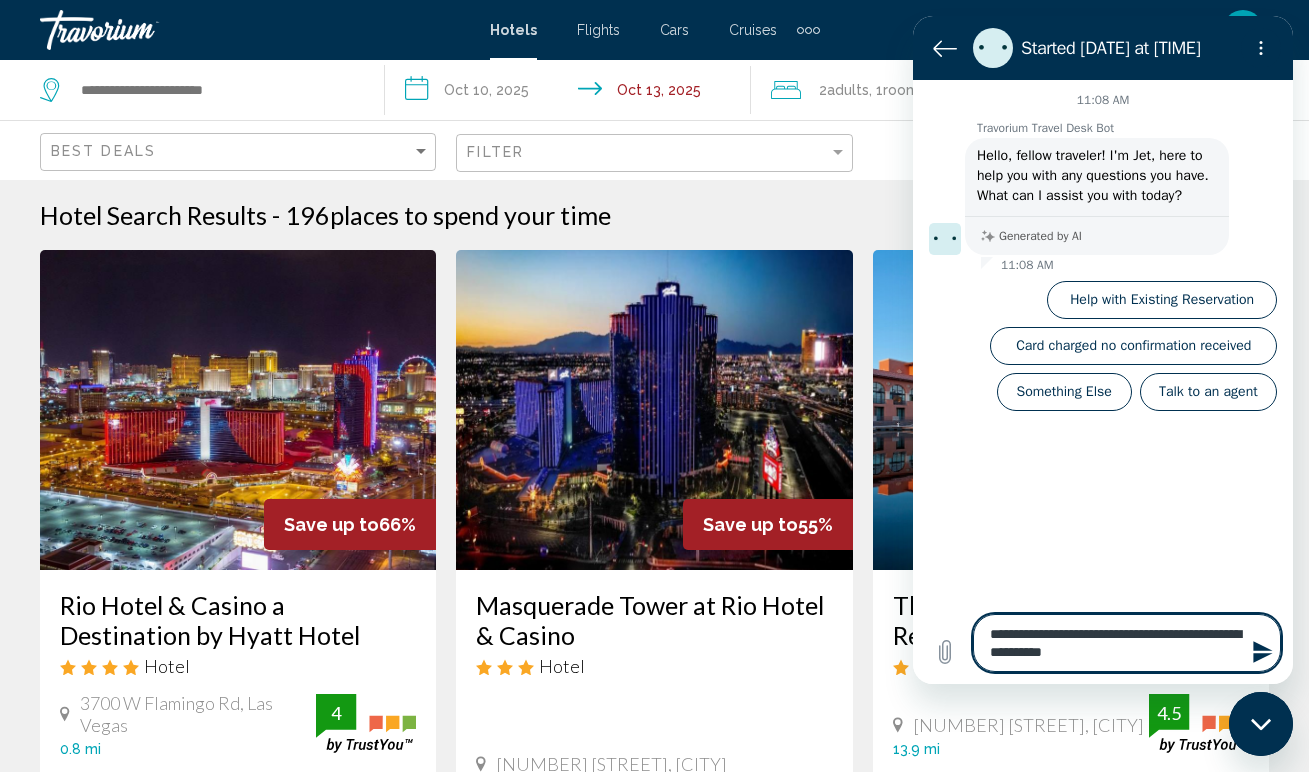 type on "**********" 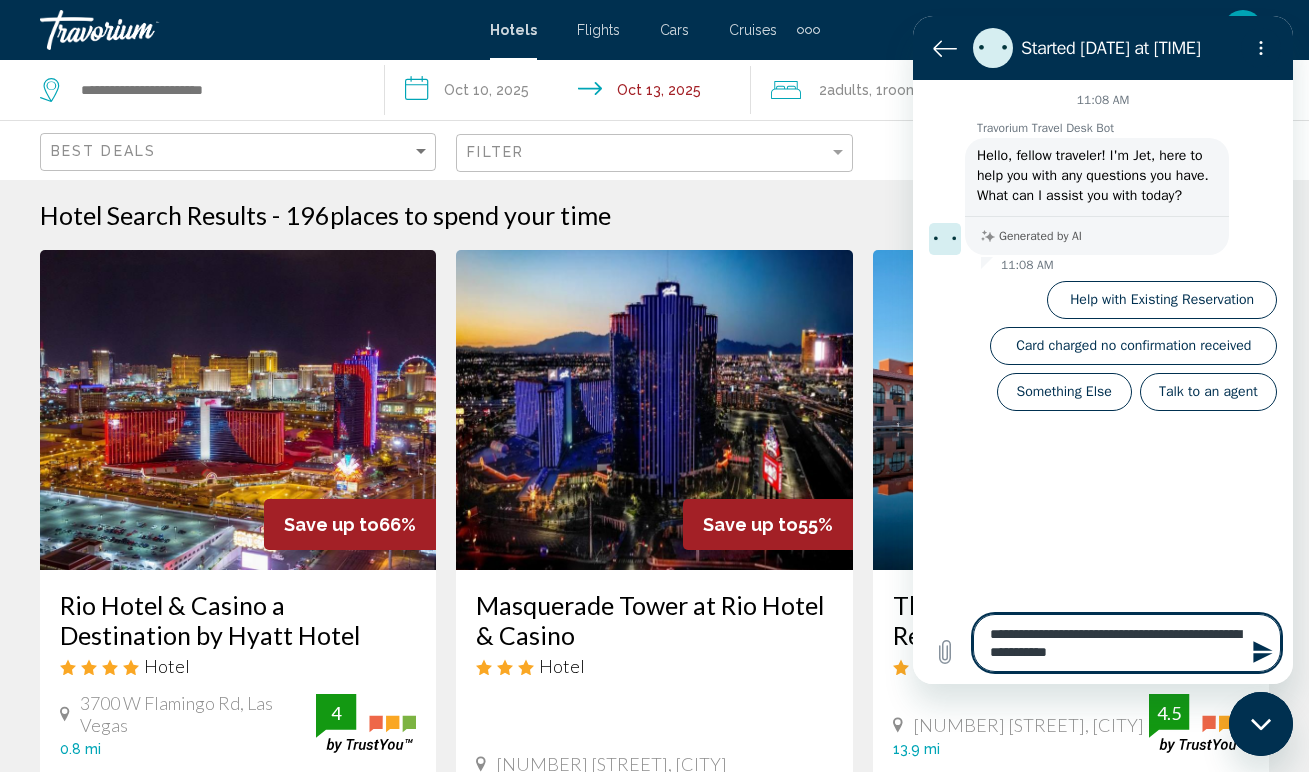 type on "**********" 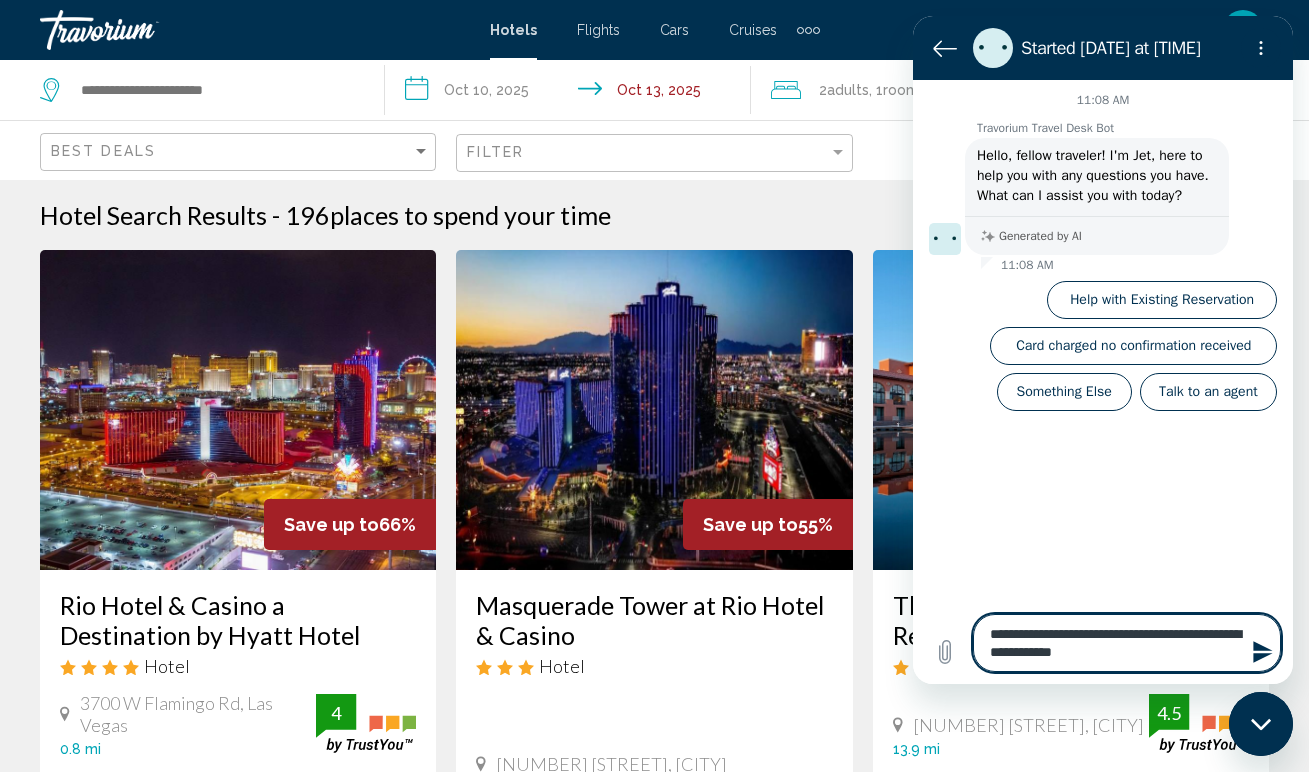 type on "**********" 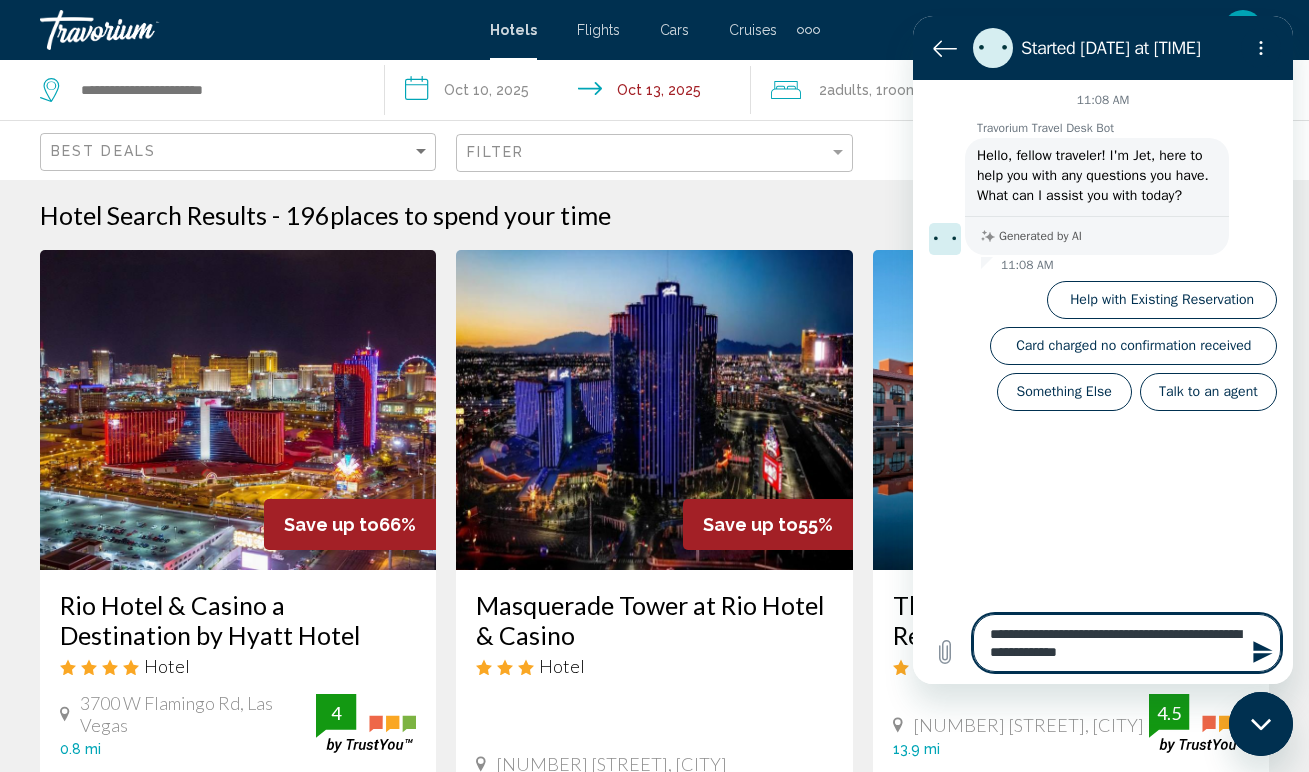 type on "**********" 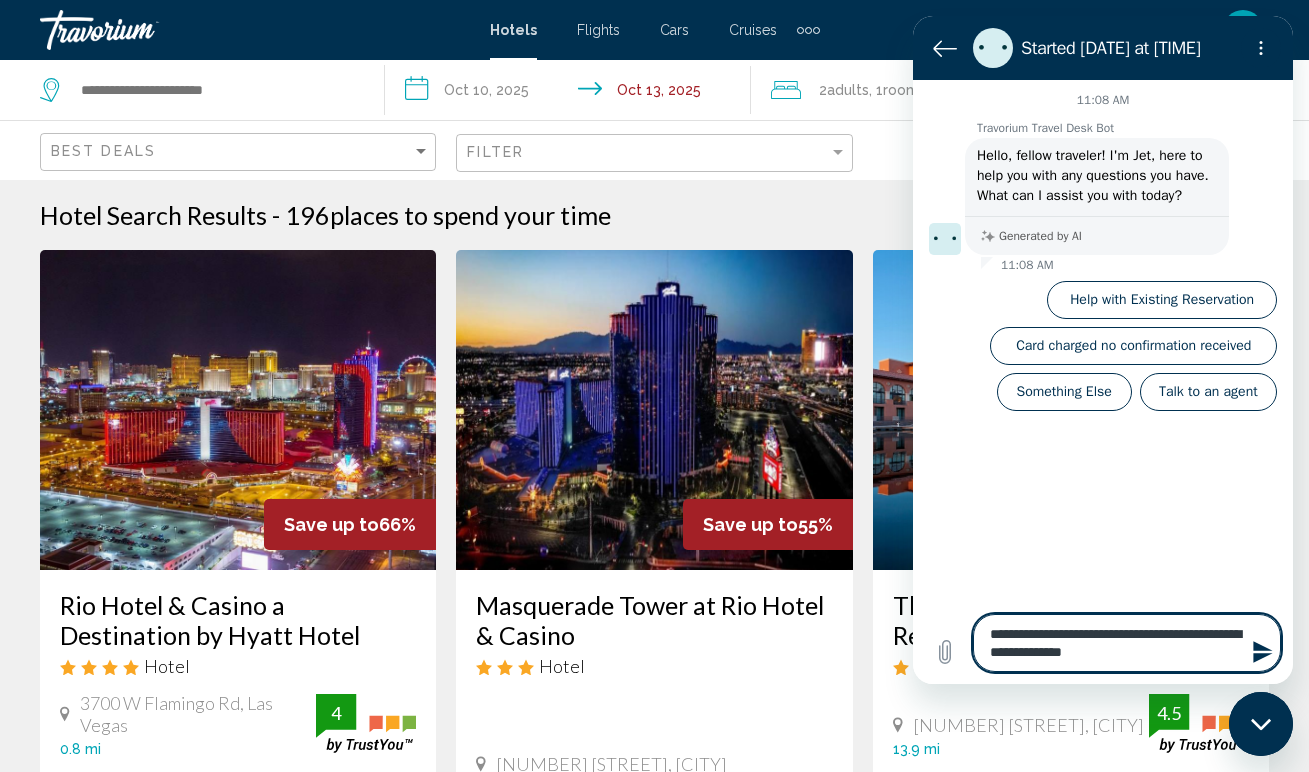 type on "**********" 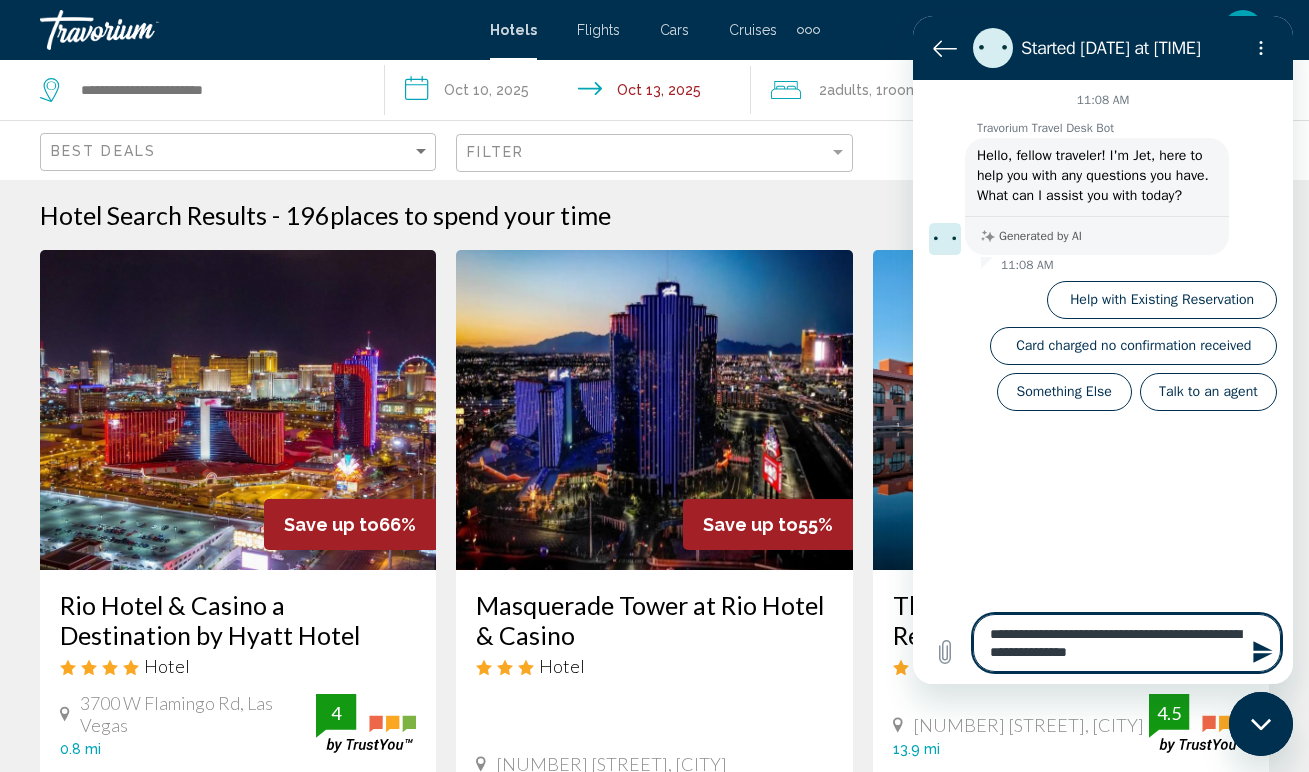 type on "*" 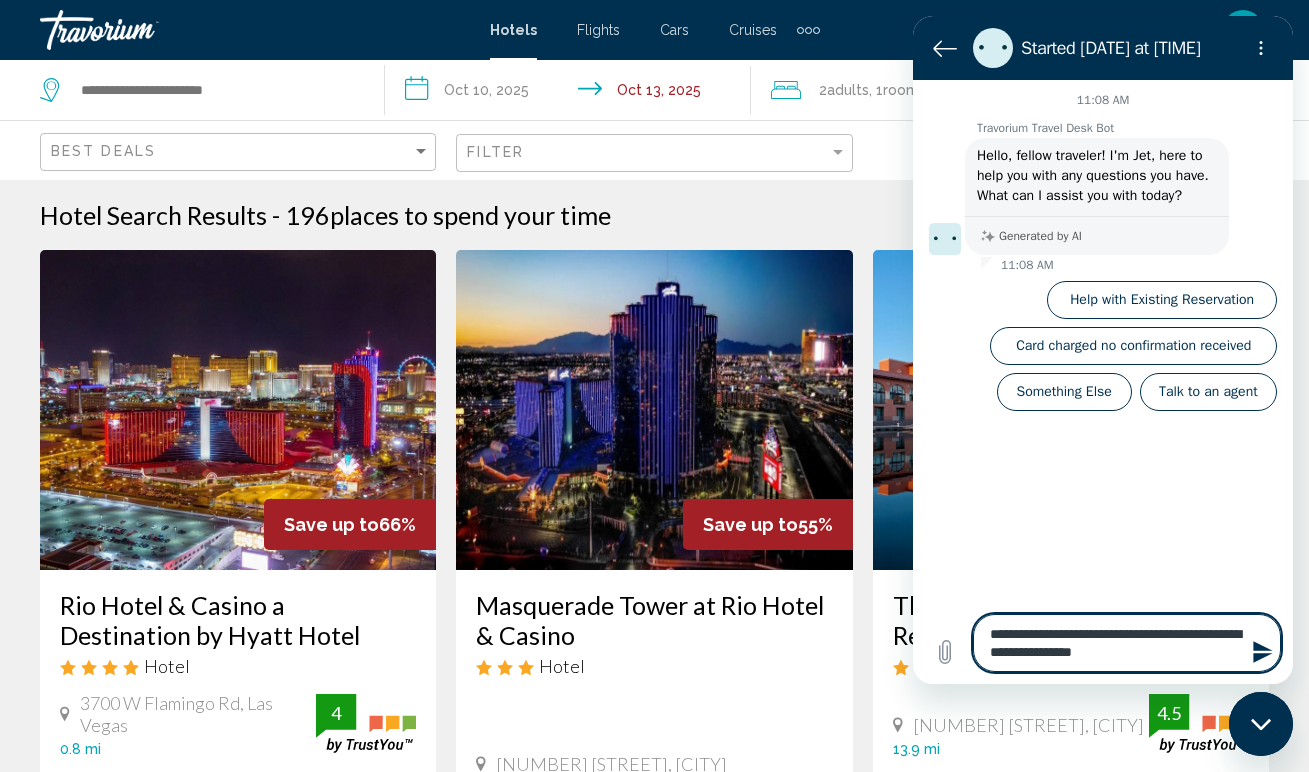 type on "**********" 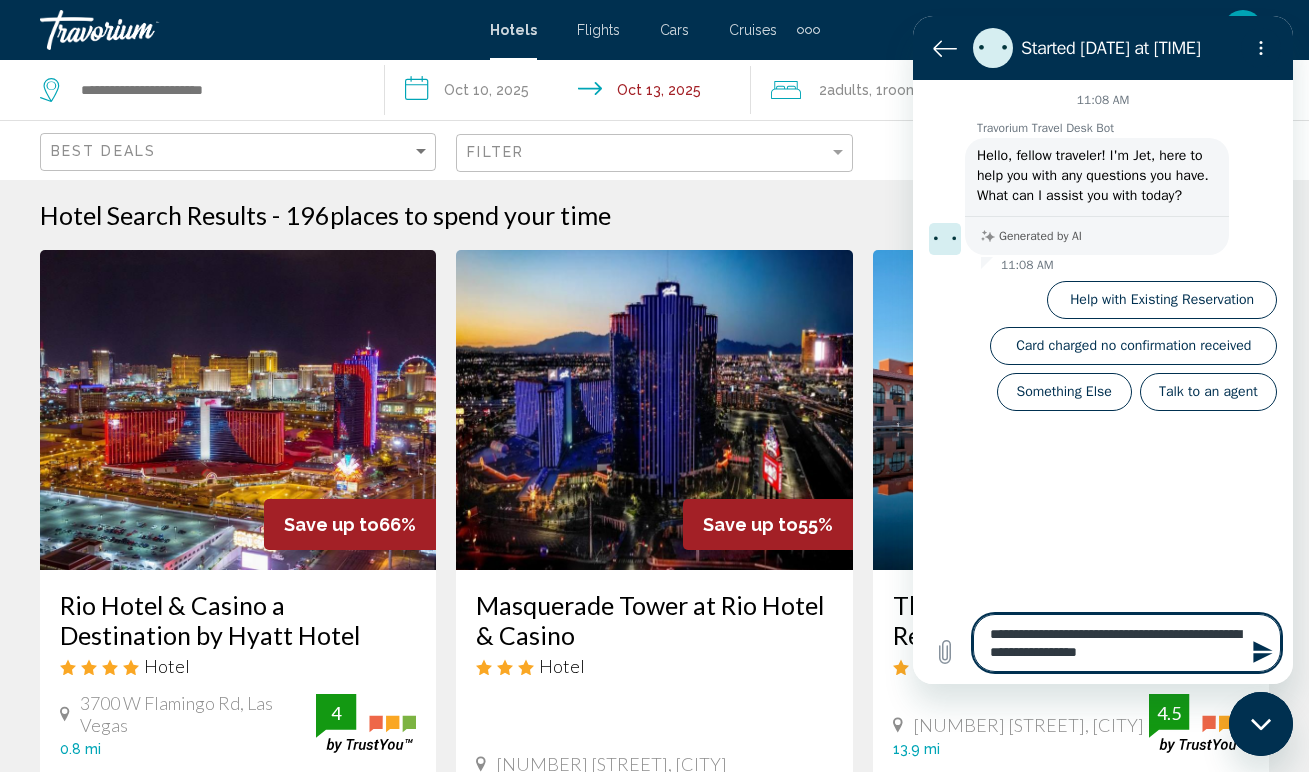 type on "**********" 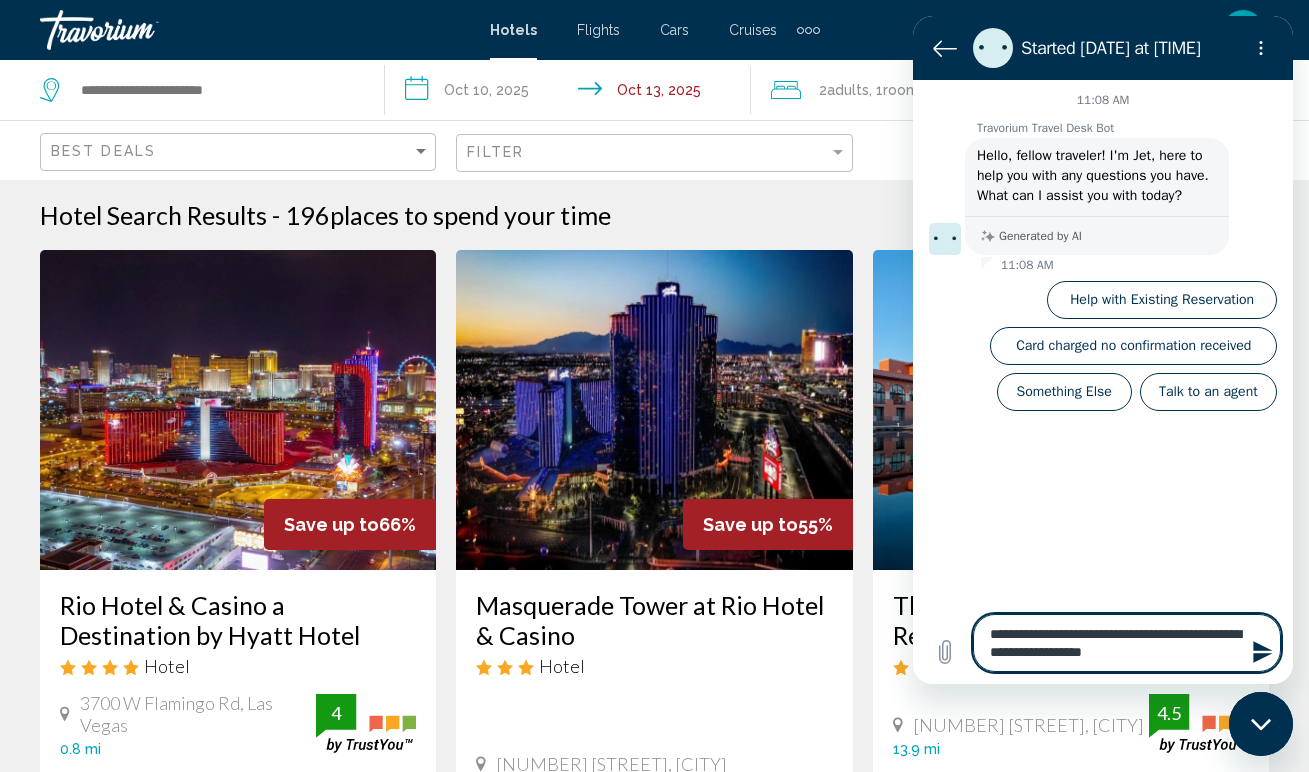 type on "**********" 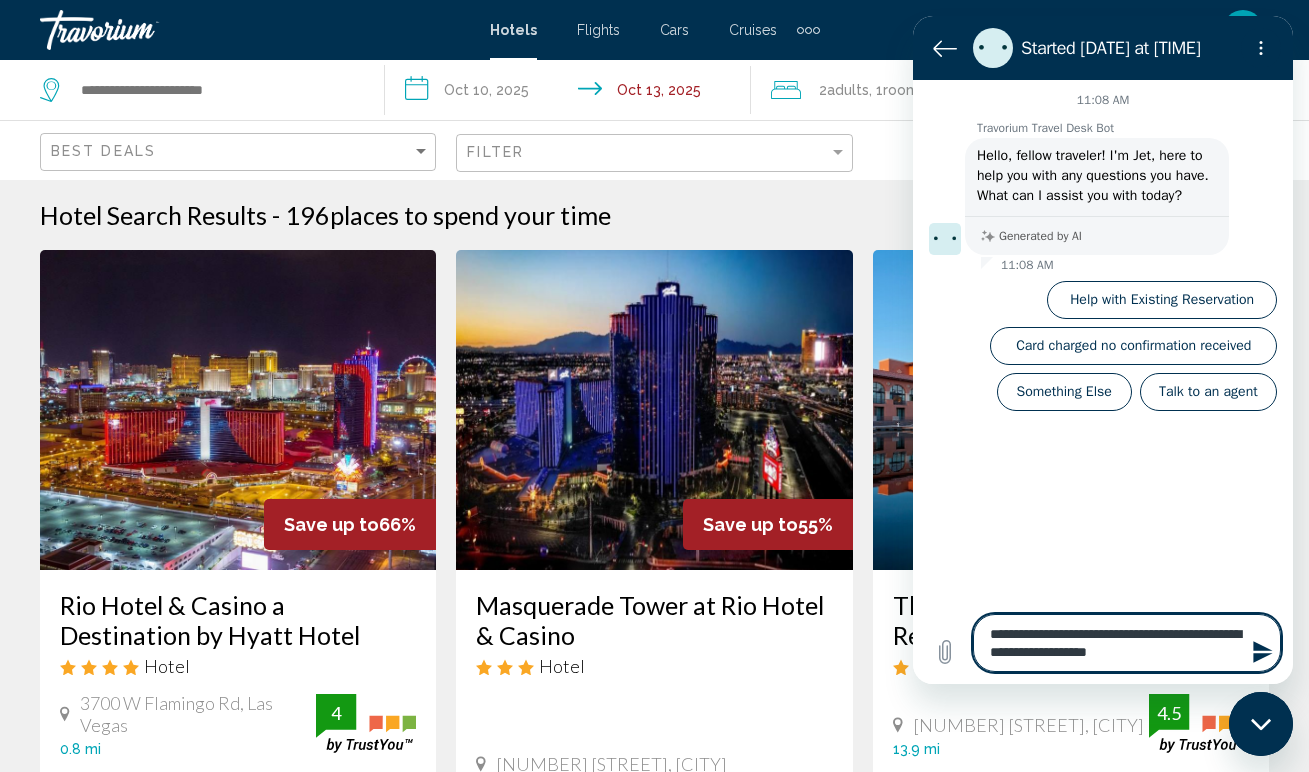 type on "**********" 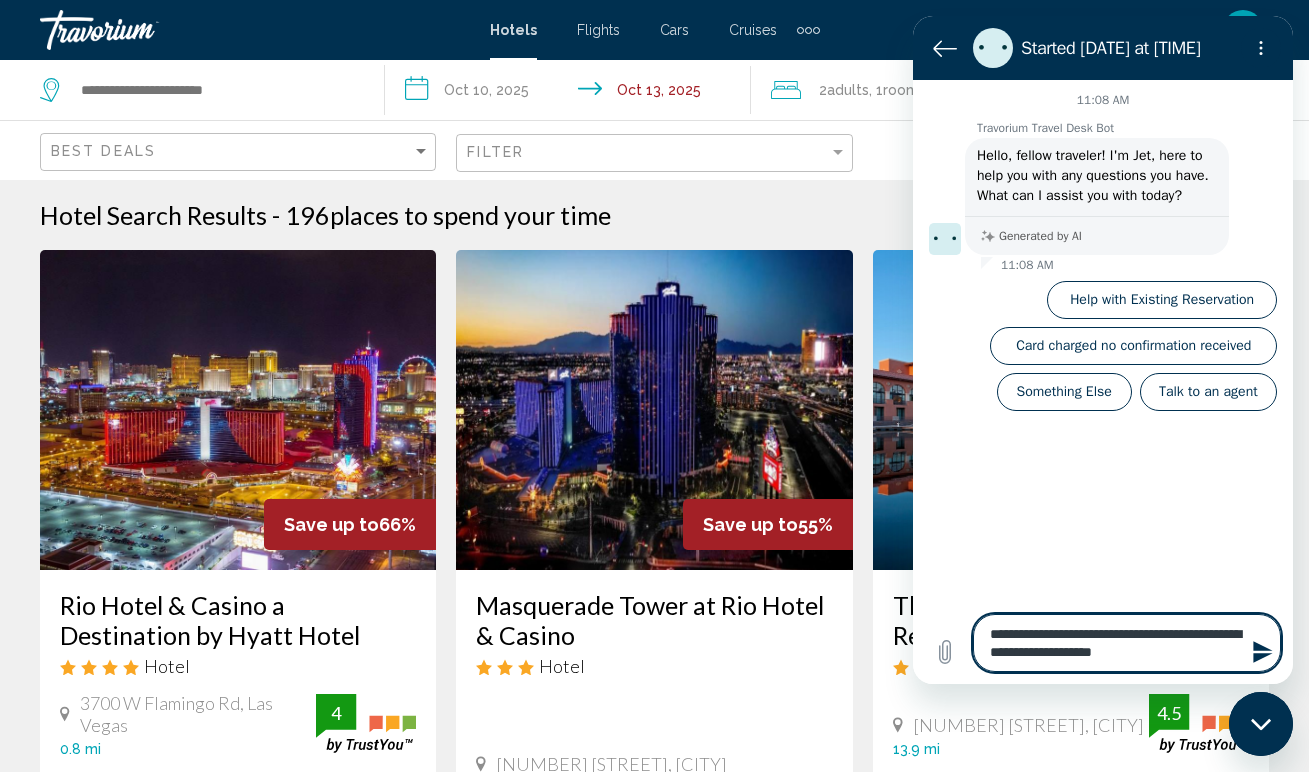 type on "**********" 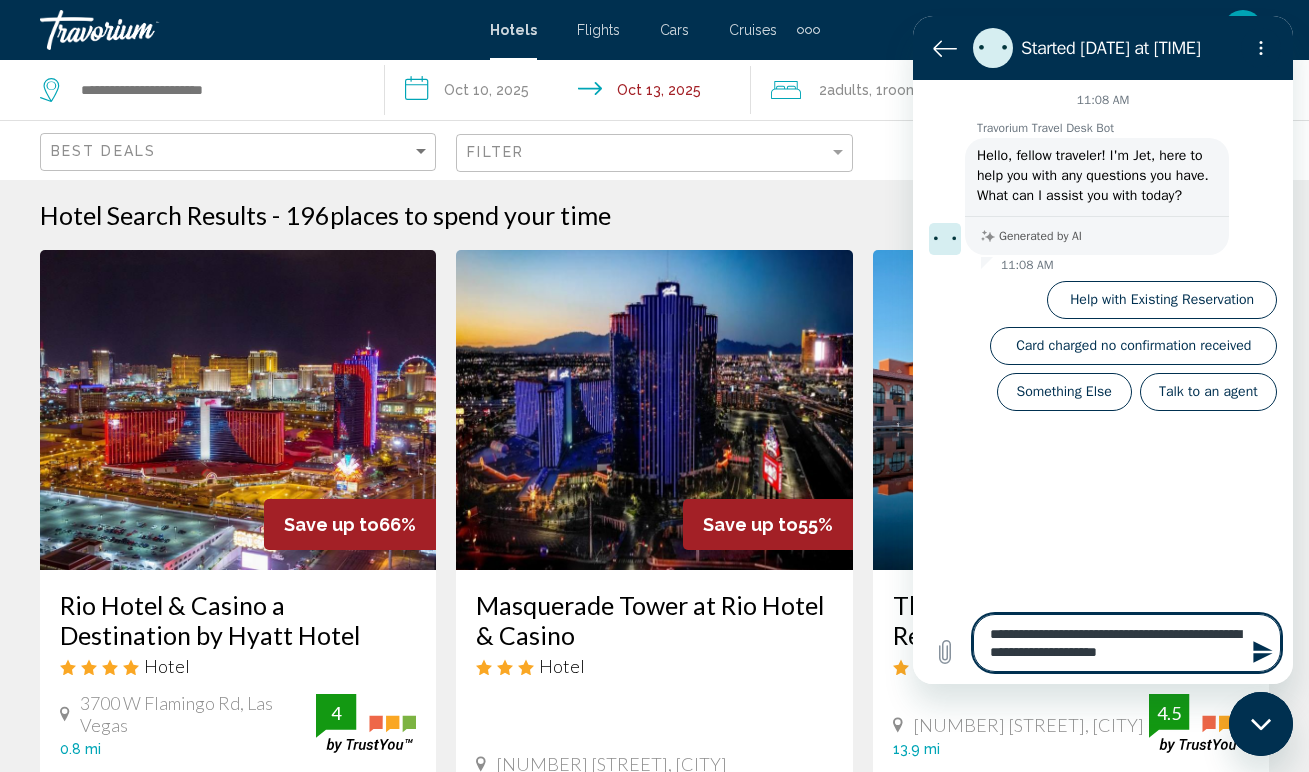 type on "**********" 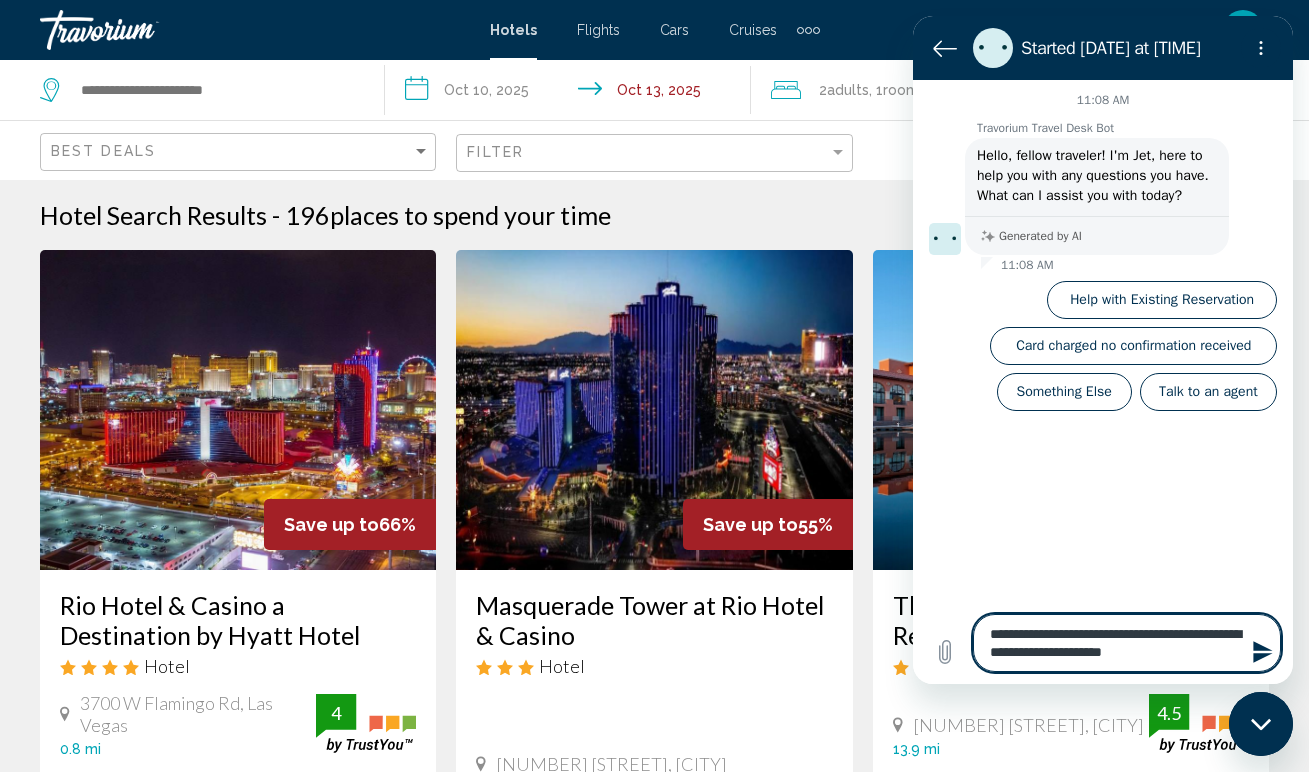 type on "**********" 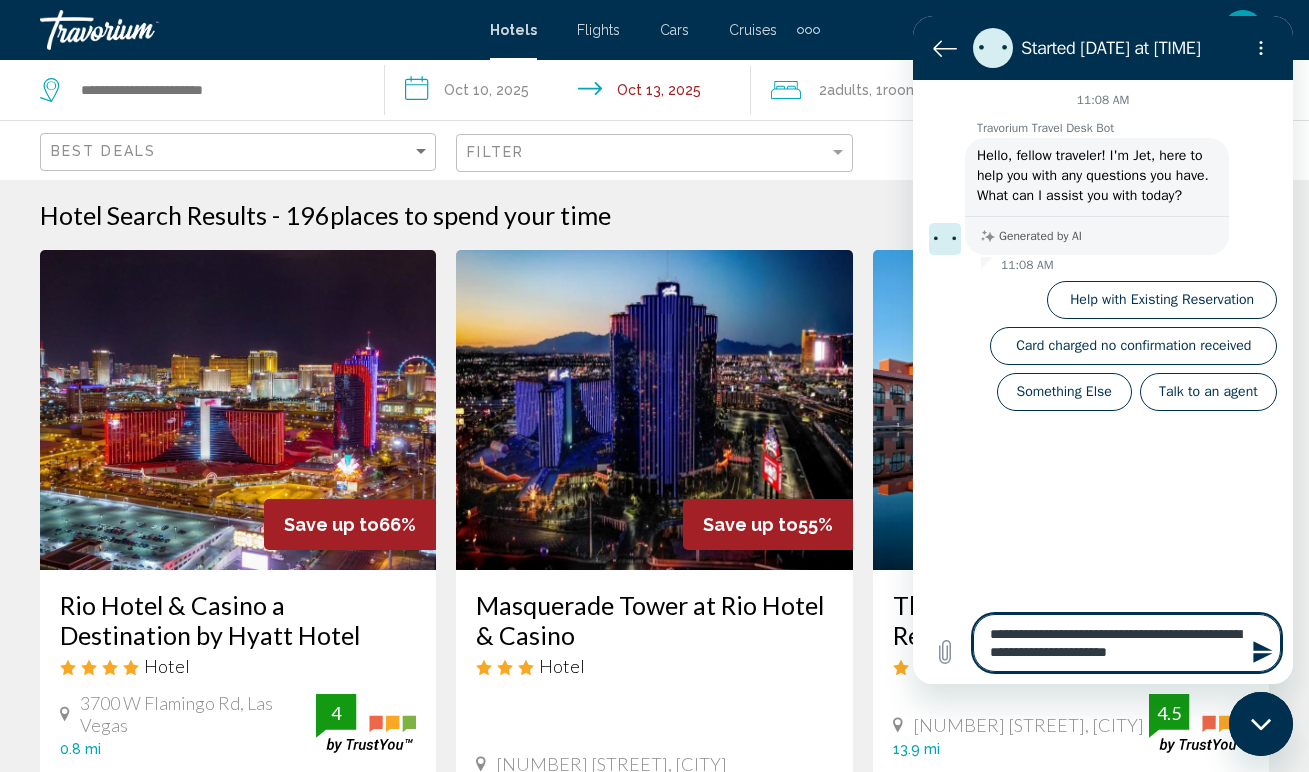 type on "**********" 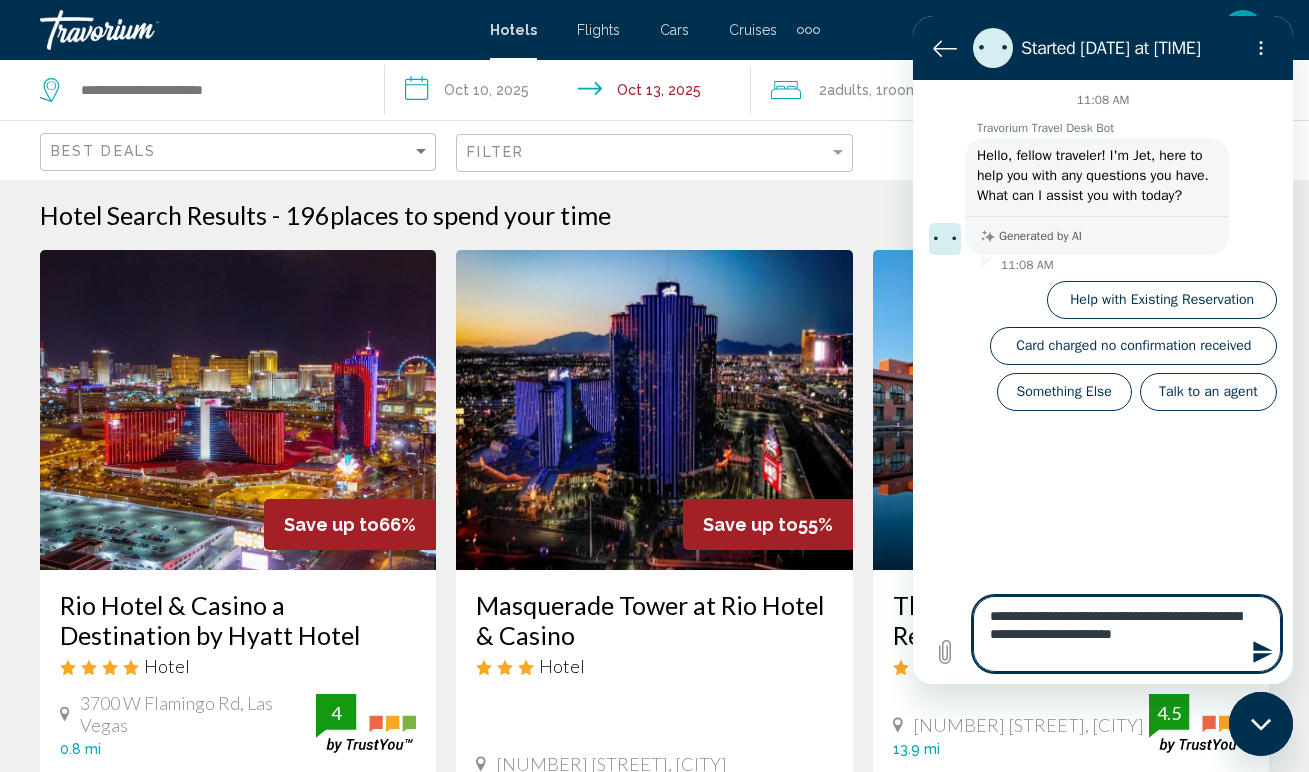 type on "**********" 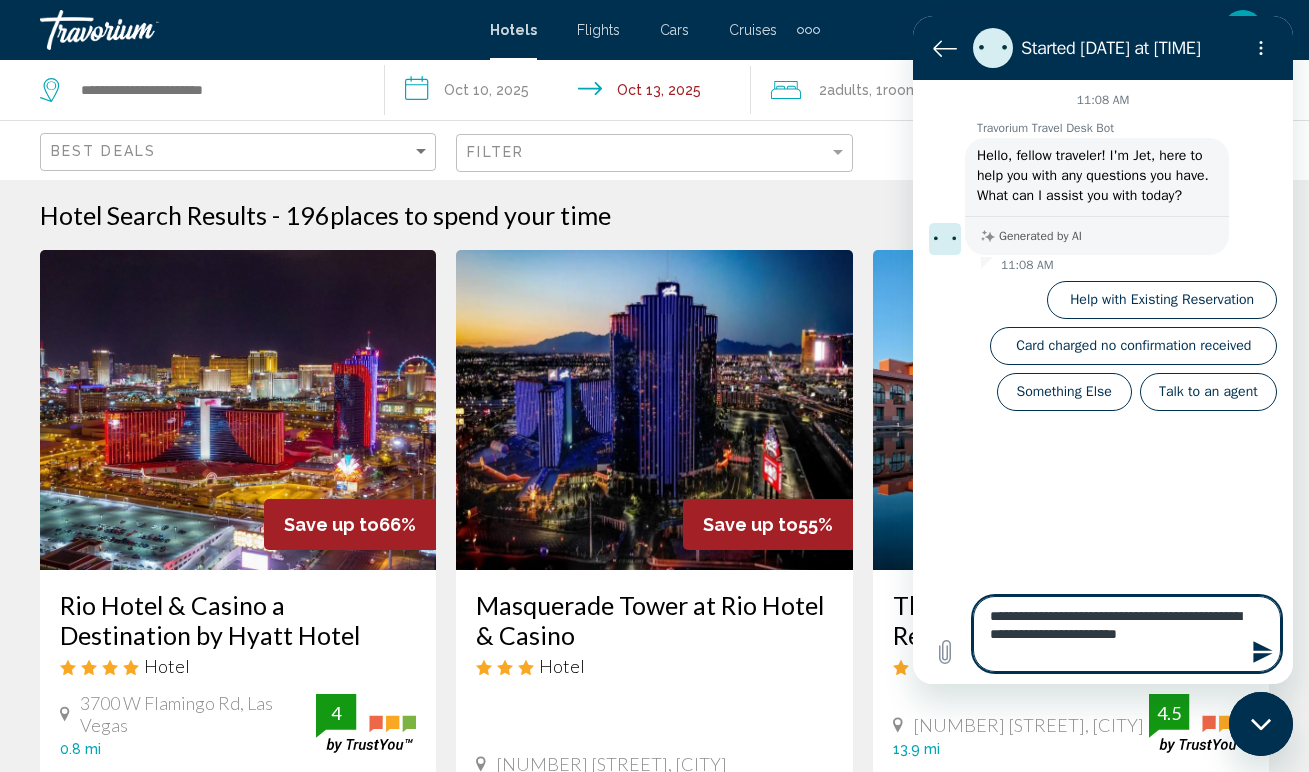 type on "**********" 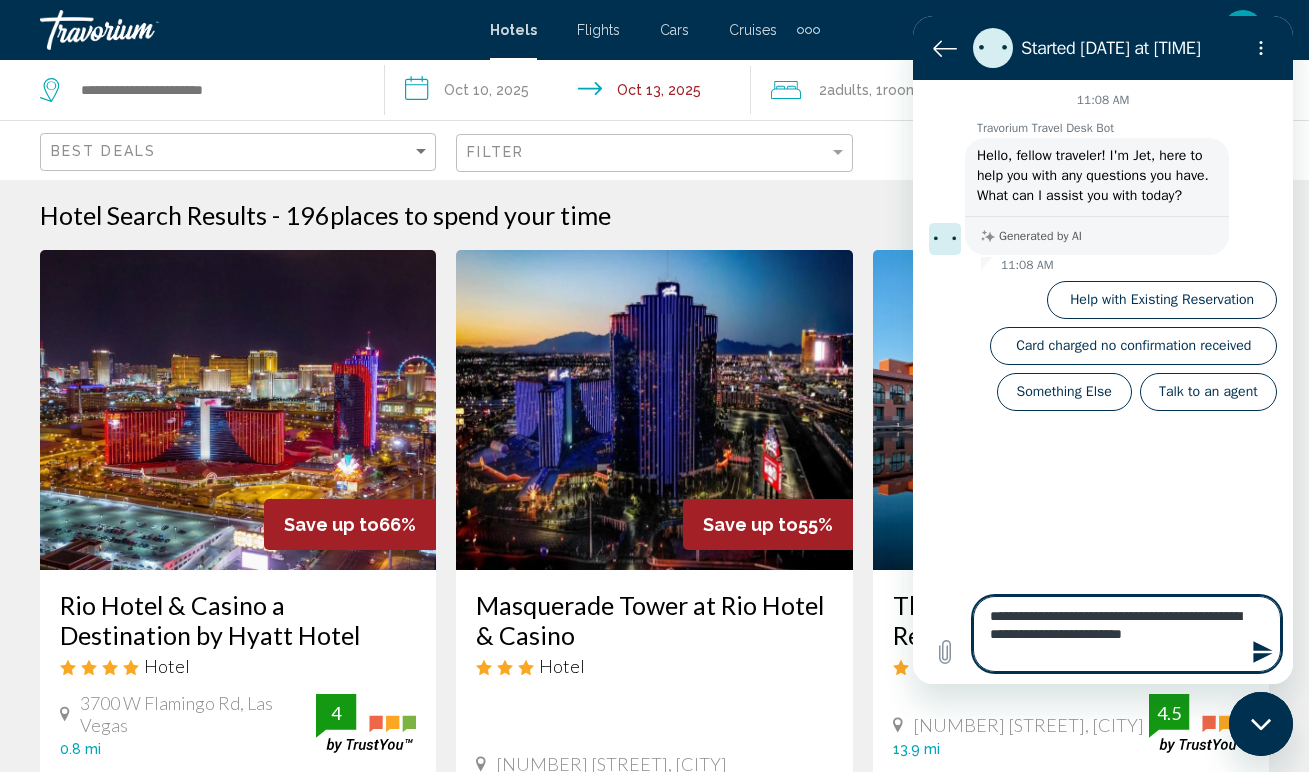 type on "**********" 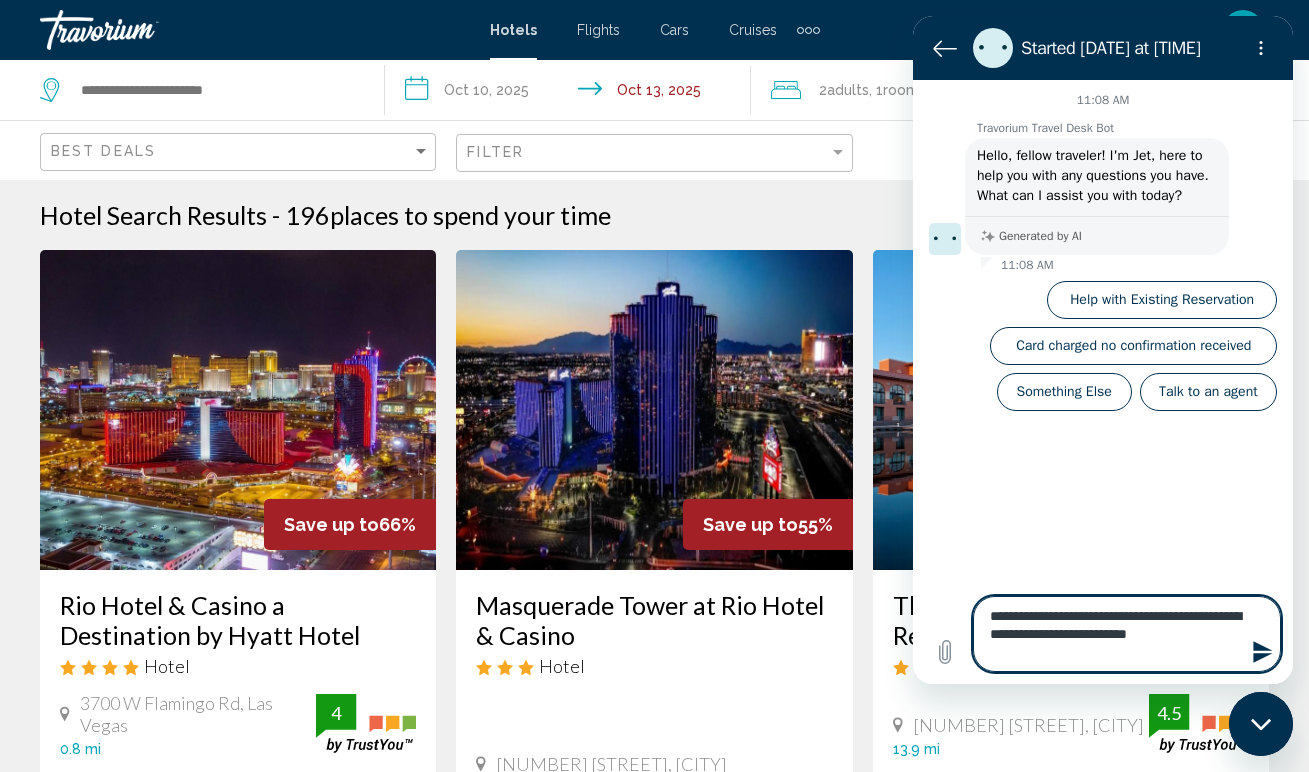 type on "**********" 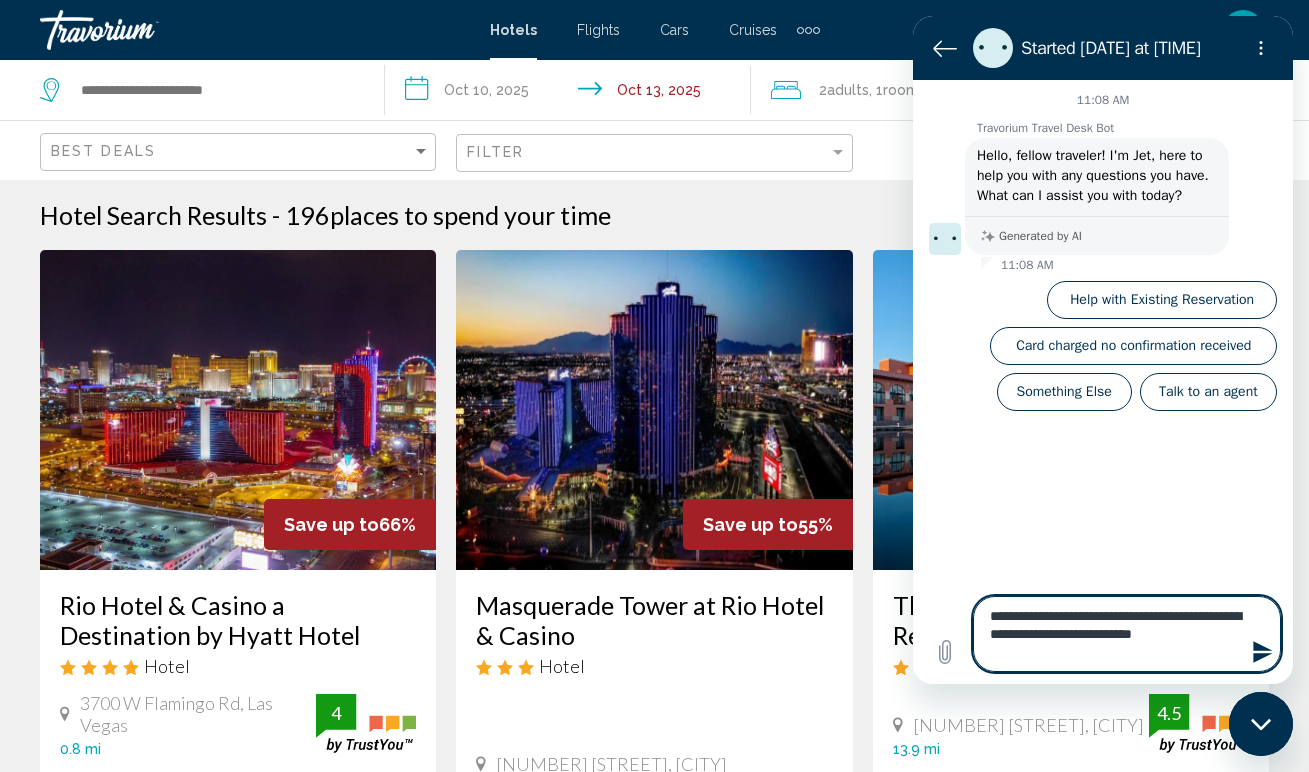 type on "**********" 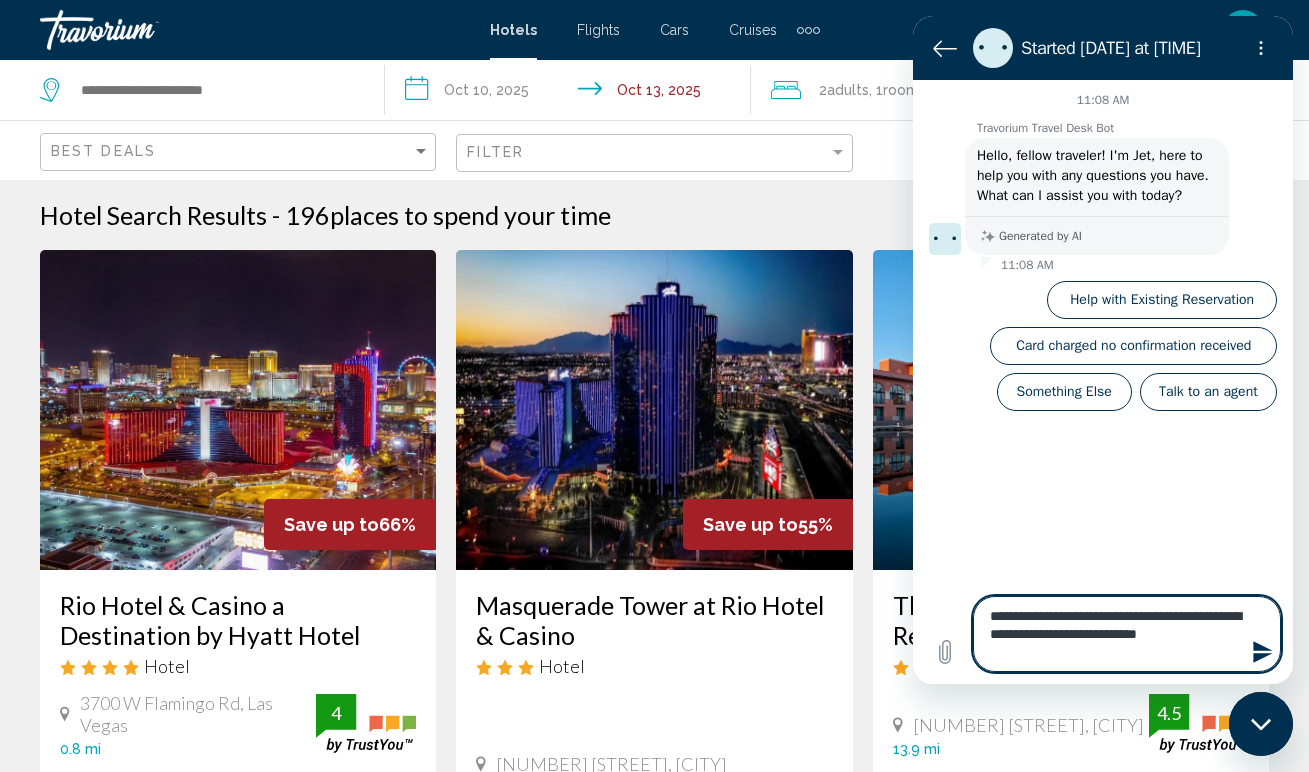 type on "**********" 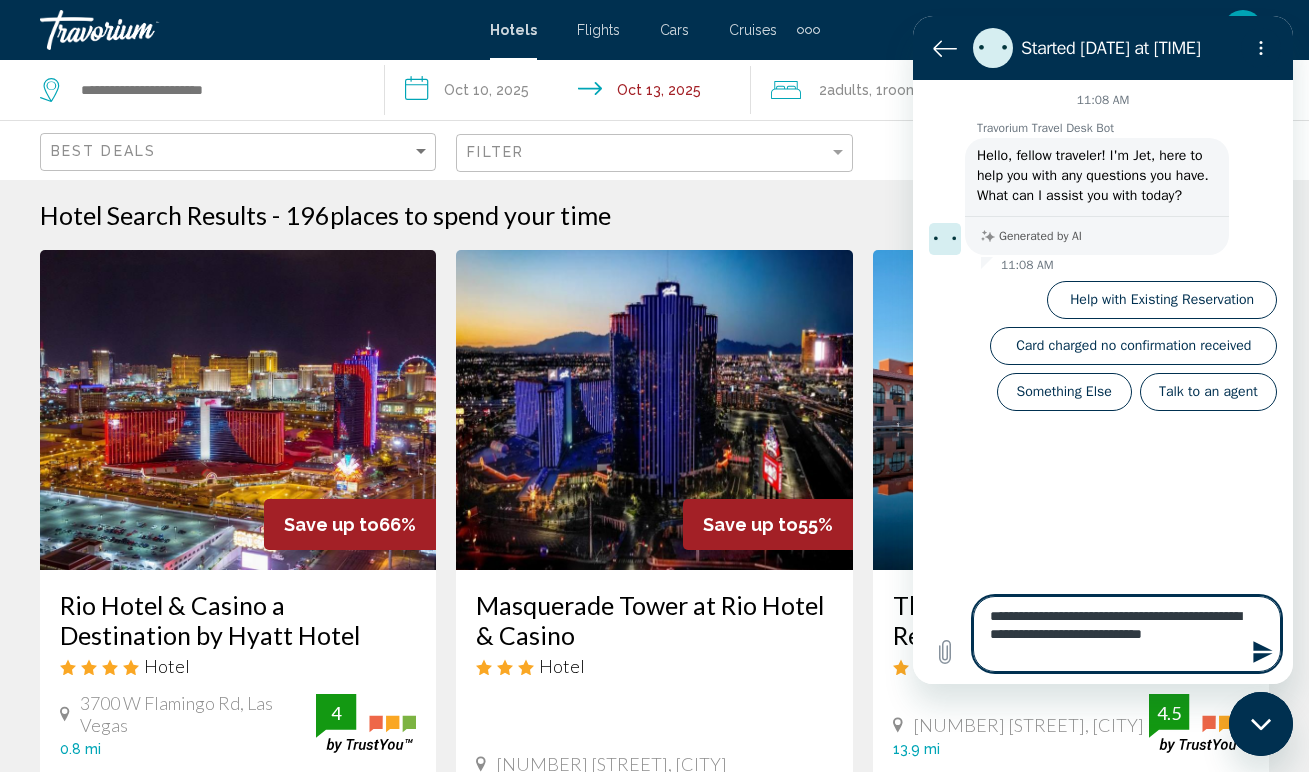 type on "**********" 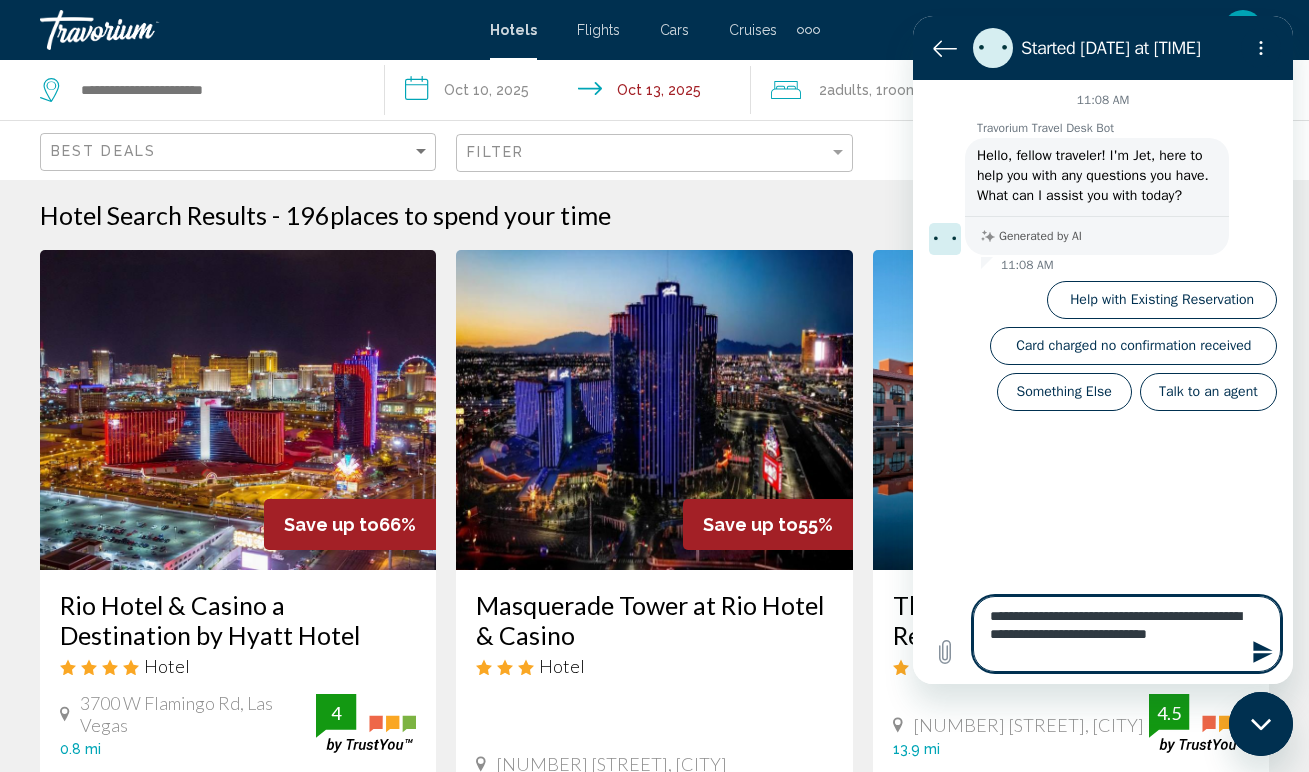 type on "**********" 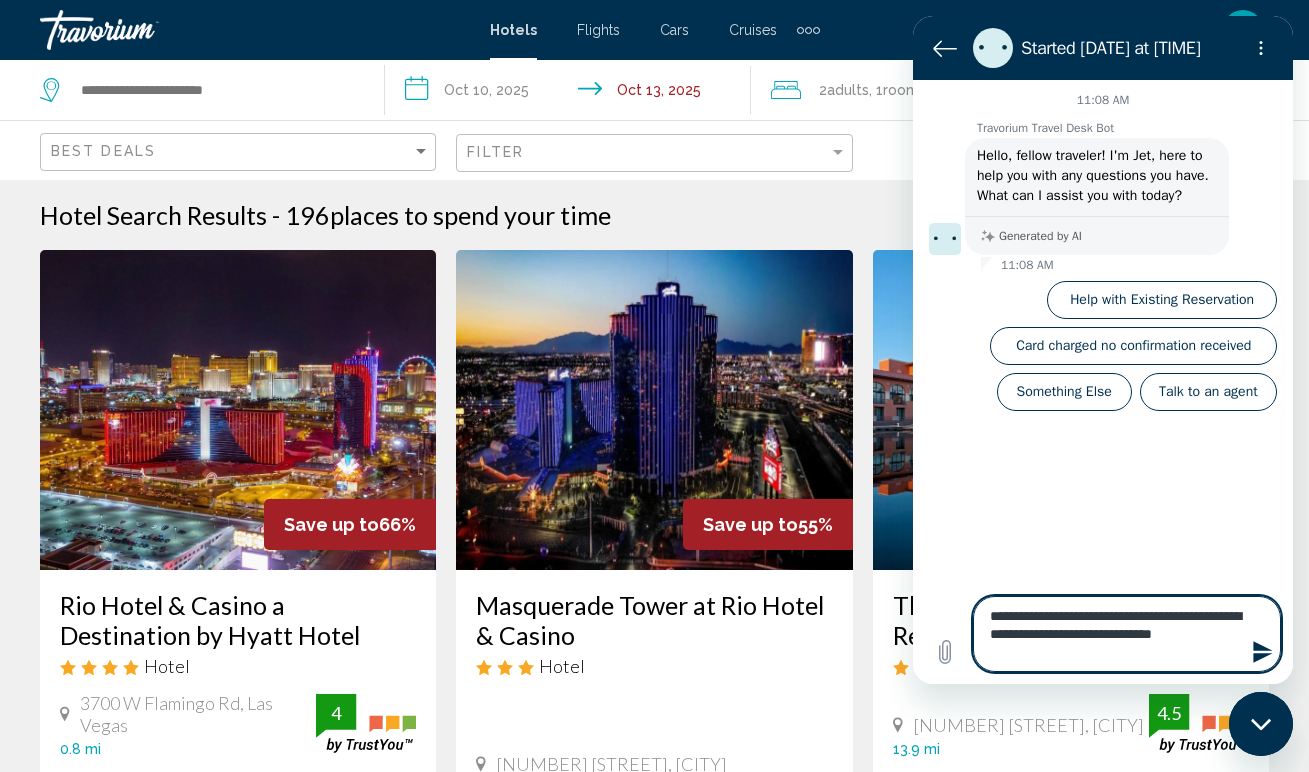type on "**********" 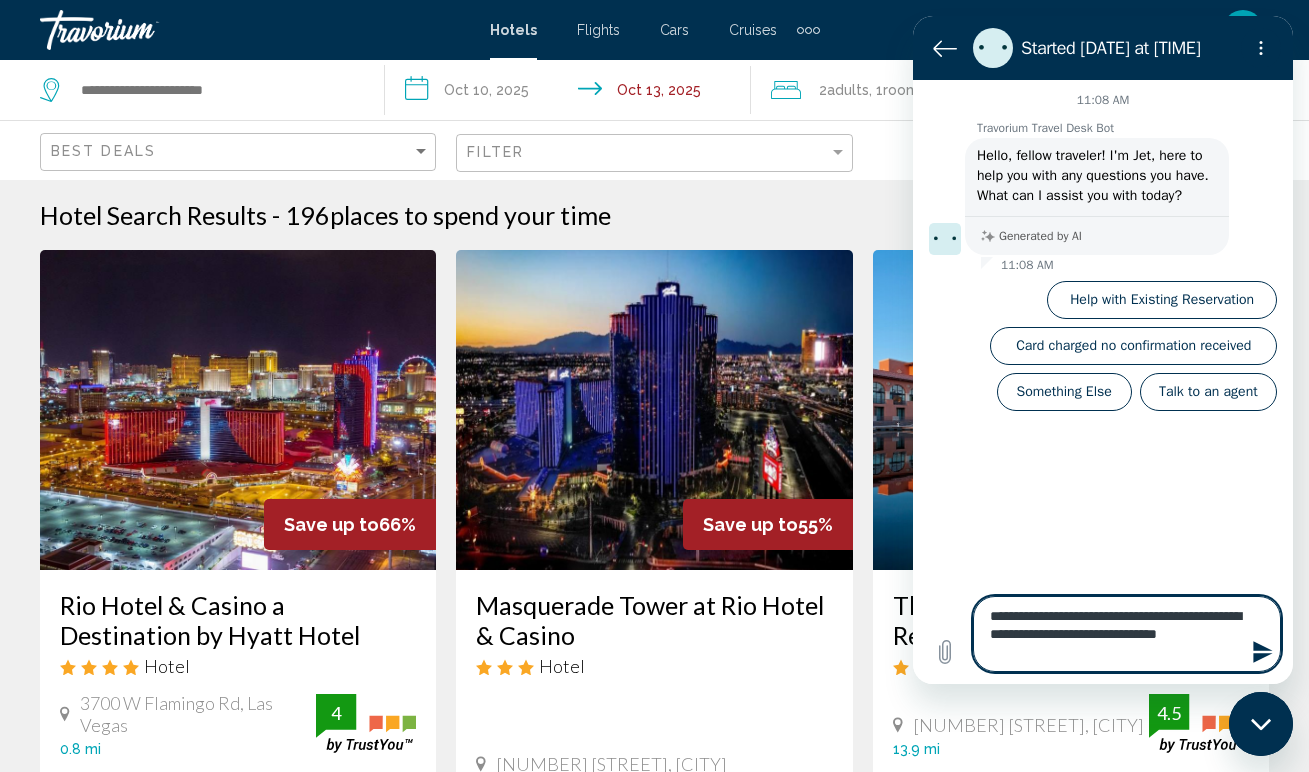 type on "**********" 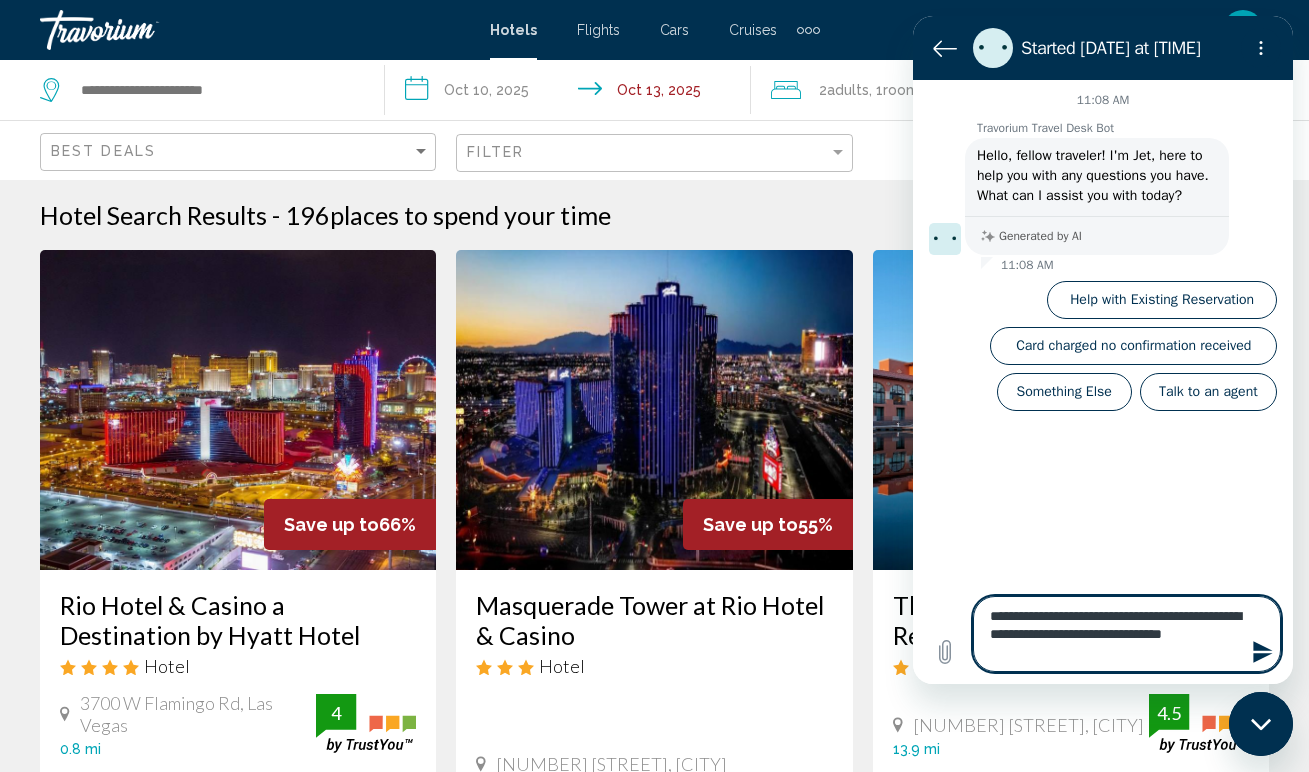 type on "**********" 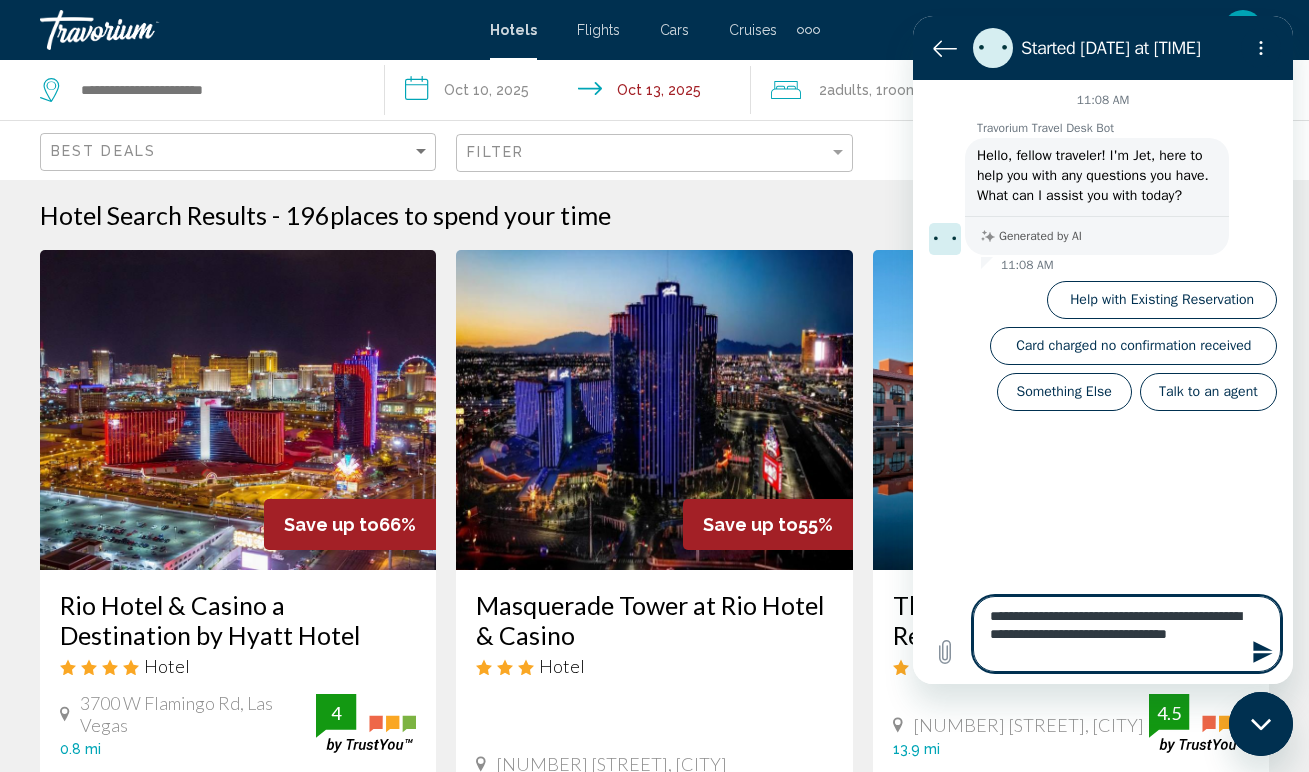 type on "**********" 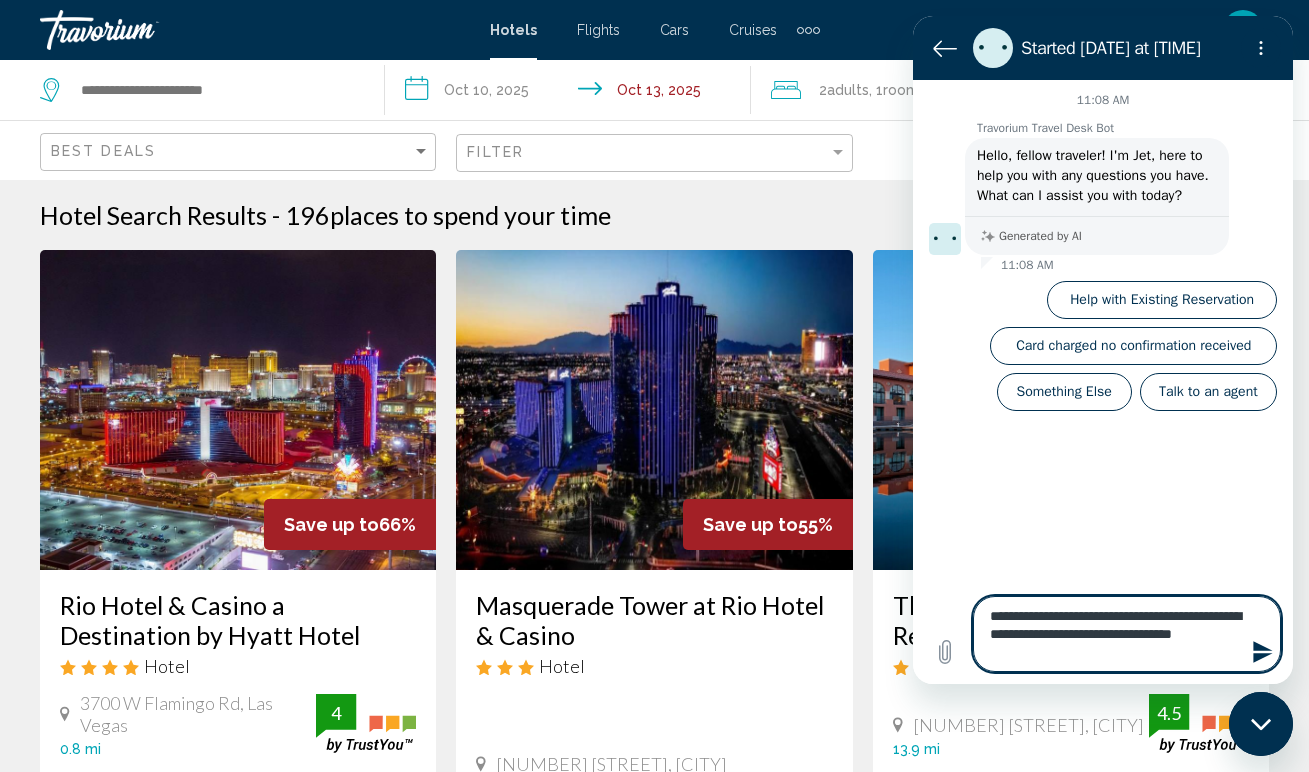 type on "**********" 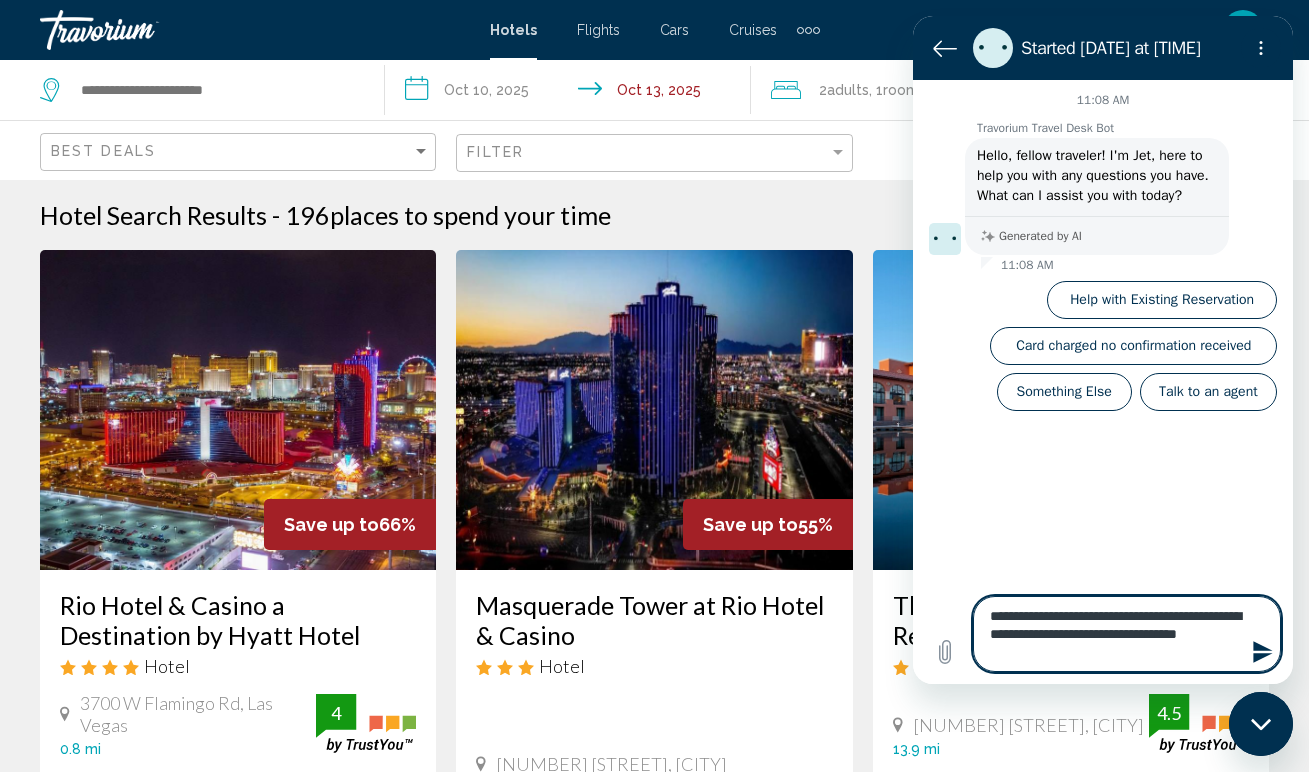 type on "**********" 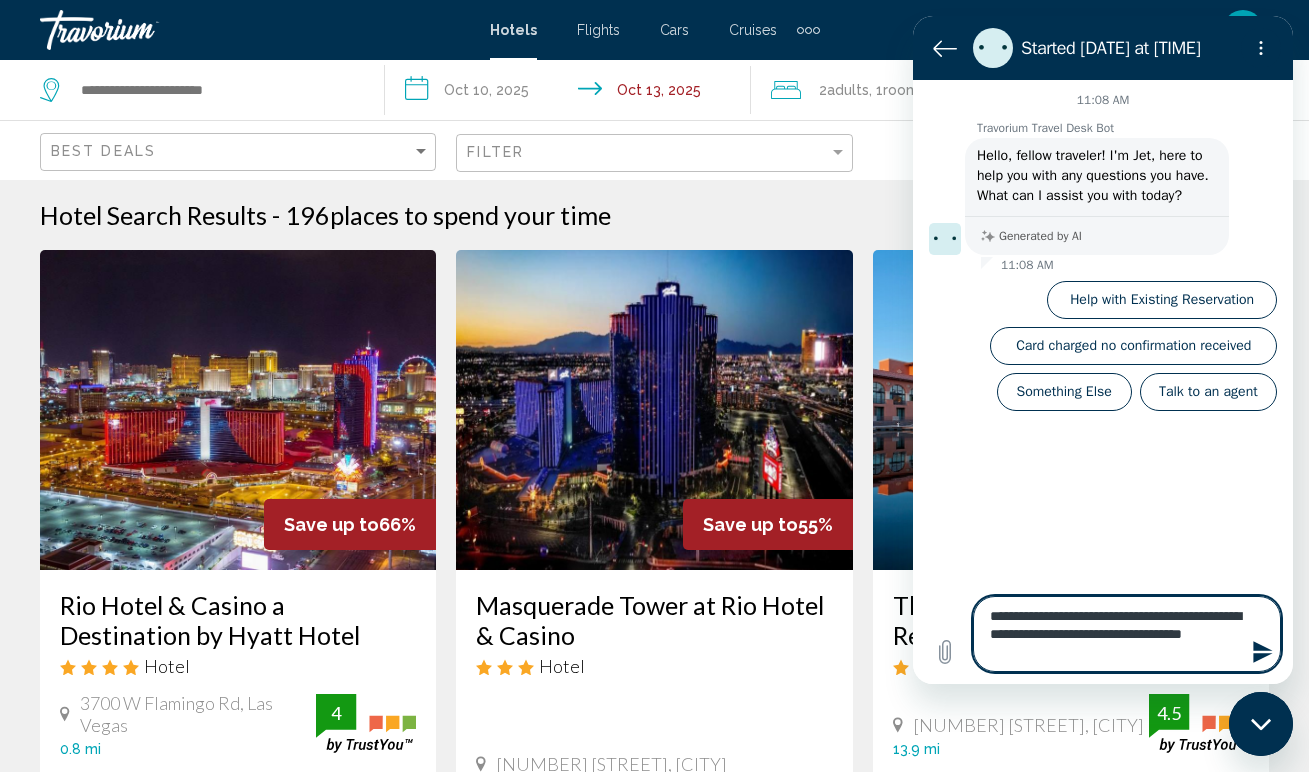 type on "**********" 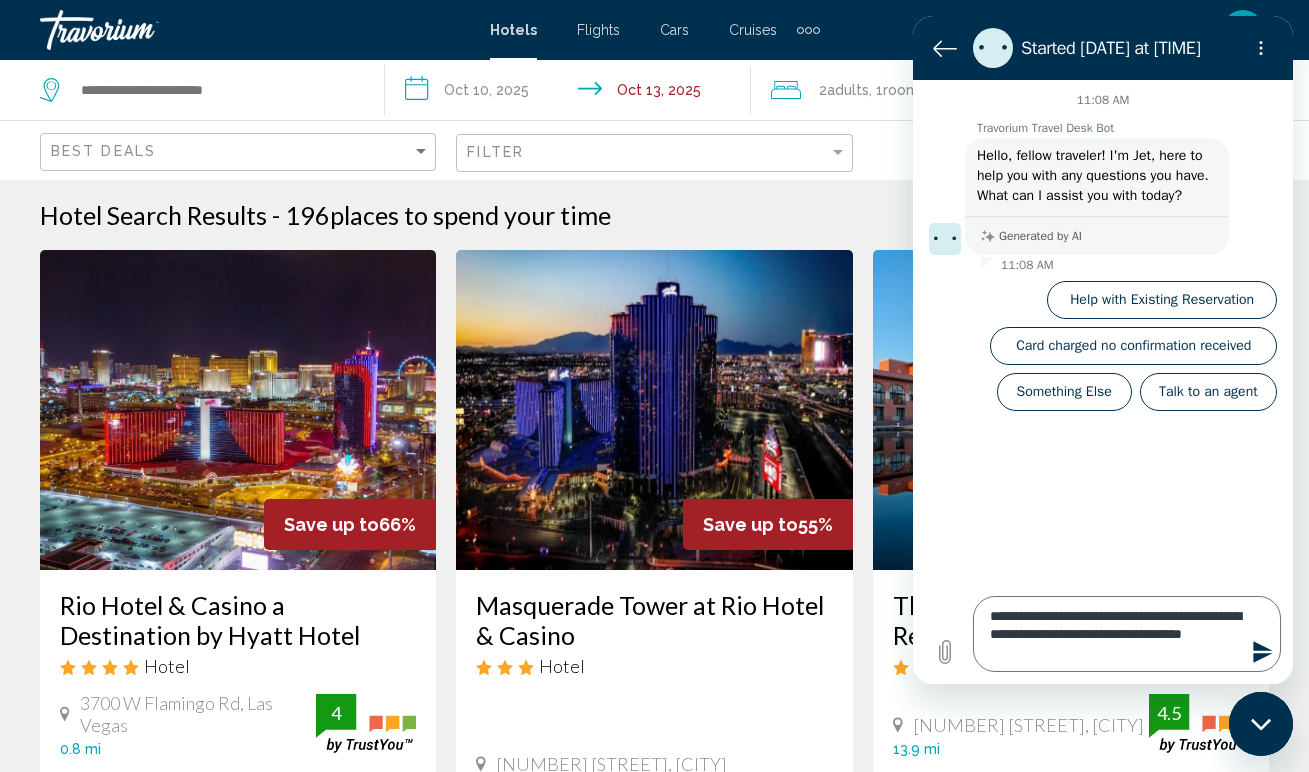 click 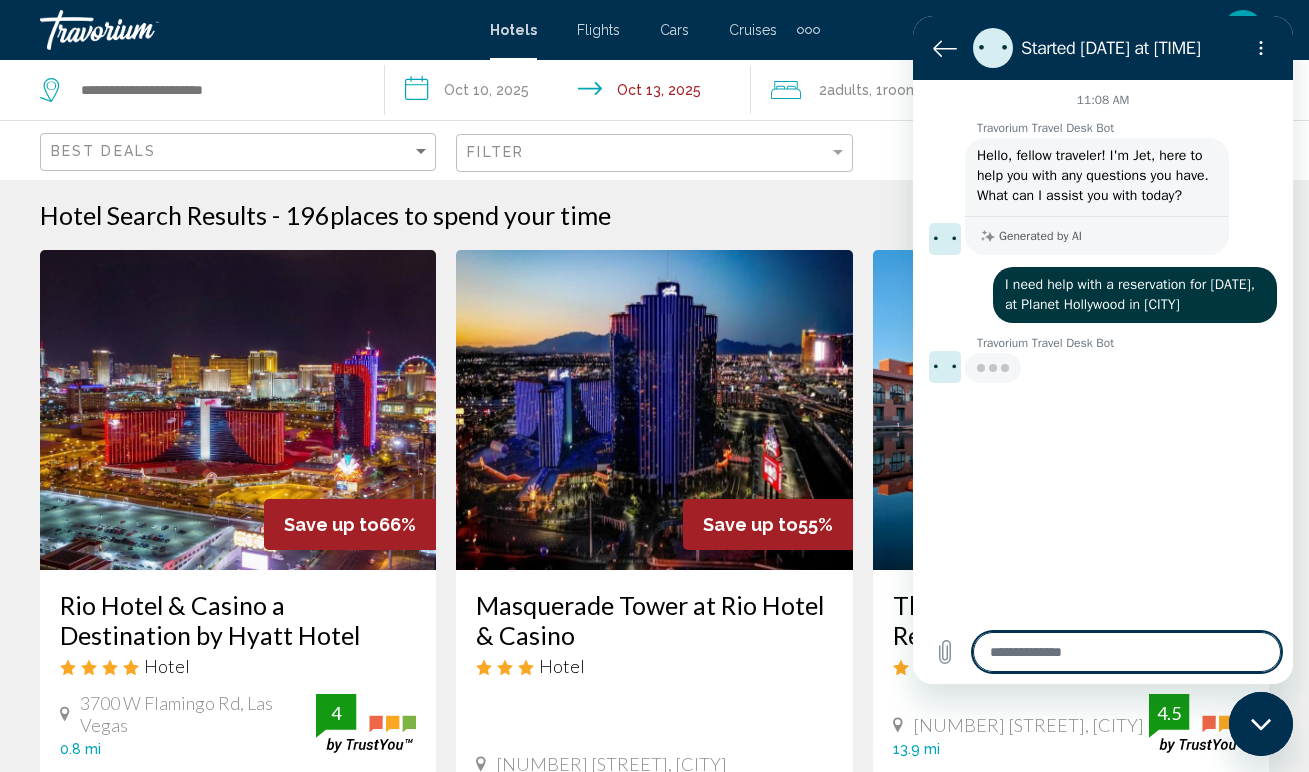 type on "*" 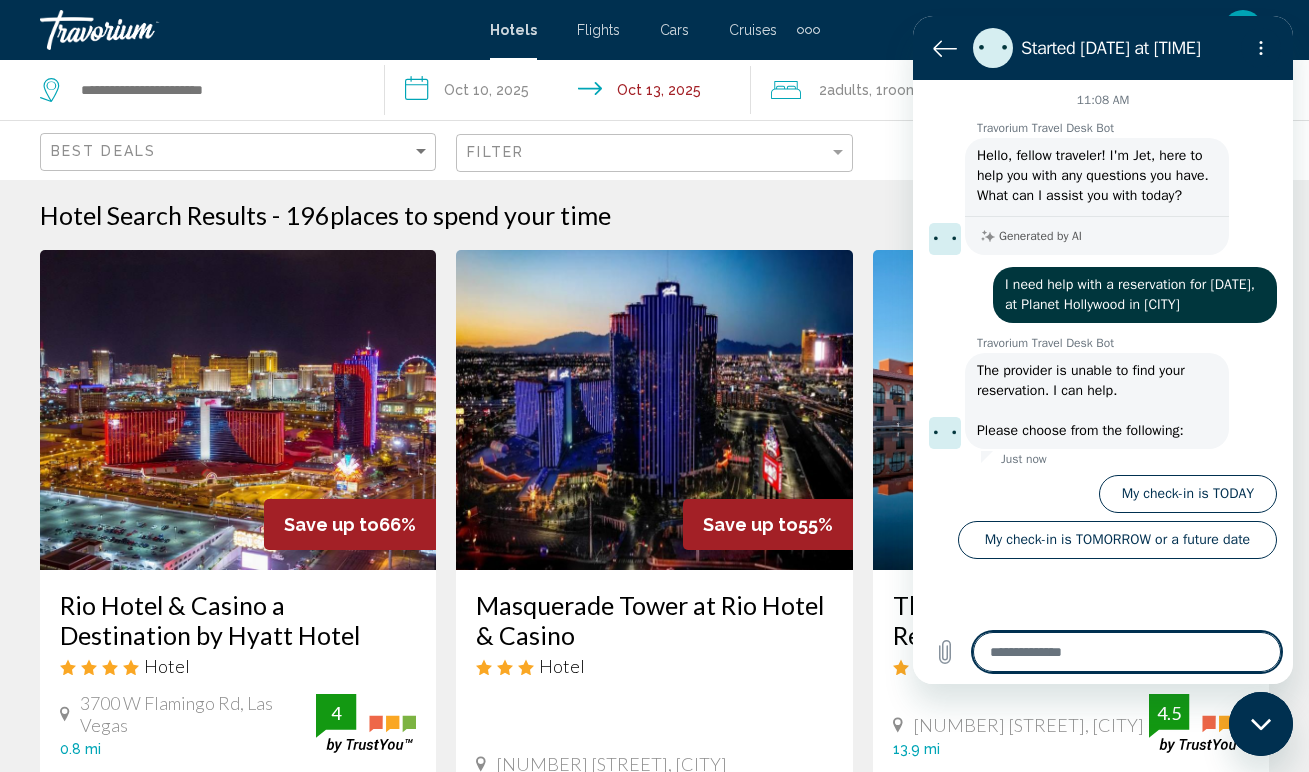 type on "*" 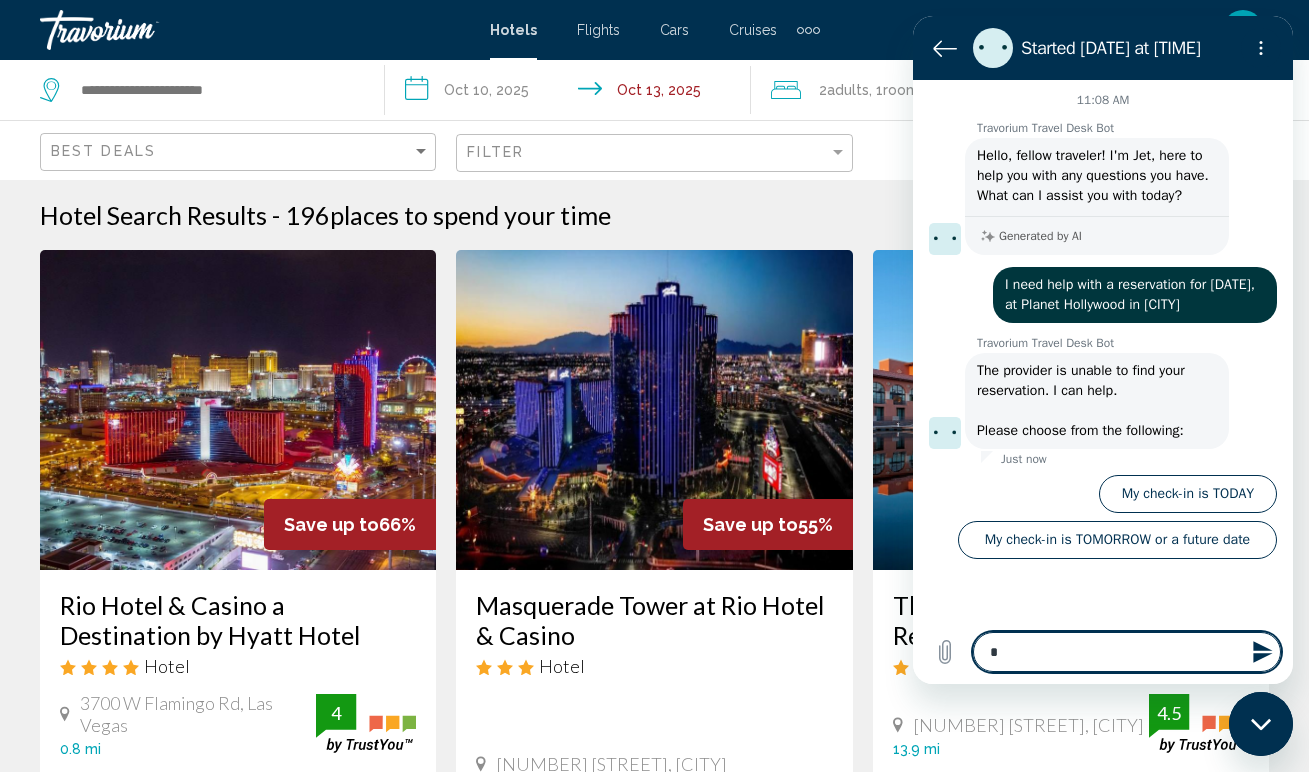 type on "*" 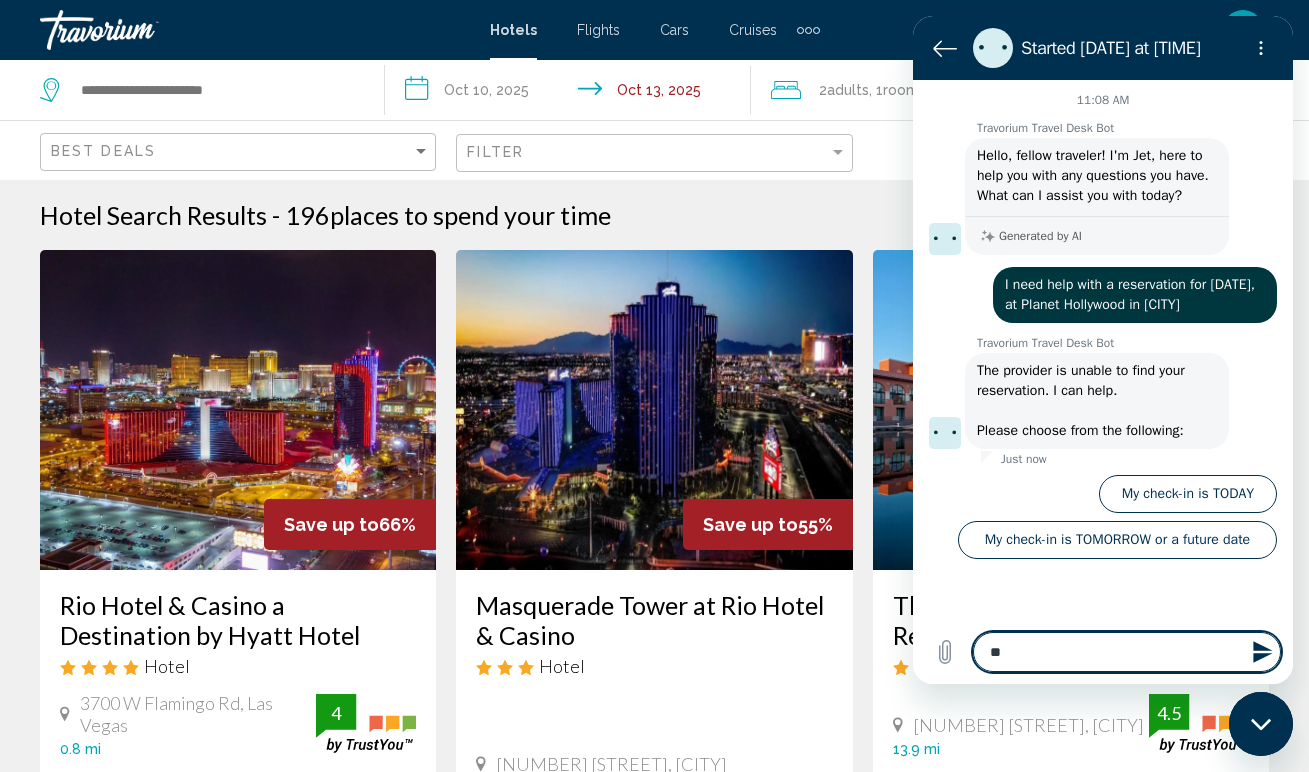 type on "***" 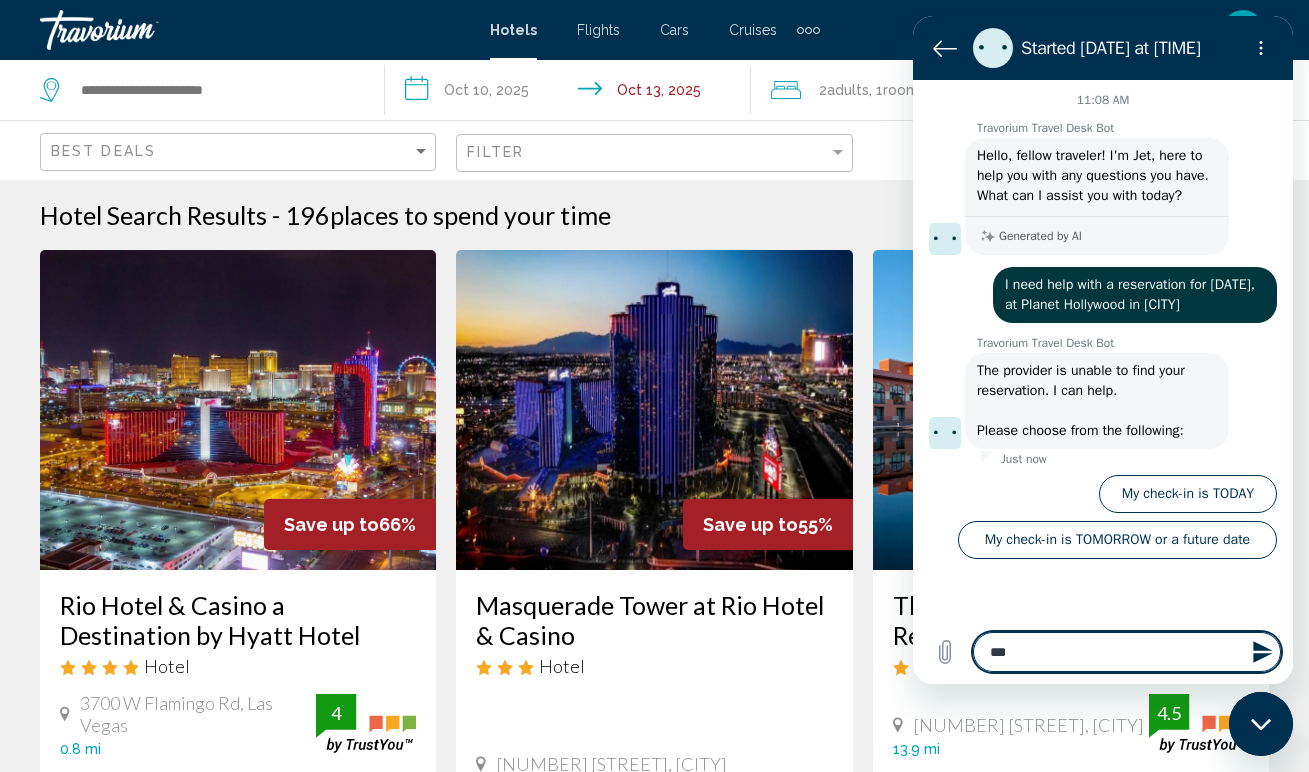 type on "****" 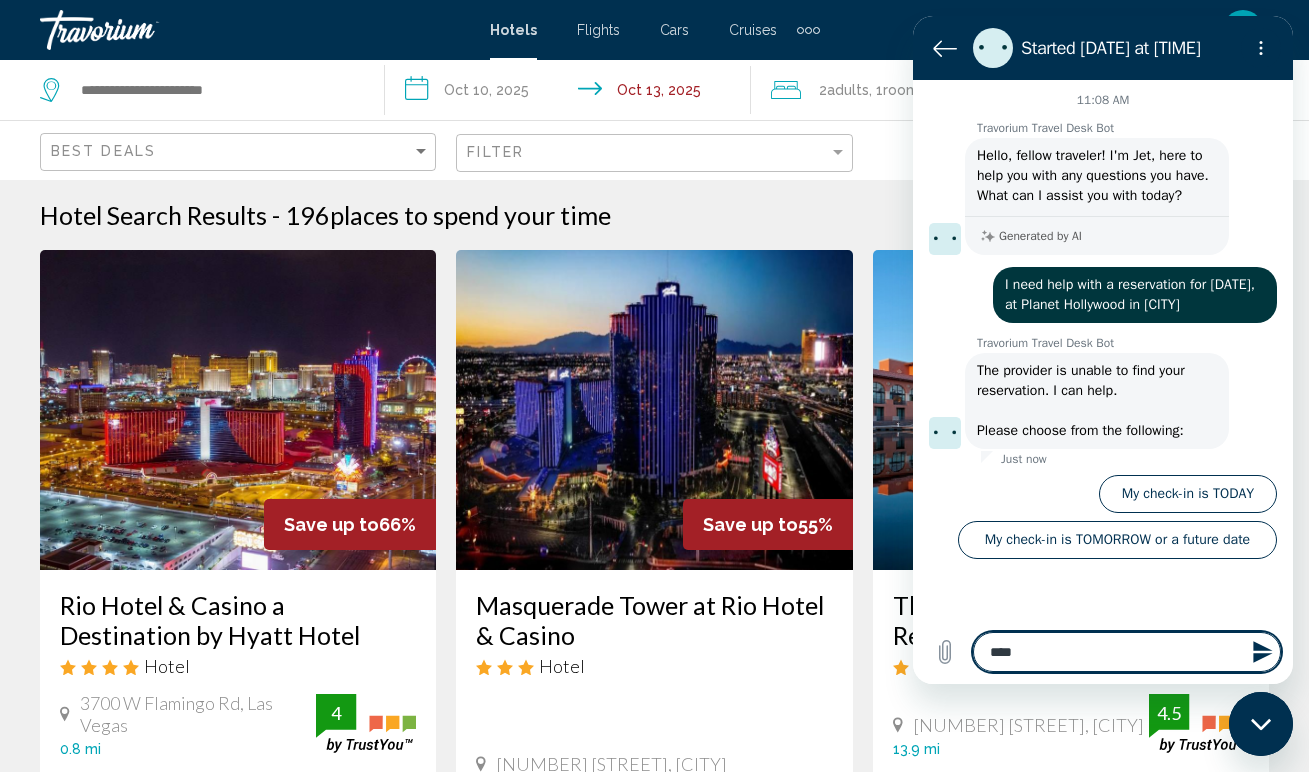 type on "*****" 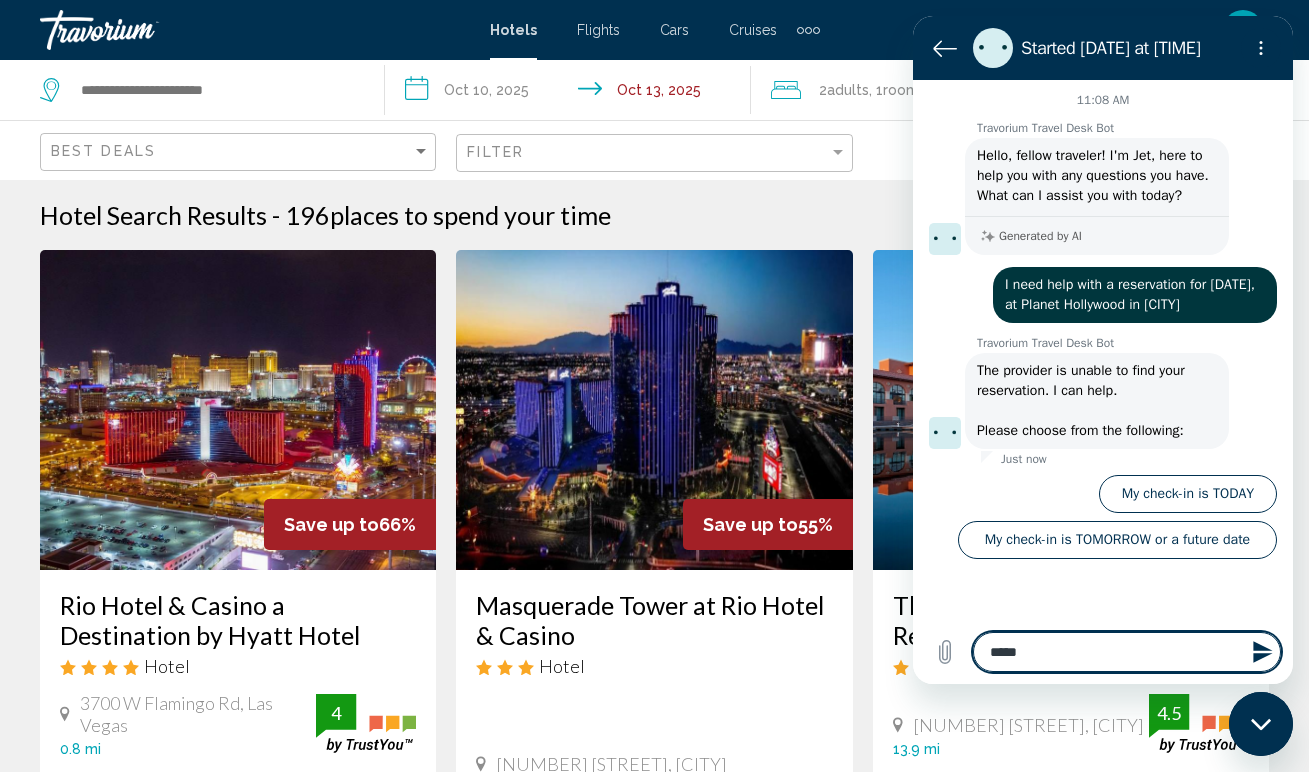 type on "******" 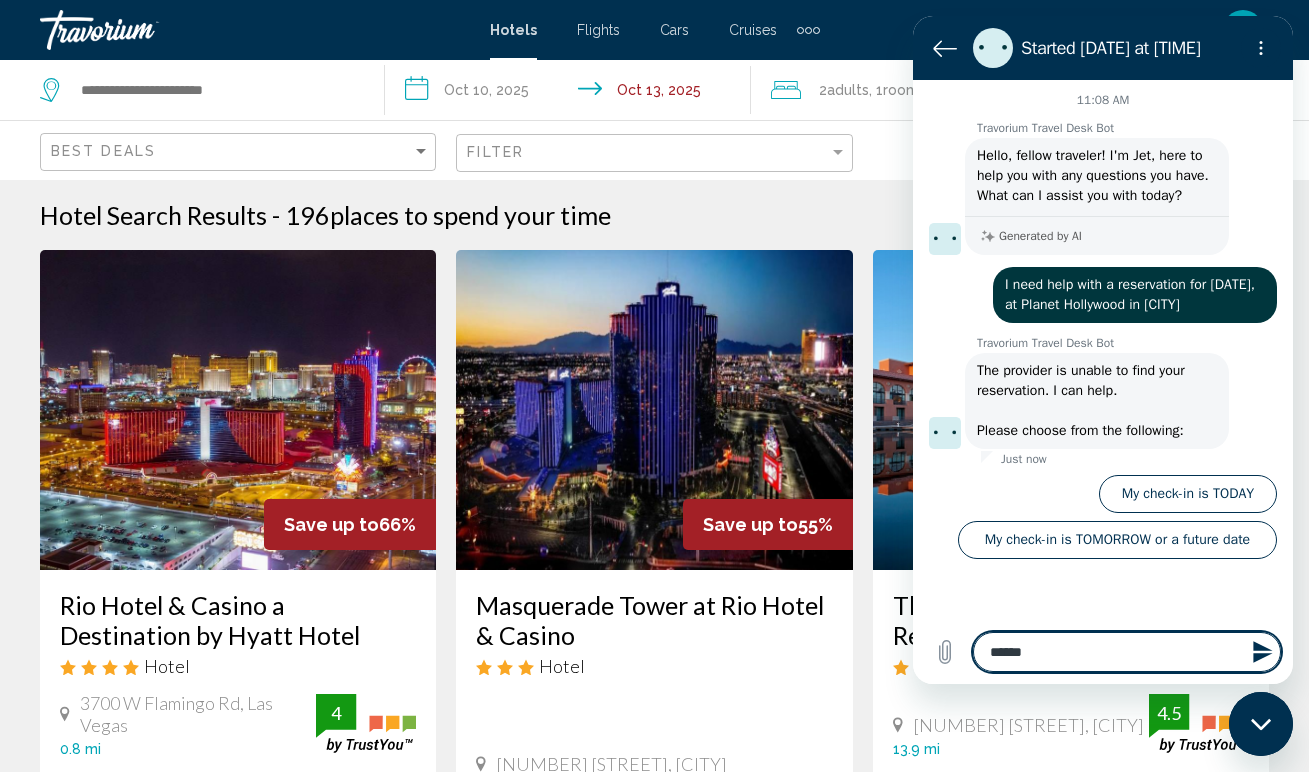 type 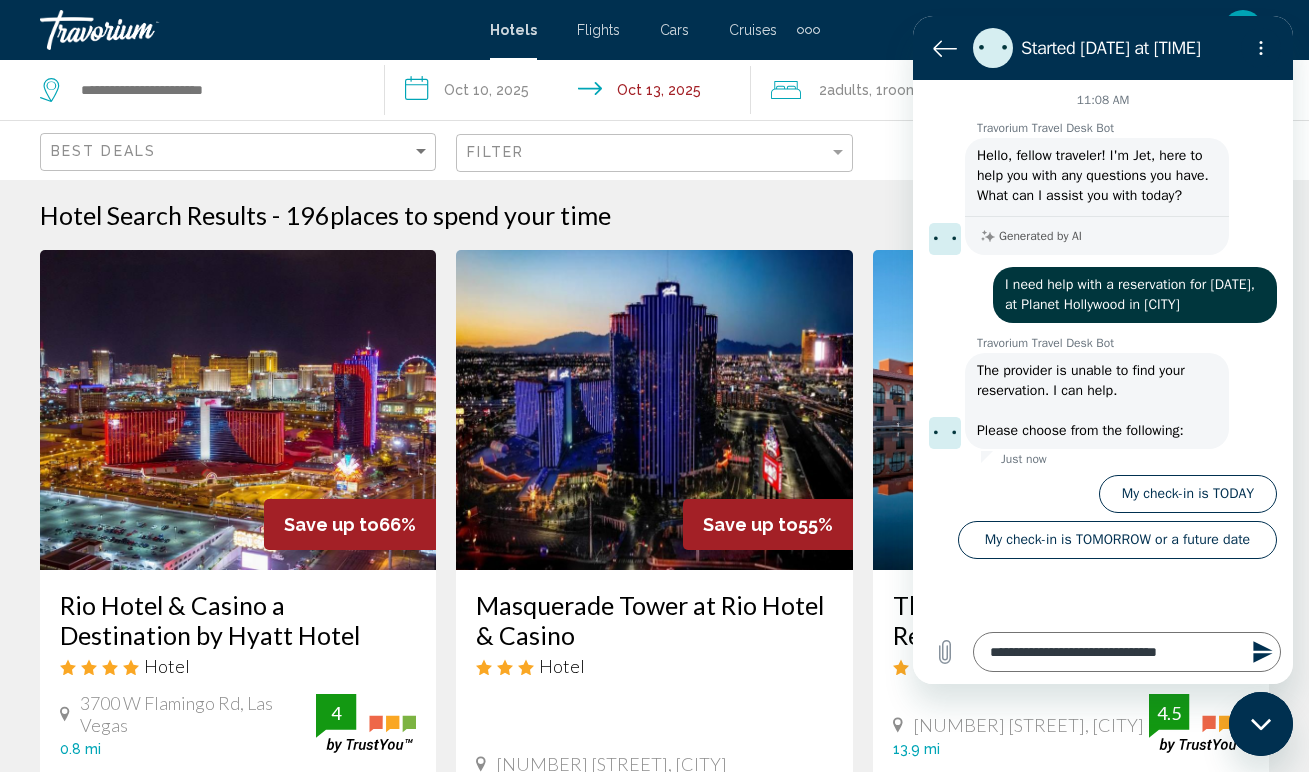 click 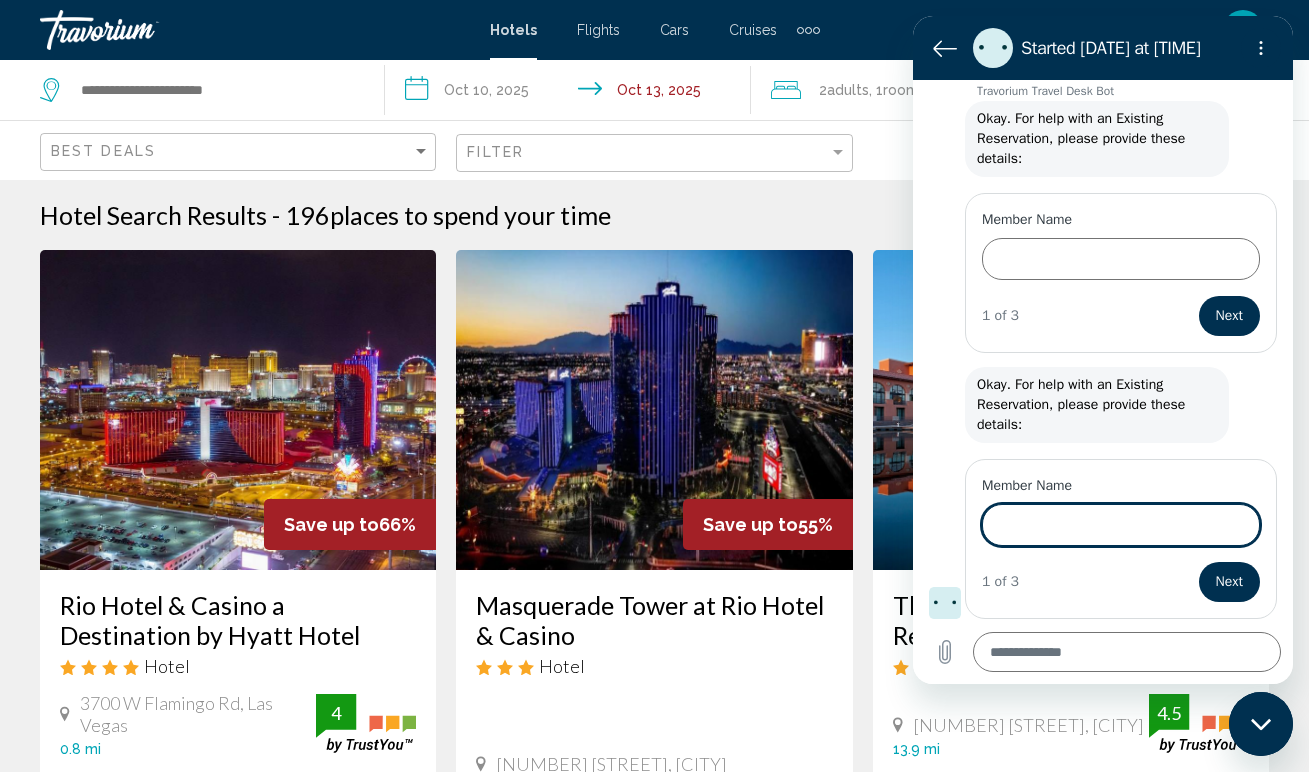 scroll, scrollTop: 466, scrollLeft: 0, axis: vertical 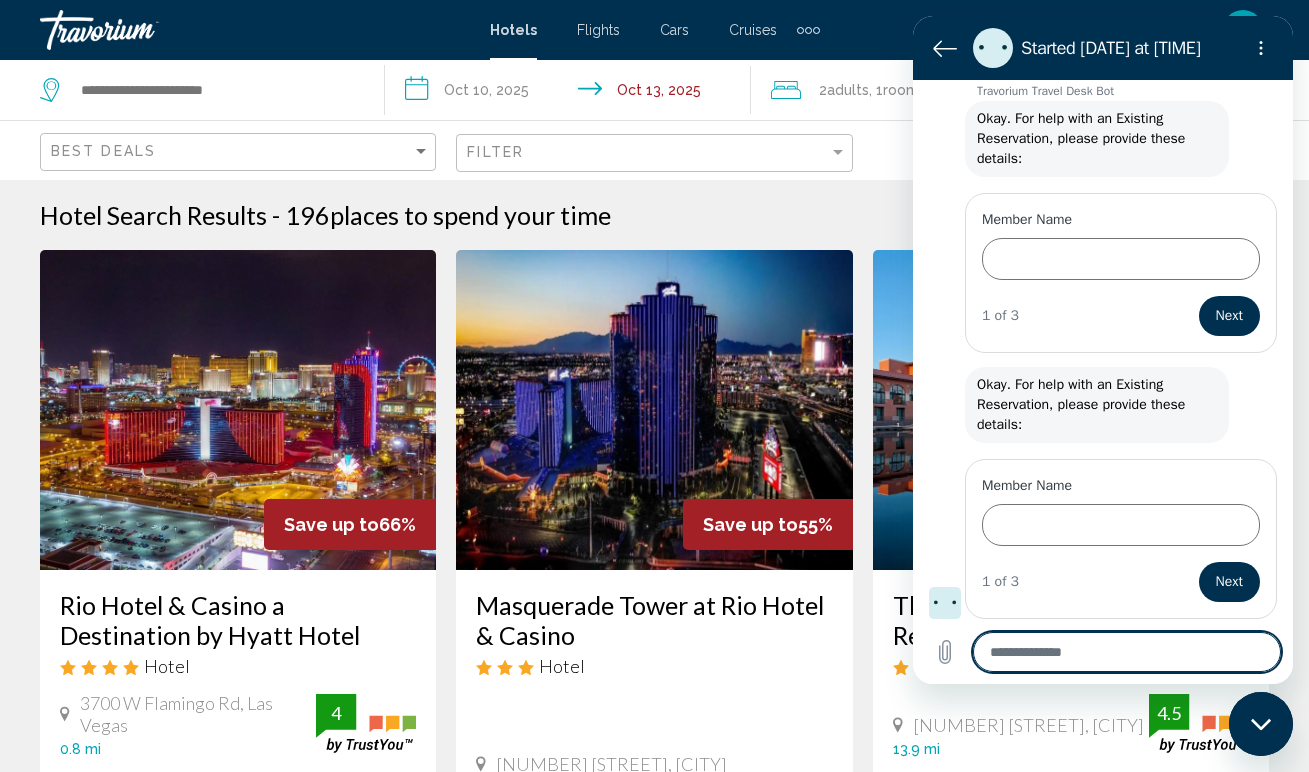 click at bounding box center [1127, 652] 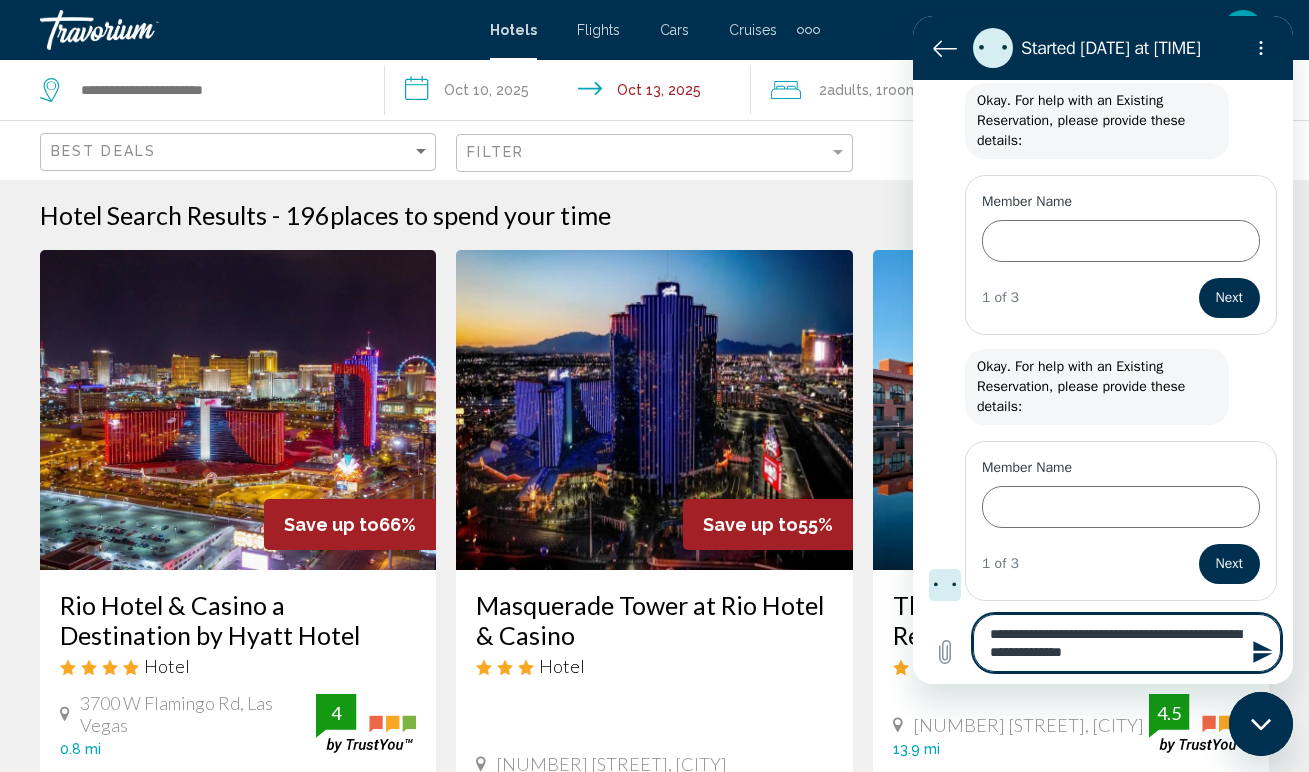 click 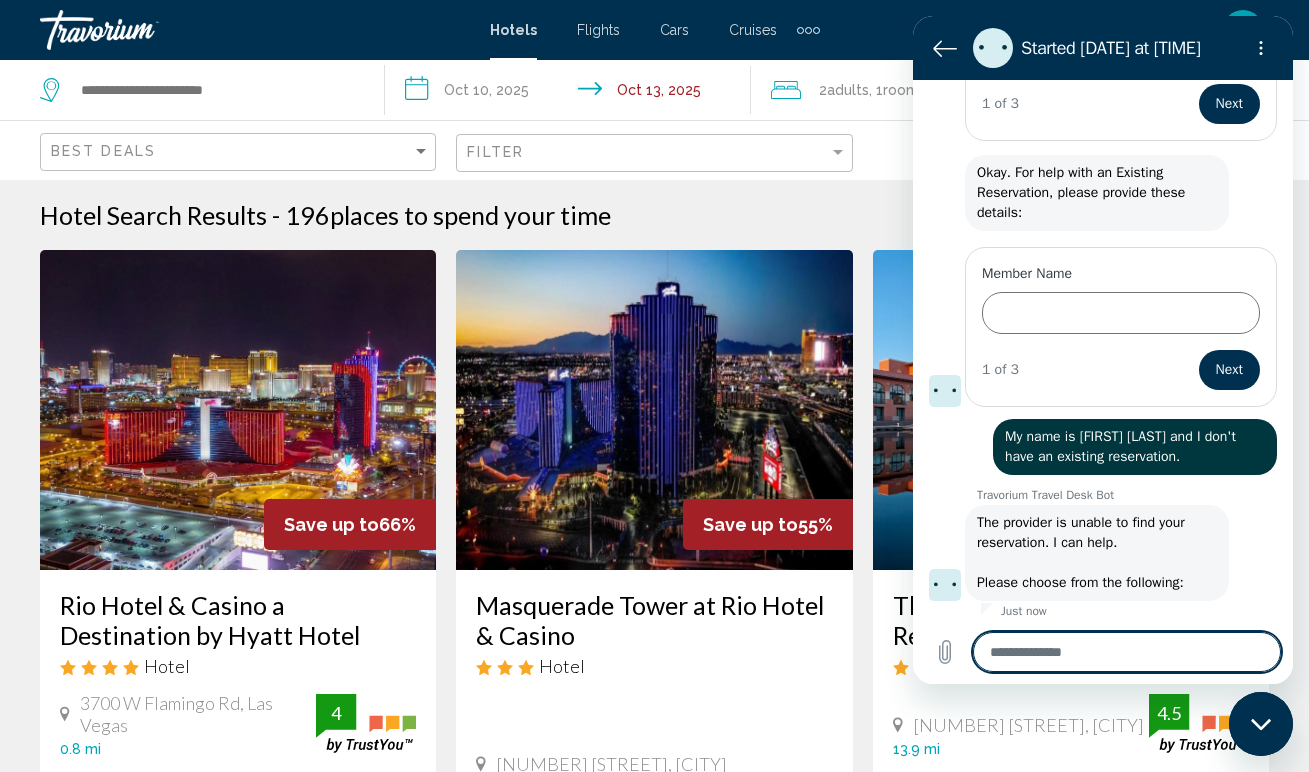 scroll, scrollTop: 774, scrollLeft: 0, axis: vertical 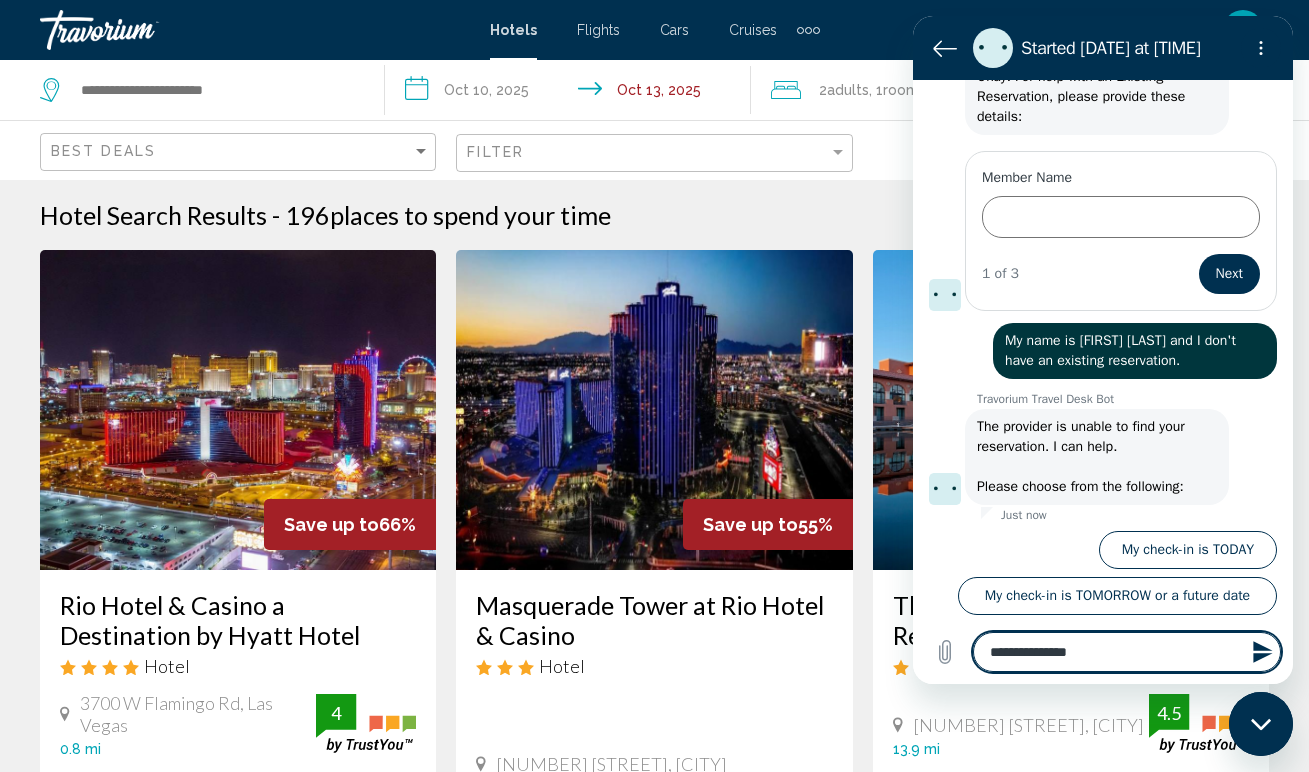 click 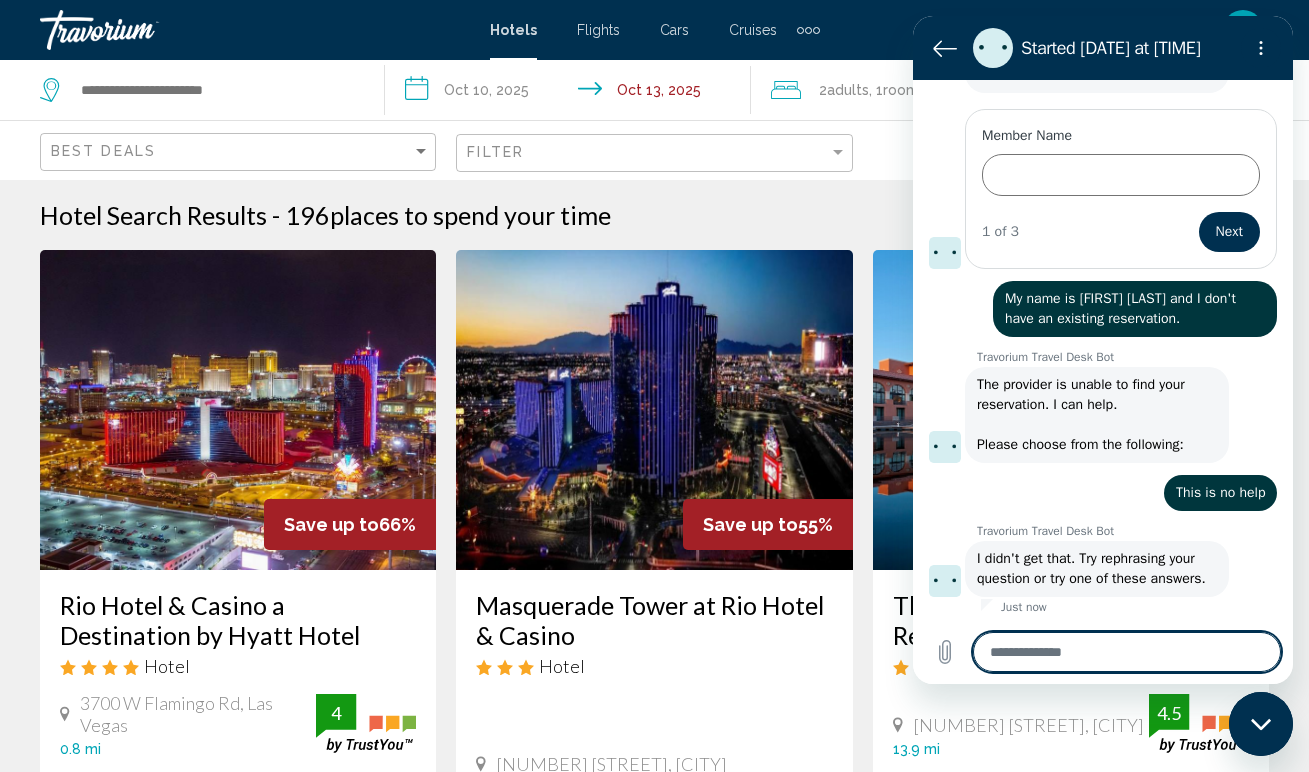 scroll, scrollTop: 836, scrollLeft: 0, axis: vertical 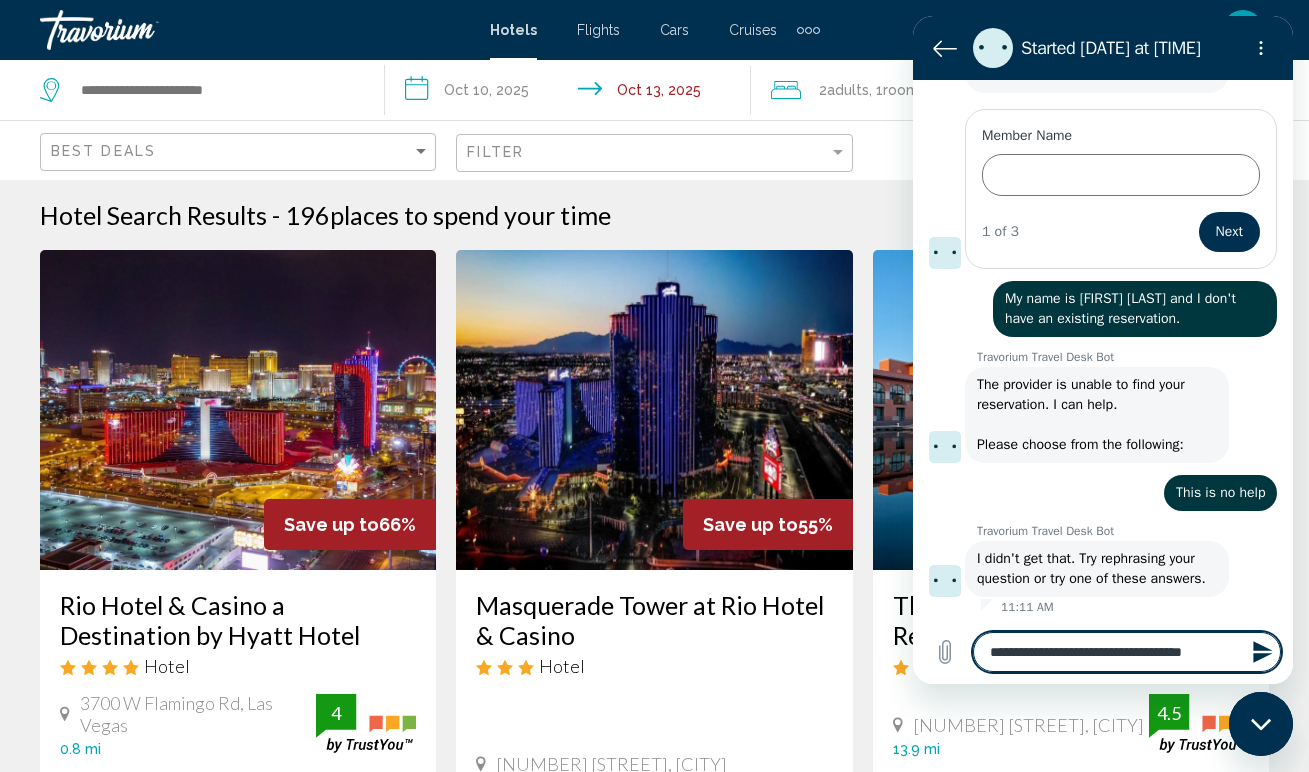 click 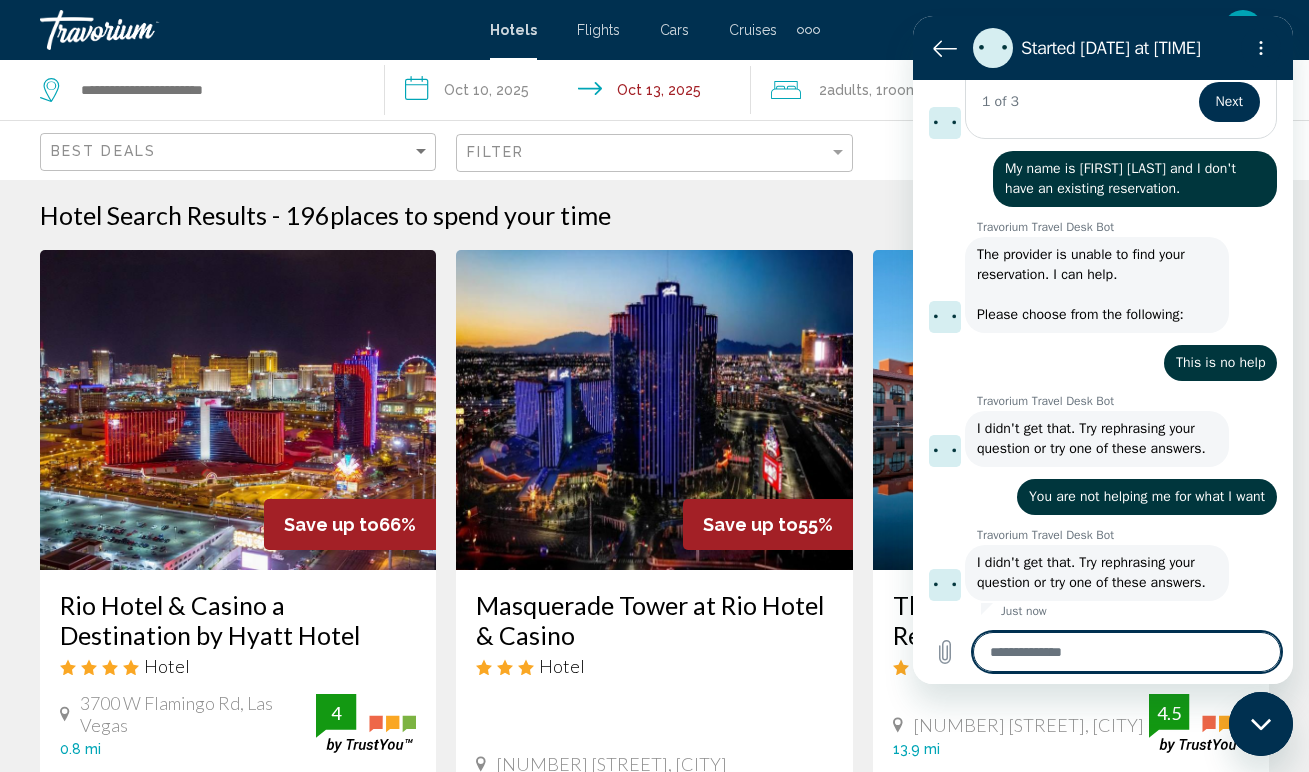 scroll, scrollTop: 1010, scrollLeft: 0, axis: vertical 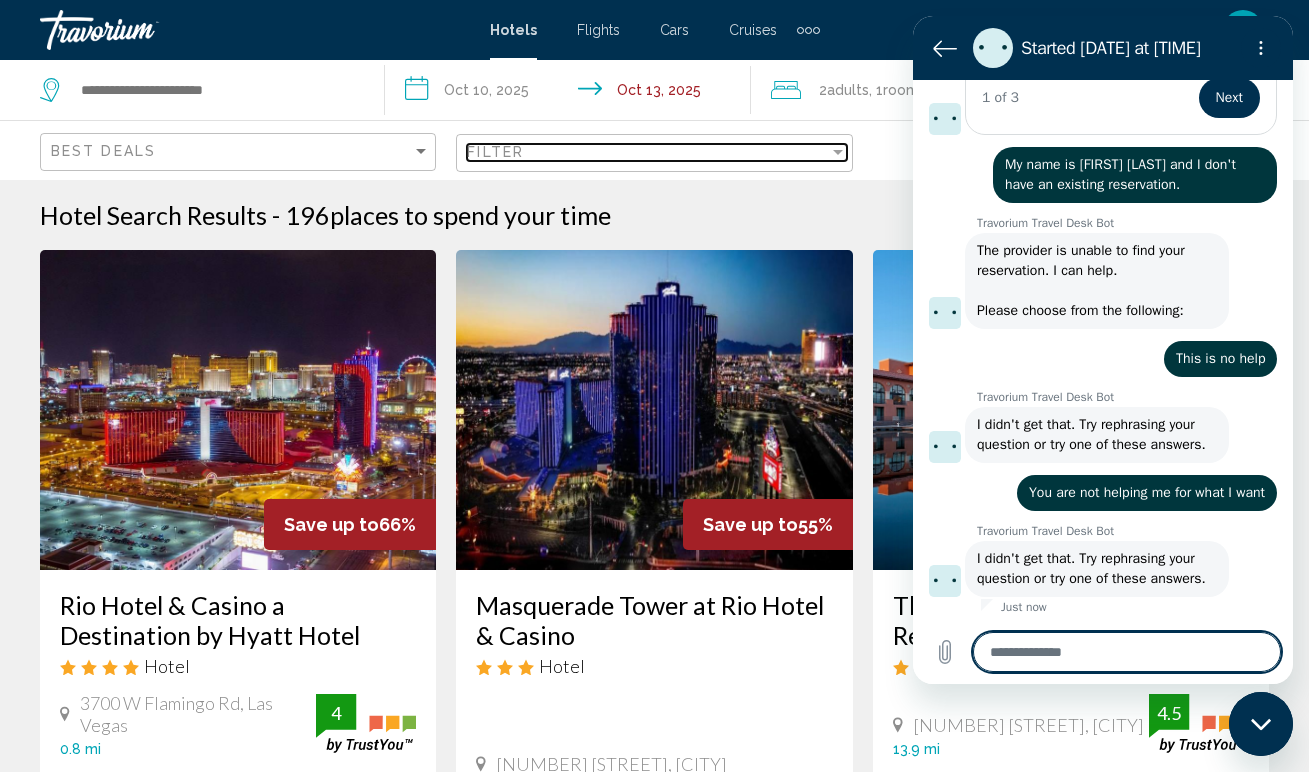 click on "Filter" at bounding box center (647, 152) 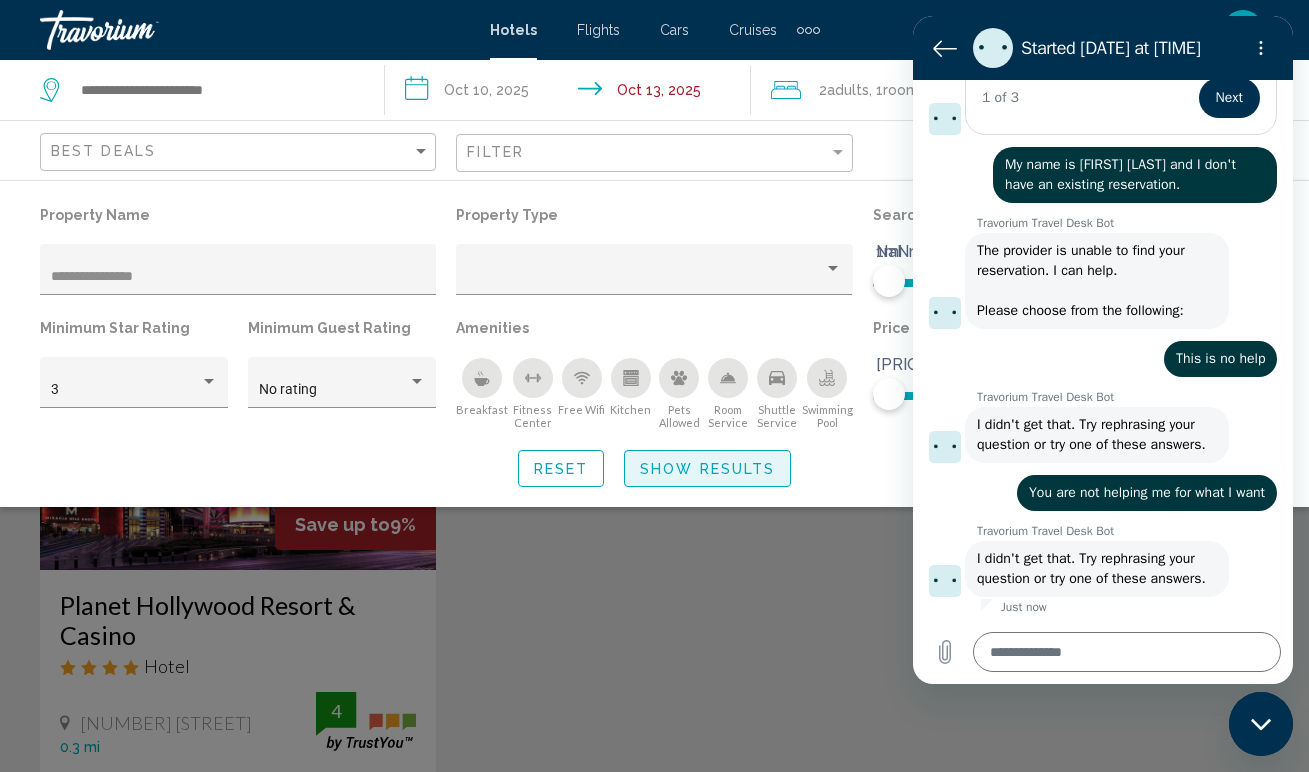 click on "Show Results" 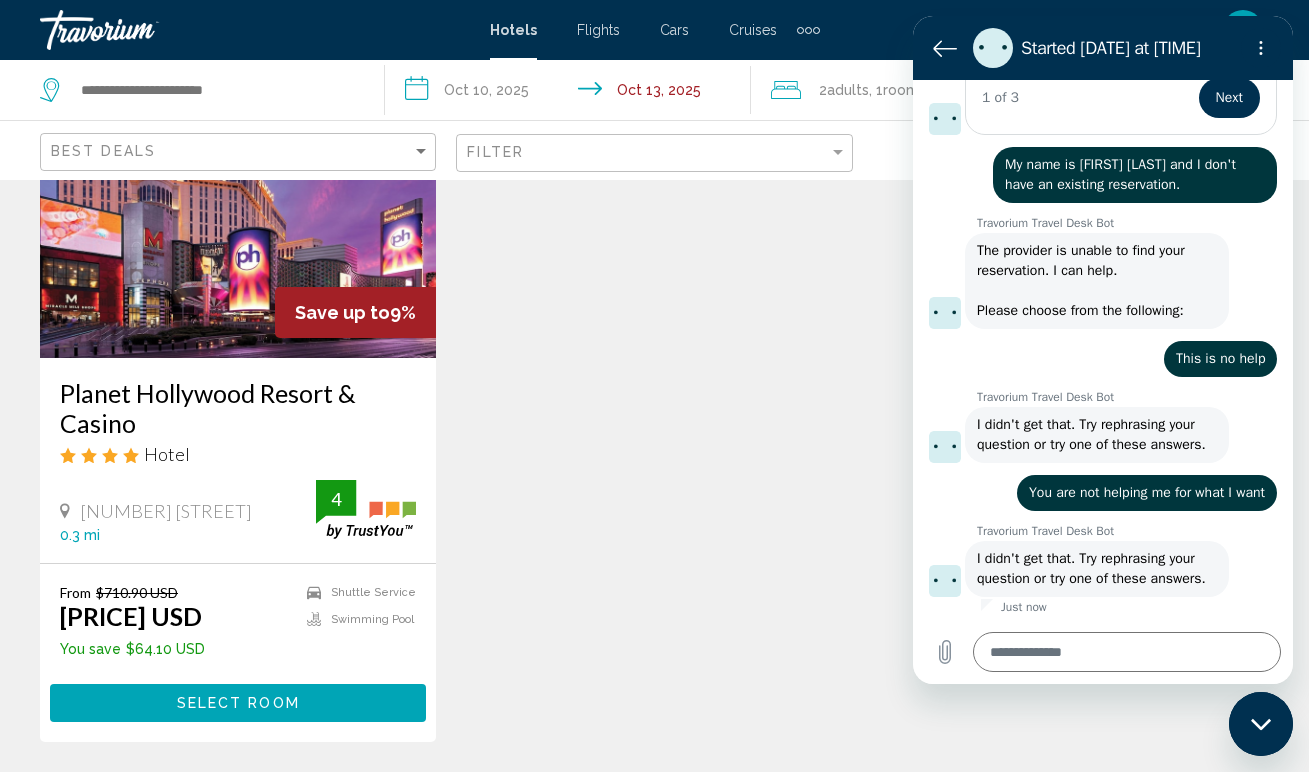 scroll, scrollTop: 223, scrollLeft: 0, axis: vertical 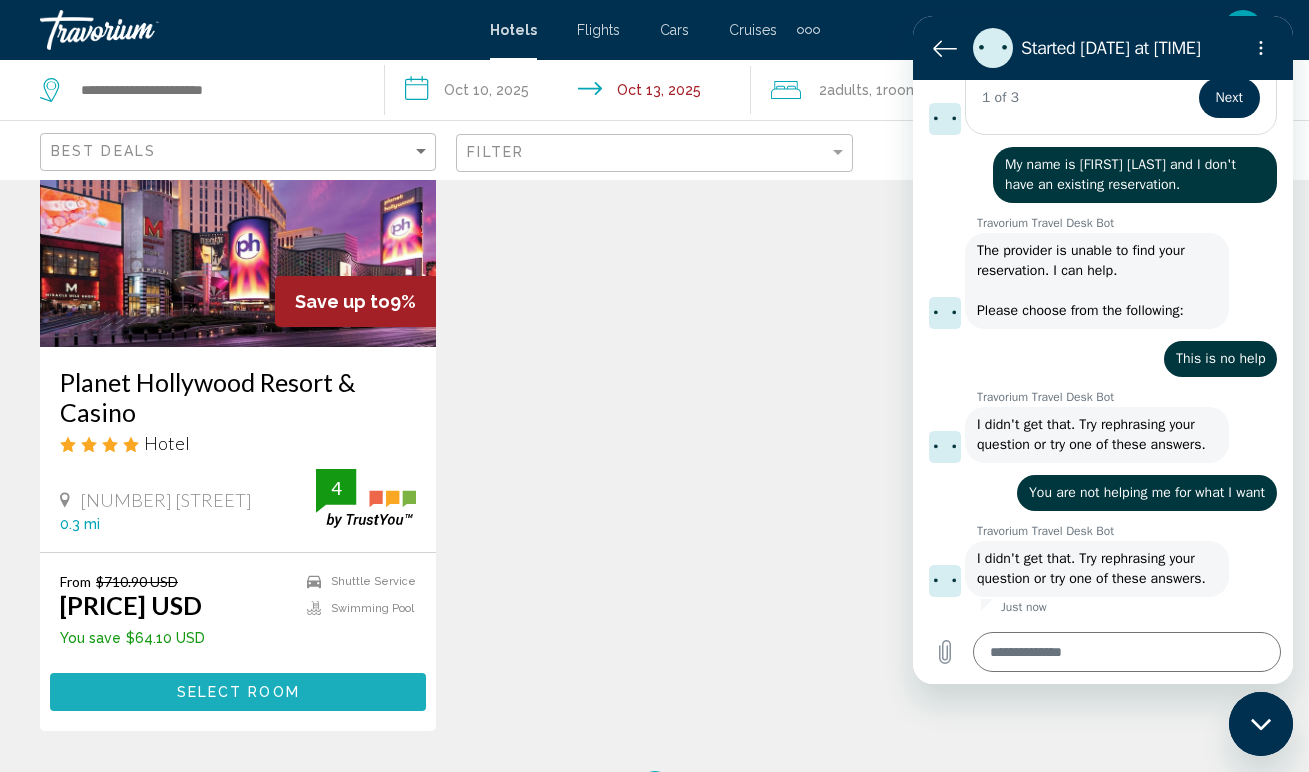 click on "Select Room" at bounding box center [238, 693] 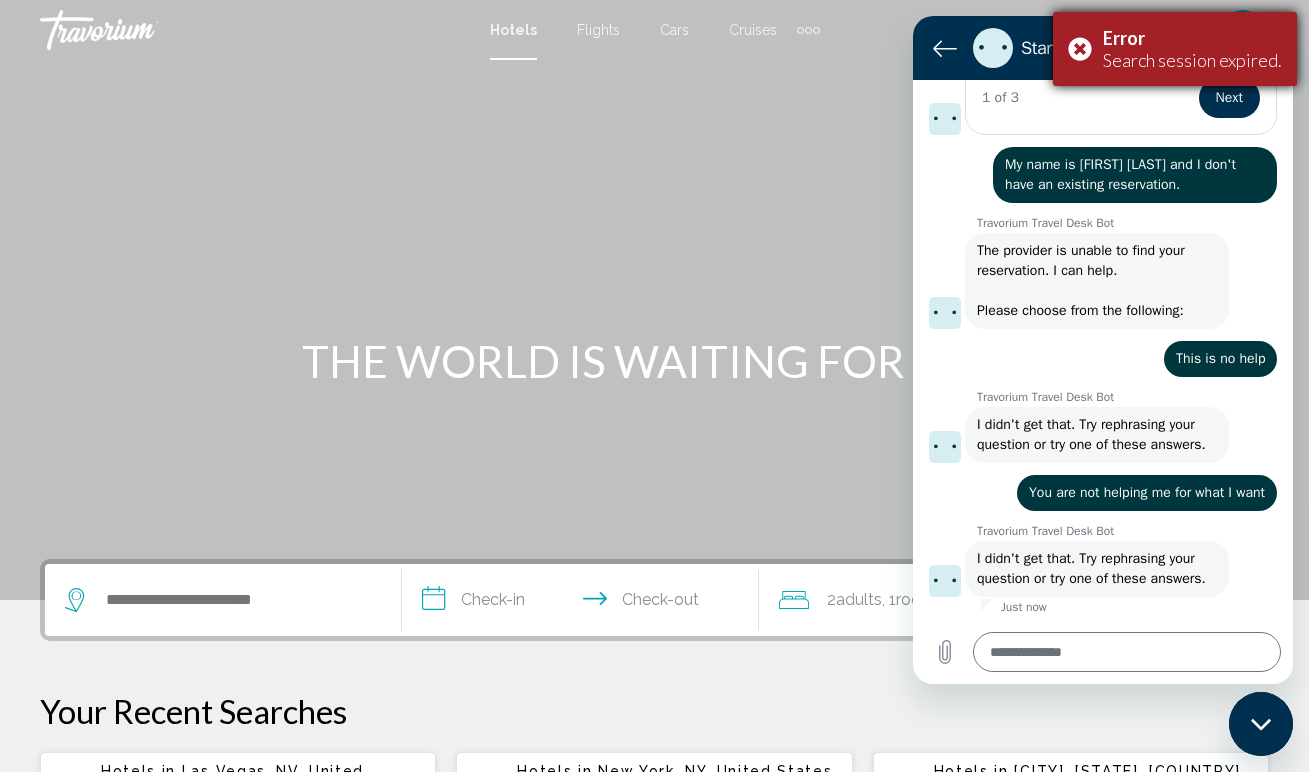 click on "Error   Search session expired." at bounding box center [1175, 49] 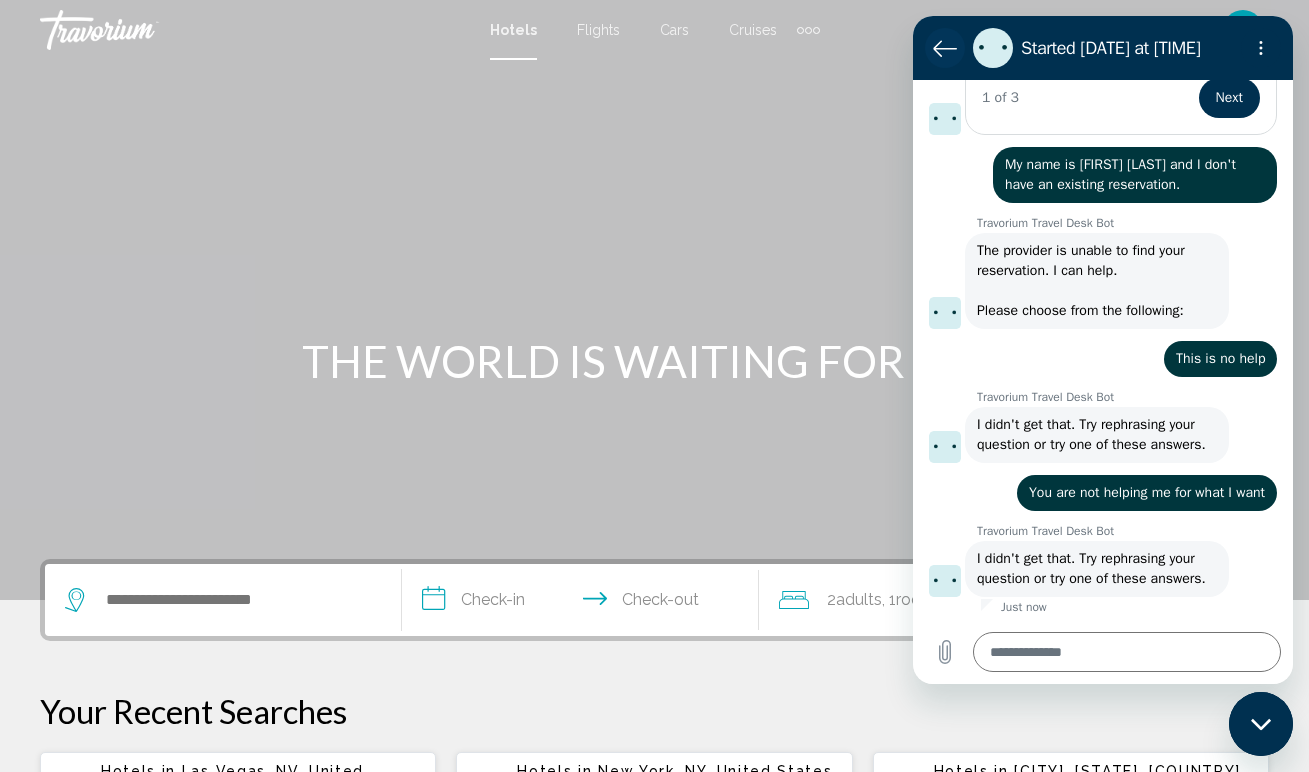 click 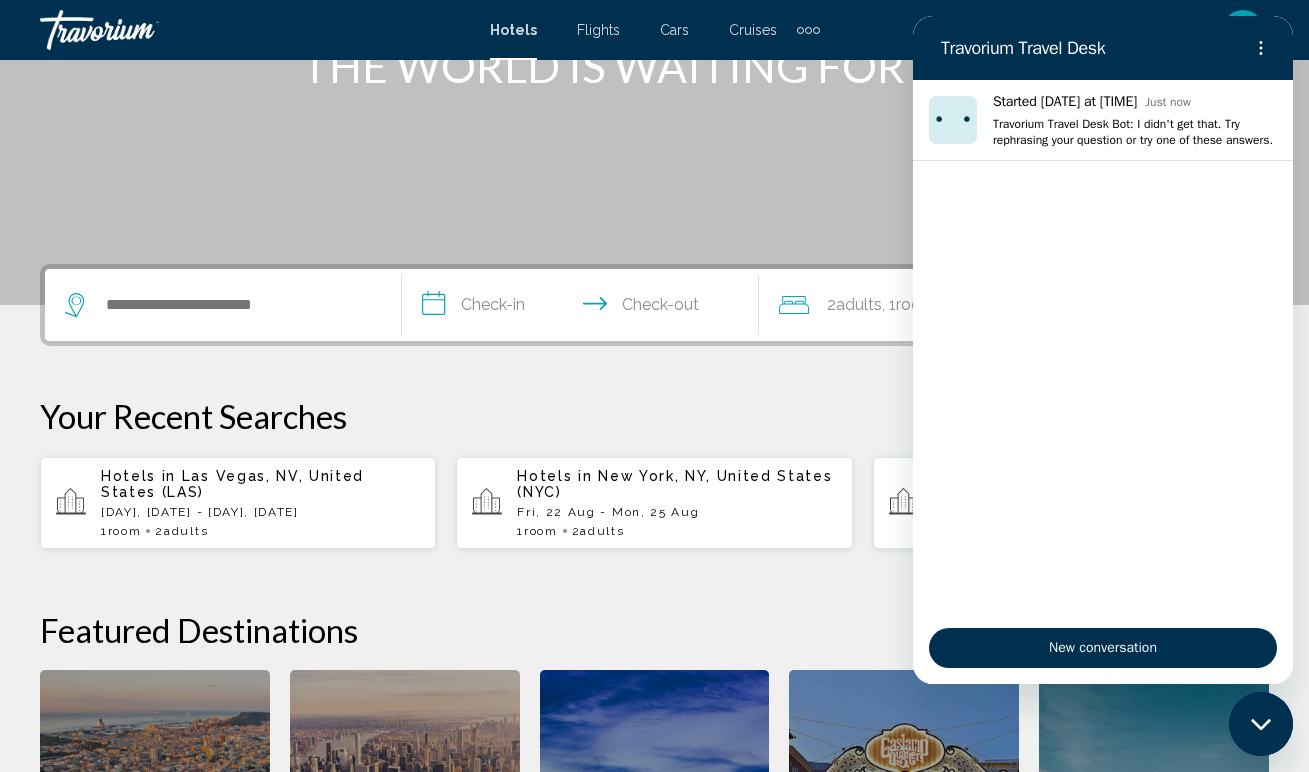scroll, scrollTop: 330, scrollLeft: 0, axis: vertical 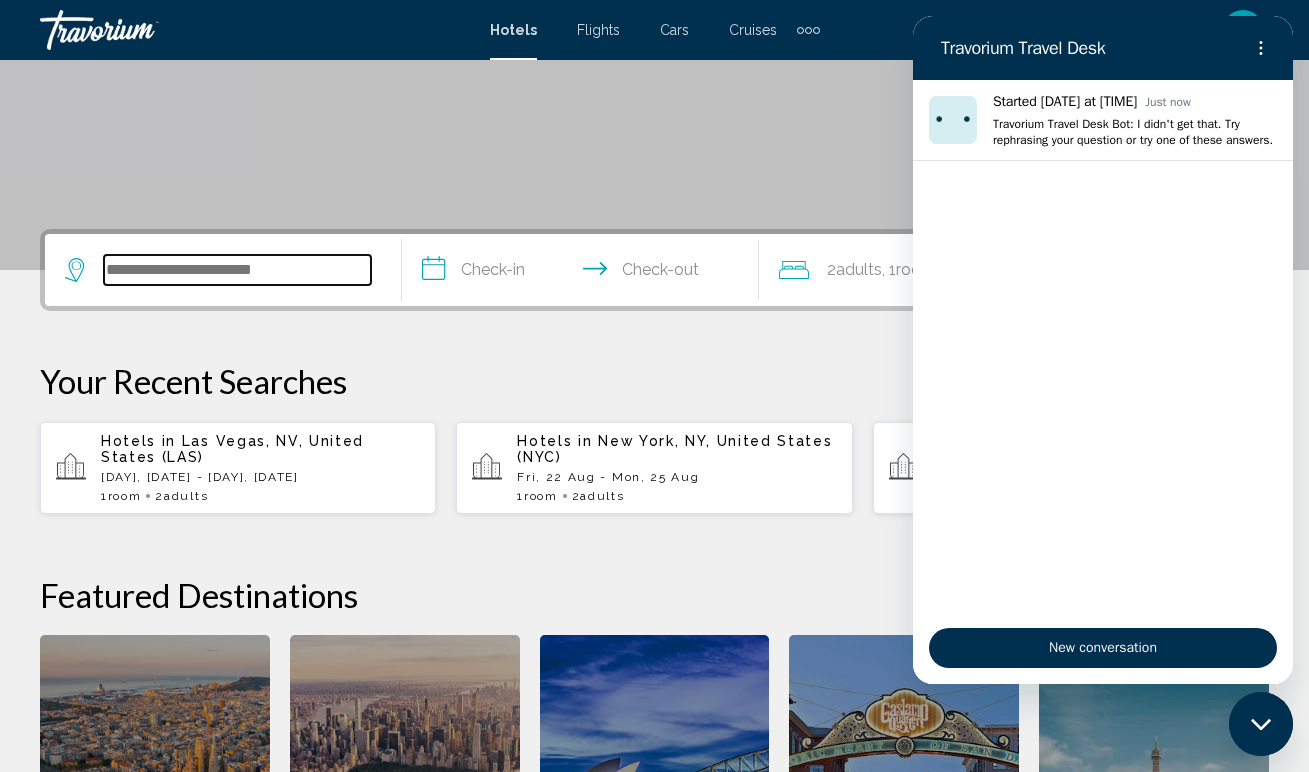 click at bounding box center [237, 270] 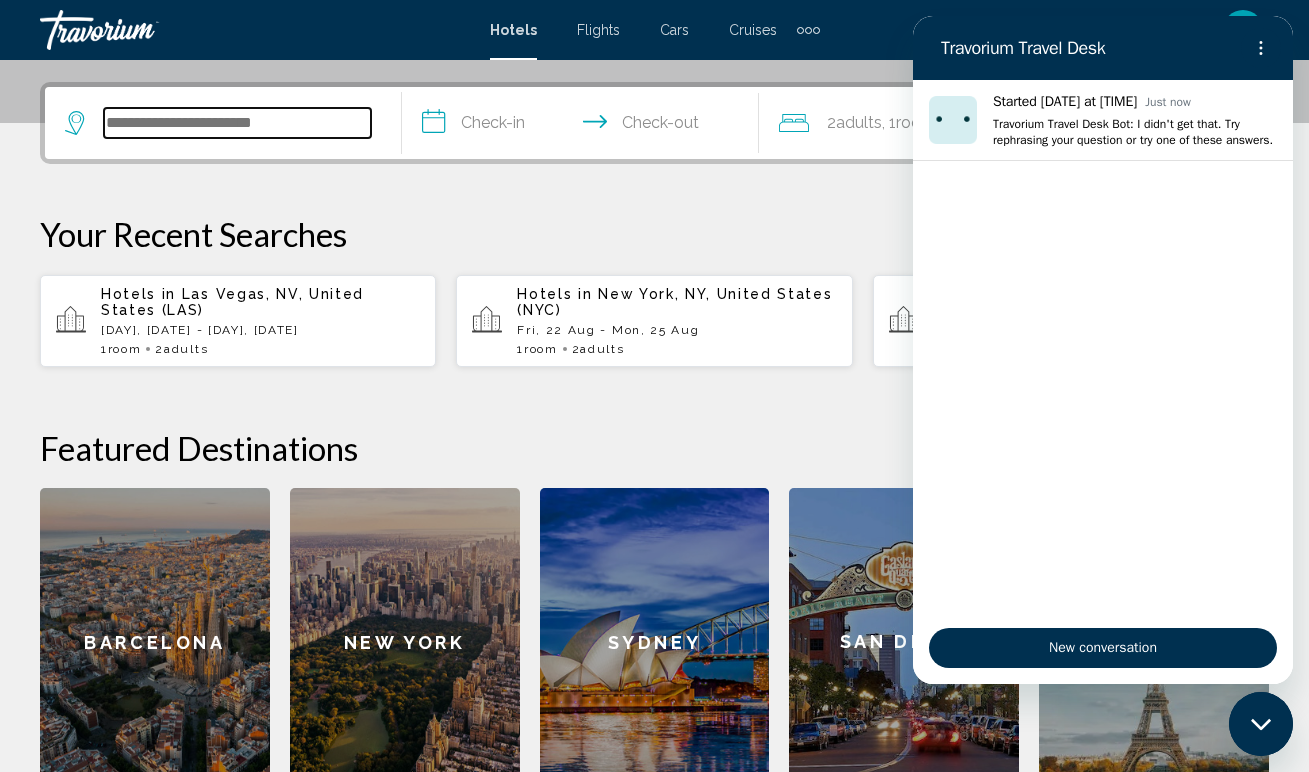 scroll, scrollTop: 494, scrollLeft: 0, axis: vertical 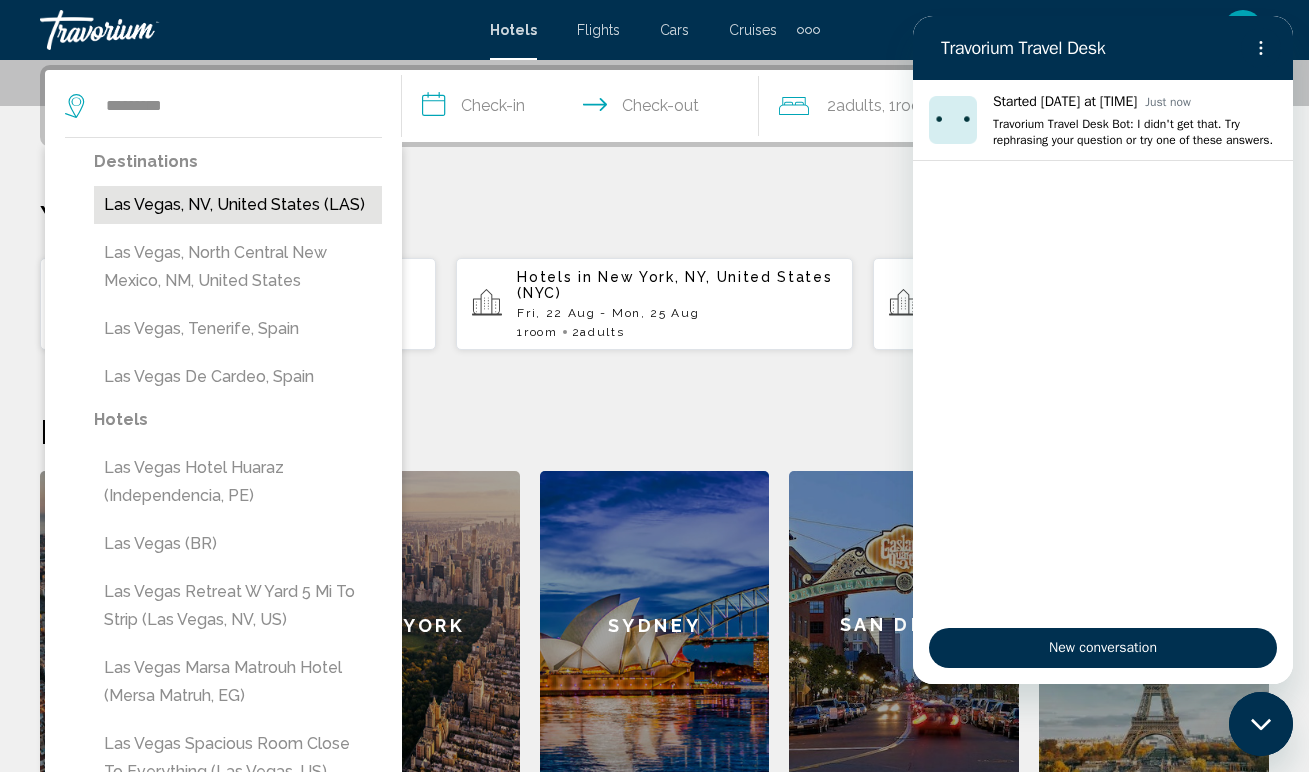 drag, startPoint x: 199, startPoint y: 273, endPoint x: 174, endPoint y: 205, distance: 72.44998 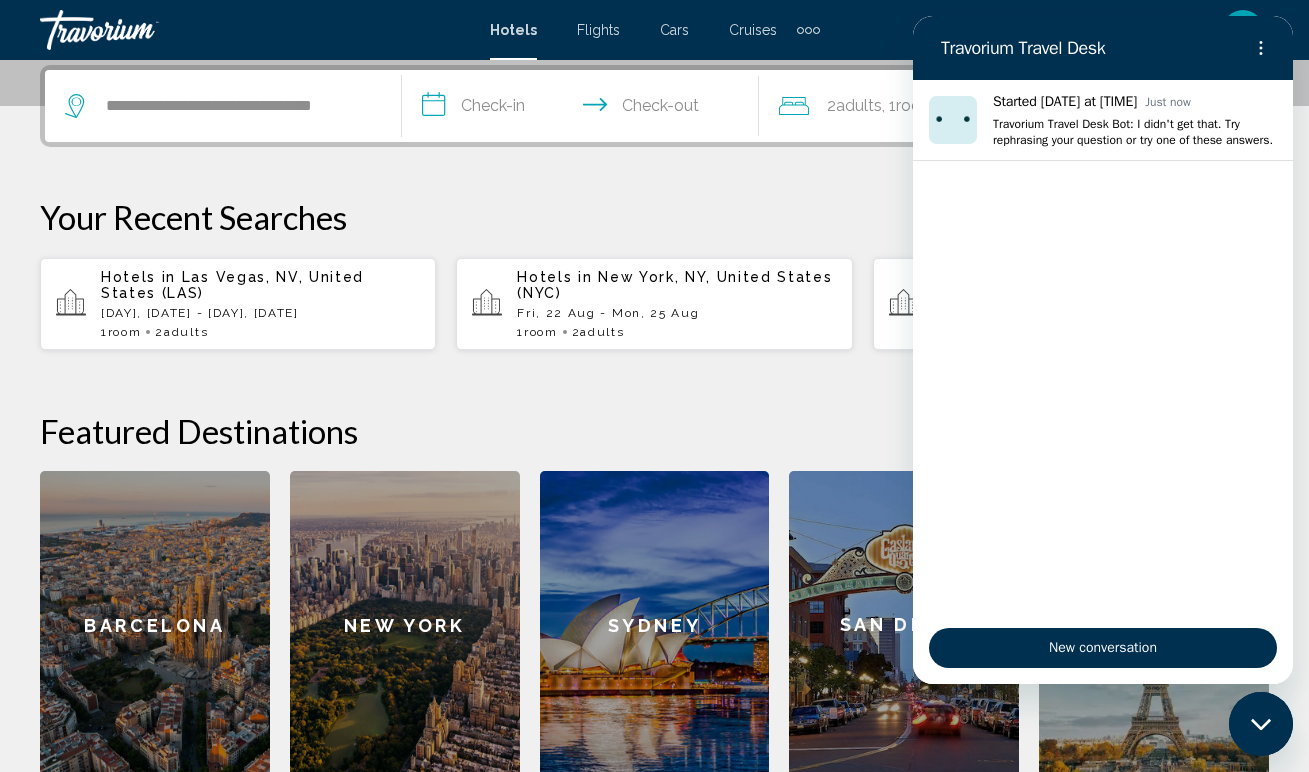 click on "**********" at bounding box center (584, 109) 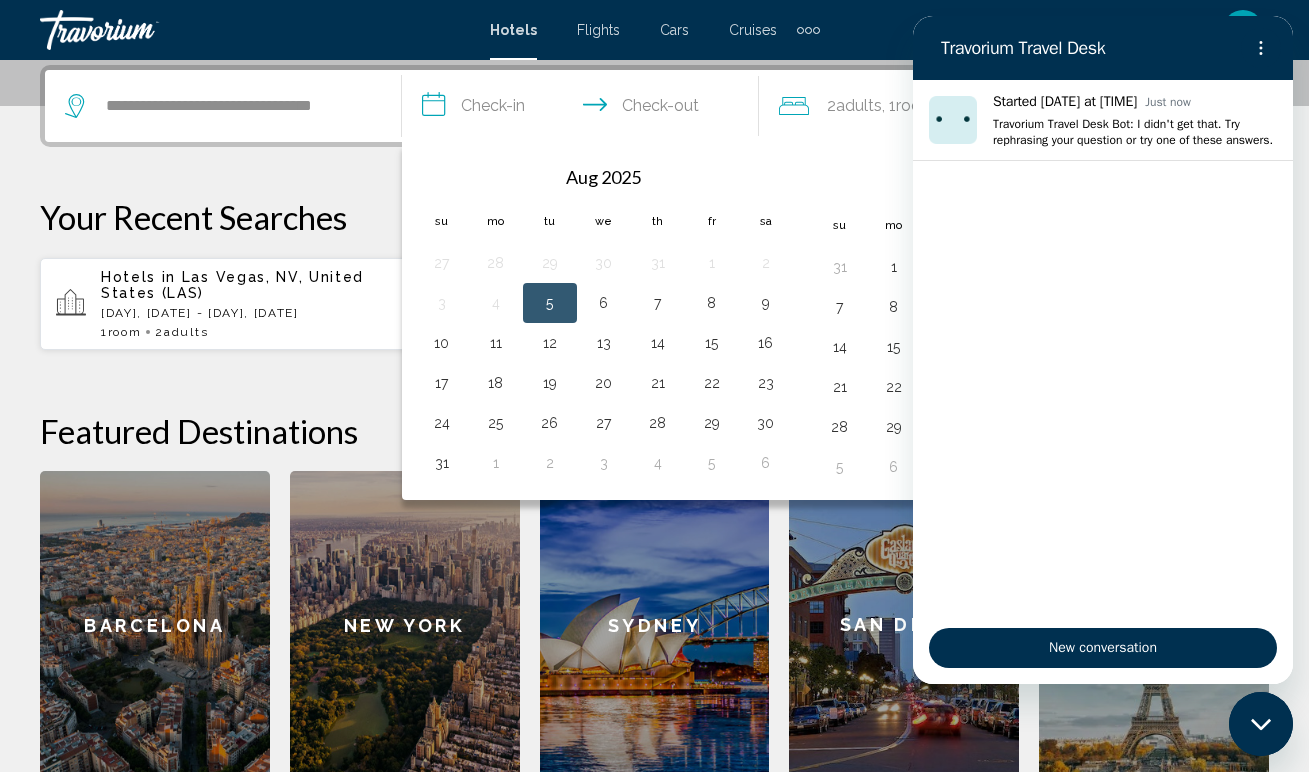 click 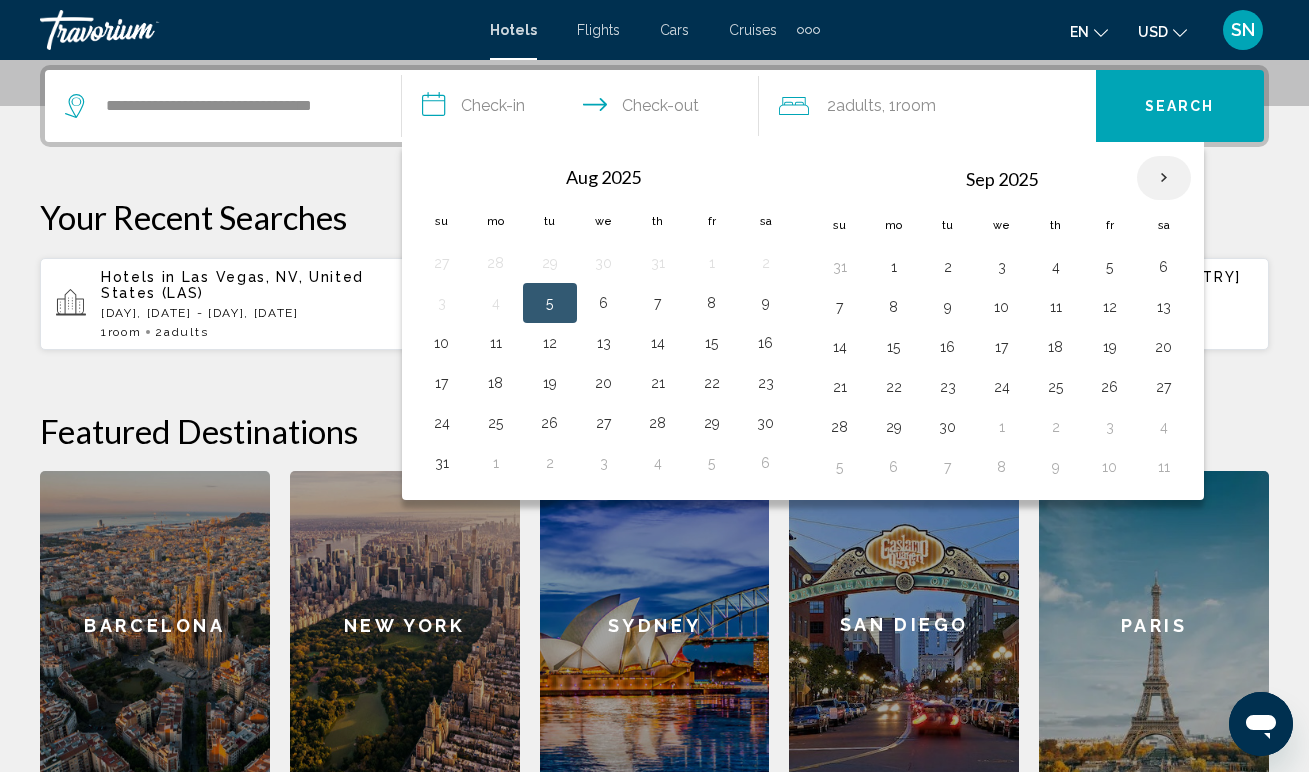 click at bounding box center [1164, 178] 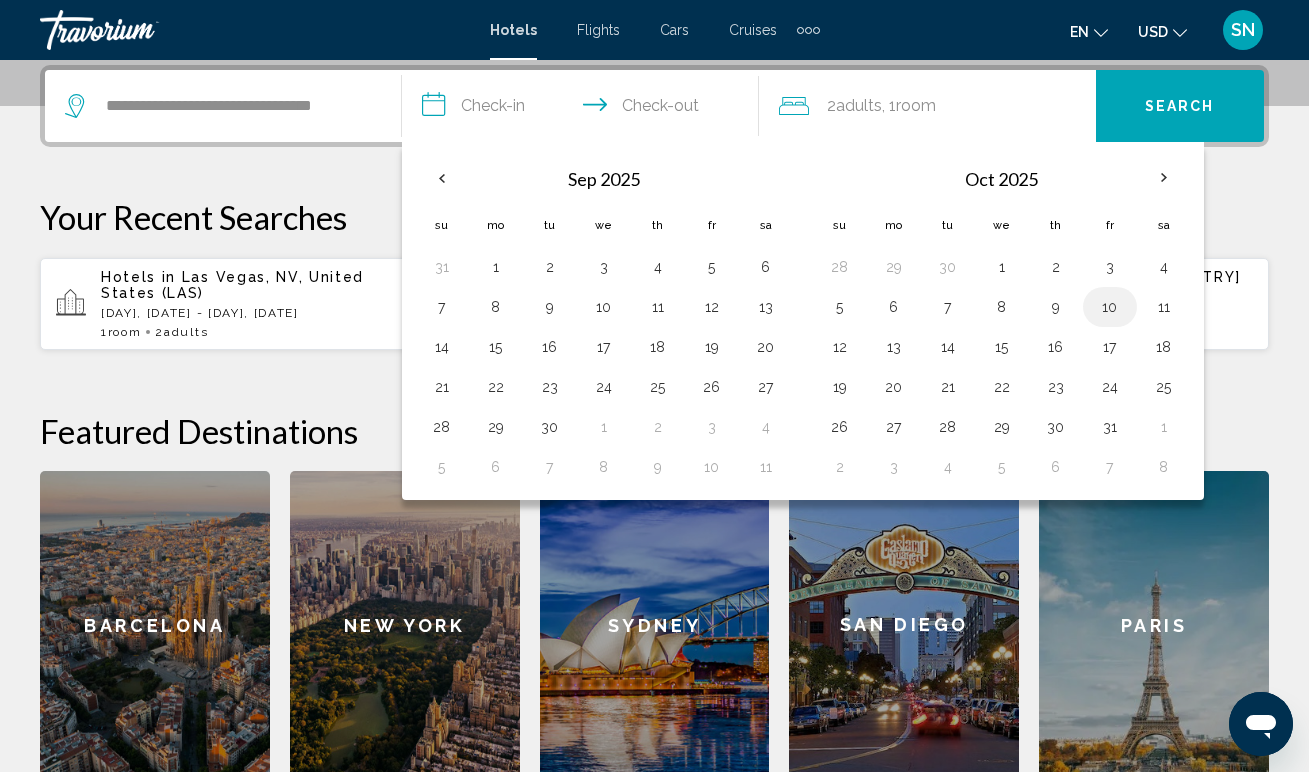 click on "10" at bounding box center [1110, 307] 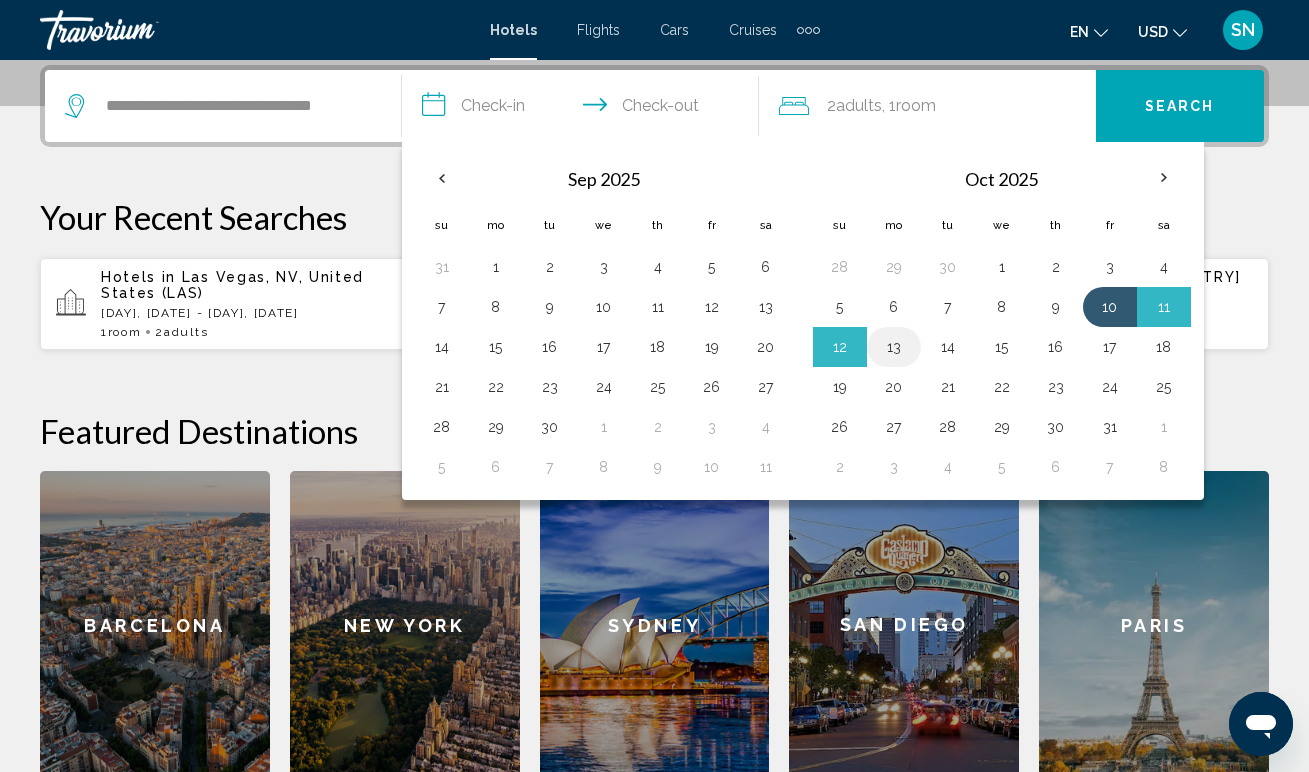 click on "13" at bounding box center (894, 347) 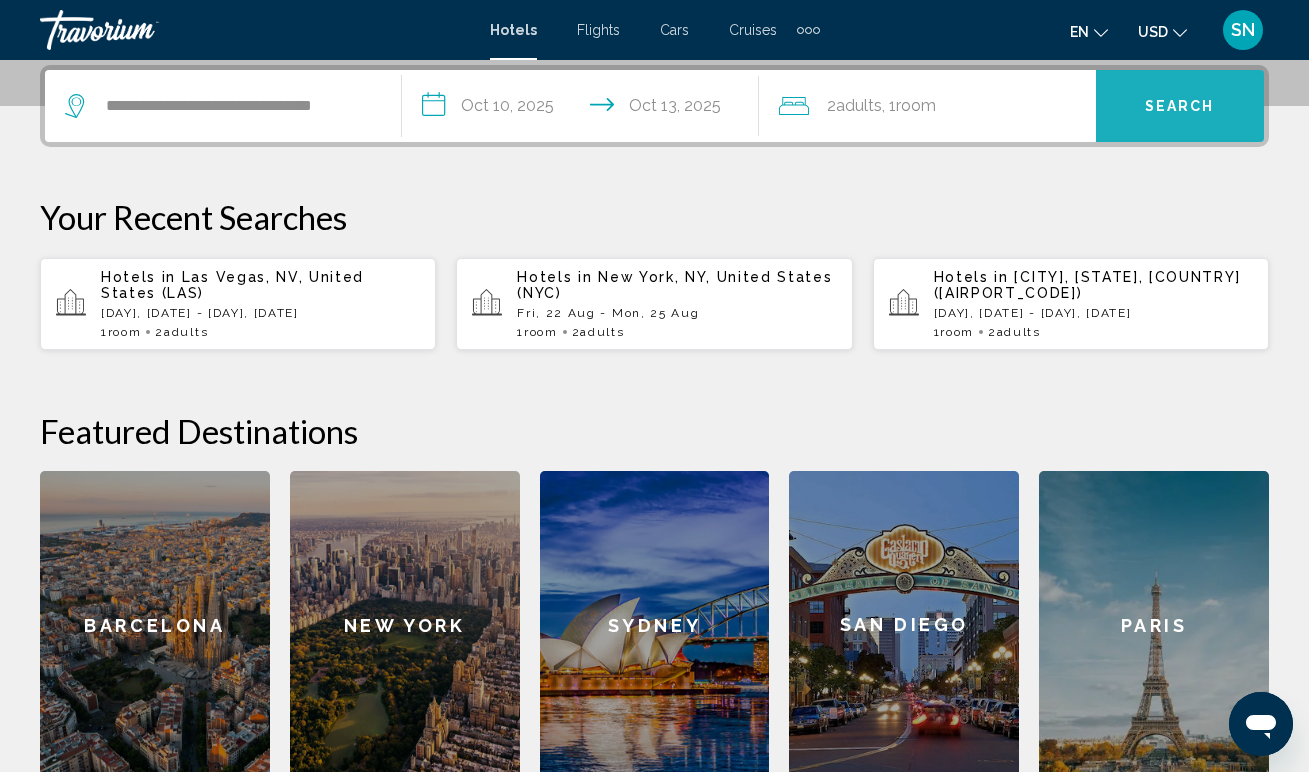 click on "Search" at bounding box center (1180, 107) 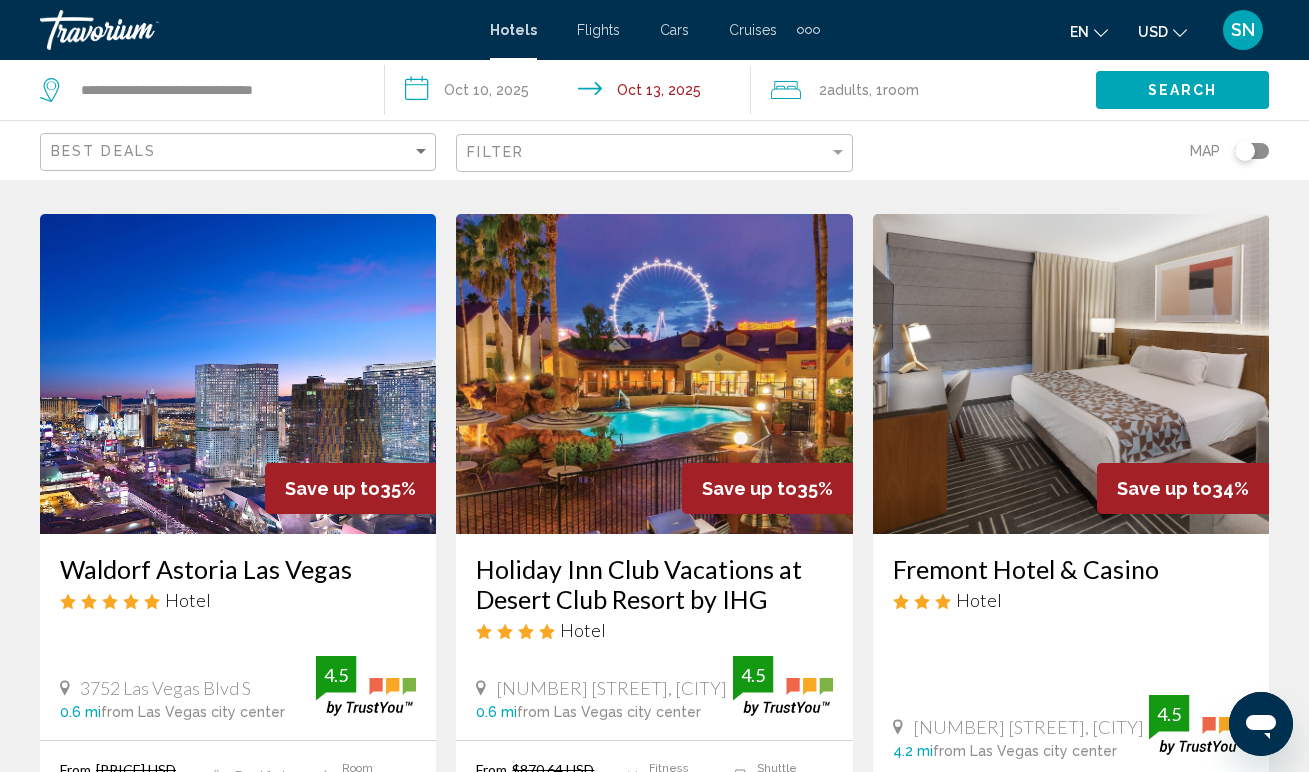 scroll, scrollTop: 2939, scrollLeft: 0, axis: vertical 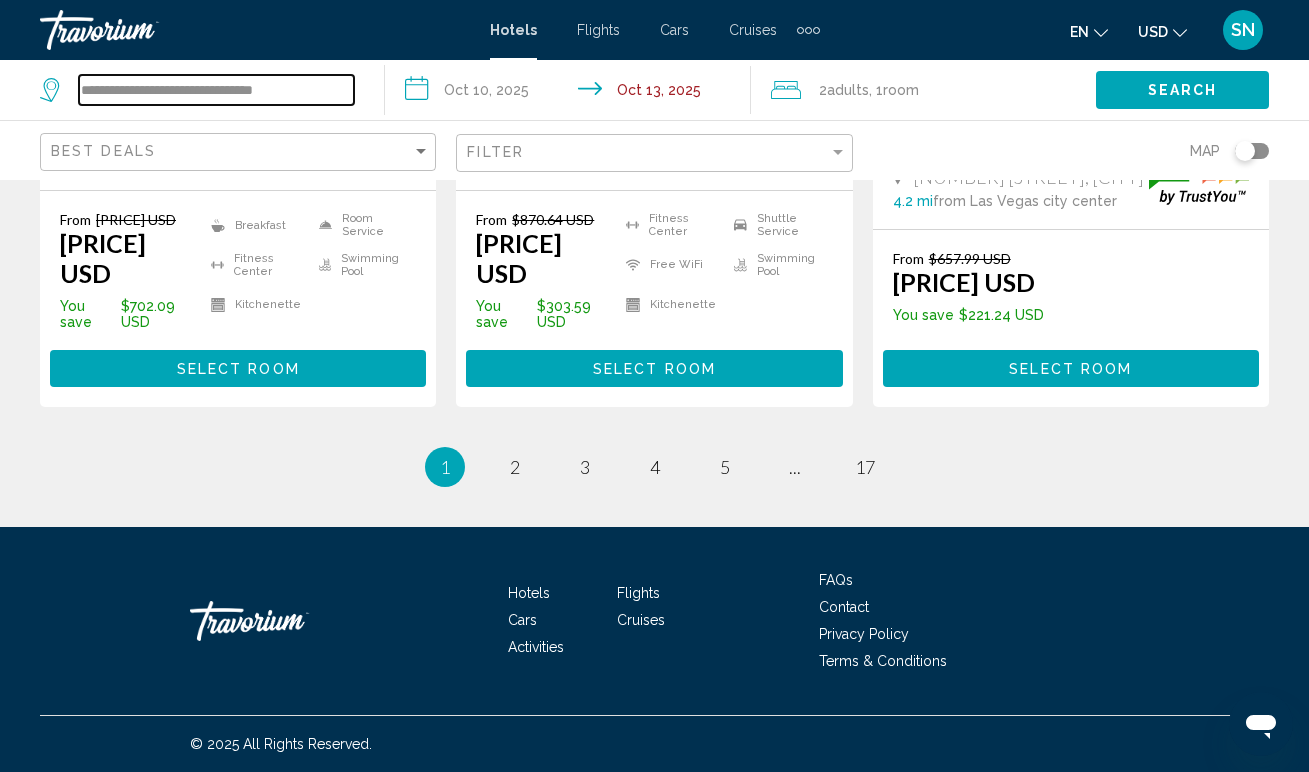click on "**********" at bounding box center [216, 90] 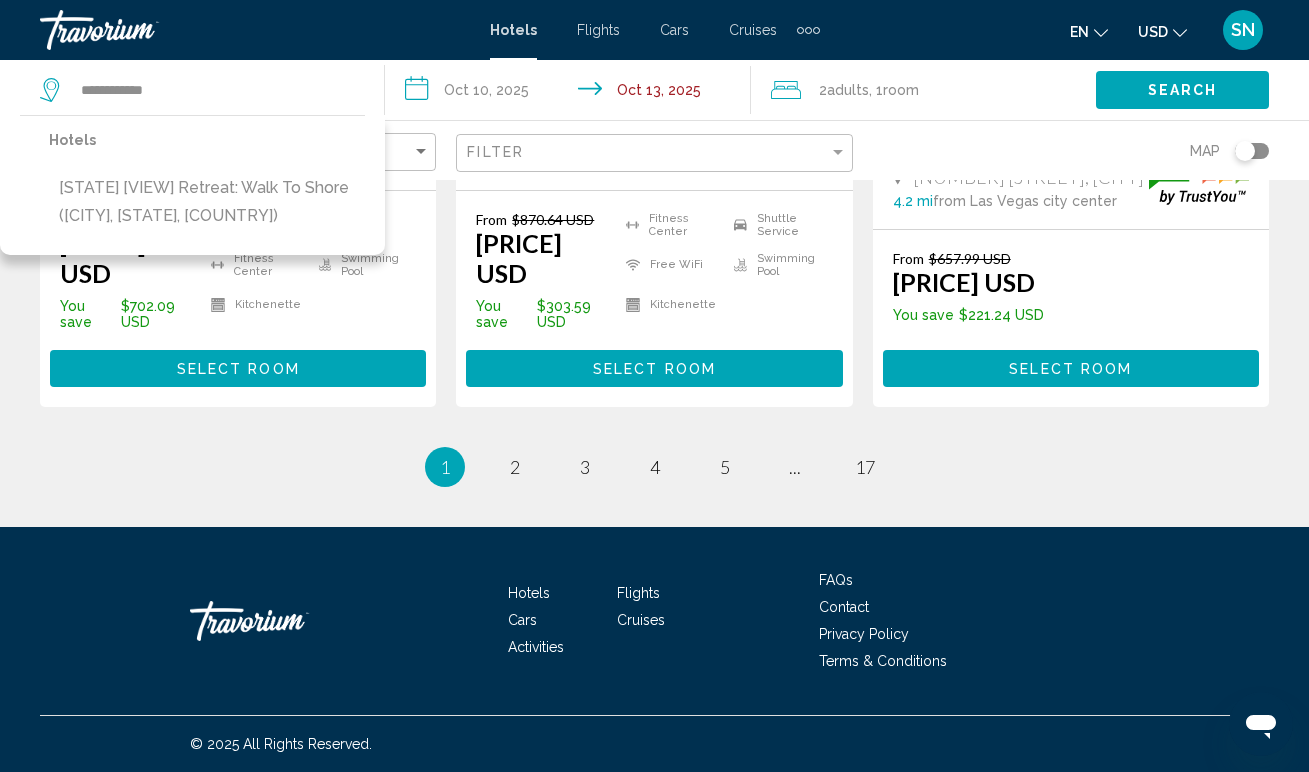 click on "**********" at bounding box center [571, 93] 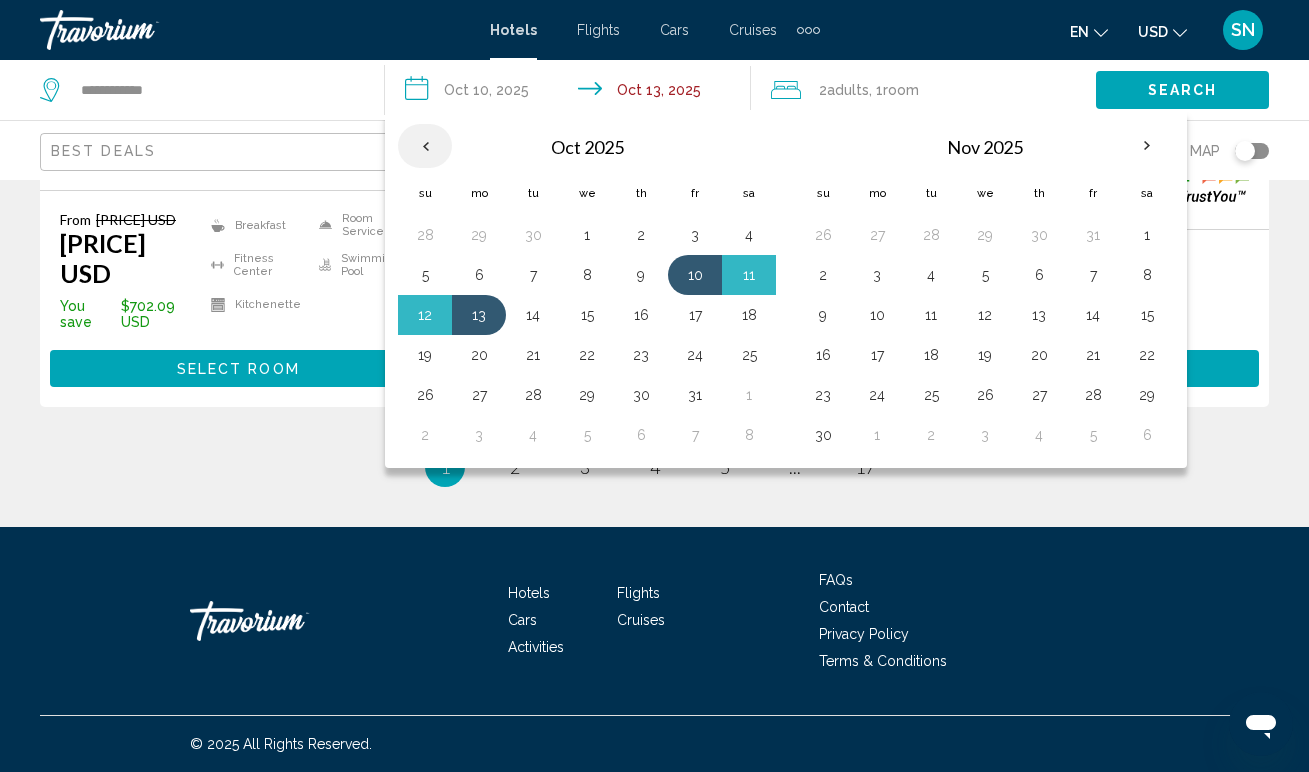 click at bounding box center (425, 146) 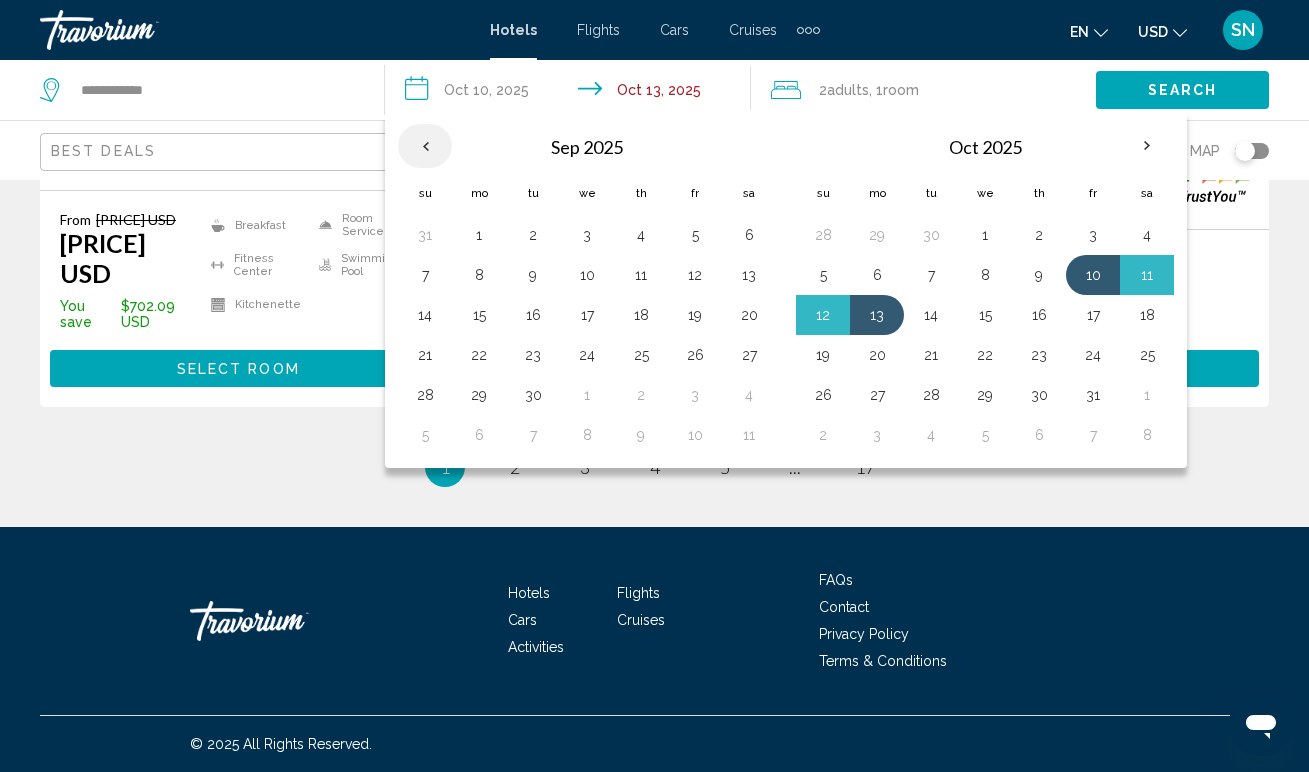 click at bounding box center [425, 146] 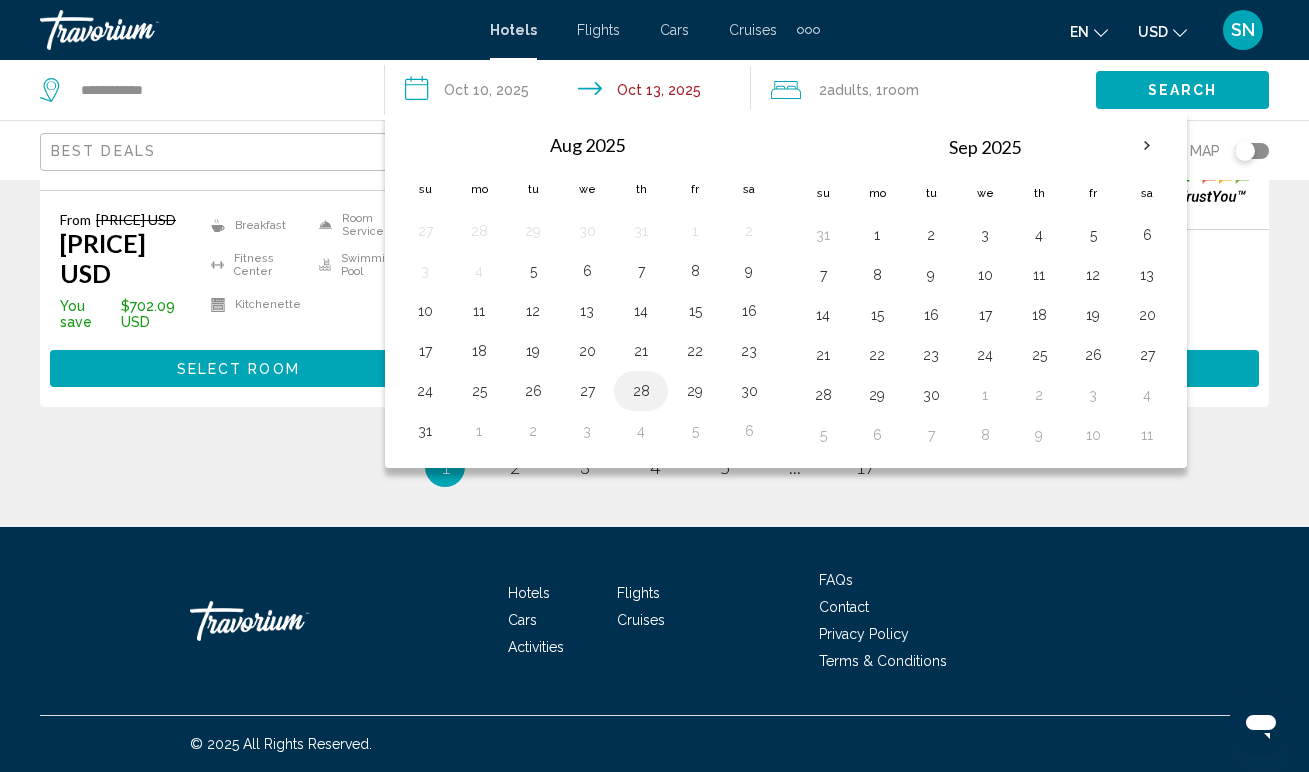 click on "28" at bounding box center (641, 391) 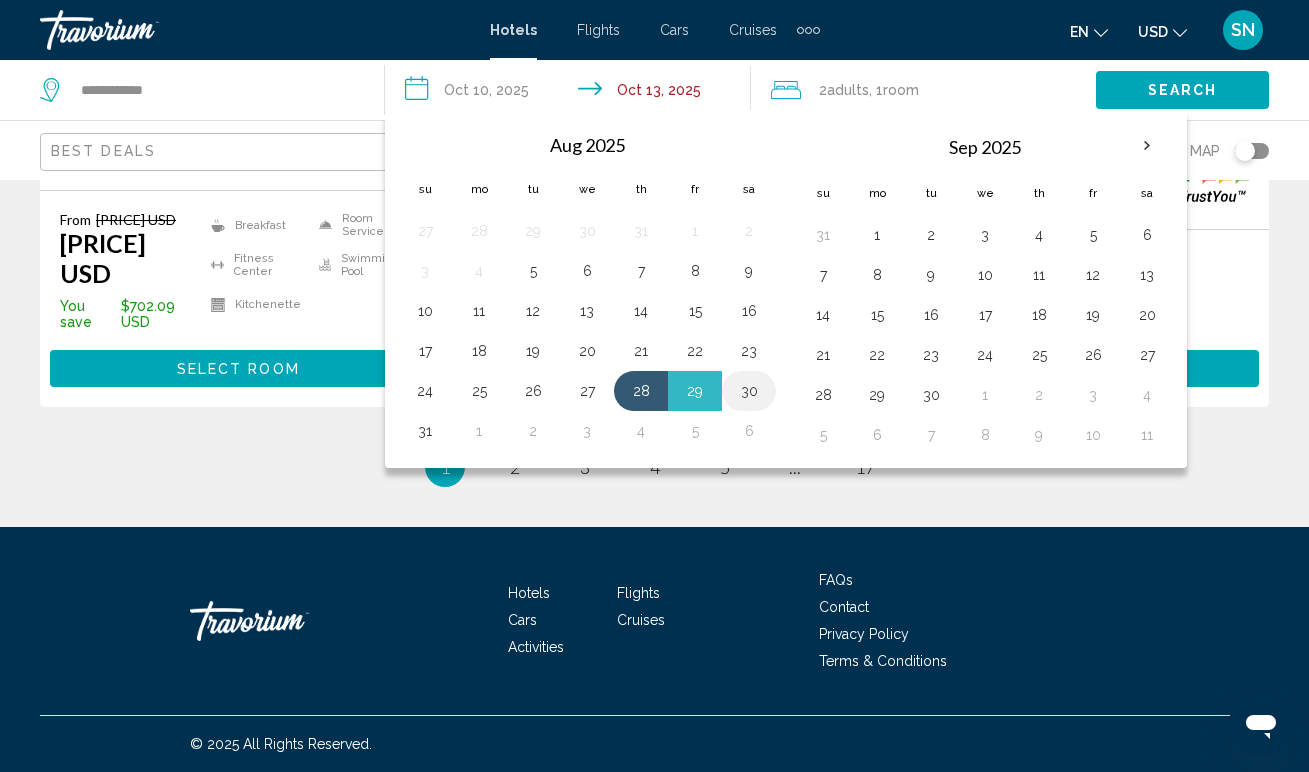 click on "30" at bounding box center (749, 391) 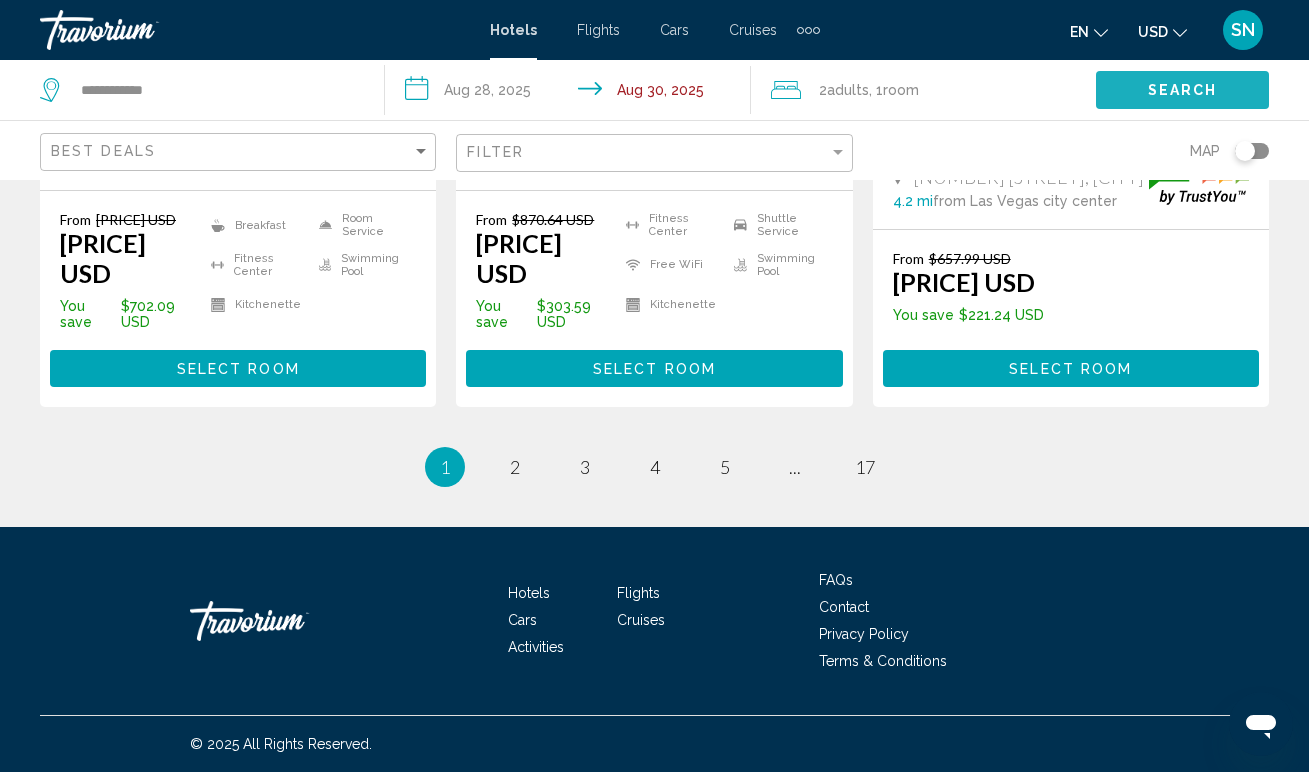 click on "Search" 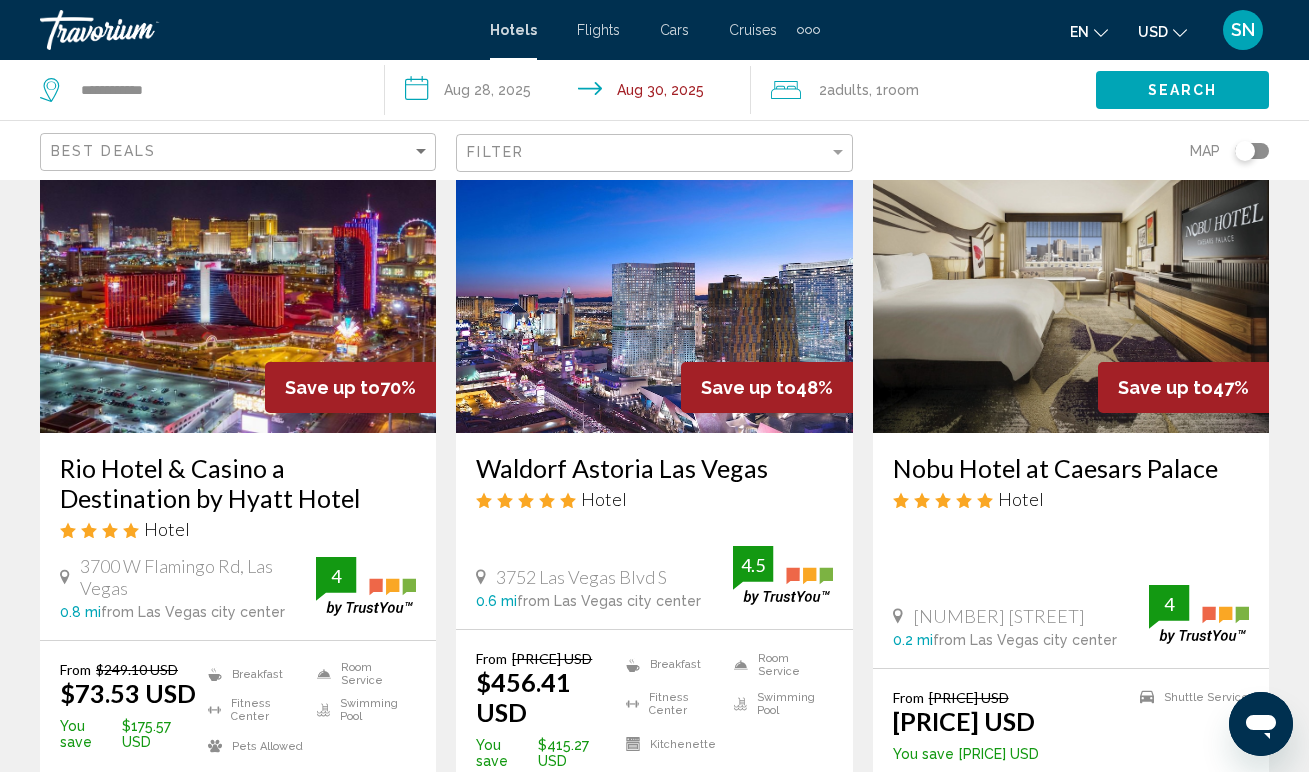 scroll, scrollTop: 187, scrollLeft: 0, axis: vertical 